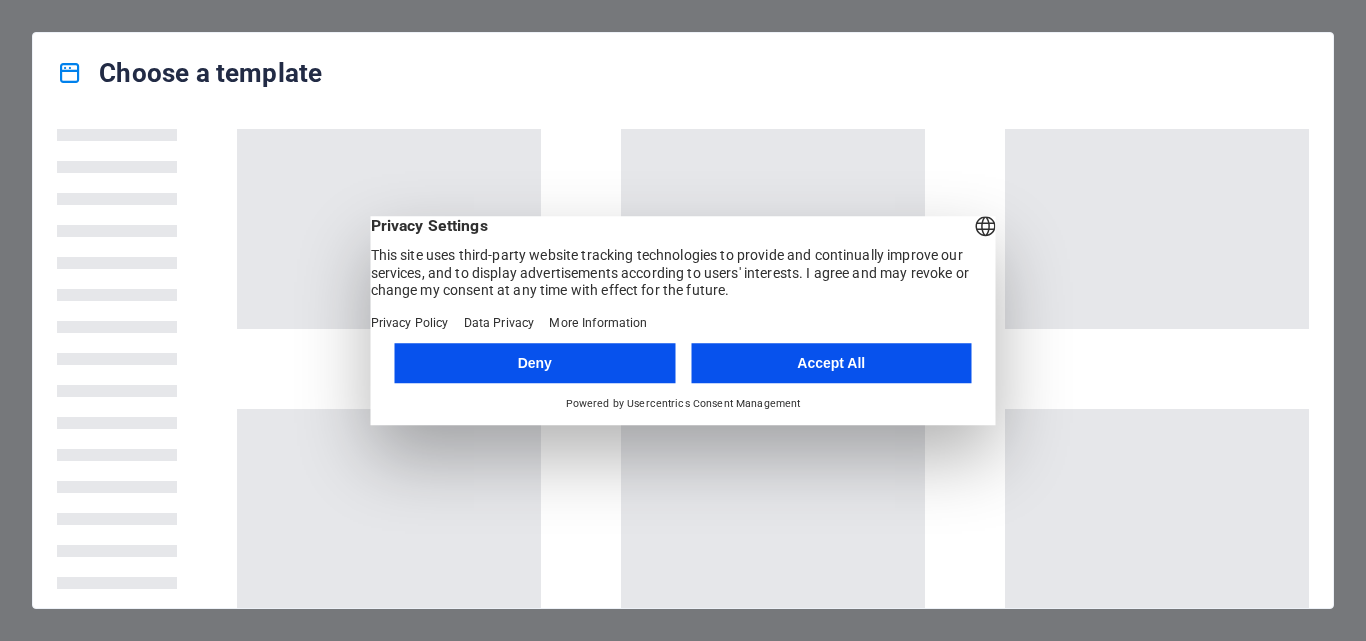 scroll, scrollTop: 0, scrollLeft: 0, axis: both 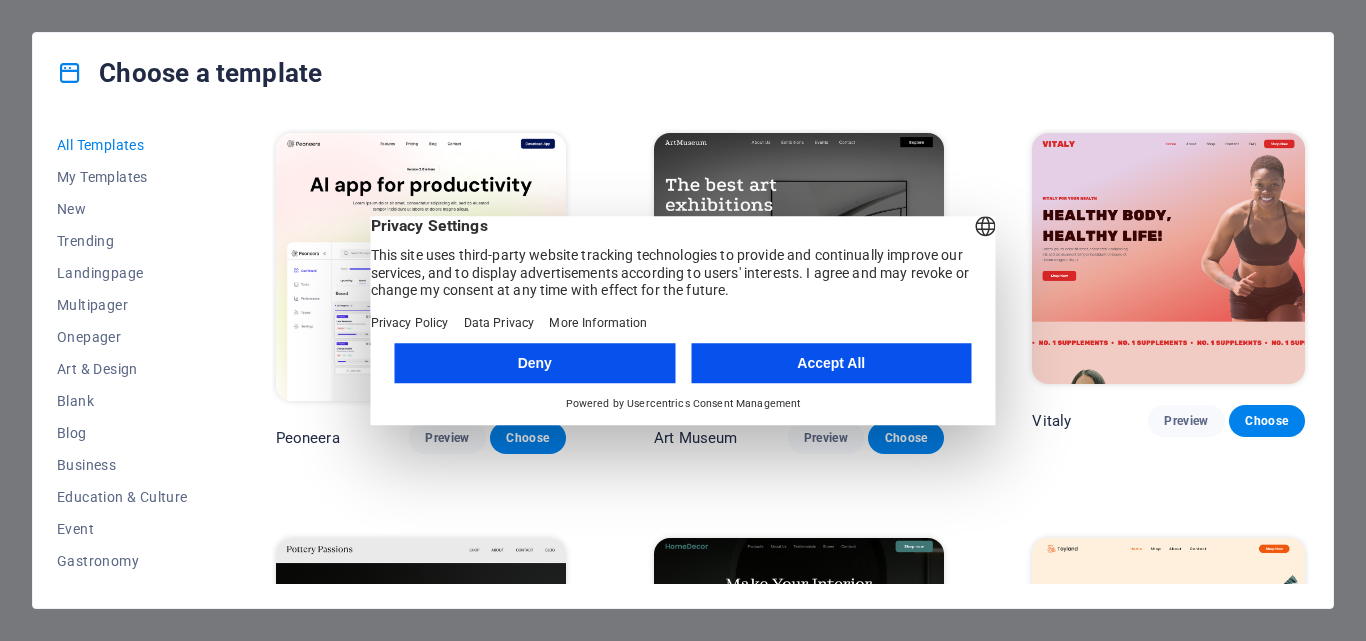 click on "Accept All" at bounding box center (831, 363) 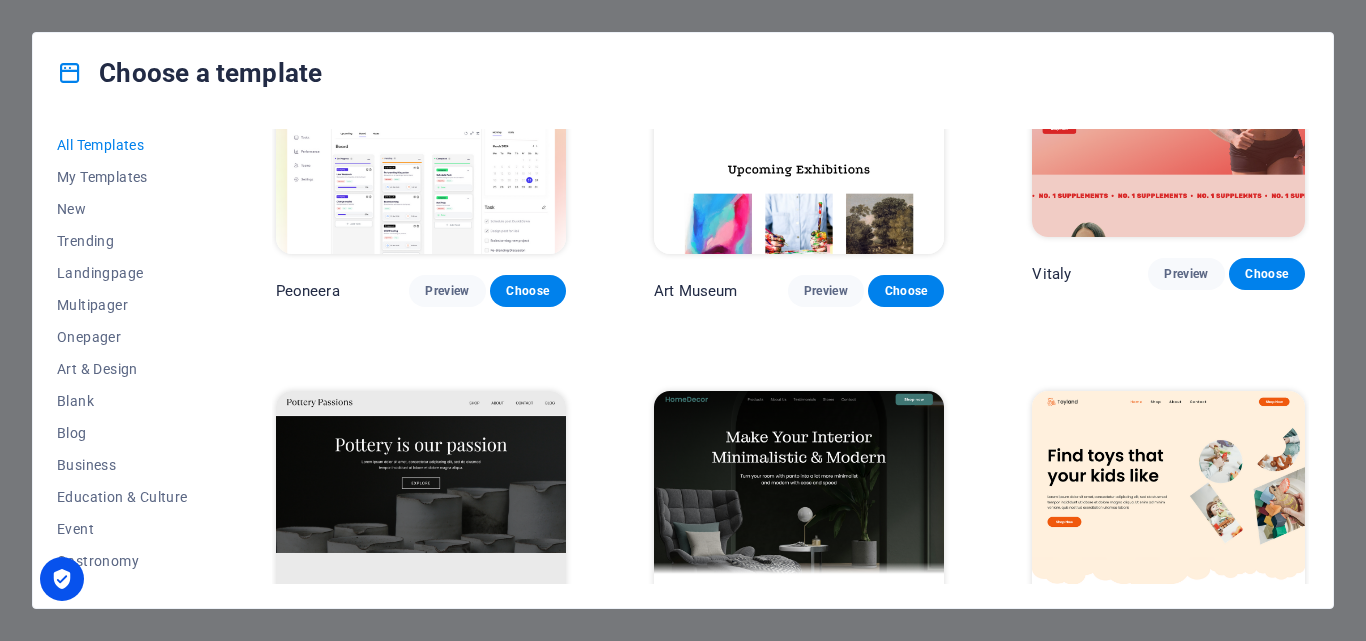 scroll, scrollTop: 200, scrollLeft: 0, axis: vertical 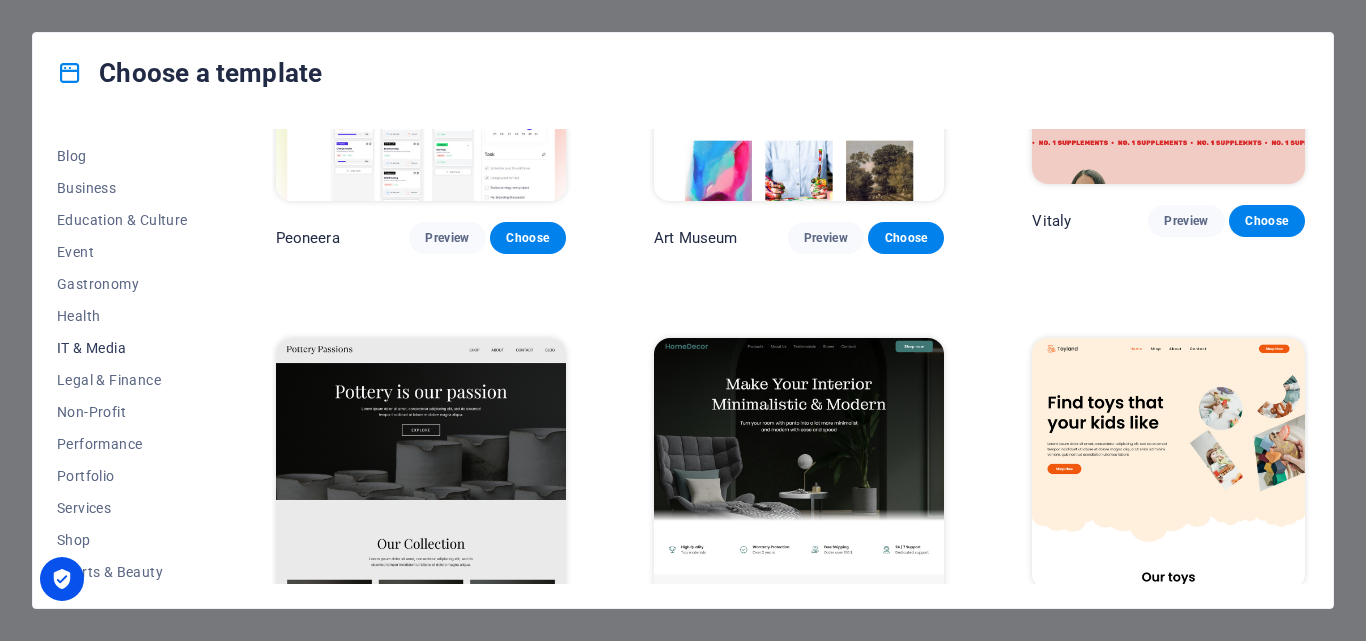 click on "IT & Media" at bounding box center (122, 348) 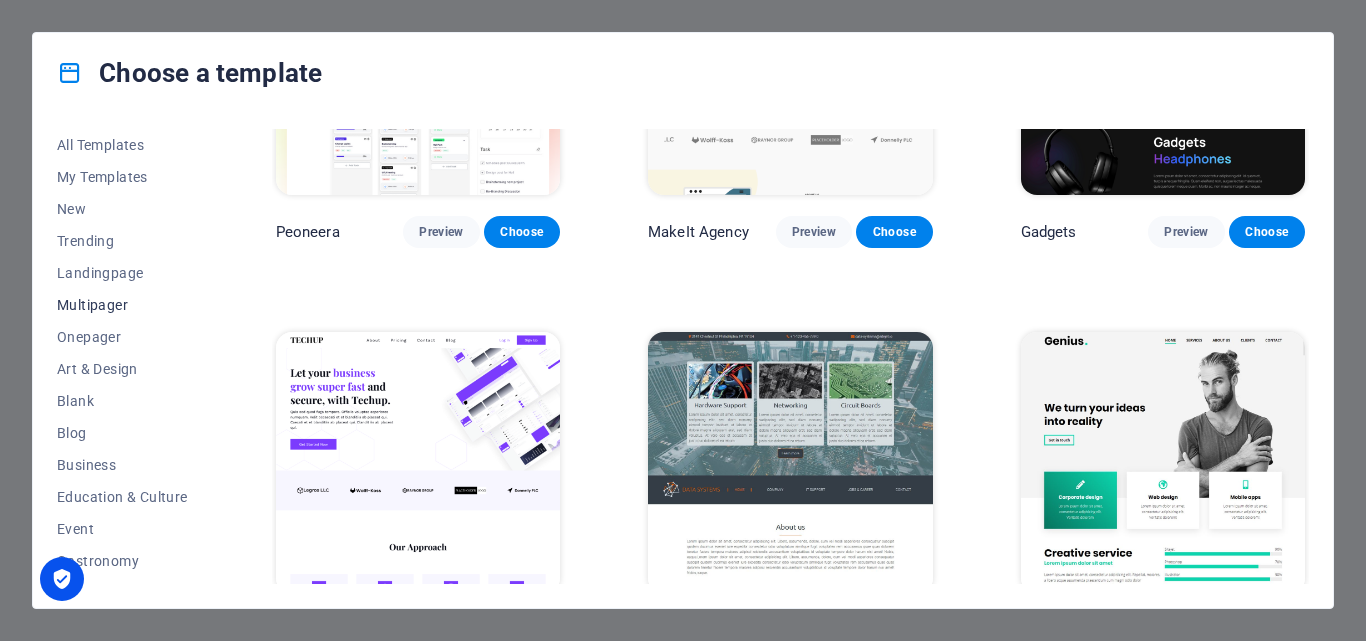 scroll, scrollTop: 377, scrollLeft: 0, axis: vertical 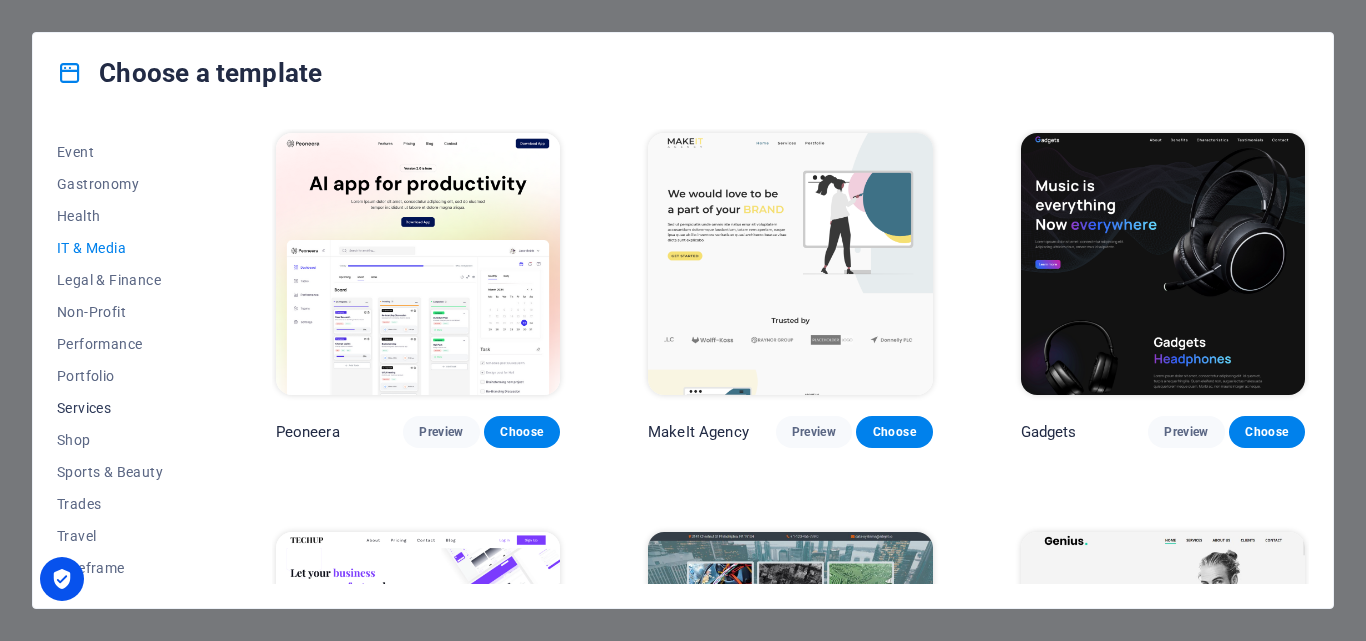 click on "Services" at bounding box center (122, 408) 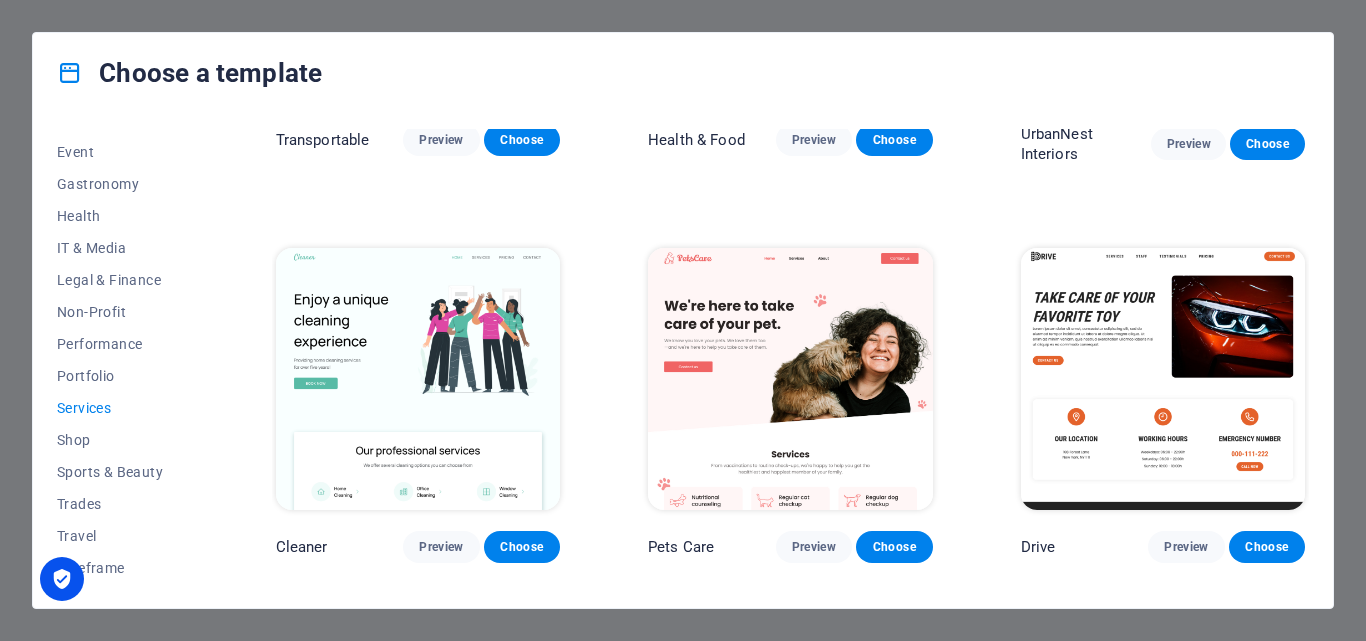 scroll, scrollTop: 300, scrollLeft: 0, axis: vertical 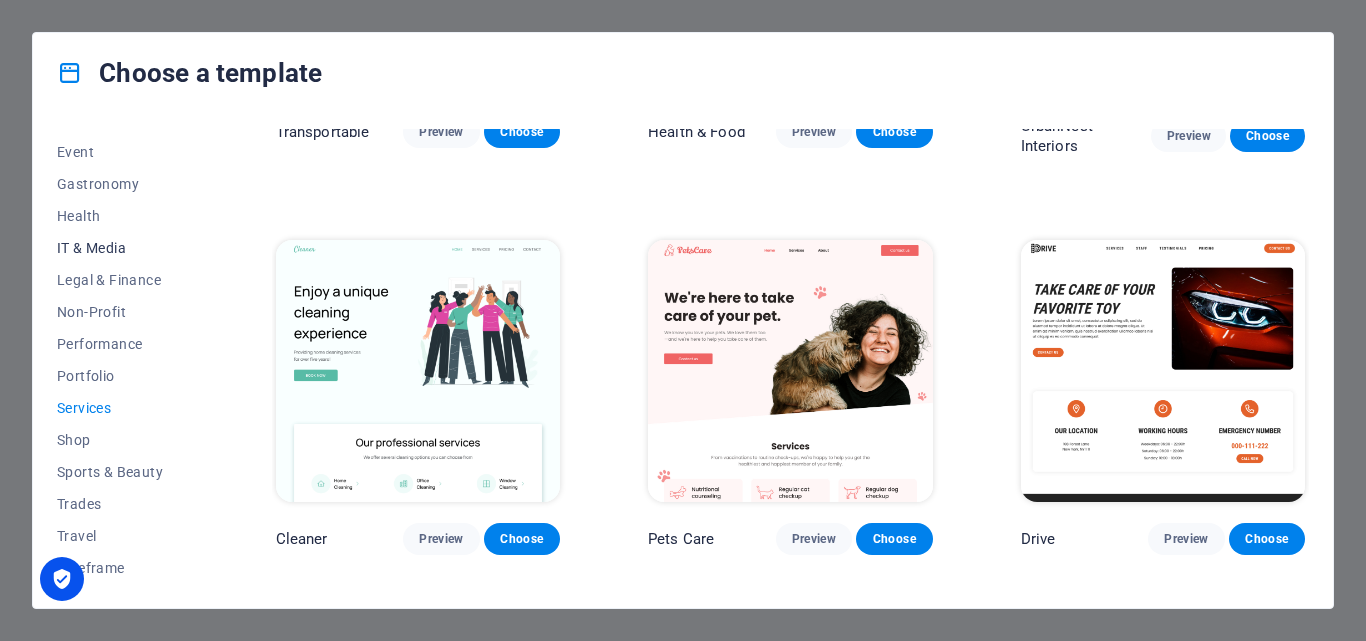 click on "IT & Media" at bounding box center [122, 248] 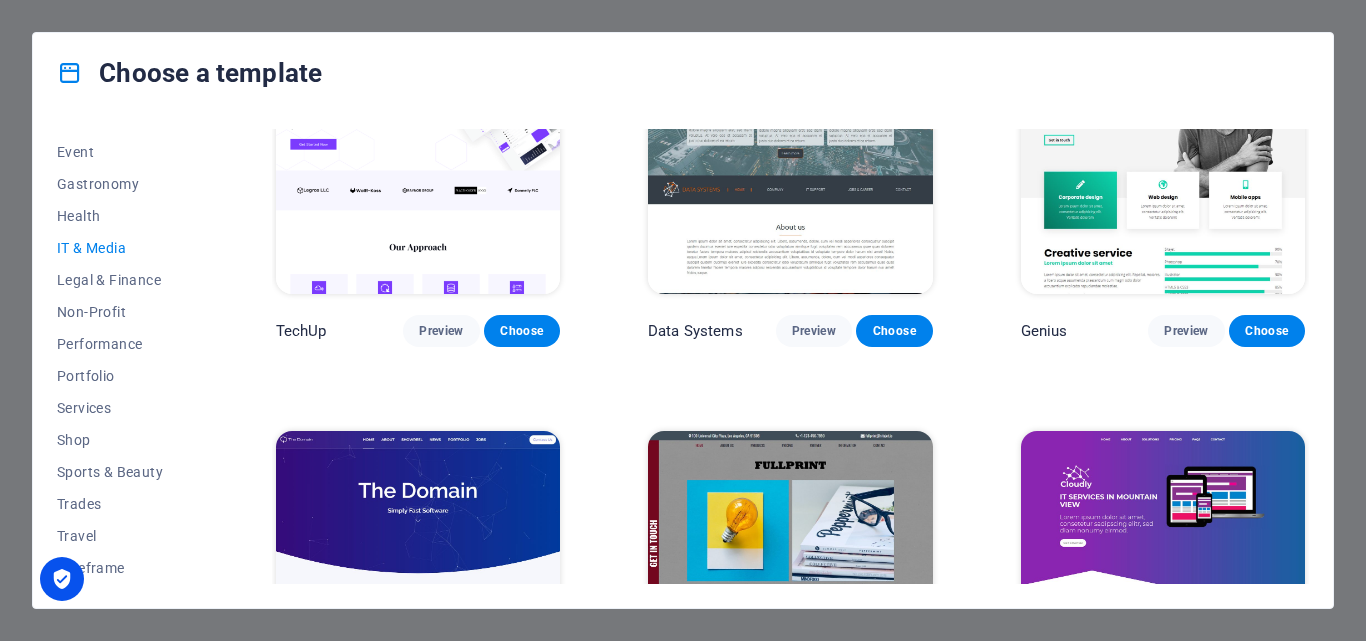 scroll, scrollTop: 400, scrollLeft: 0, axis: vertical 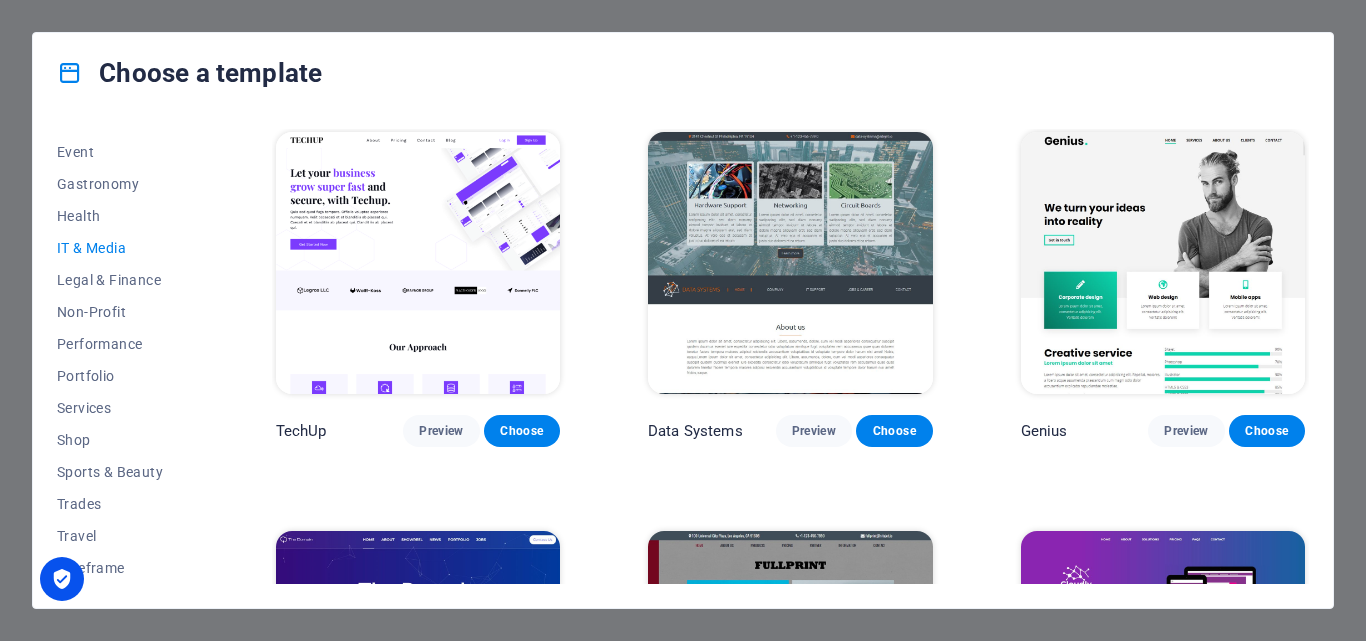 click at bounding box center (790, 263) 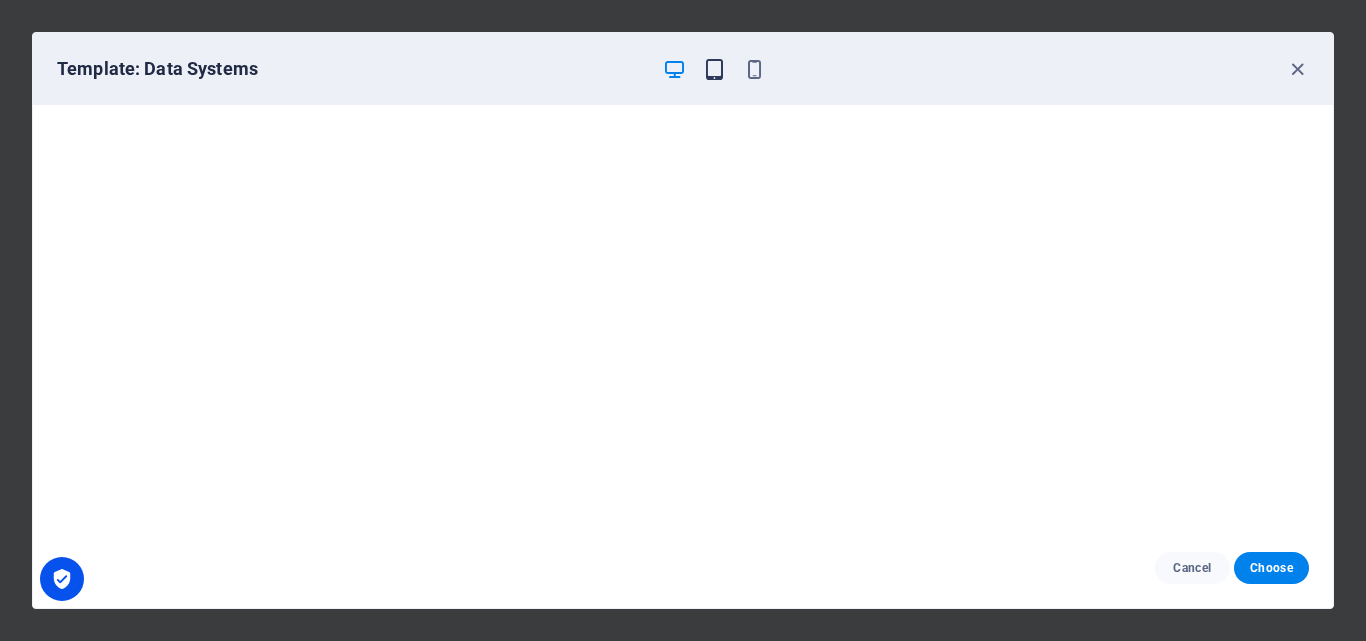 click at bounding box center (714, 69) 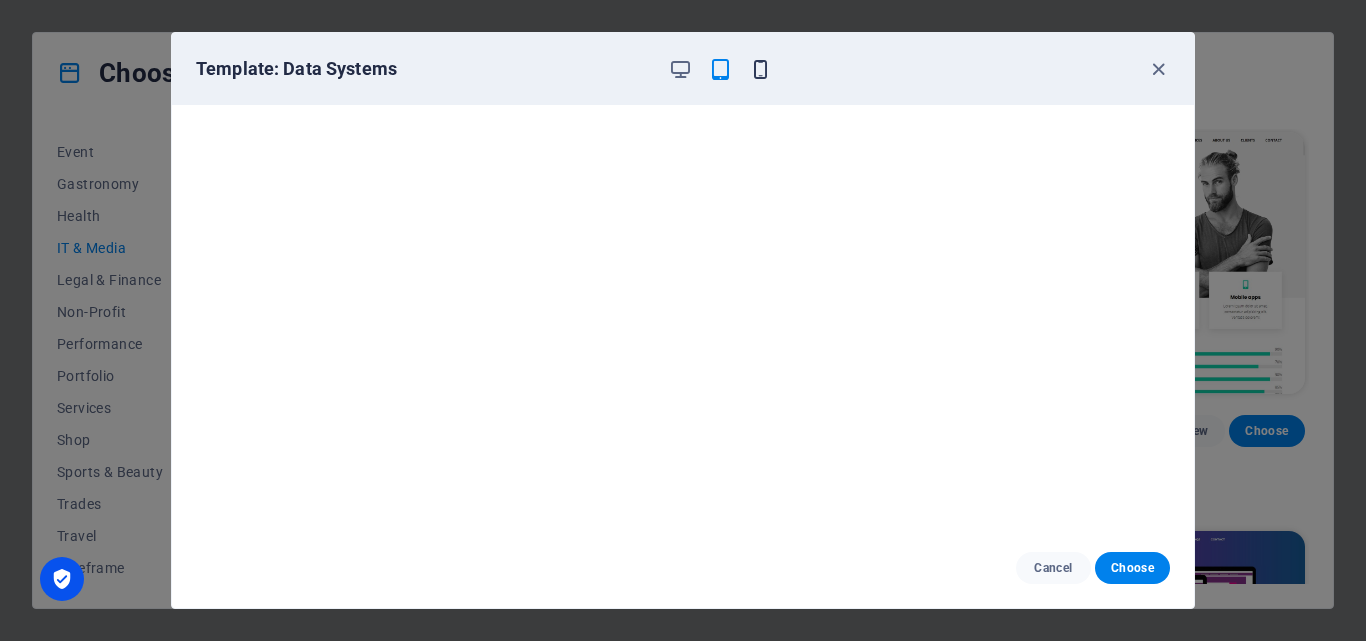 click at bounding box center [760, 69] 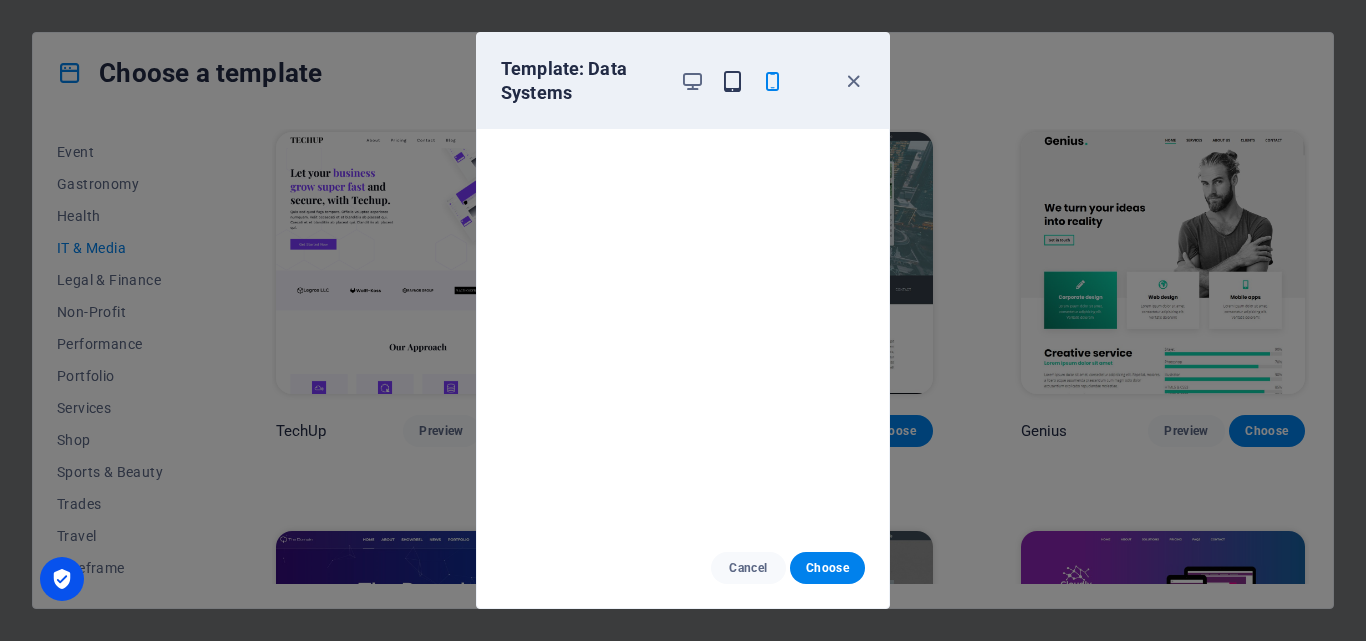 click at bounding box center (732, 81) 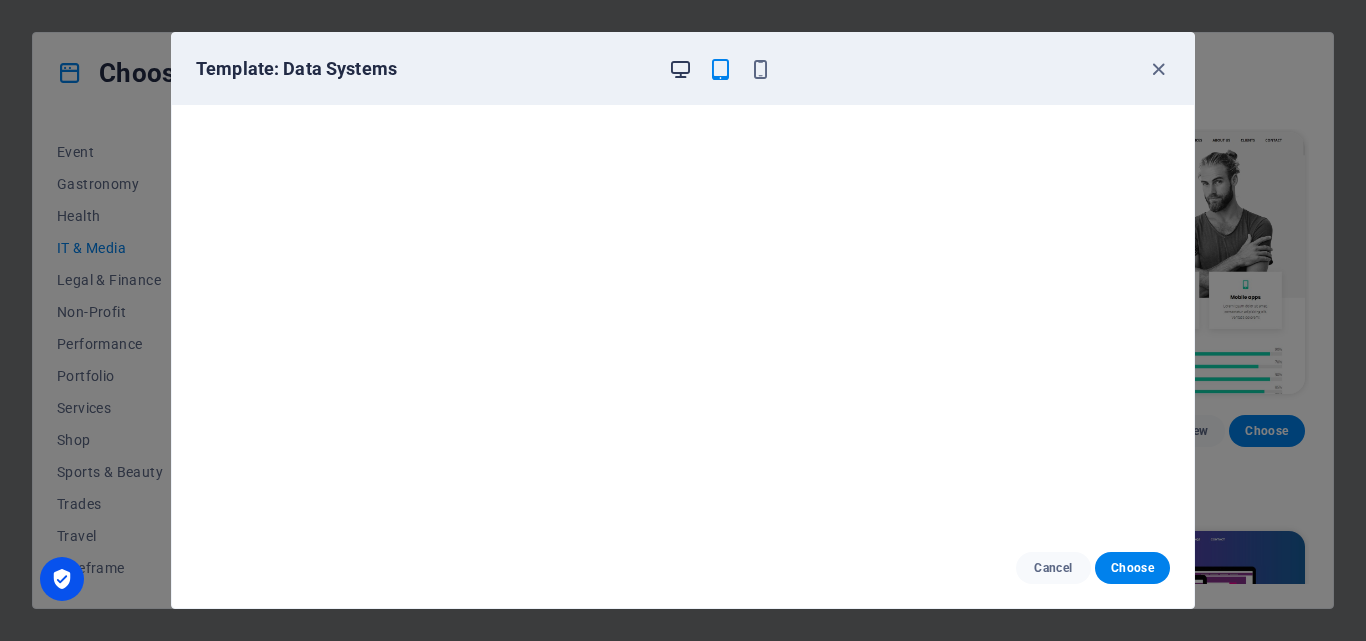 click at bounding box center (680, 69) 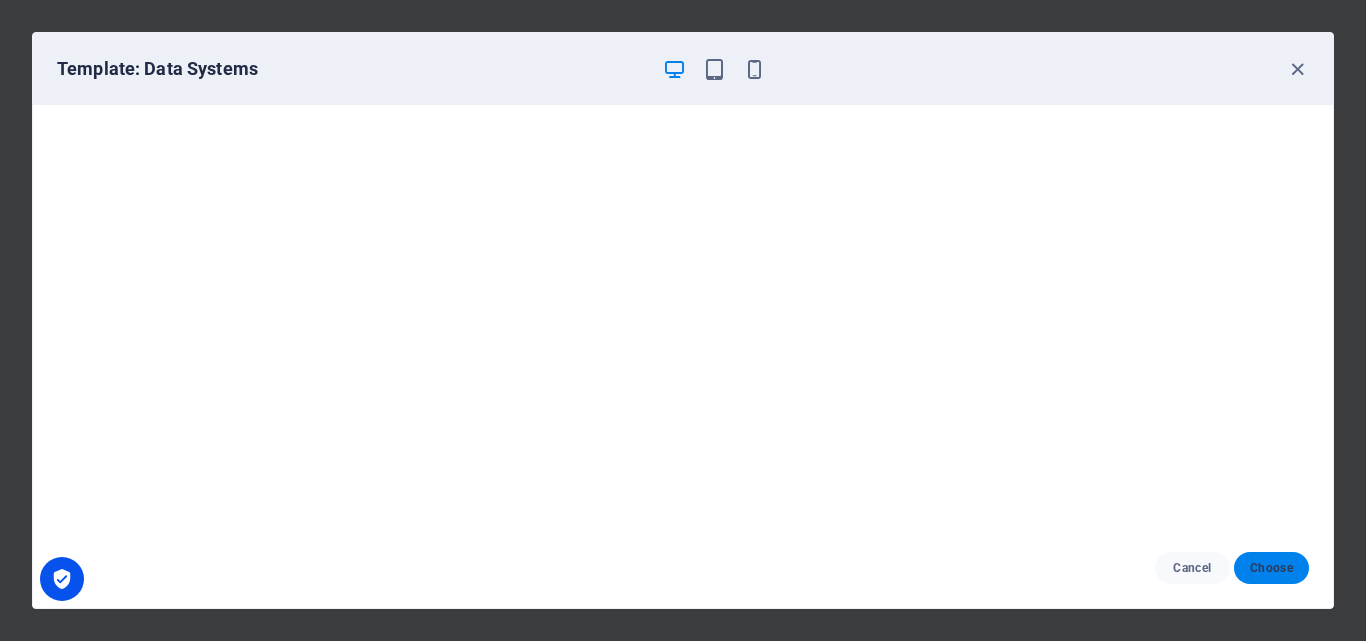 click on "Choose" at bounding box center (1271, 568) 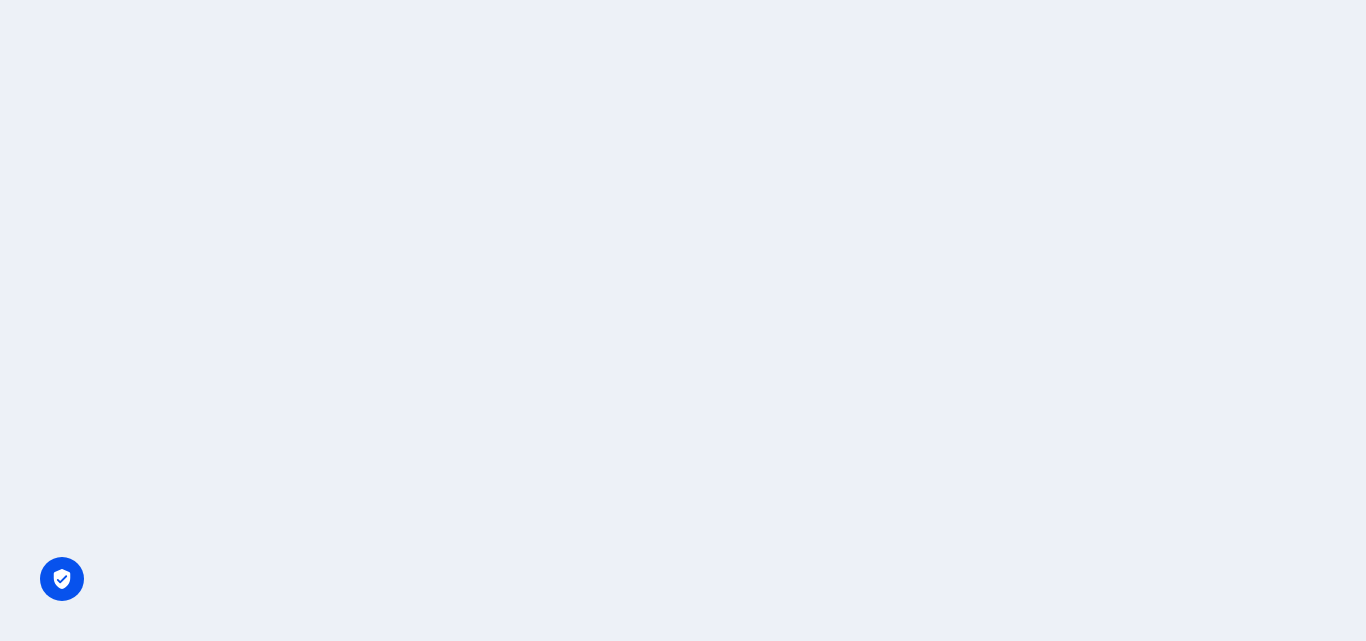 scroll, scrollTop: 0, scrollLeft: 0, axis: both 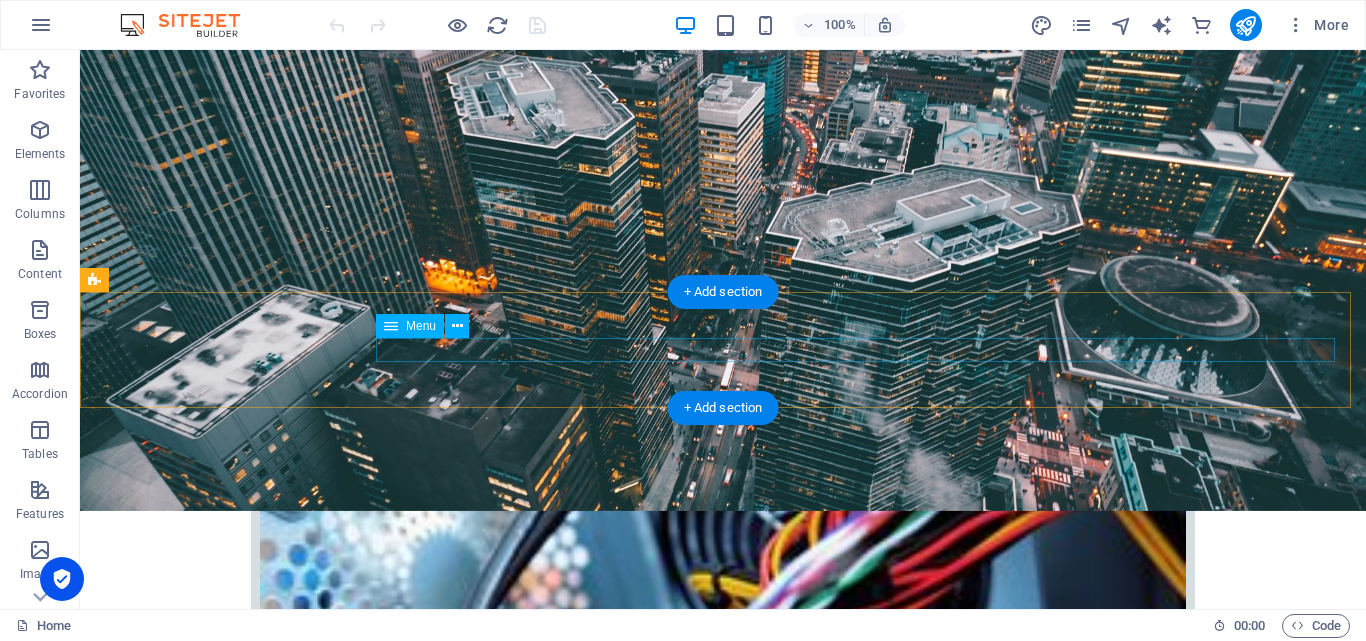 click on "Home Company IT Support Jobs & Career Contact" at bounding box center [723, 2595] 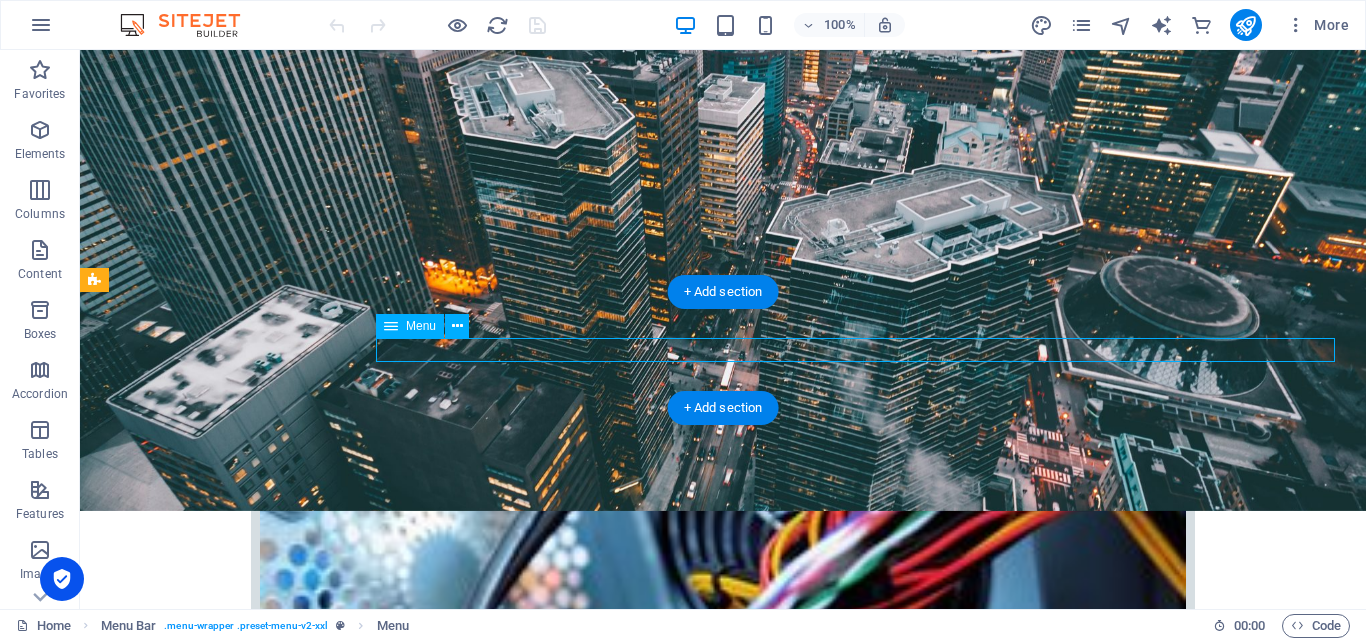 click on "Home Company IT Support Jobs & Career Contact" at bounding box center (723, 2595) 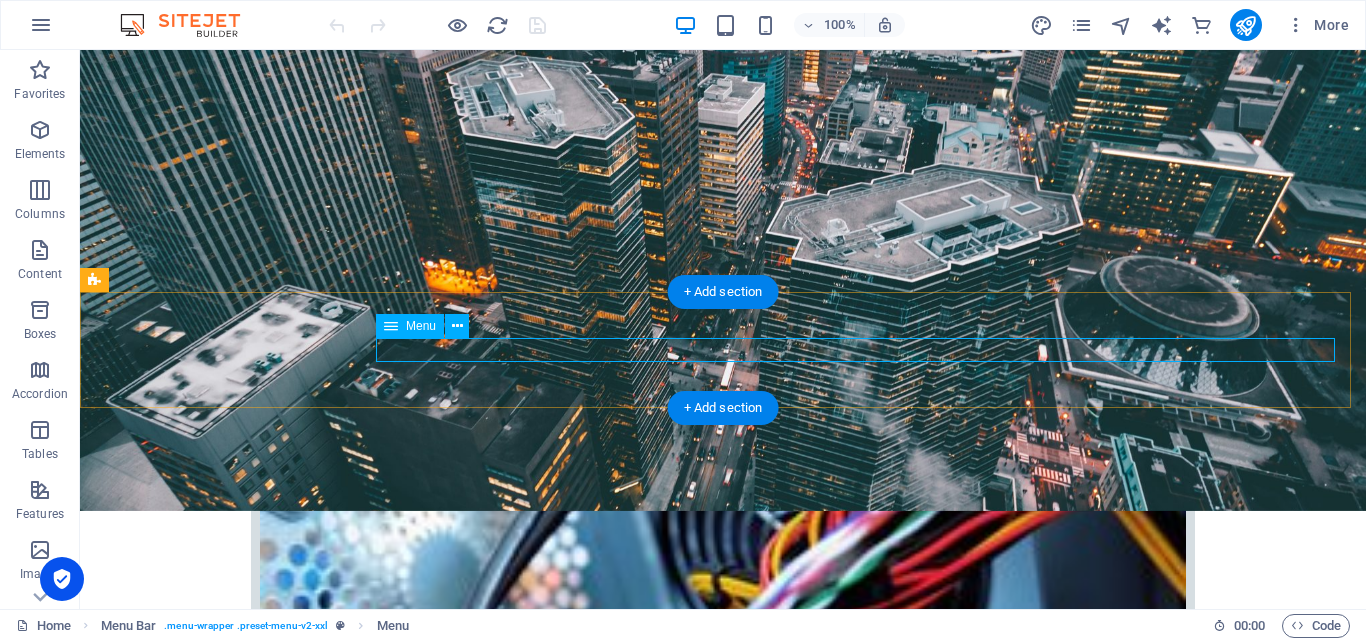 click on "Home Company IT Support Jobs & Career Contact" at bounding box center [723, 2595] 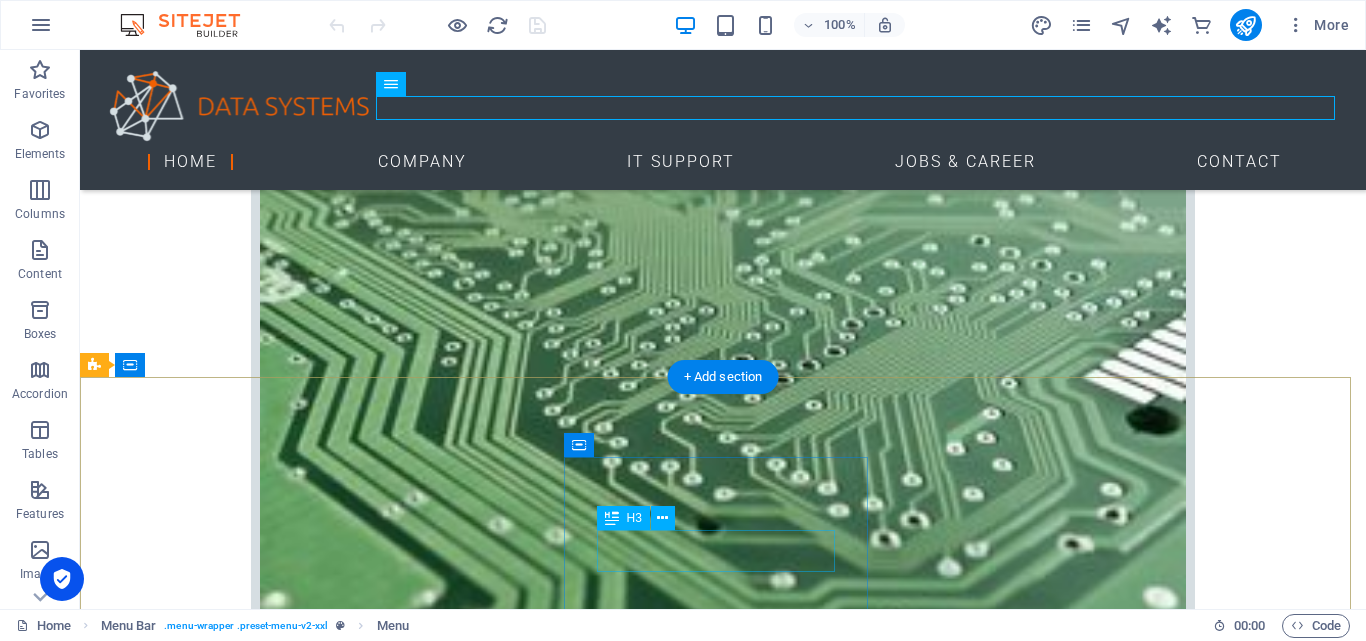 scroll, scrollTop: 2100, scrollLeft: 0, axis: vertical 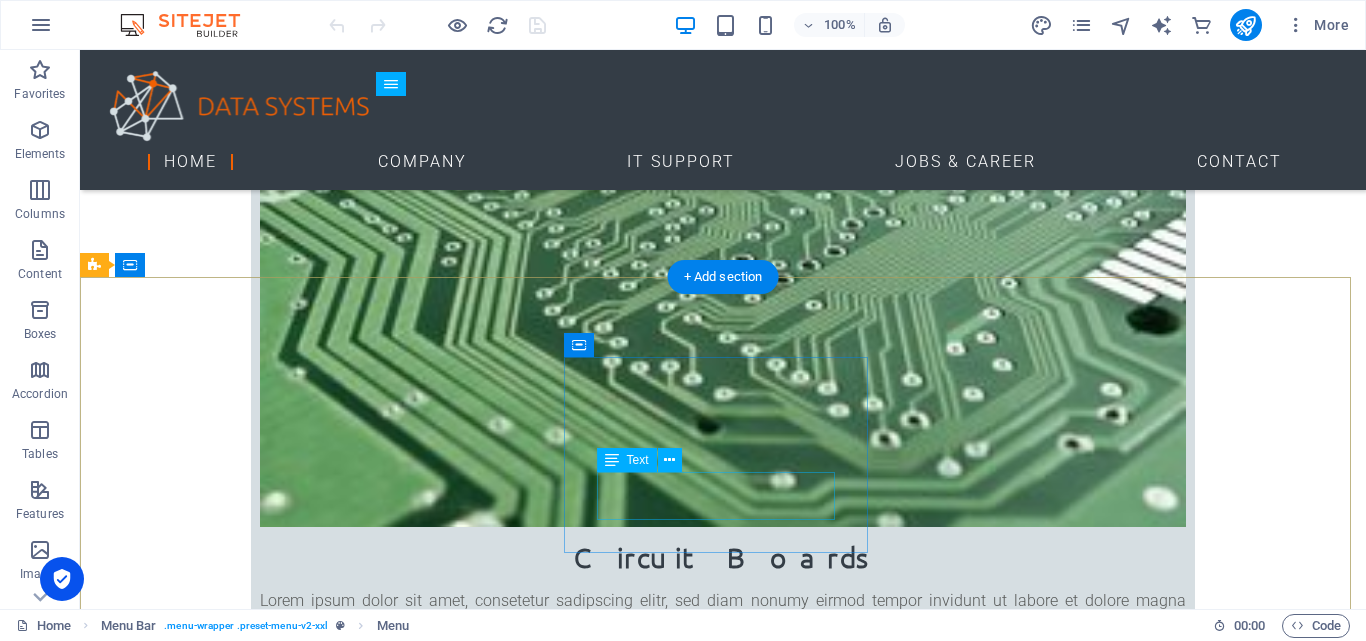 click on "Phone:  + [PHONE_NUMBER] Mobile:" at bounding box center [568, 3730] 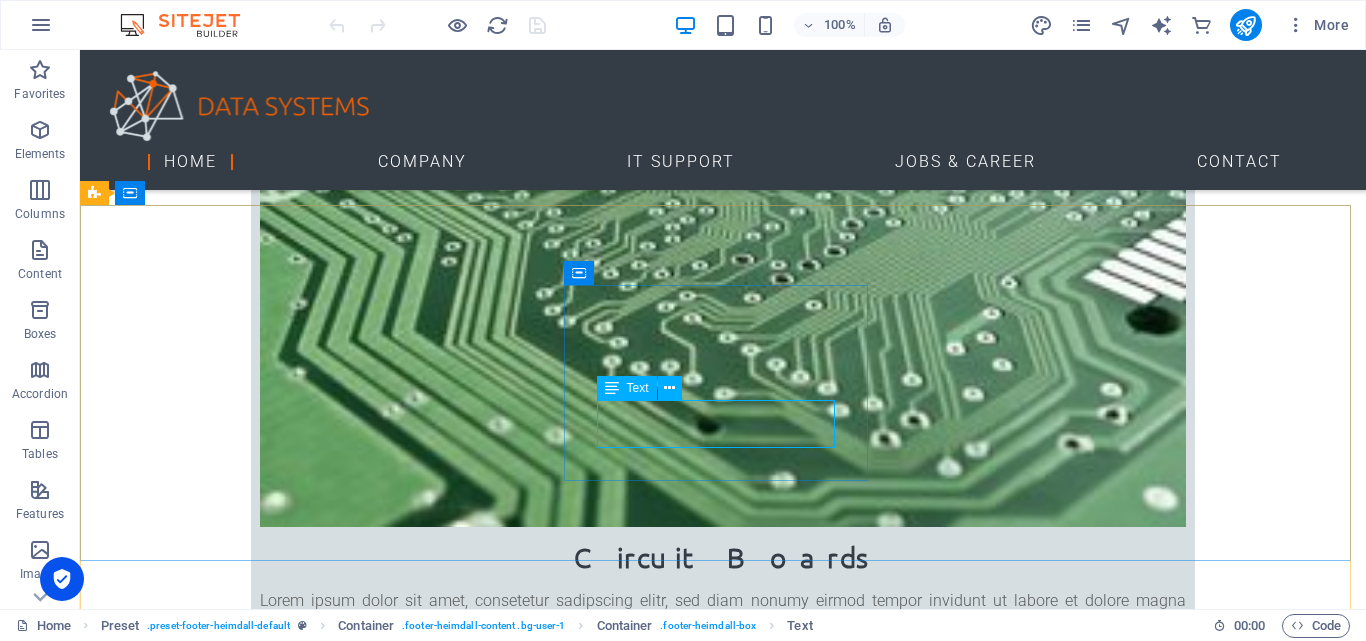 click on "Text" at bounding box center (627, 388) 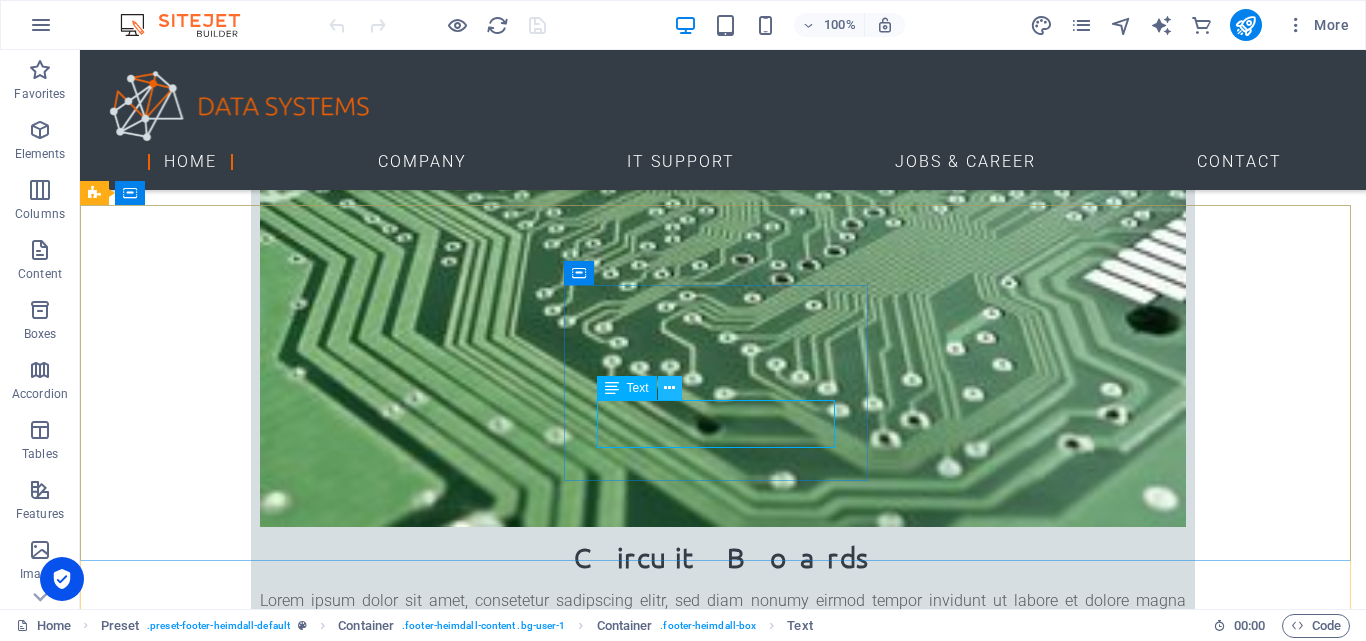 click at bounding box center [669, 388] 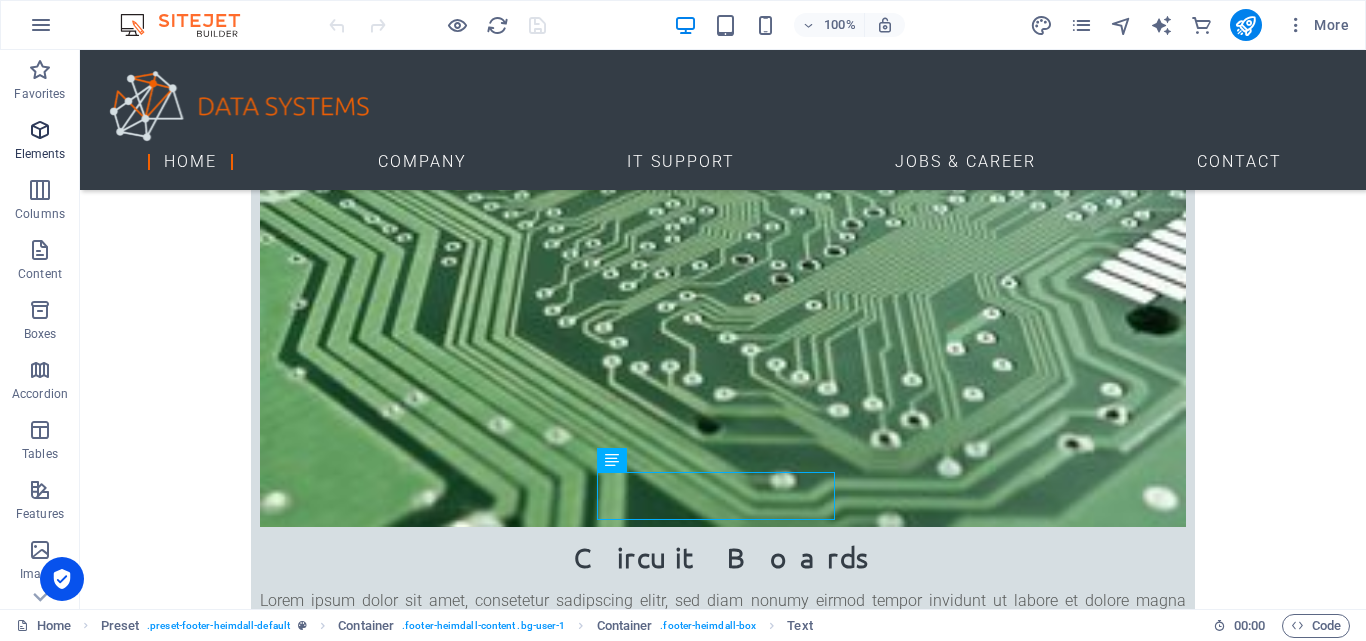 click at bounding box center [40, 130] 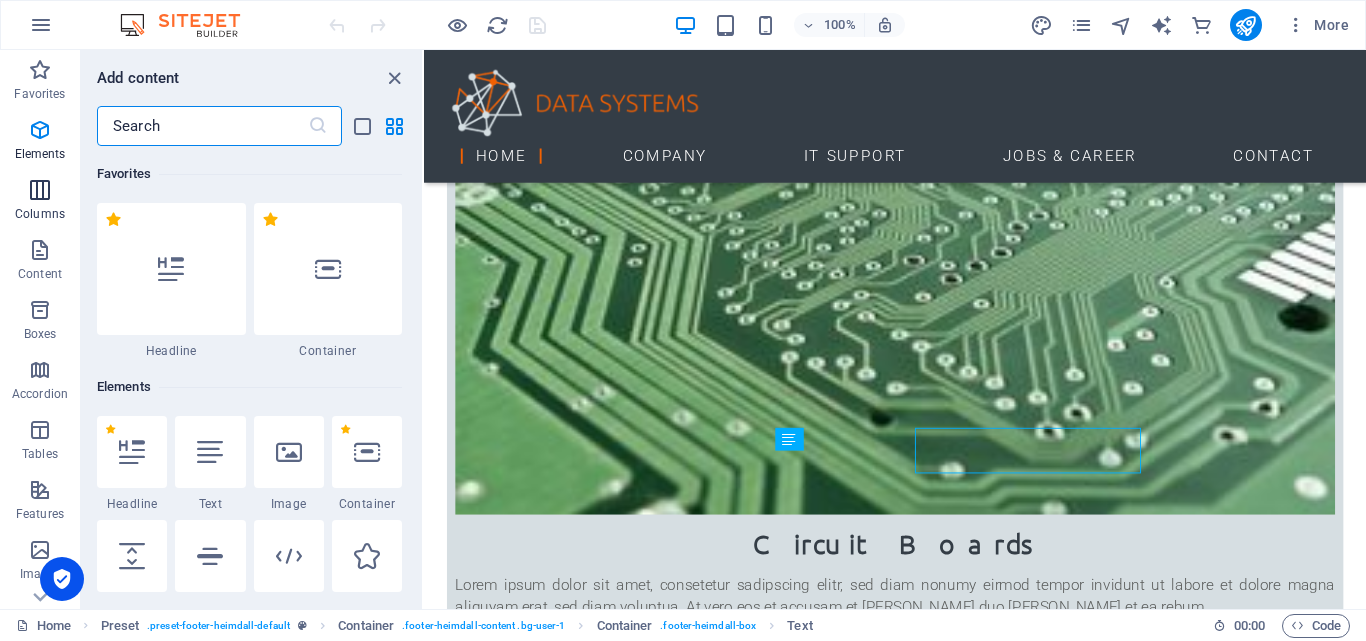 click at bounding box center [40, 190] 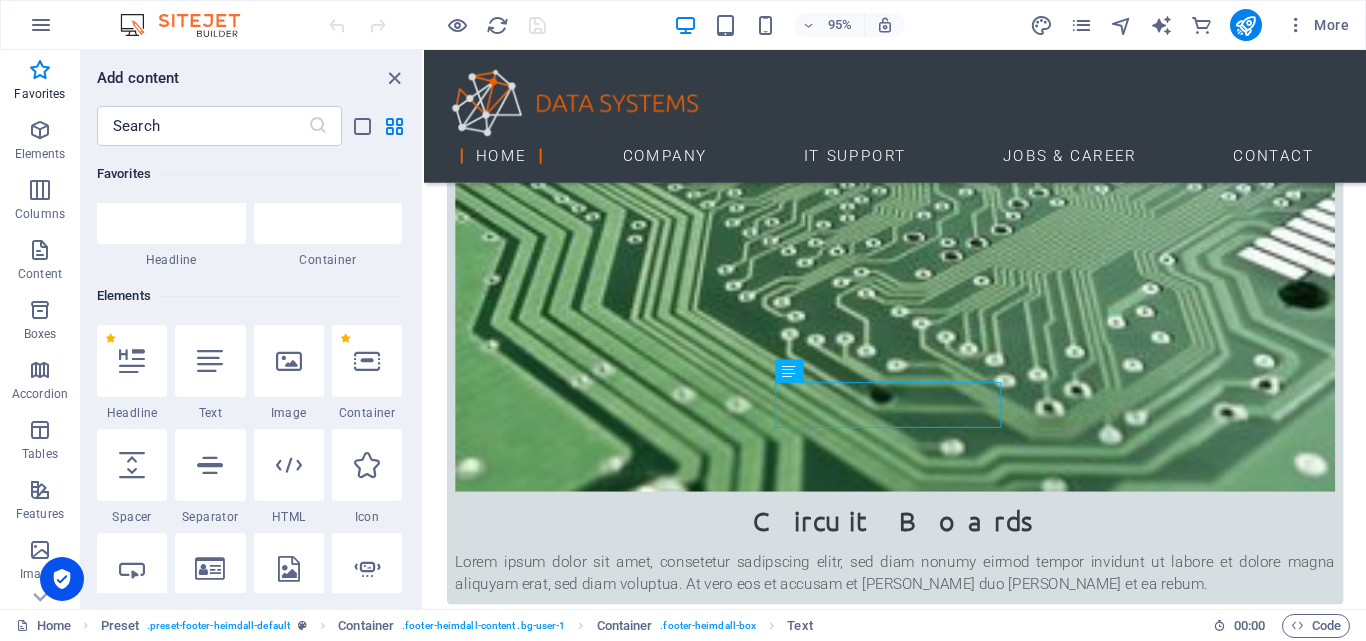 scroll, scrollTop: 0, scrollLeft: 0, axis: both 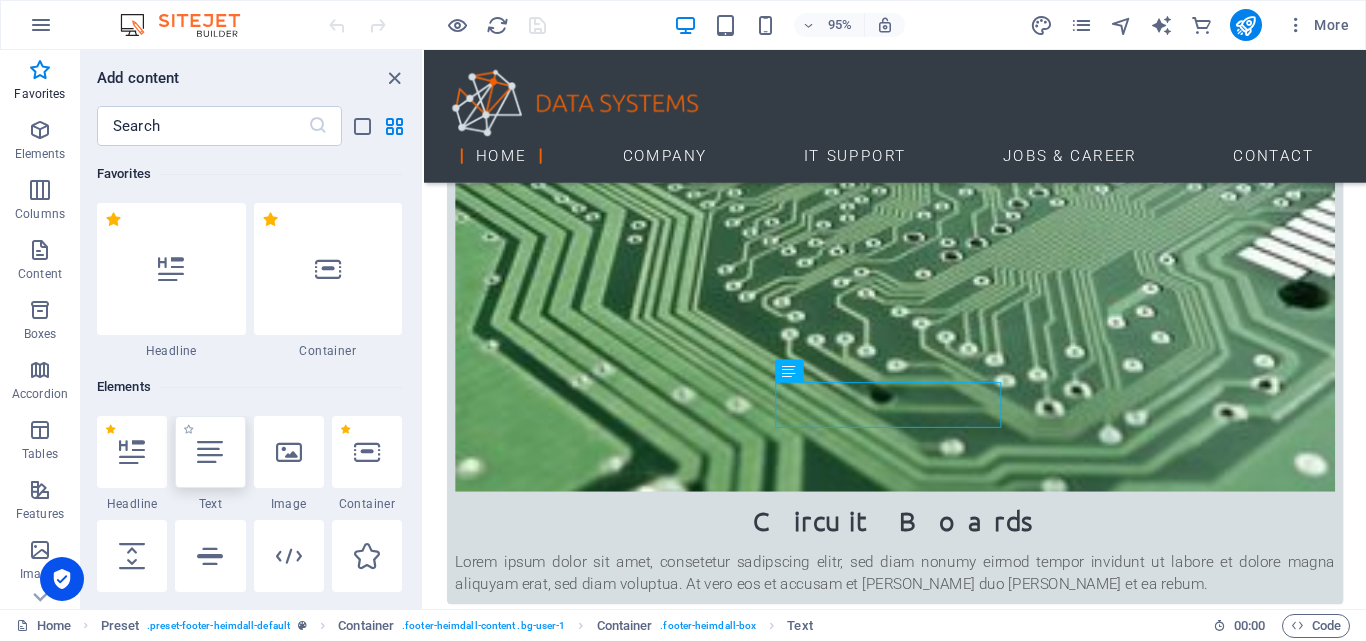 click at bounding box center (210, 452) 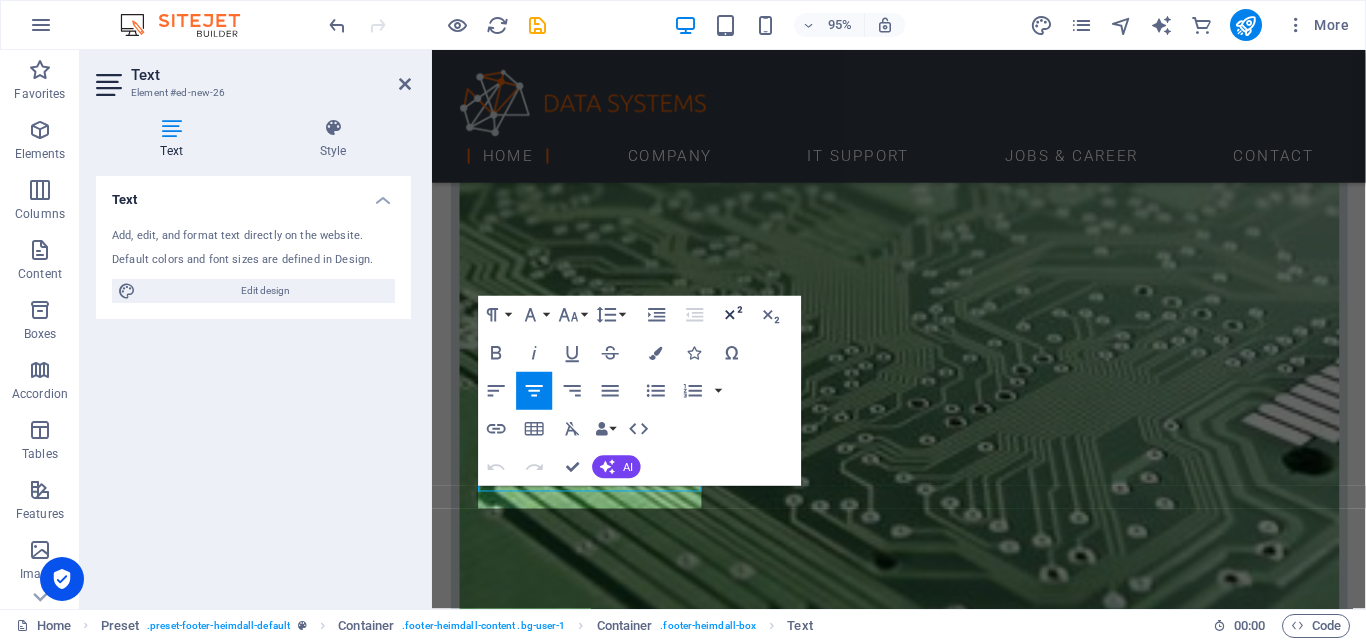scroll, scrollTop: 1949, scrollLeft: 0, axis: vertical 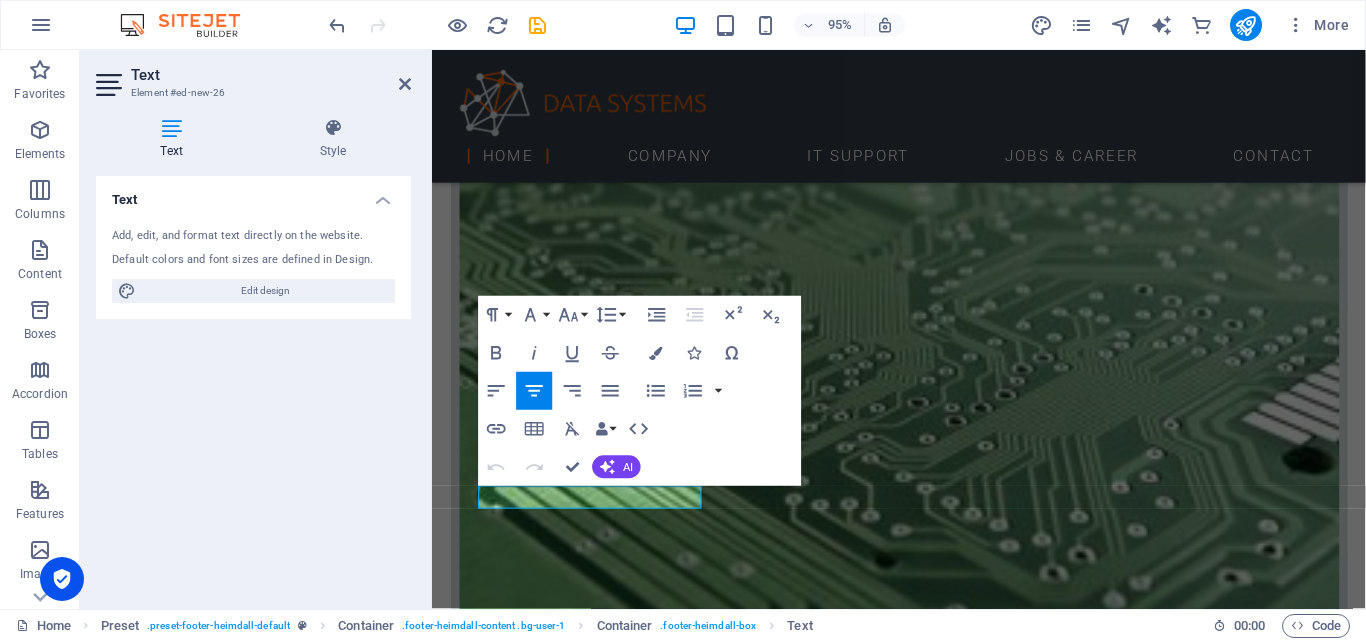 click on "Text Add, edit, and format text directly on the website. Default colors and font sizes are defined in Design. Edit design Alignment Left aligned Centered Right aligned" at bounding box center [253, 384] 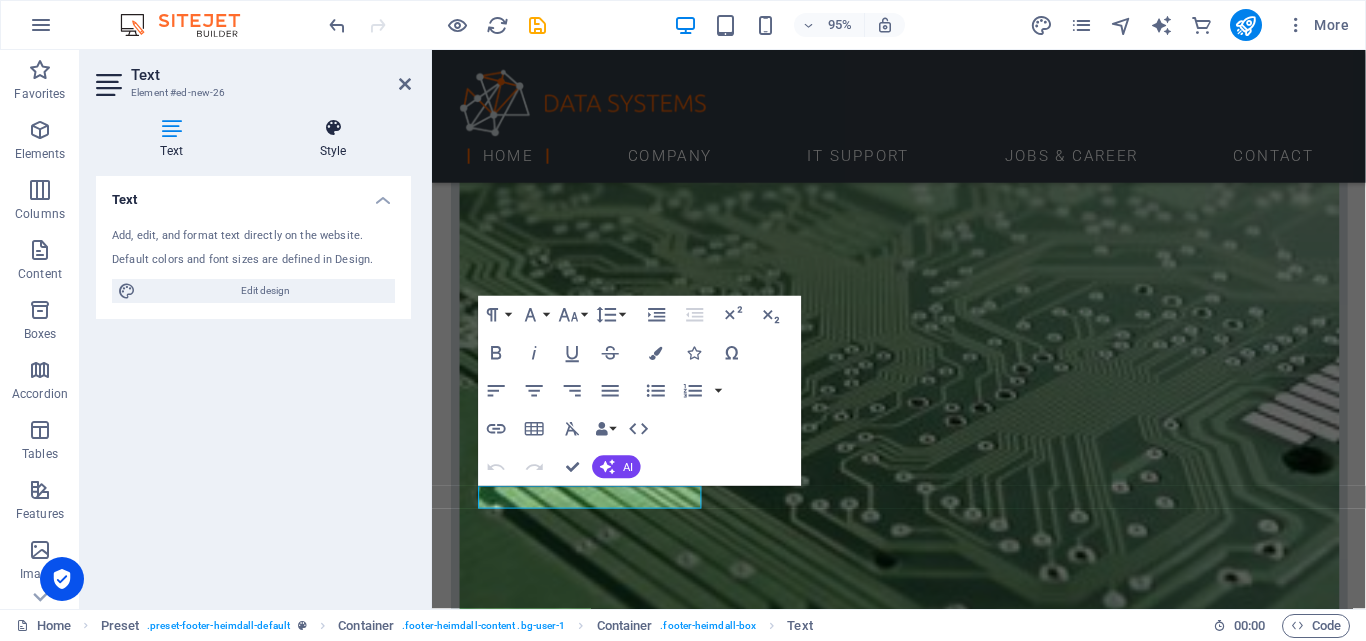 click at bounding box center [333, 128] 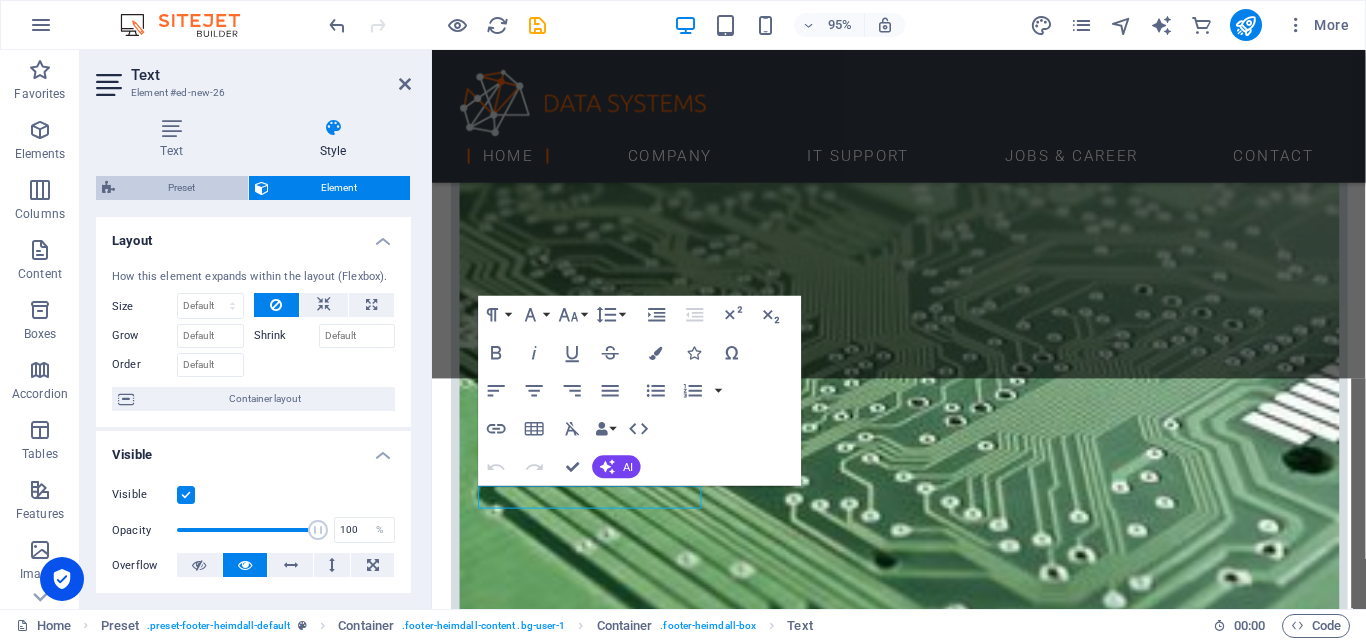 click on "Preset" at bounding box center (181, 188) 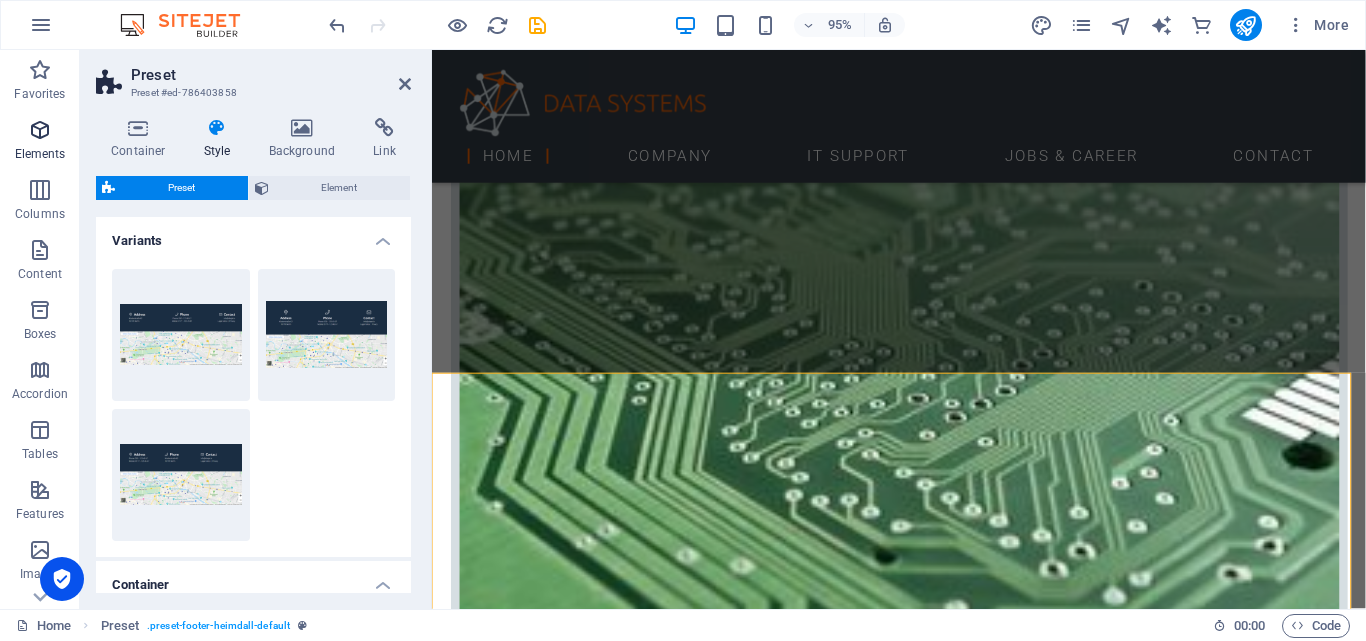 scroll, scrollTop: 1957, scrollLeft: 0, axis: vertical 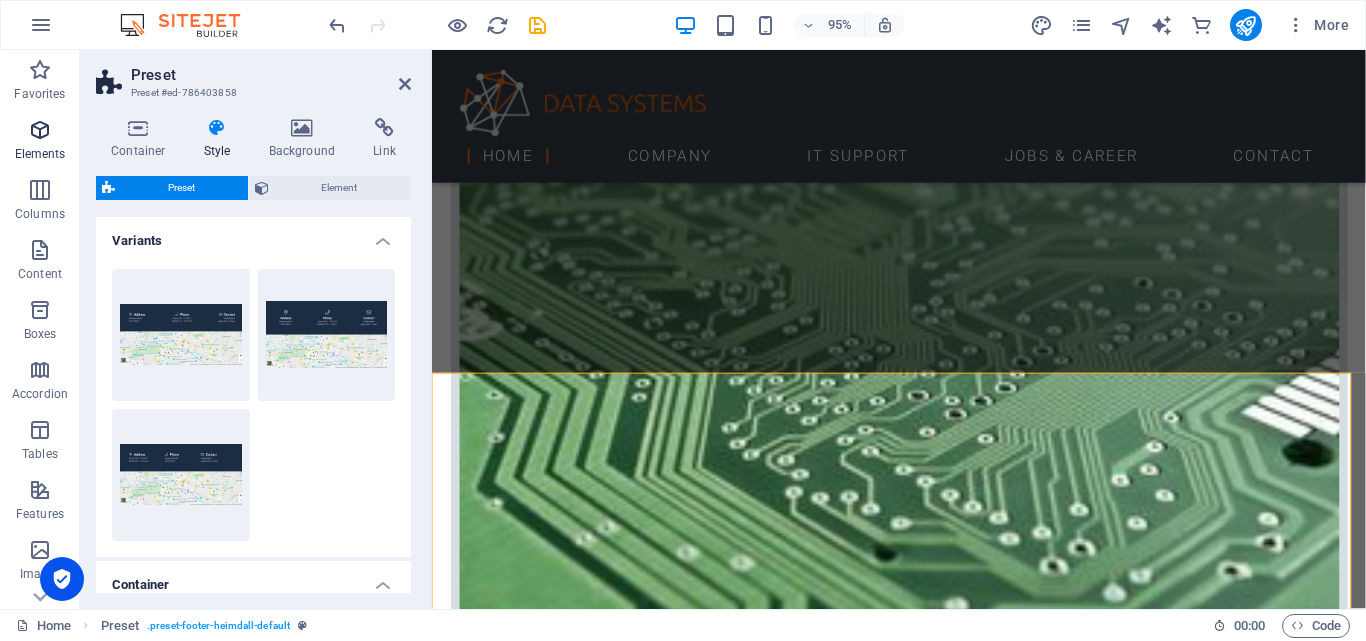 click on "Elements" at bounding box center (40, 154) 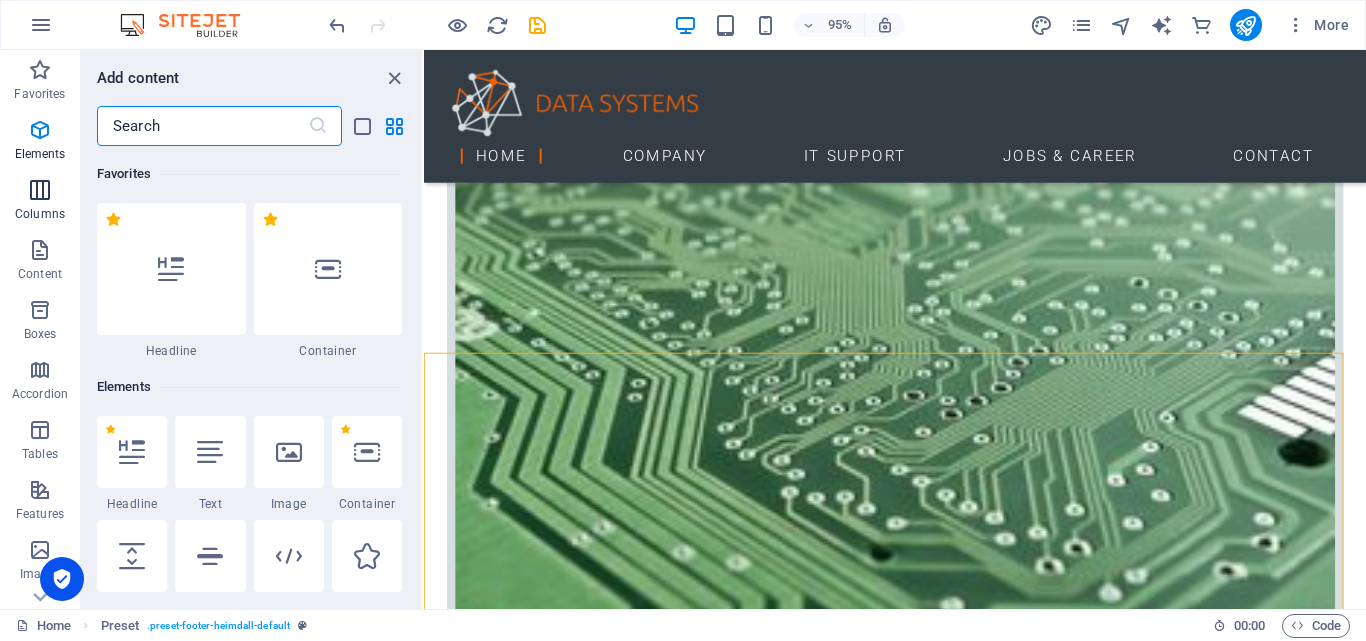 scroll, scrollTop: 1977, scrollLeft: 0, axis: vertical 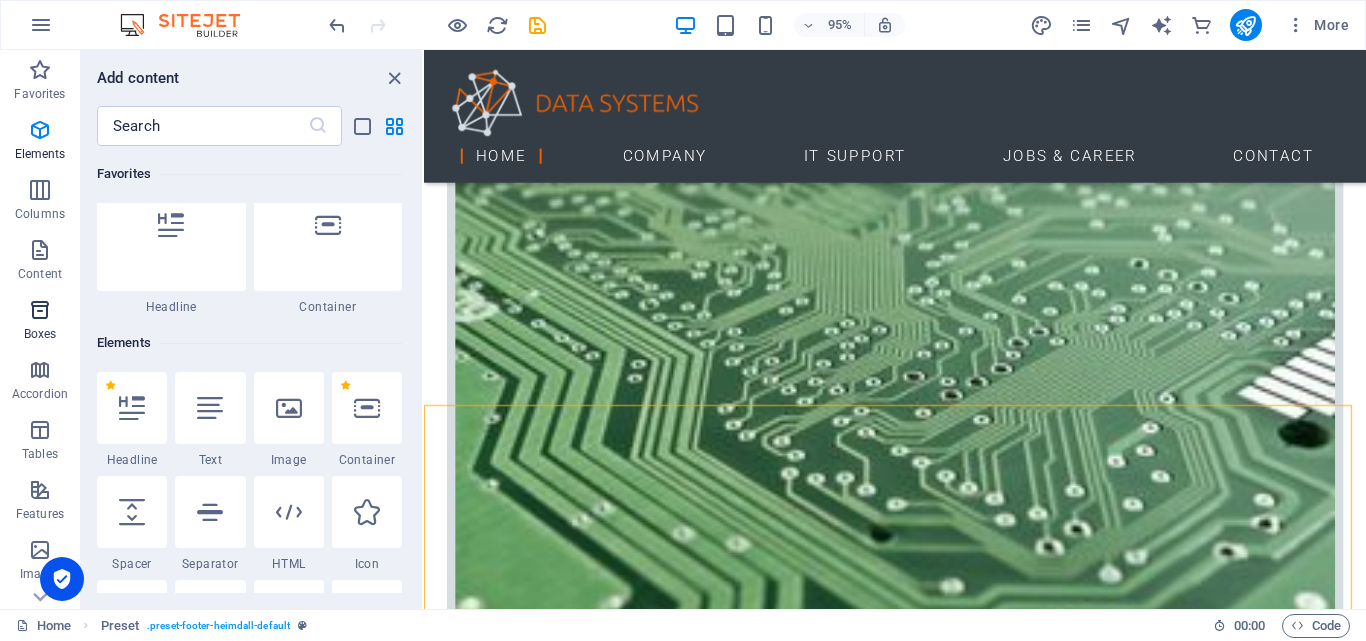 click at bounding box center (40, 310) 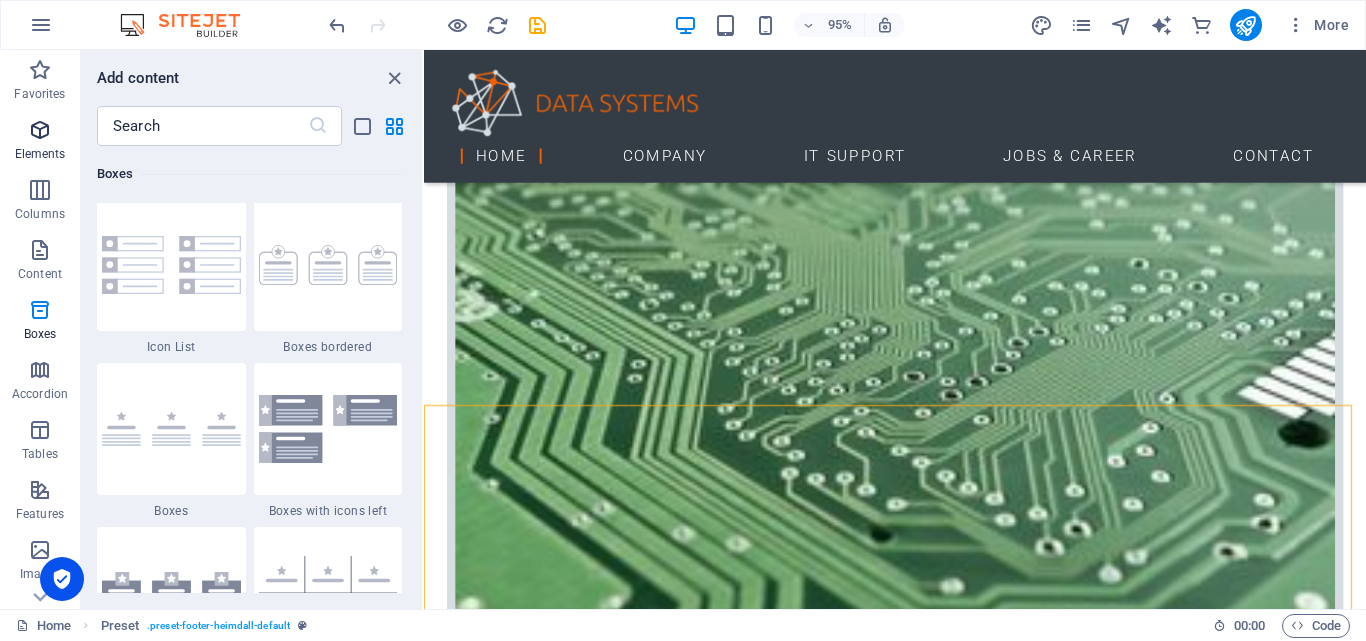 scroll, scrollTop: 5352, scrollLeft: 0, axis: vertical 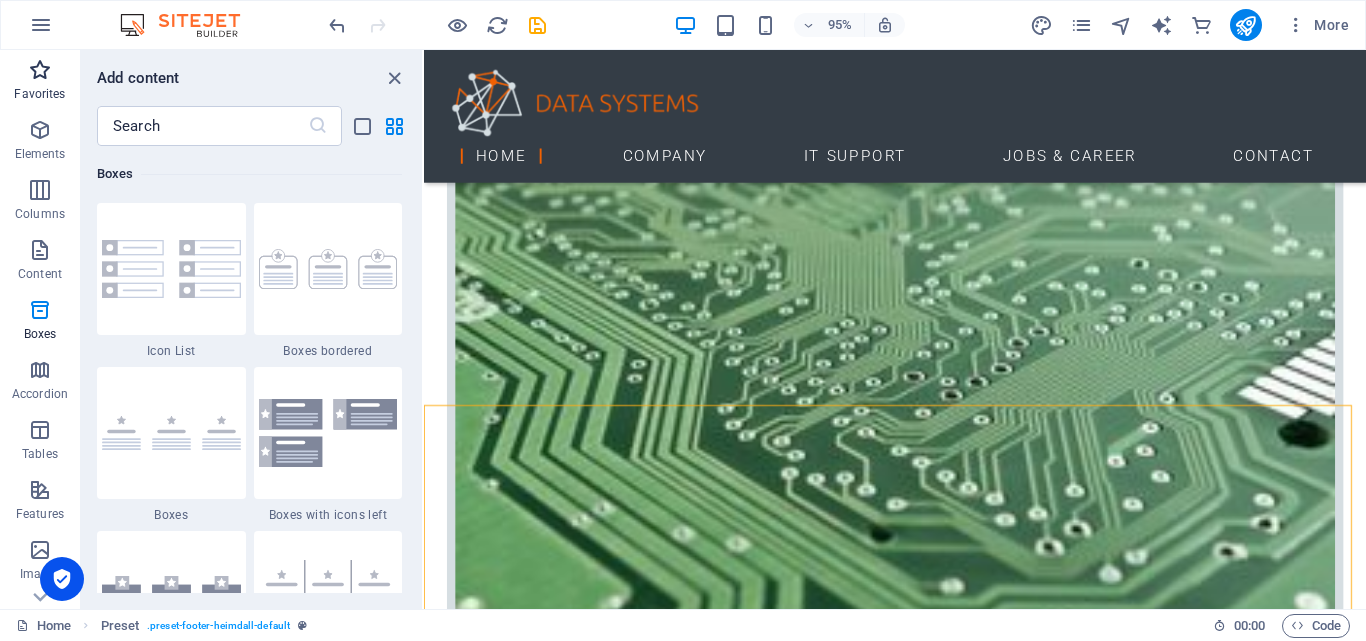 click on "Favorites" at bounding box center [39, 94] 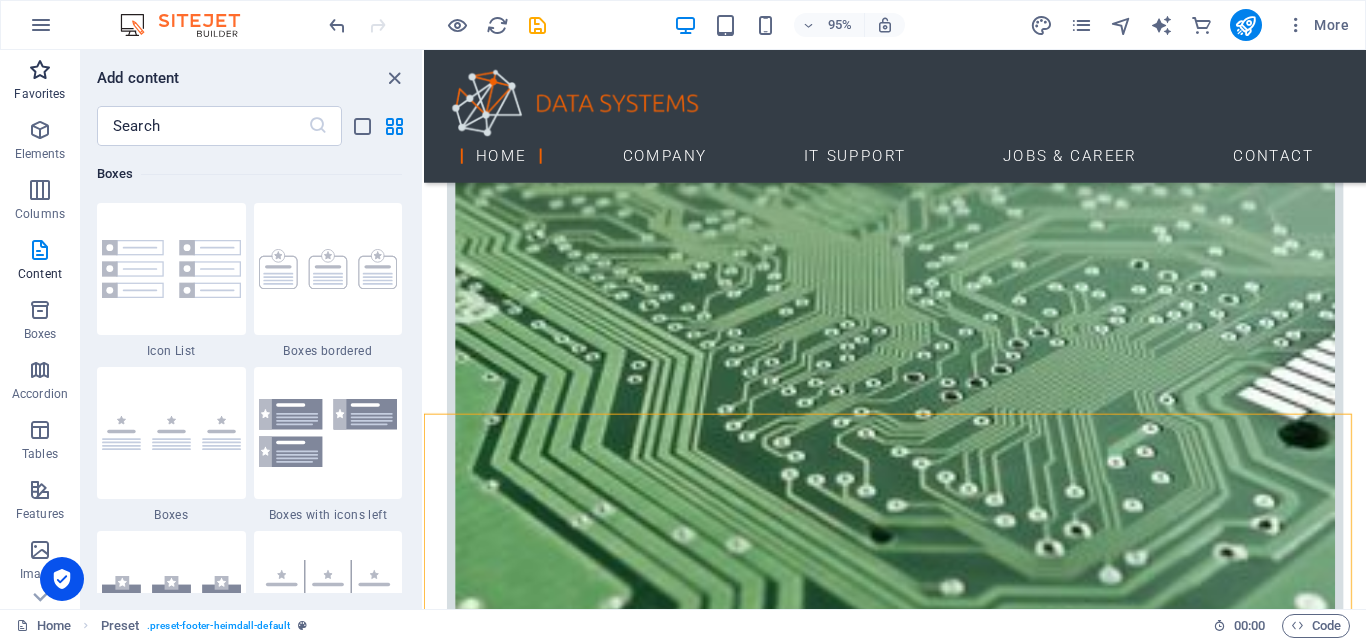 scroll, scrollTop: 1961, scrollLeft: 0, axis: vertical 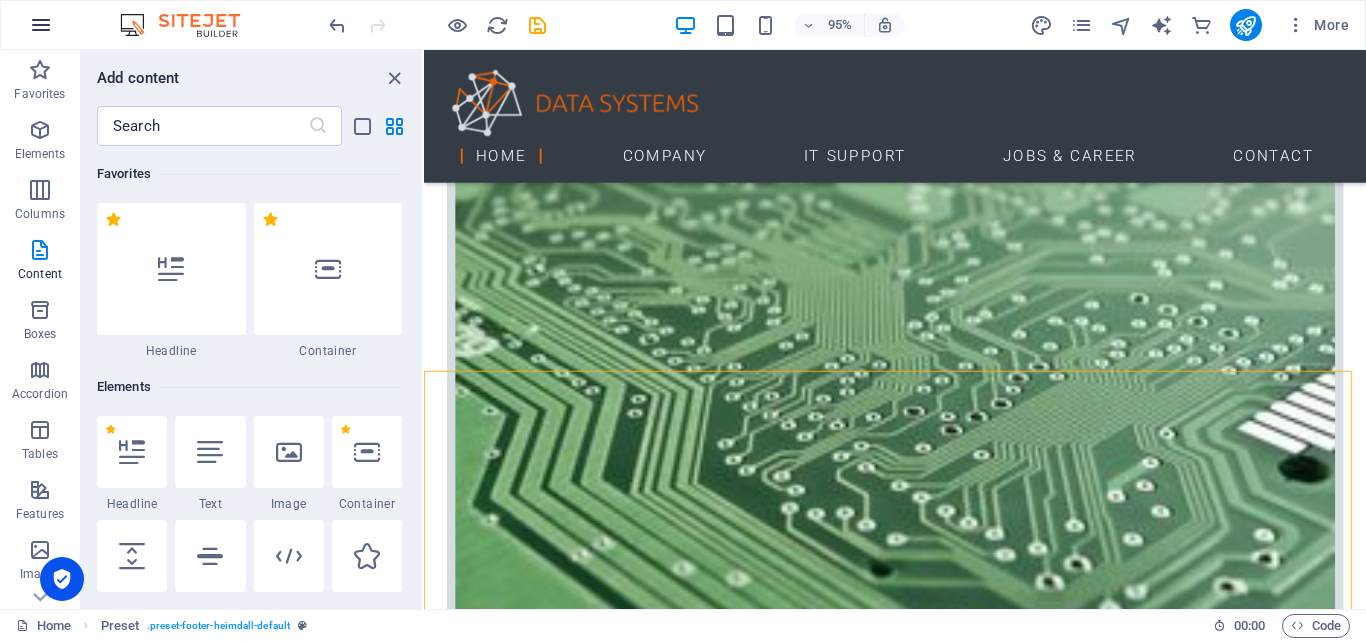 click at bounding box center (41, 25) 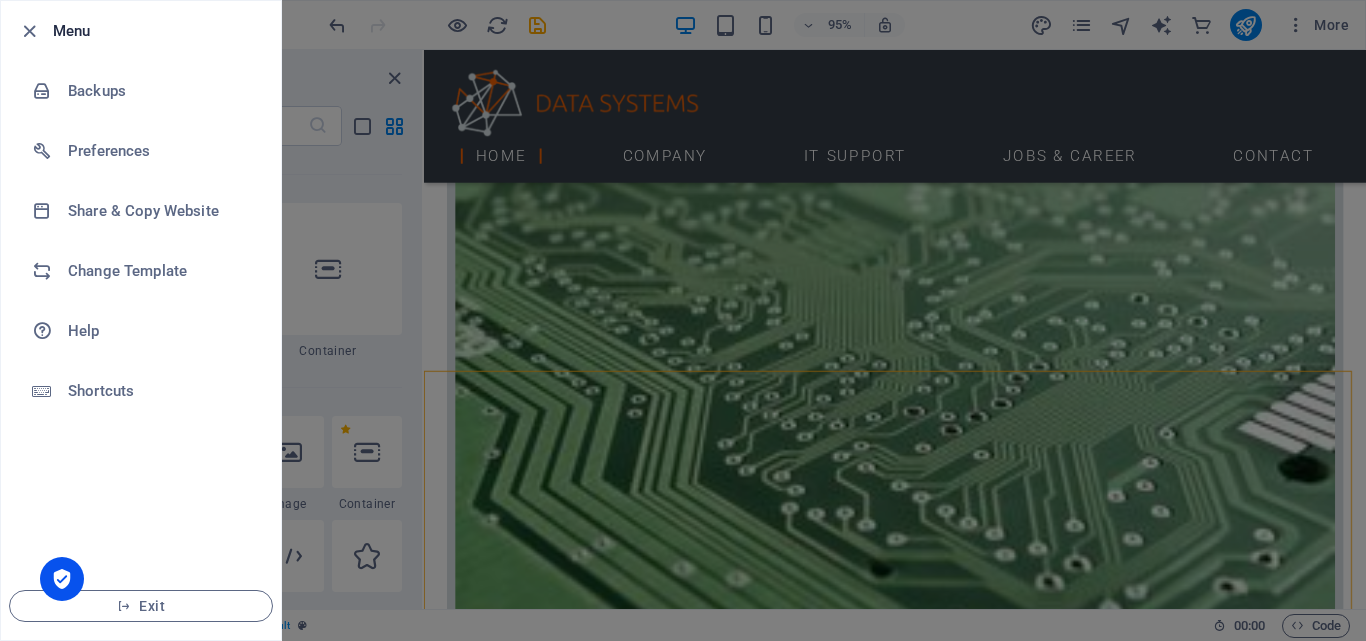 click at bounding box center [35, 31] 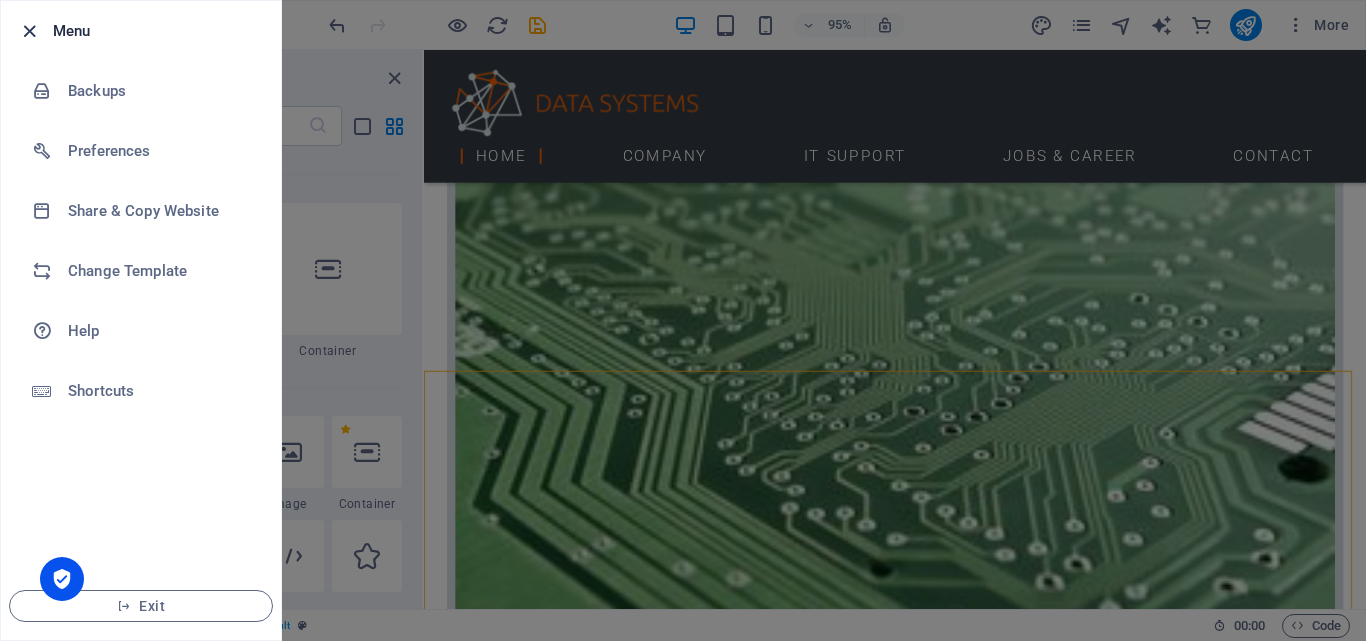 click at bounding box center (29, 31) 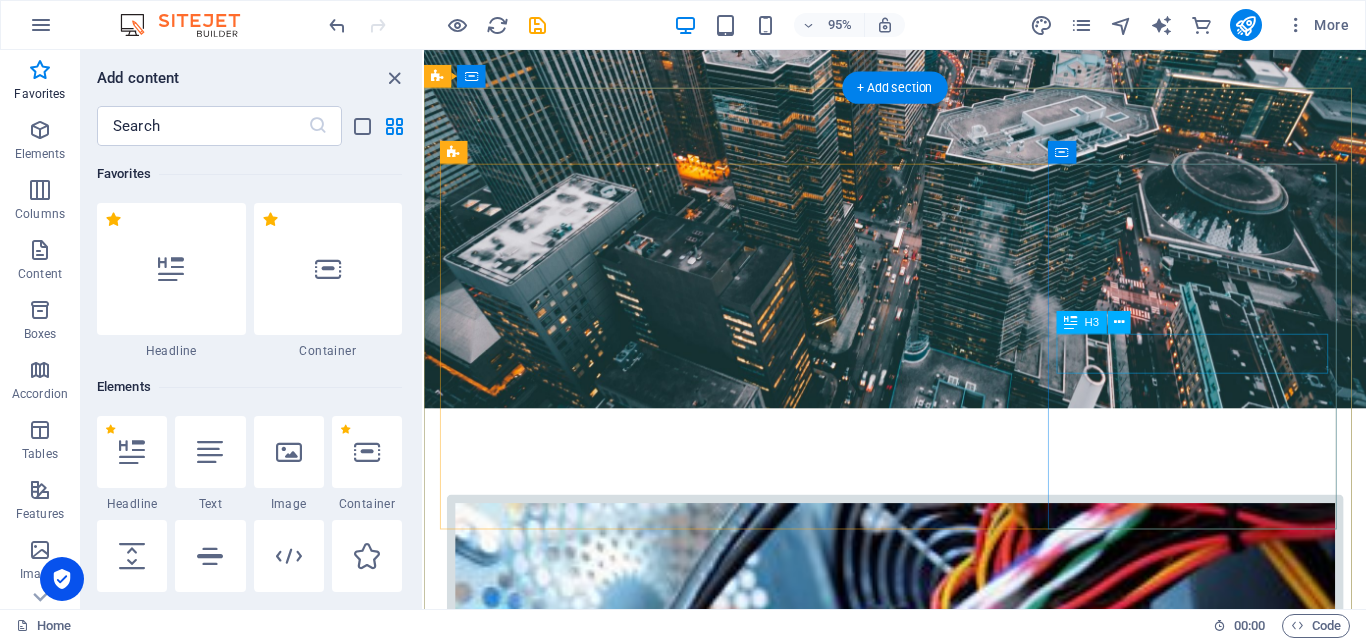 scroll, scrollTop: 0, scrollLeft: 0, axis: both 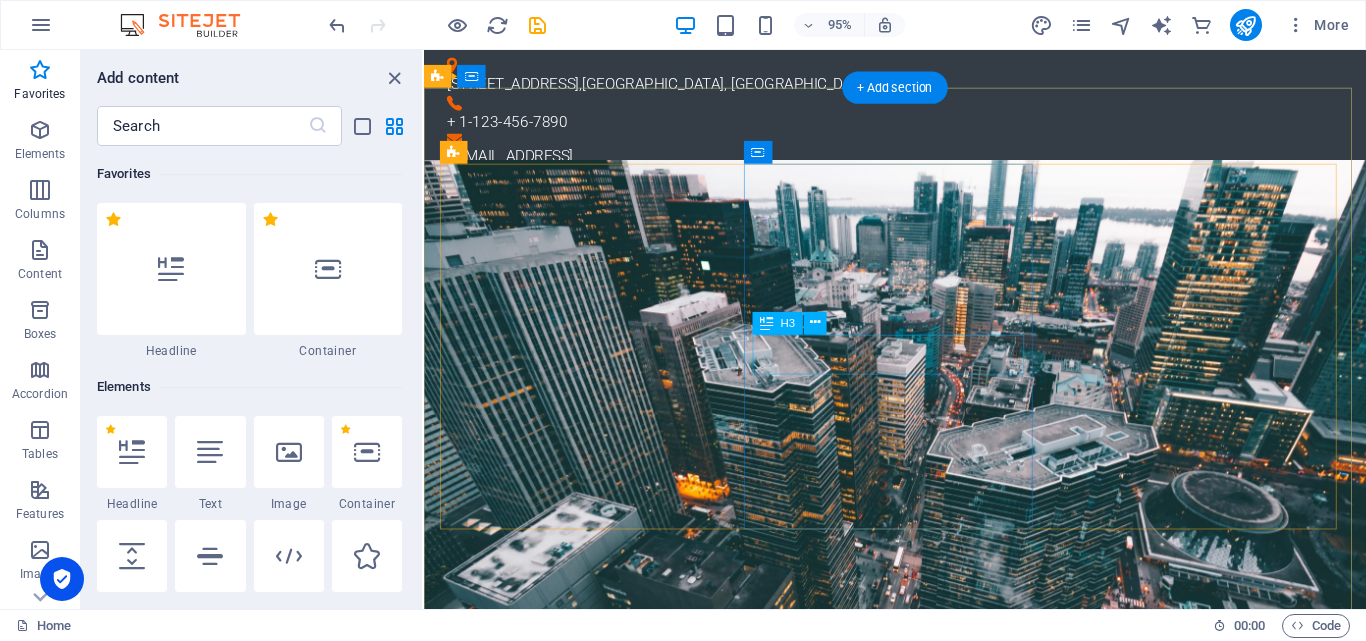 click on "Networking" at bounding box center [920, 2016] 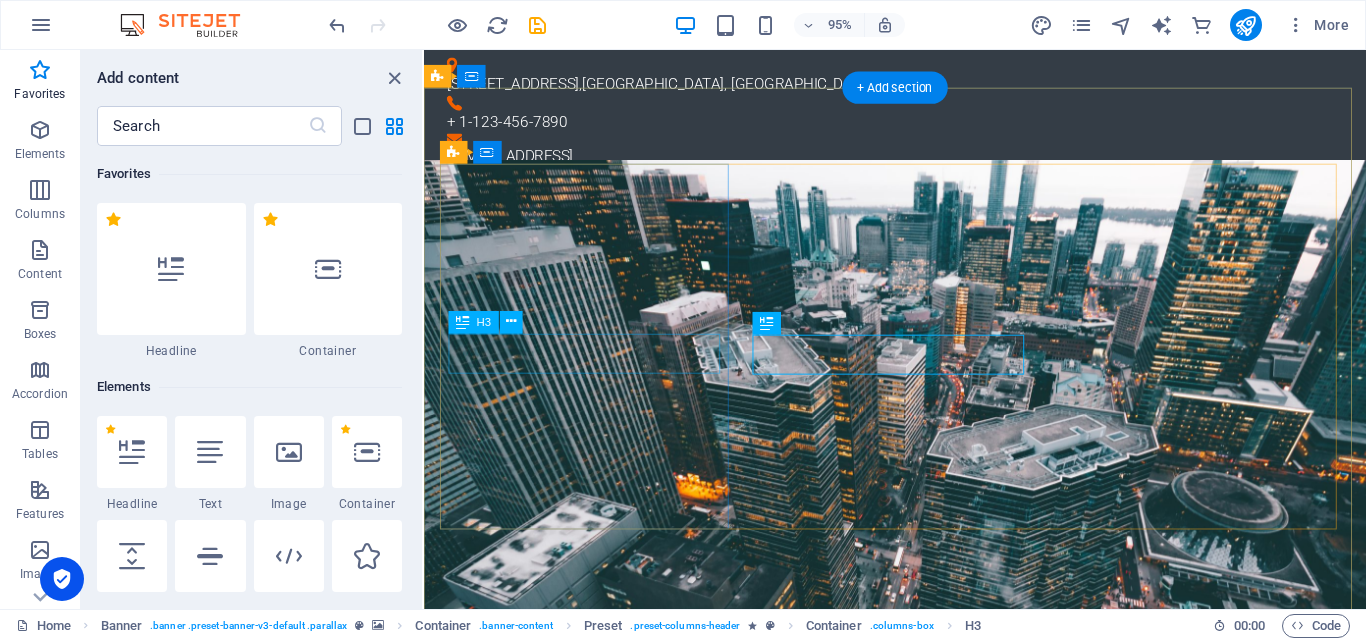 click on "Hardware Support" at bounding box center [920, 1417] 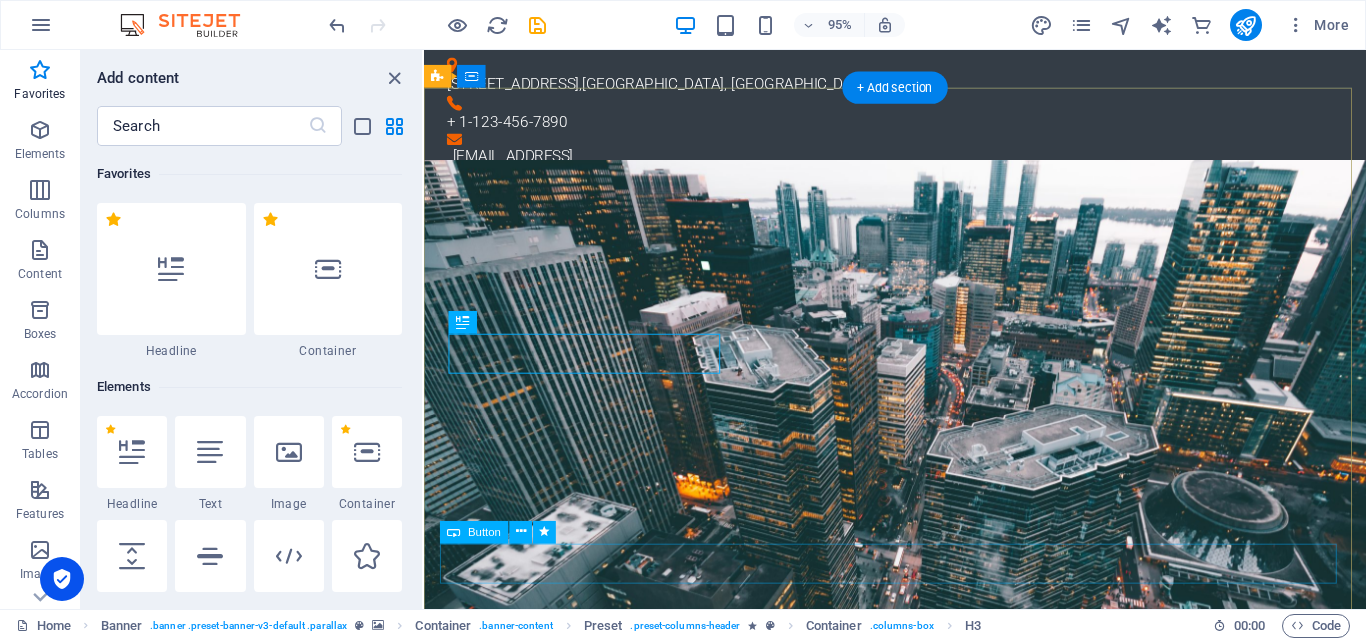 click on "Learn more" at bounding box center (920, 2794) 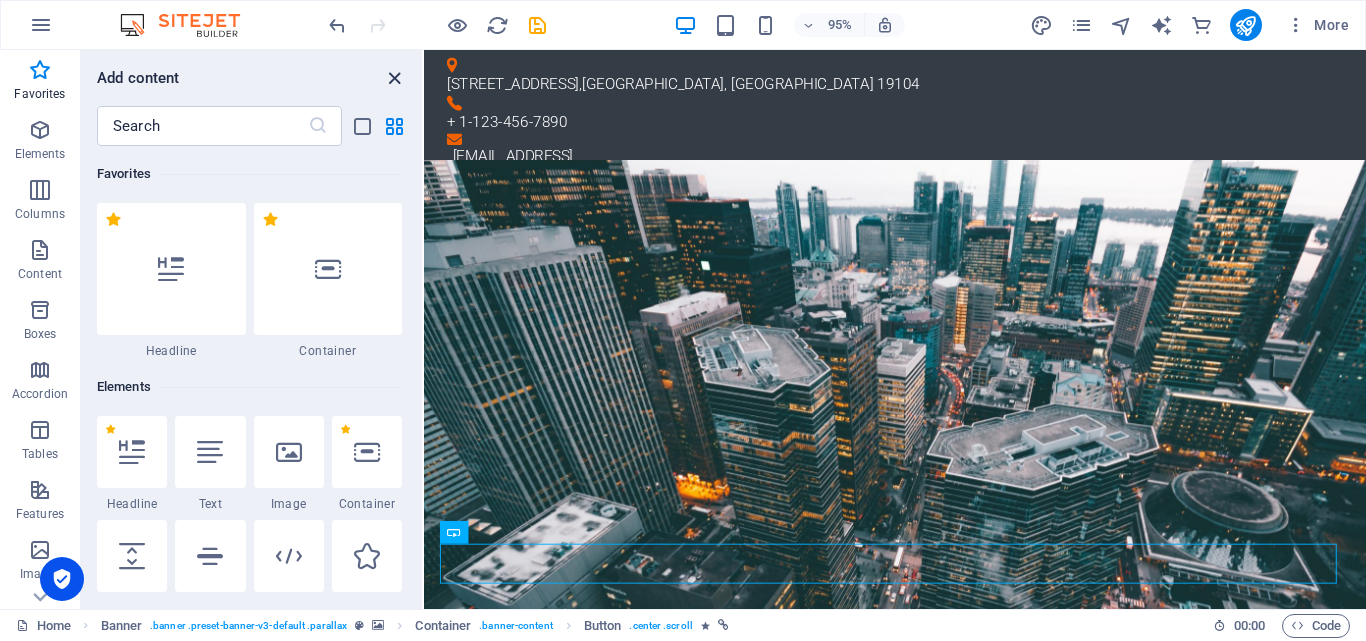 click at bounding box center [394, 78] 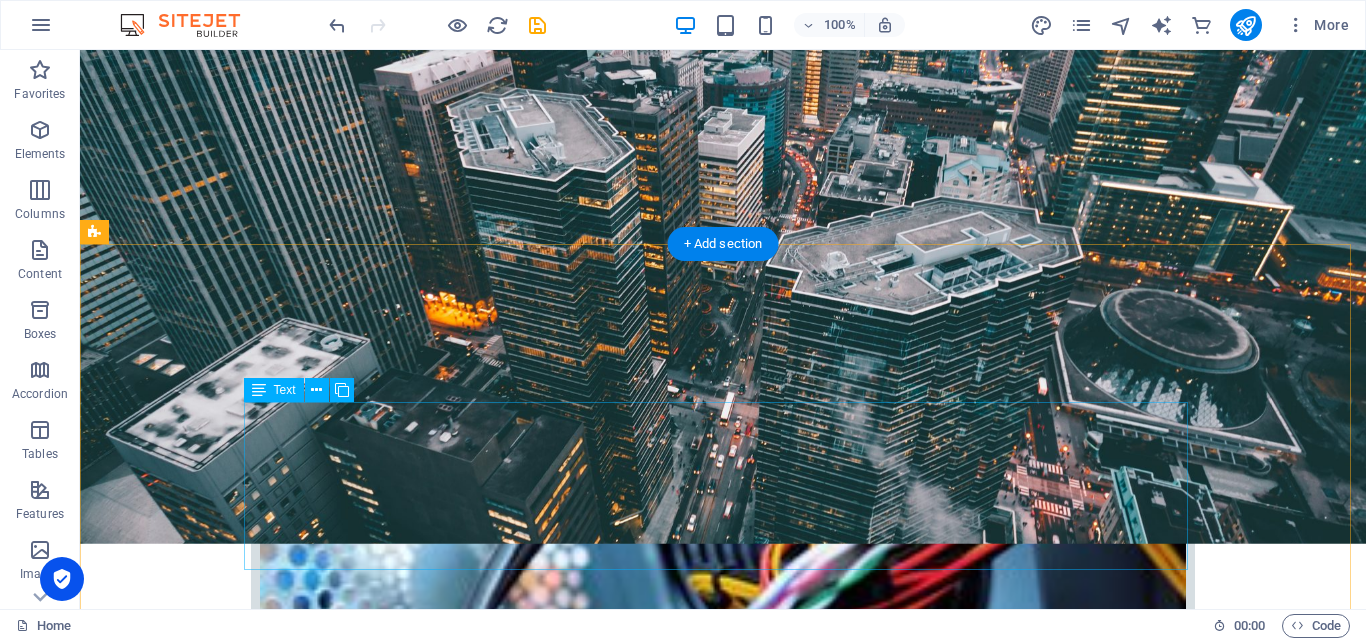 scroll, scrollTop: 600, scrollLeft: 0, axis: vertical 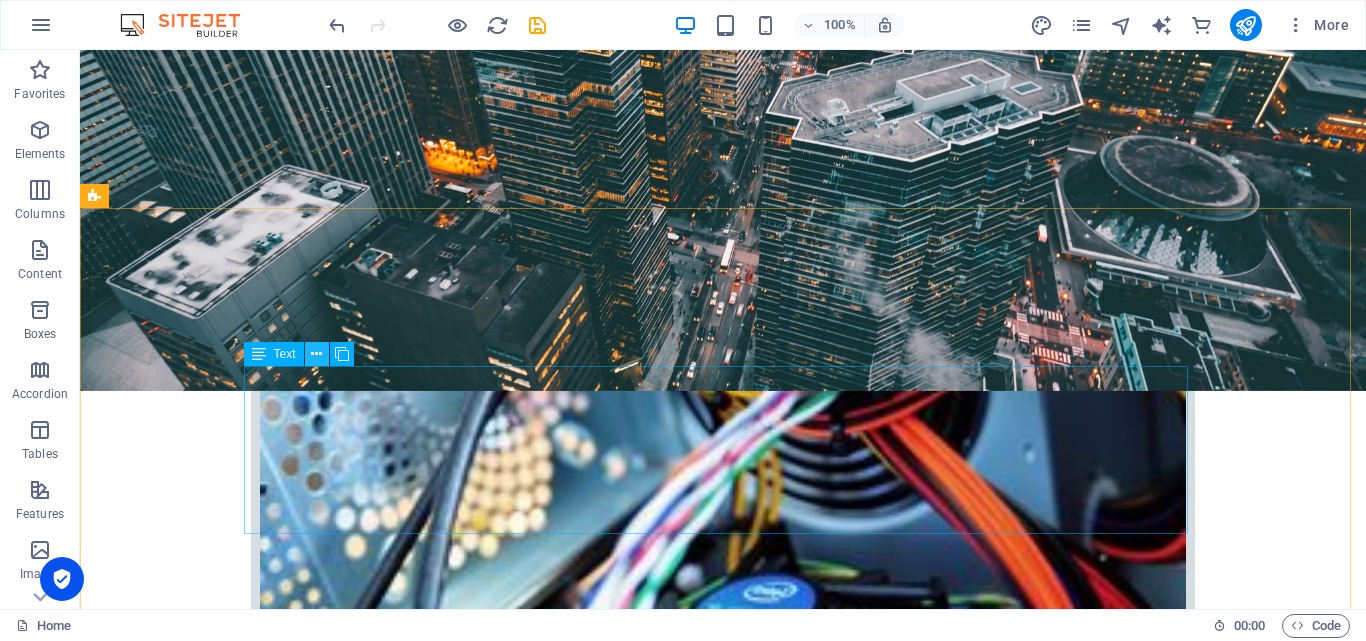 click at bounding box center [316, 354] 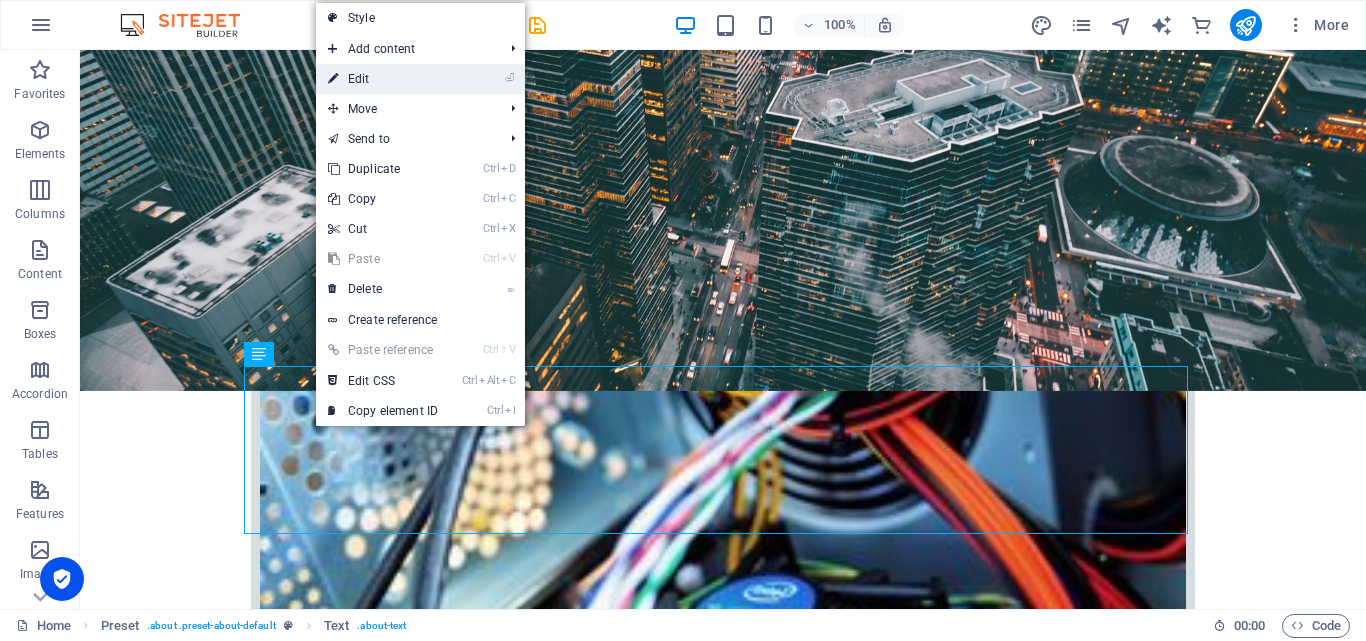 click on "⏎  Edit" at bounding box center [383, 79] 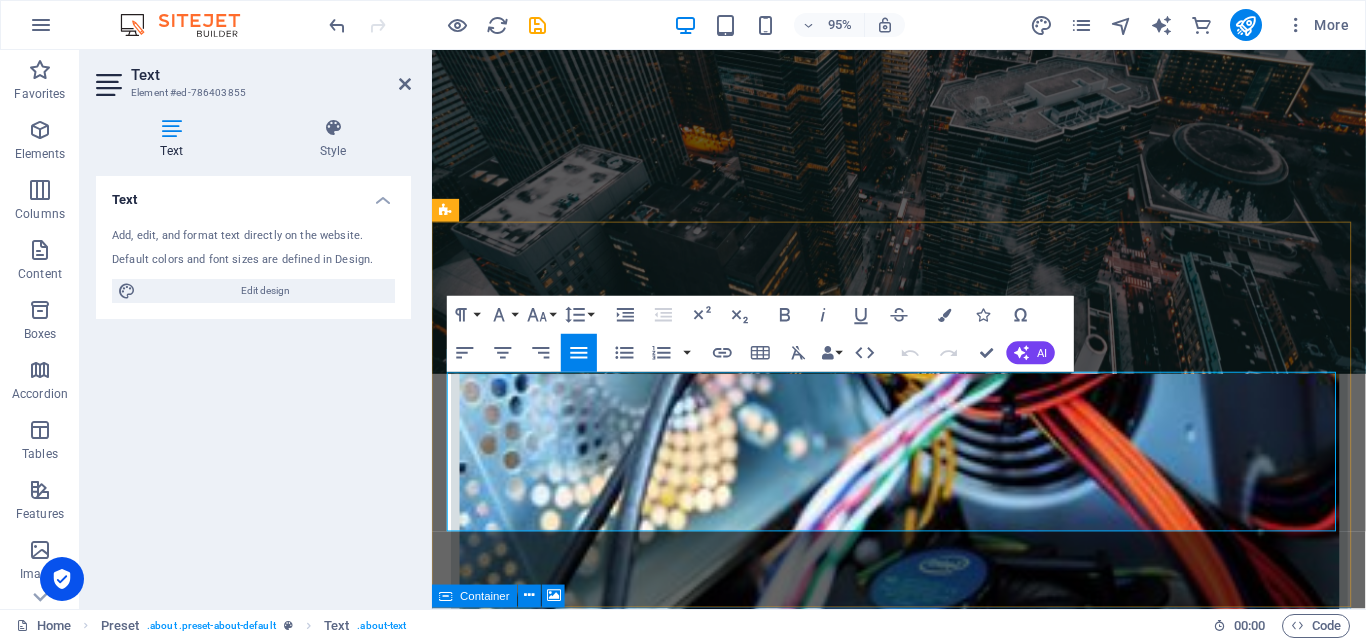 drag, startPoint x: 447, startPoint y: 398, endPoint x: 564, endPoint y: 543, distance: 186.31694 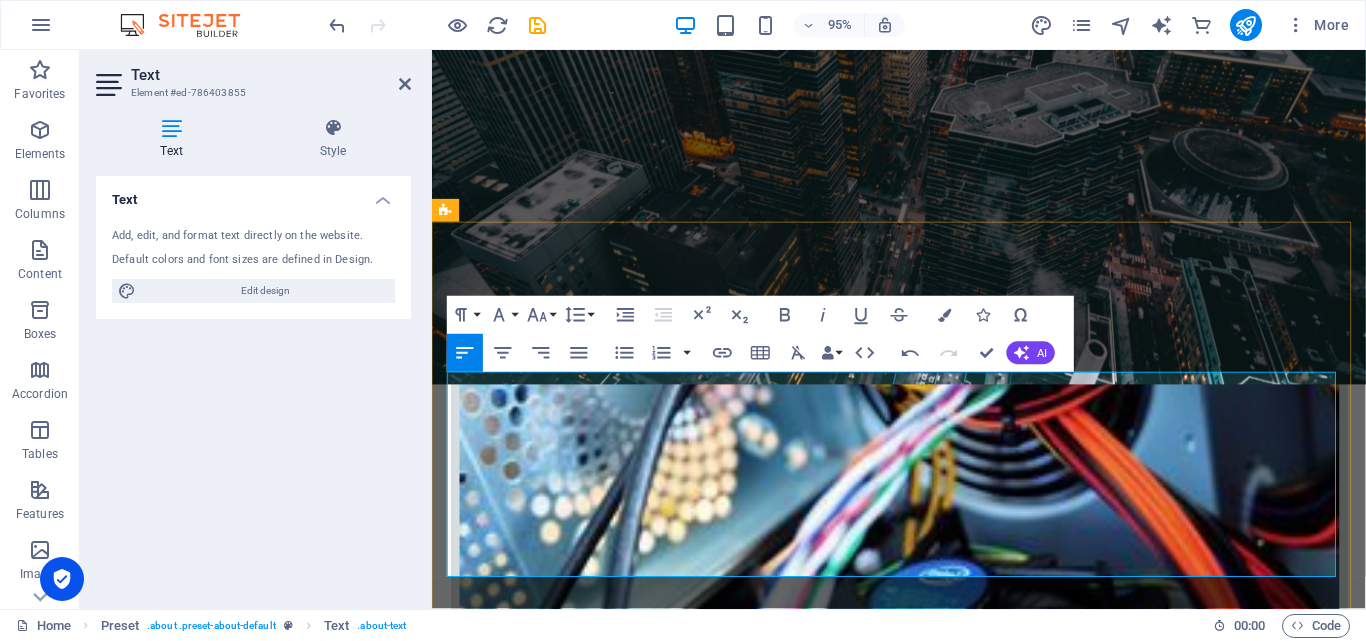 drag, startPoint x: 957, startPoint y: 493, endPoint x: 705, endPoint y: 488, distance: 252.04959 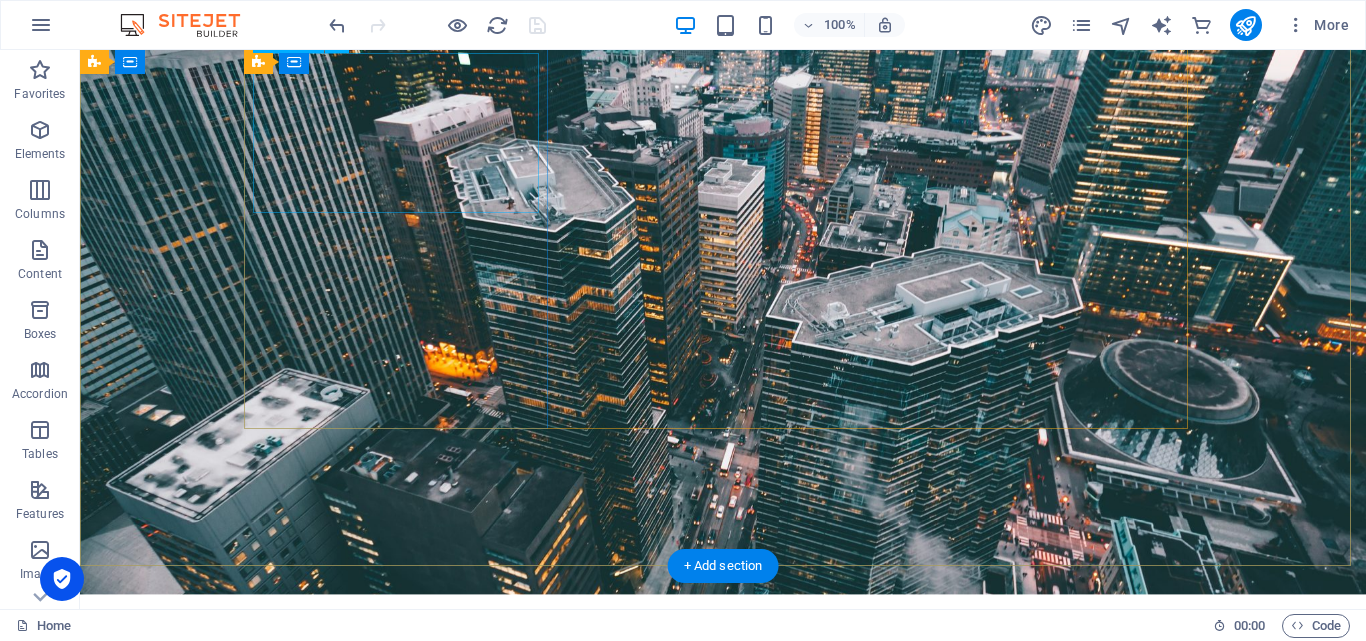 scroll, scrollTop: 77, scrollLeft: 0, axis: vertical 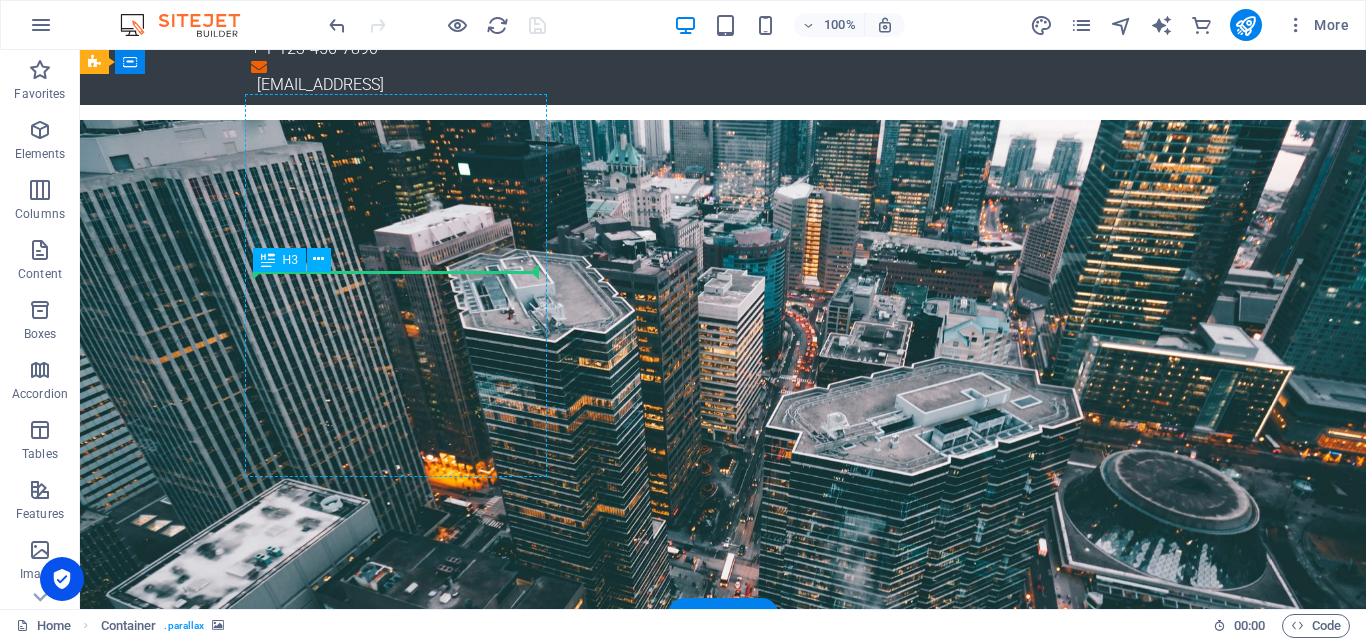 drag, startPoint x: 517, startPoint y: 292, endPoint x: 489, endPoint y: 287, distance: 28.442924 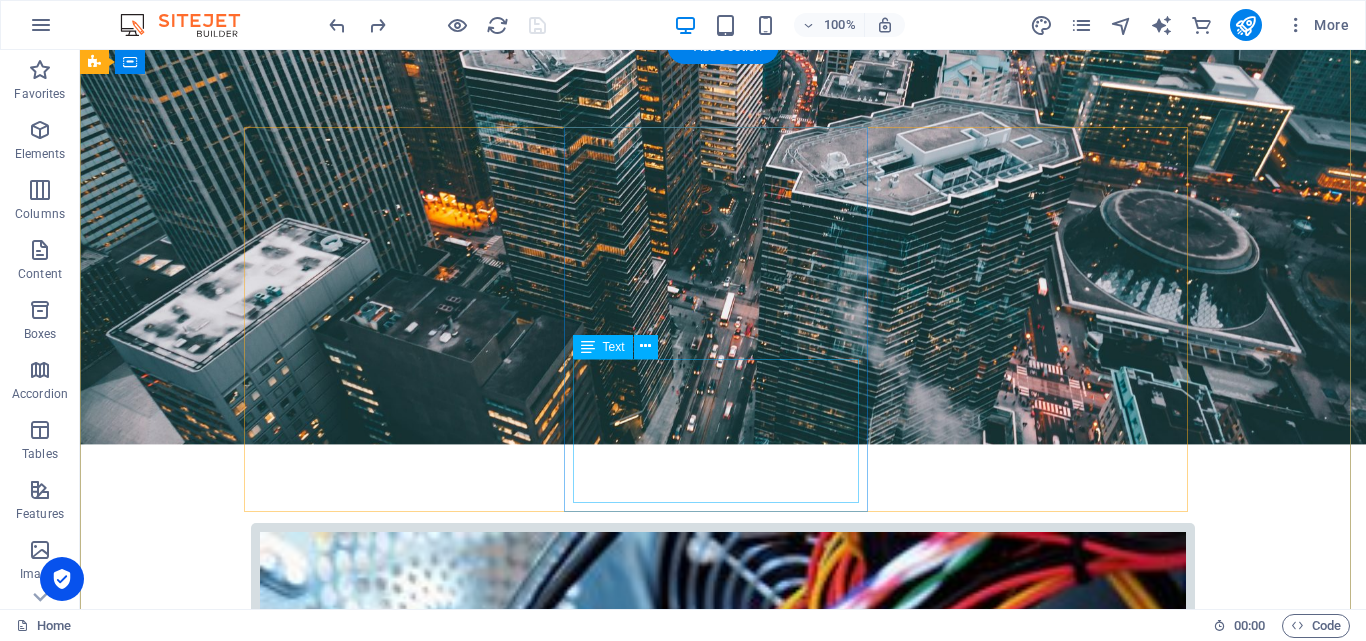 scroll, scrollTop: 0, scrollLeft: 0, axis: both 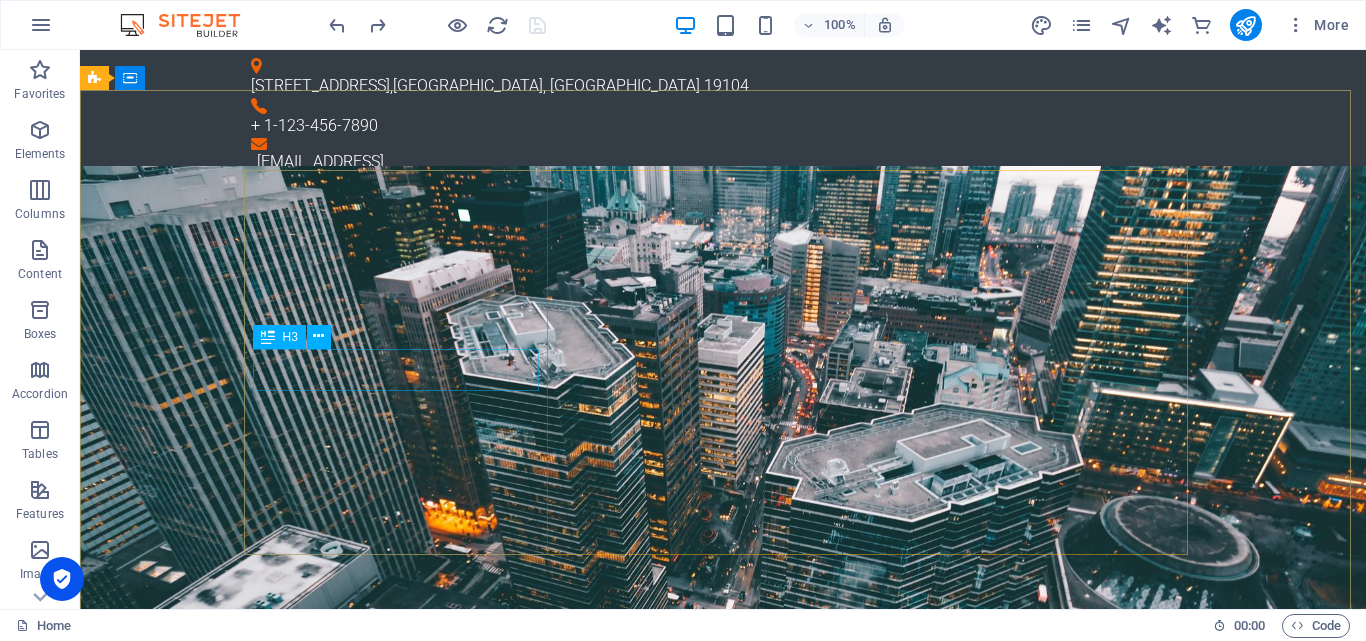 click at bounding box center (268, 337) 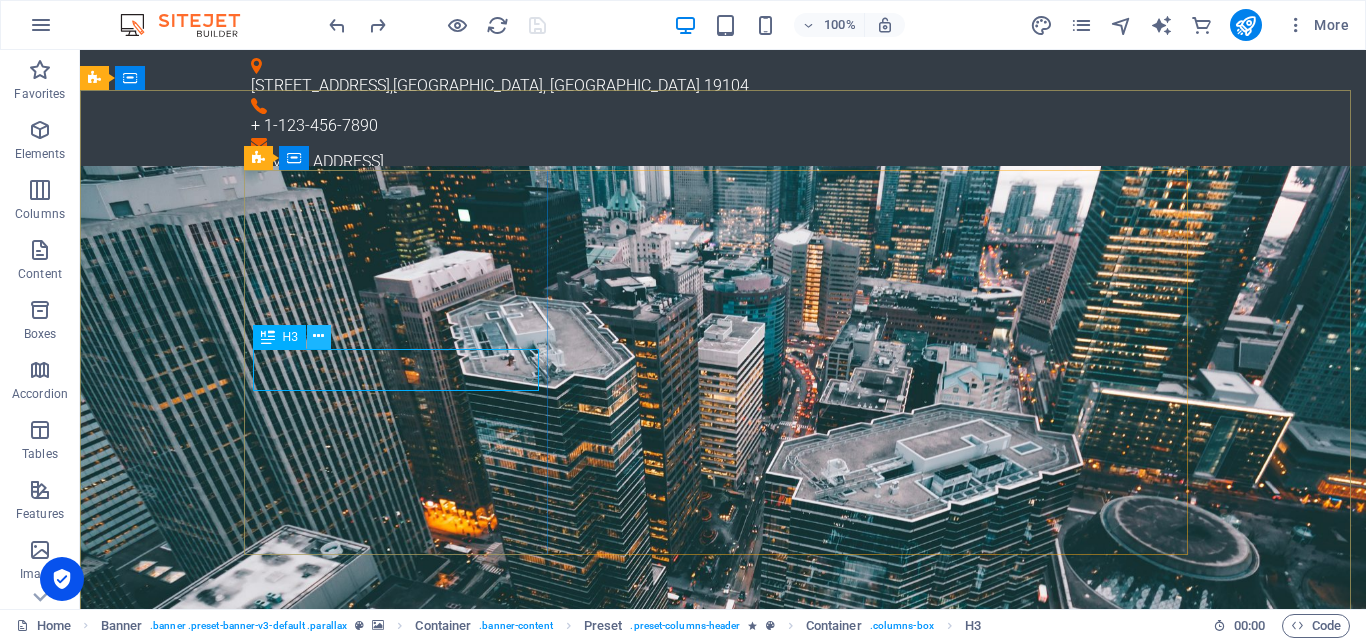 click at bounding box center [318, 336] 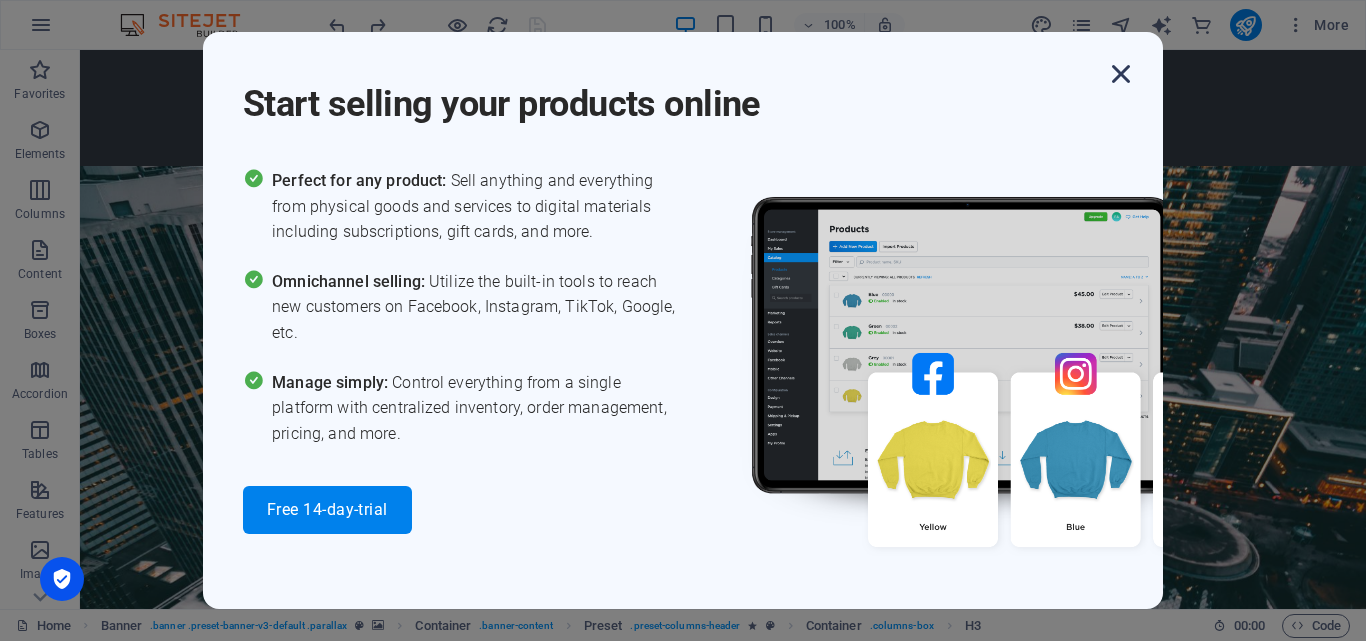 click at bounding box center (1121, 74) 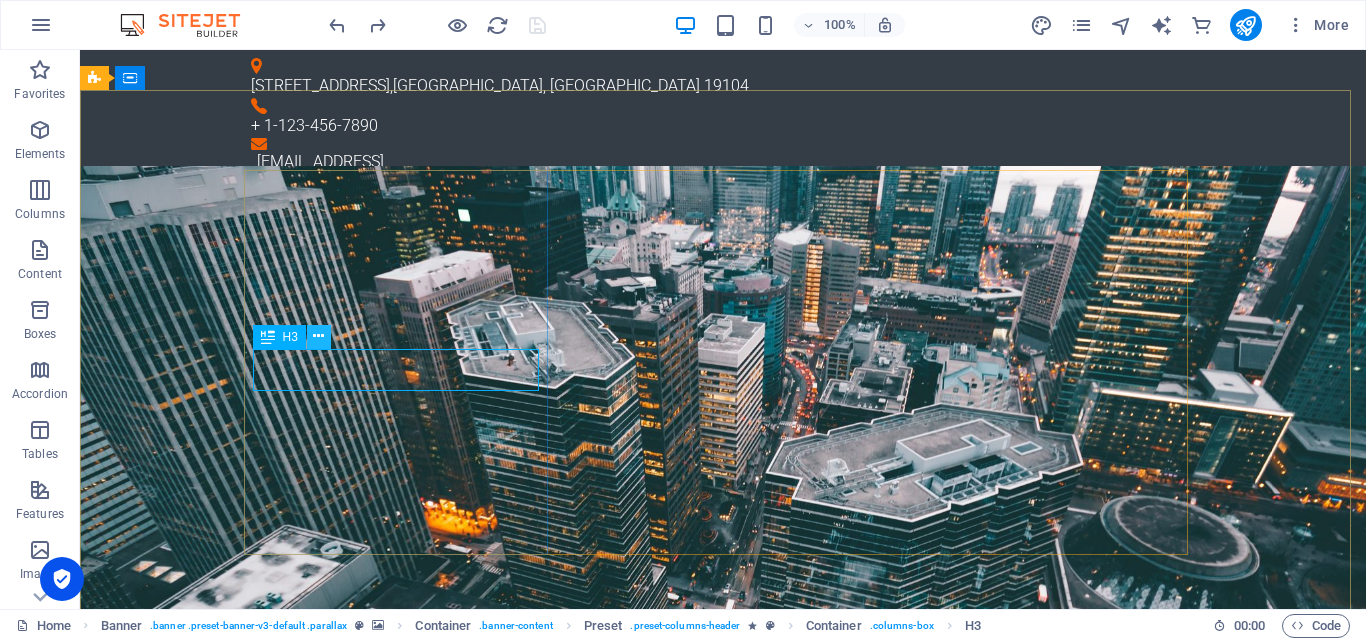 click at bounding box center (318, 336) 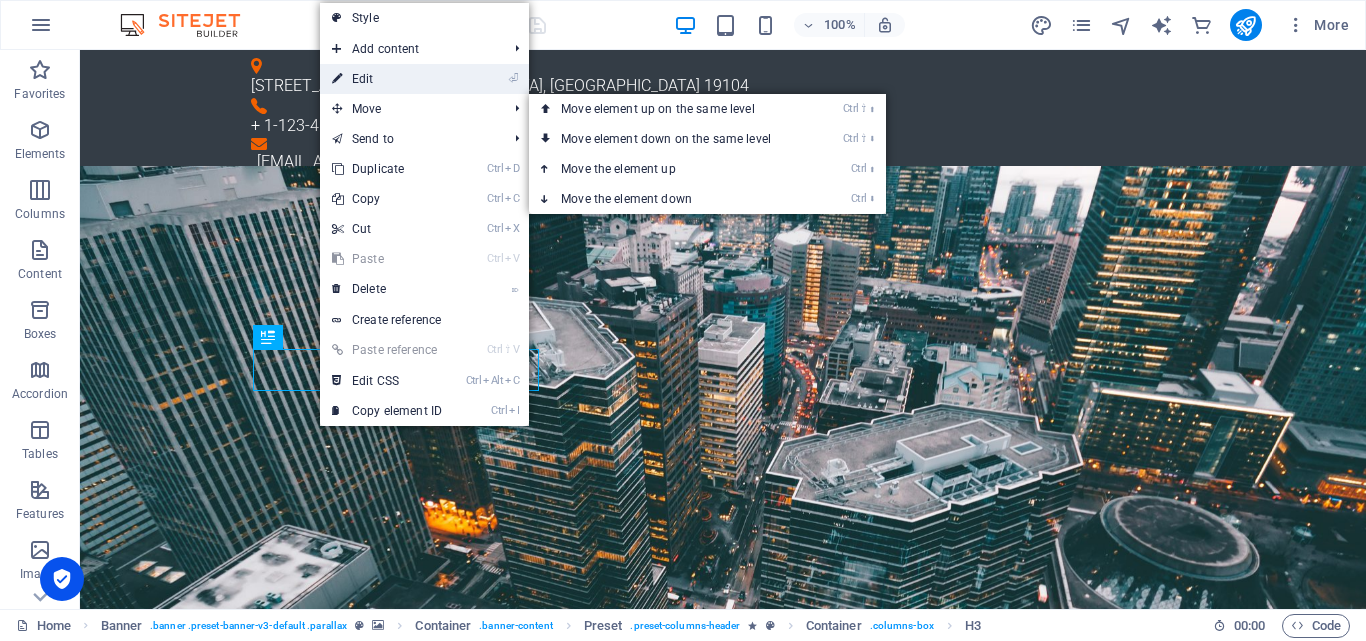 click on "⏎  Edit" at bounding box center (387, 79) 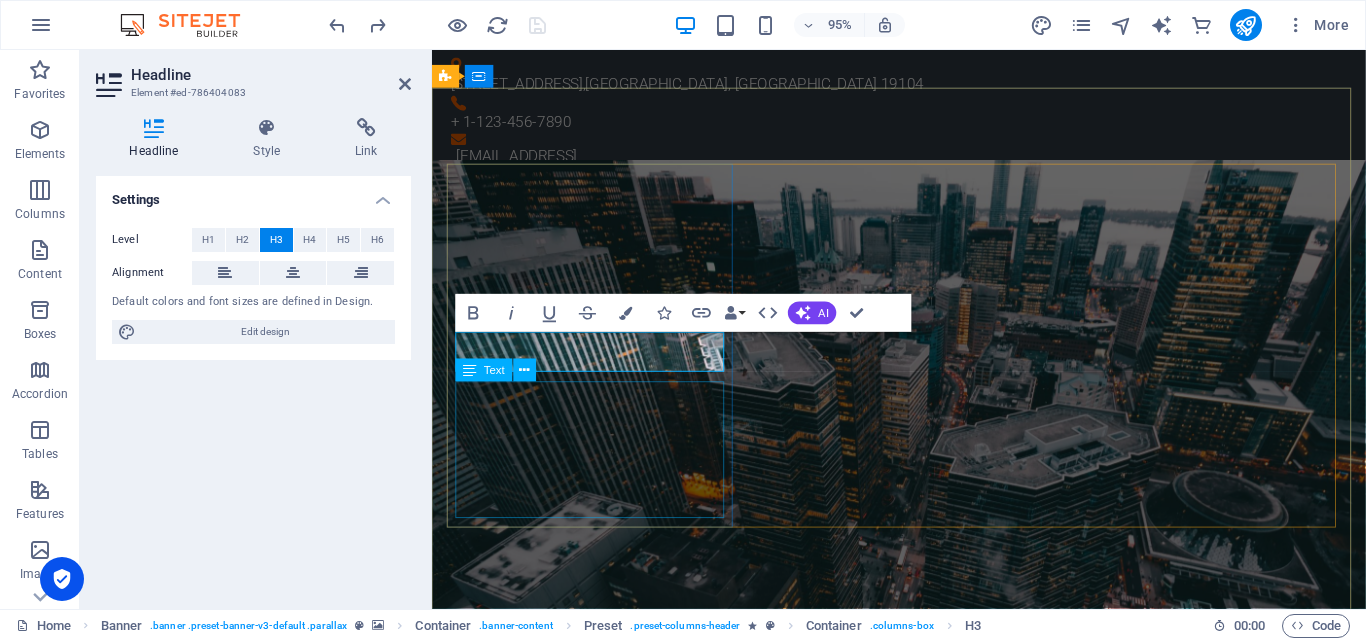 type 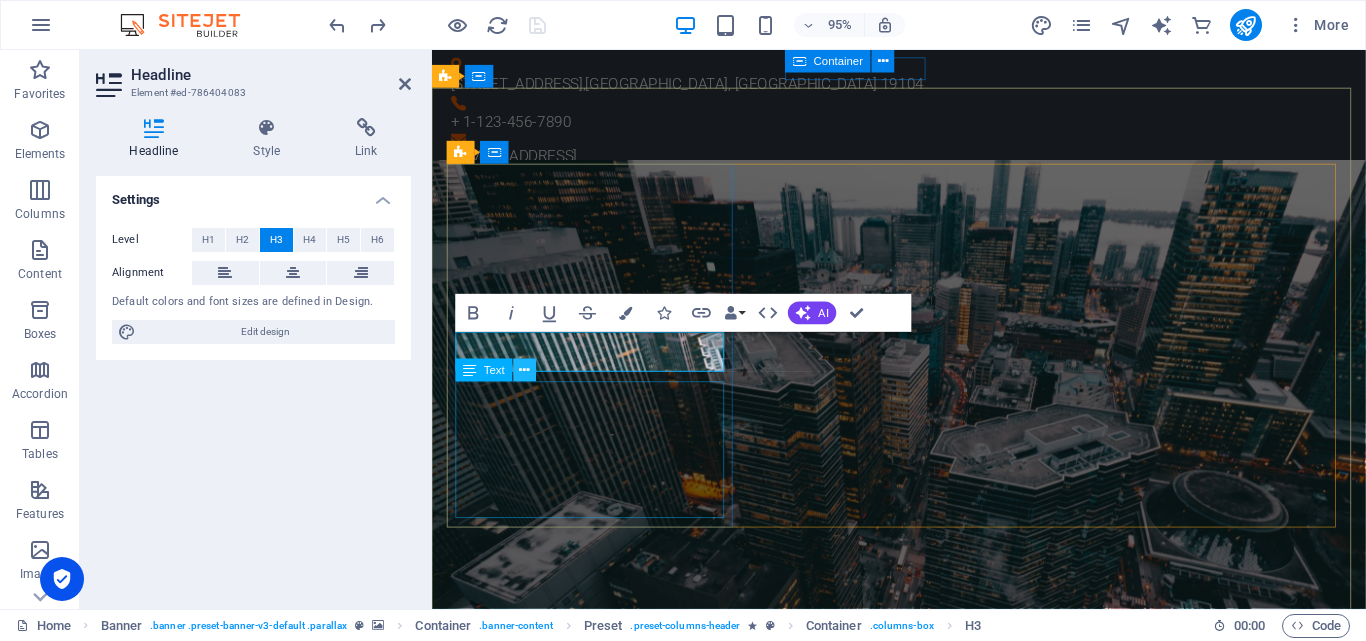 click at bounding box center (525, 371) 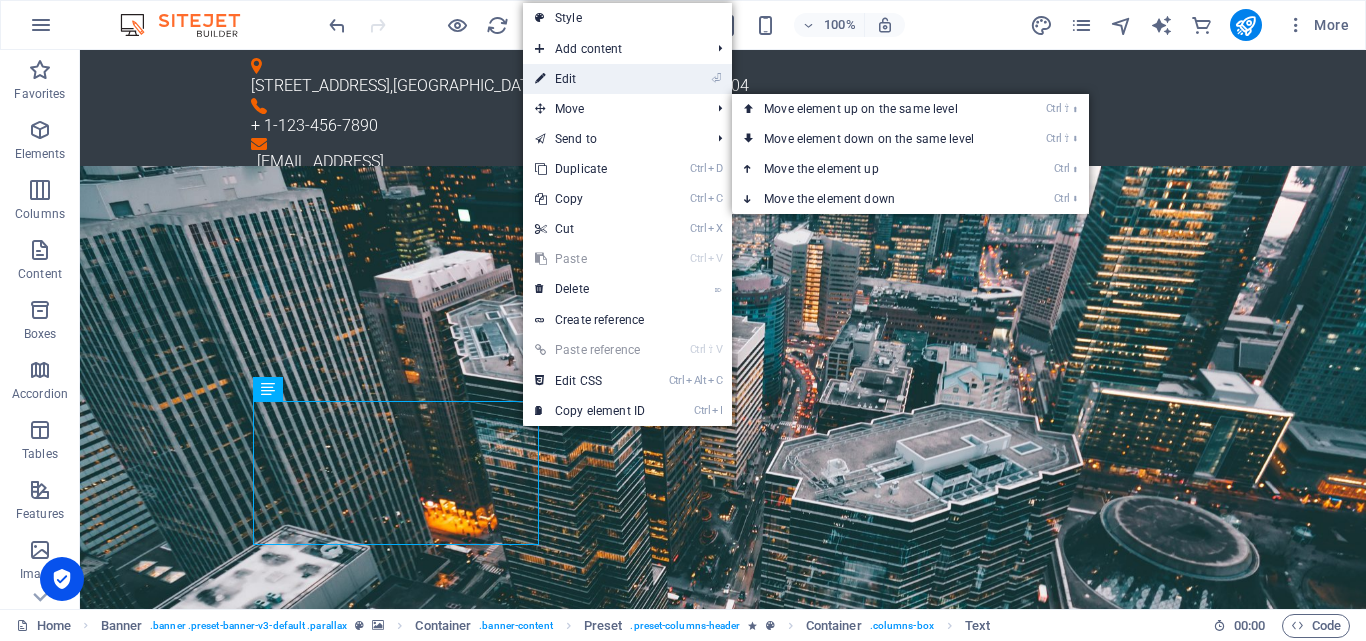 click on "⏎  Edit" at bounding box center [590, 79] 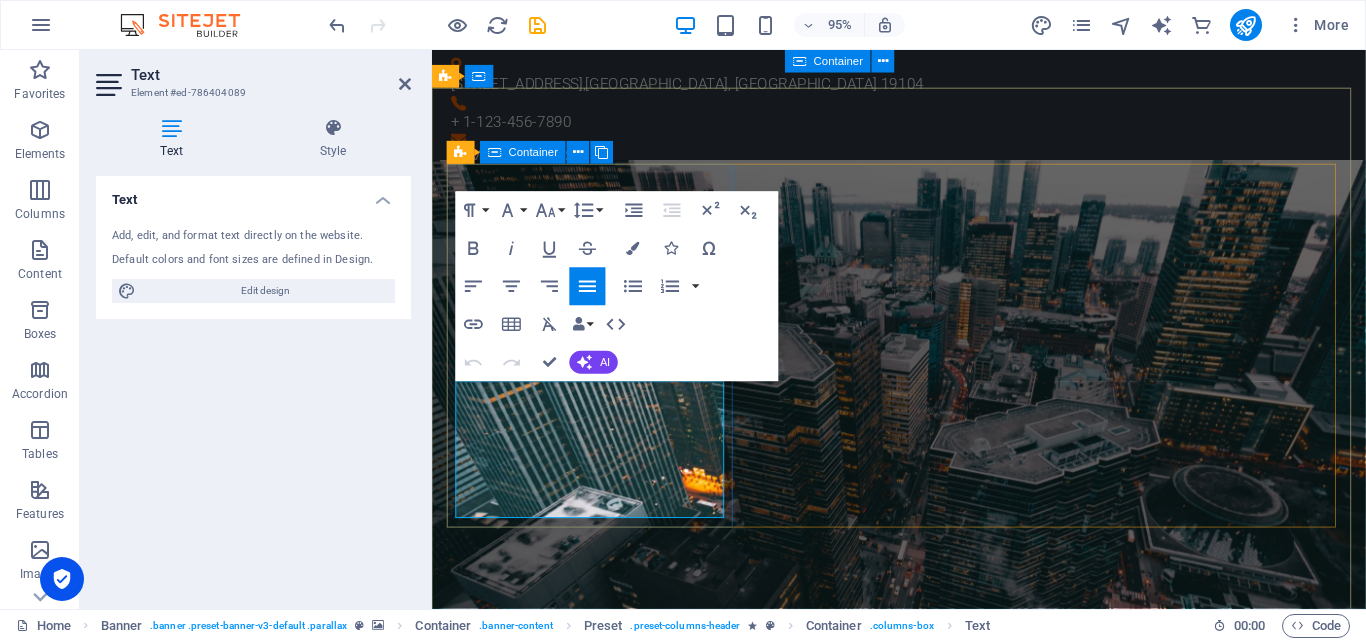 drag, startPoint x: 669, startPoint y: 532, endPoint x: 455, endPoint y: 416, distance: 243.41734 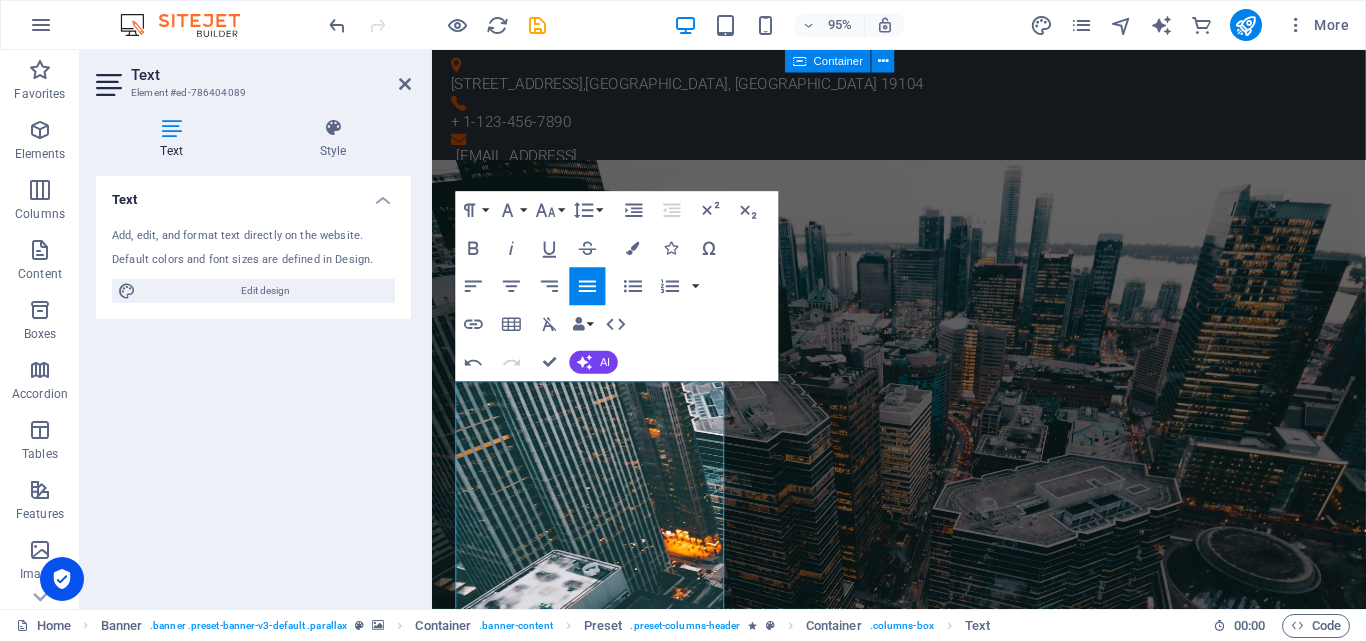 click on "Text Add, edit, and format text directly on the website. Default colors and font sizes are defined in Design. Edit design Alignment Left aligned Centered Right aligned" at bounding box center [253, 384] 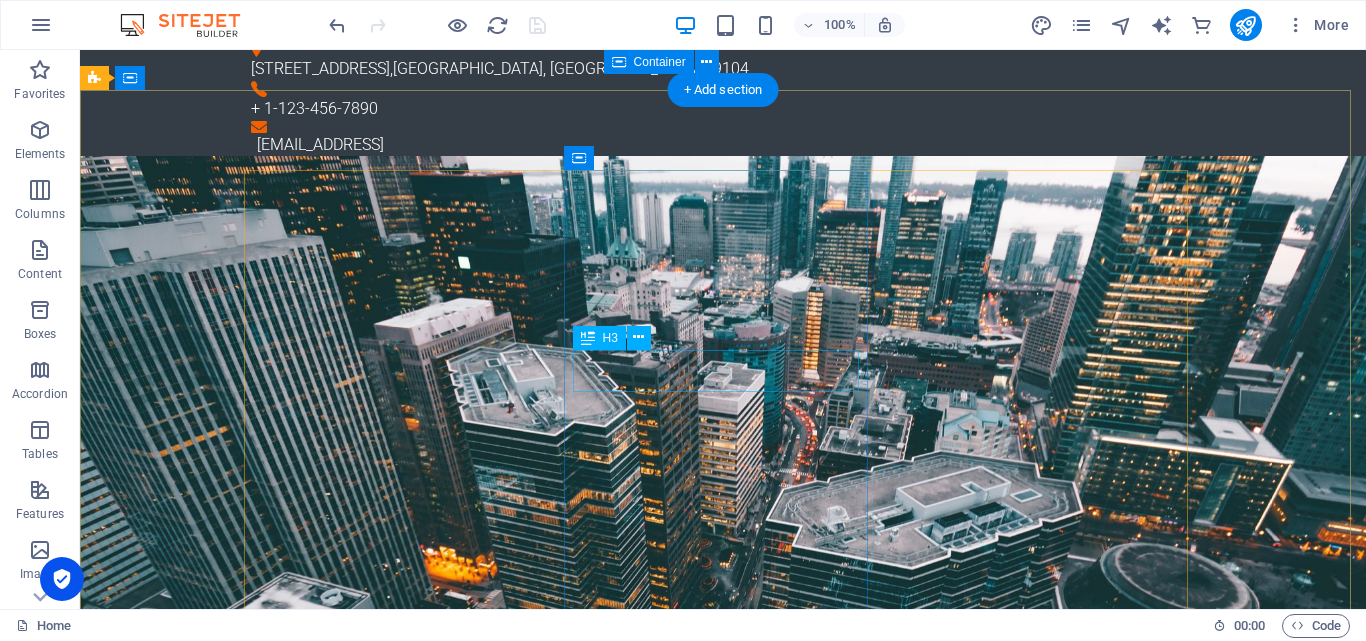 scroll, scrollTop: 0, scrollLeft: 0, axis: both 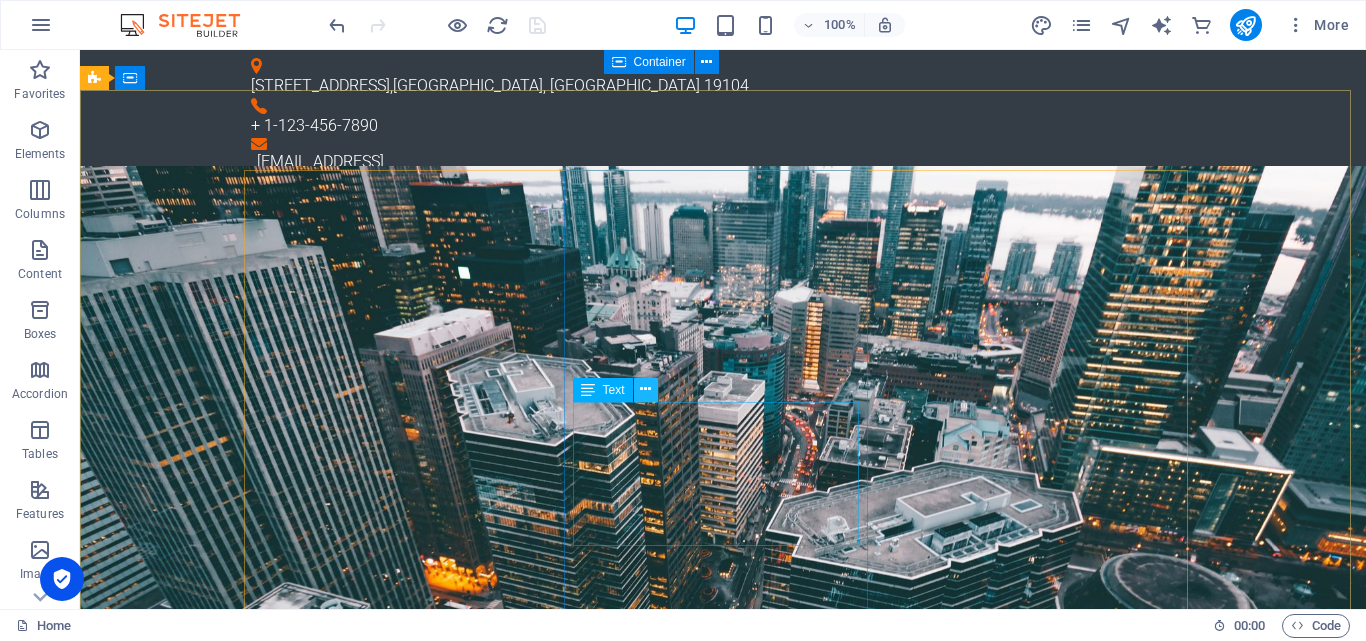 click at bounding box center (646, 390) 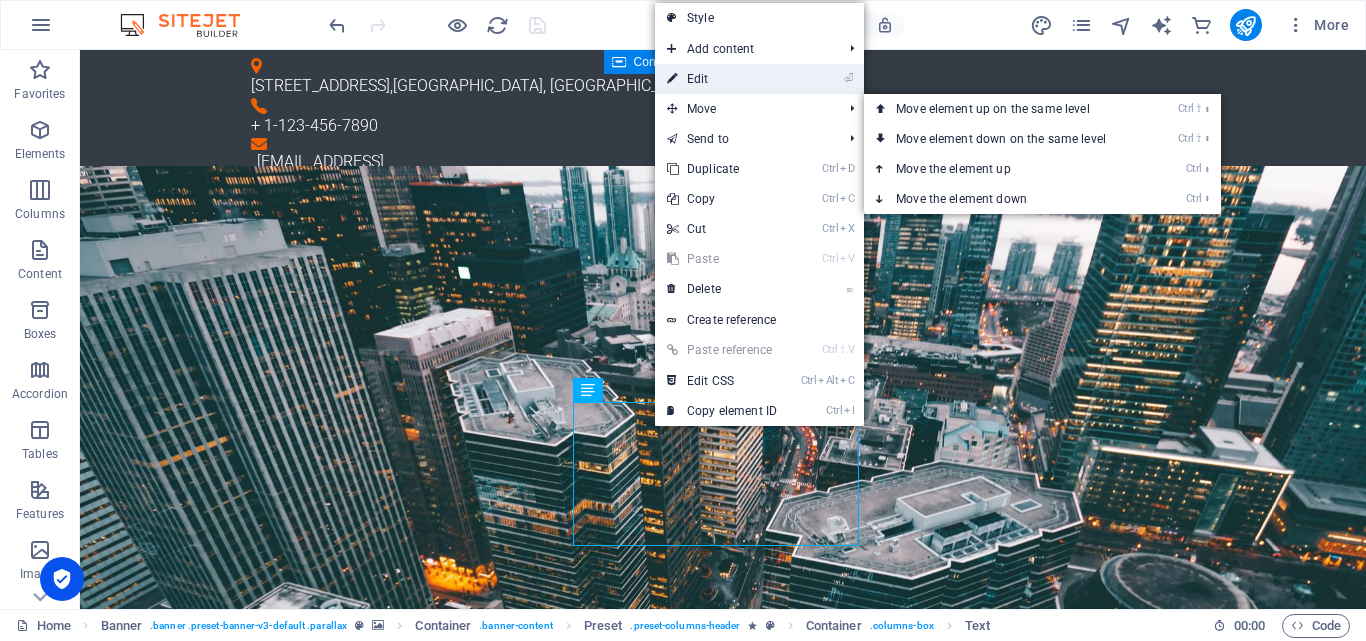 drag, startPoint x: 695, startPoint y: 85, endPoint x: 273, endPoint y: 318, distance: 482.05084 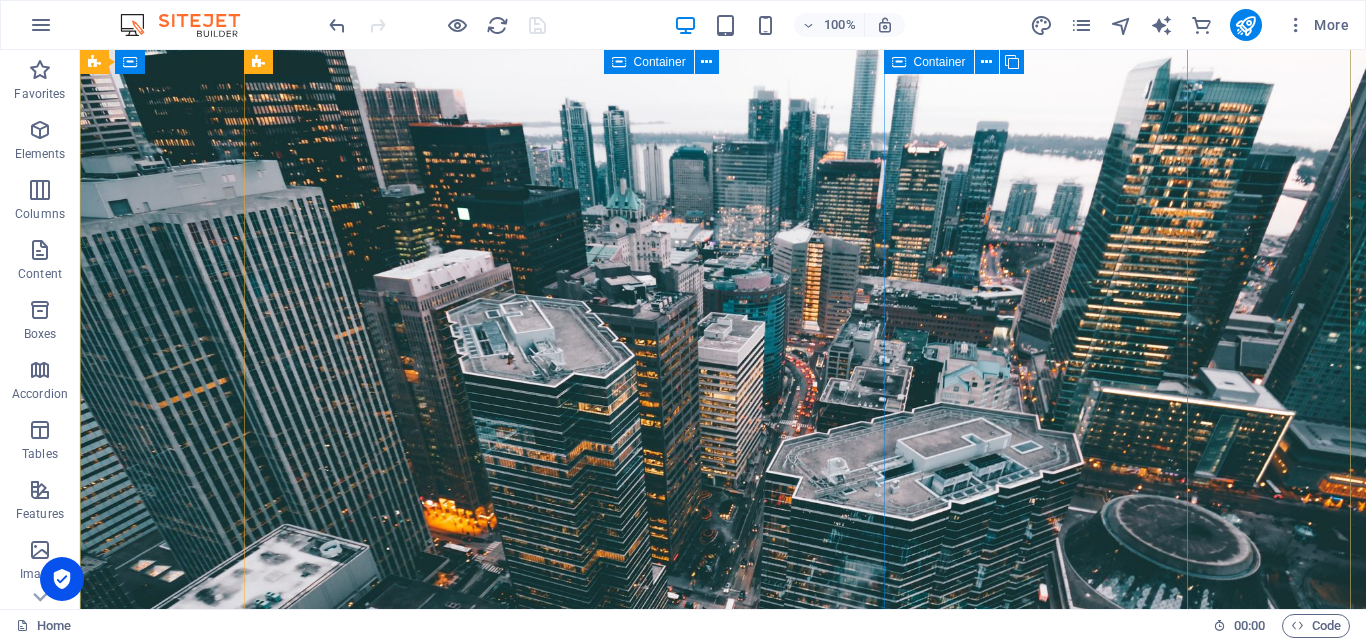 scroll, scrollTop: 200, scrollLeft: 0, axis: vertical 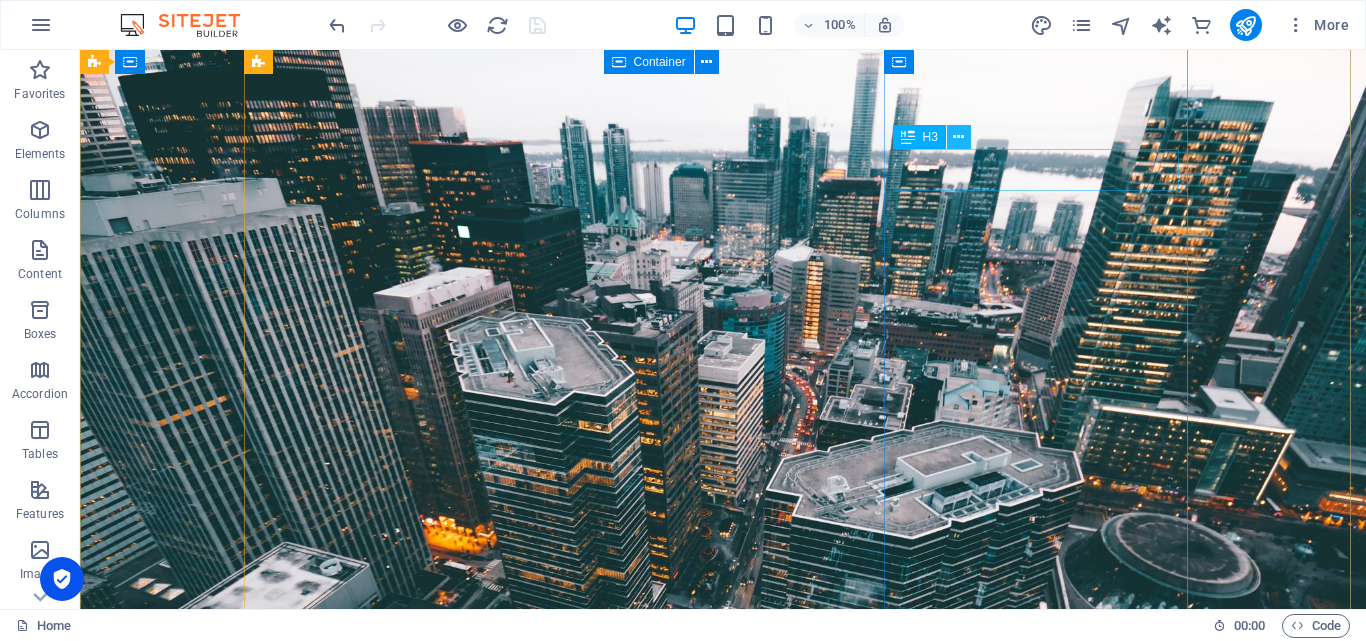 click at bounding box center [958, 137] 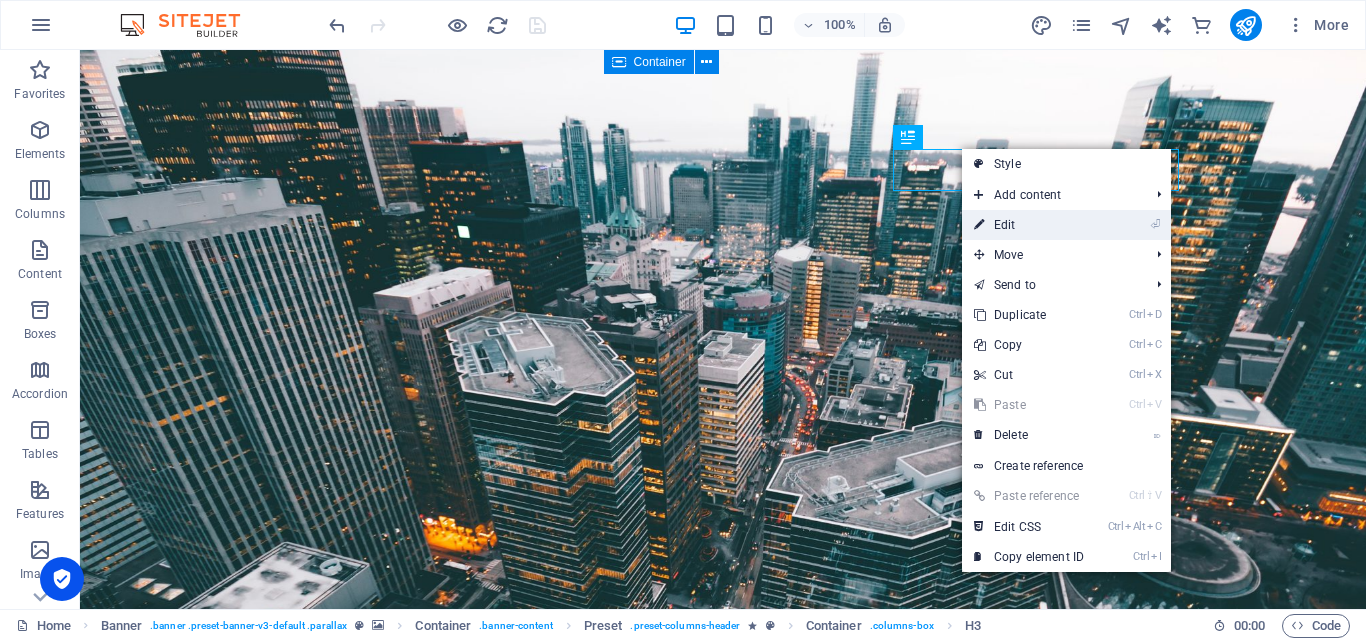 click on "⏎  Edit" at bounding box center [1029, 225] 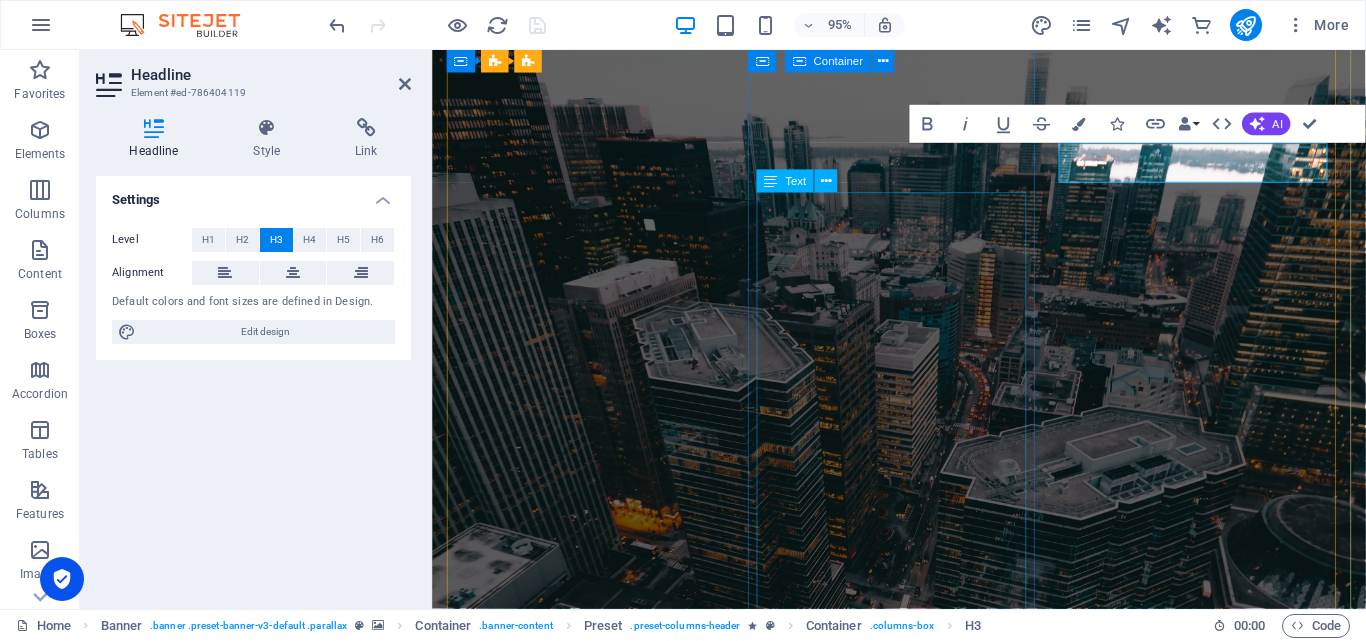 type 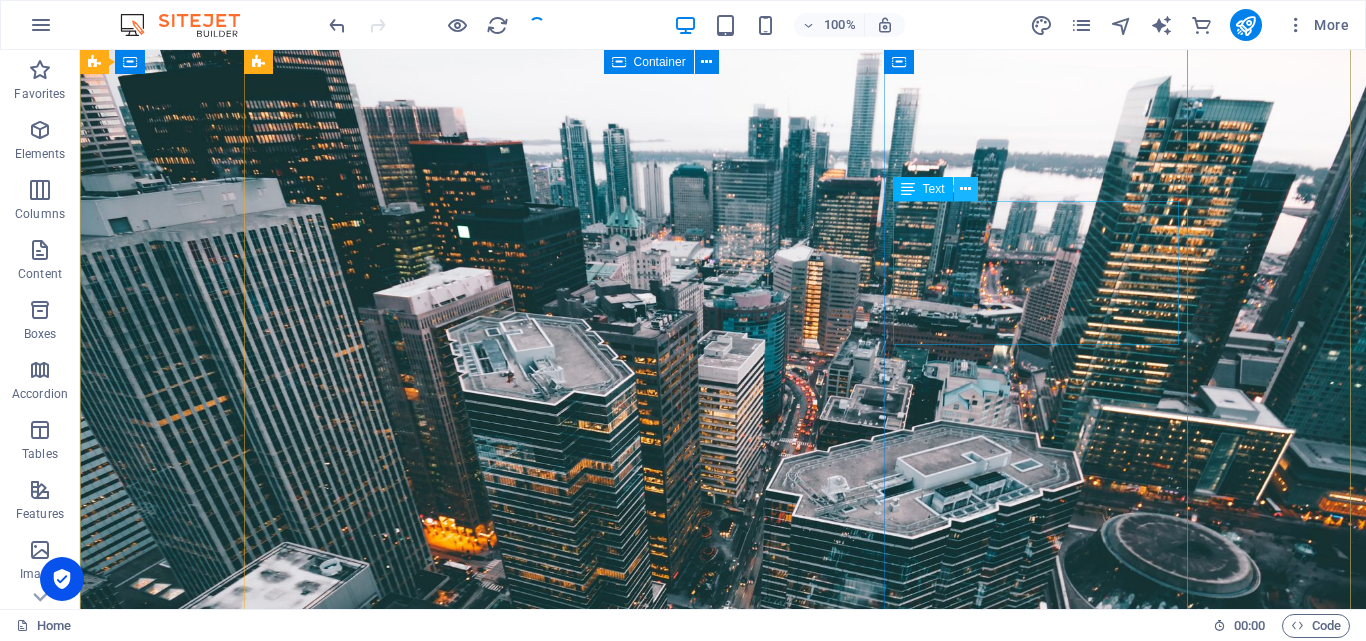 click at bounding box center [965, 189] 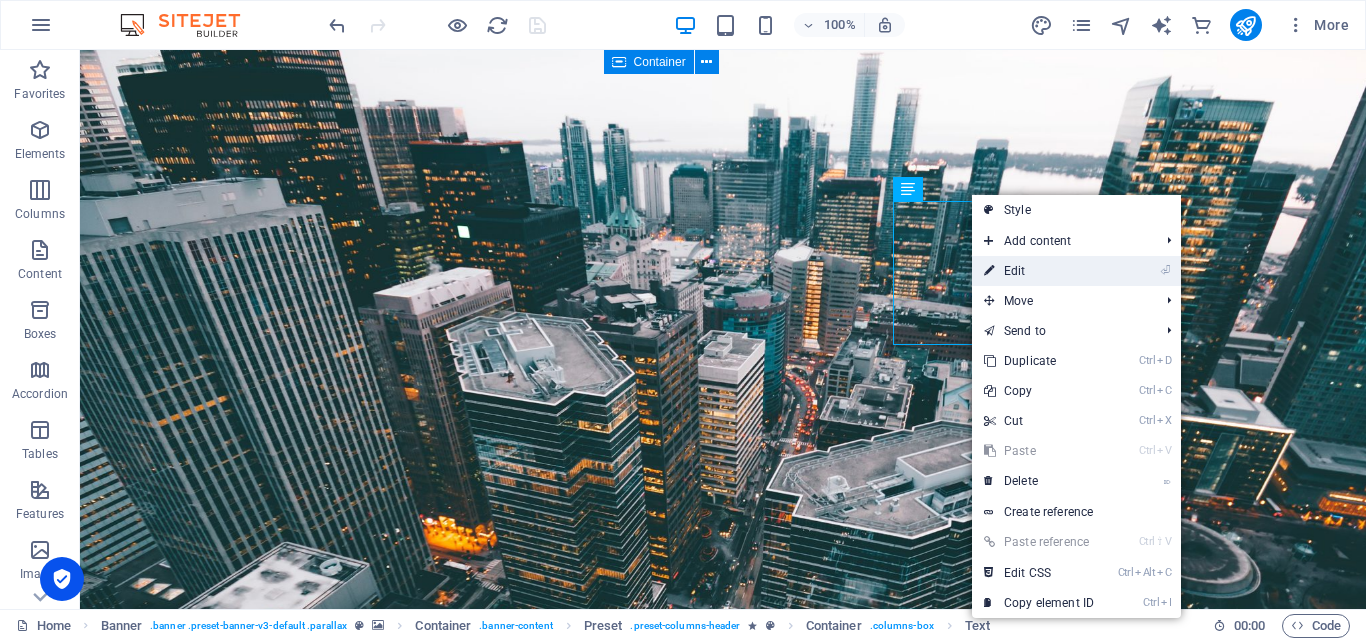 drag, startPoint x: 1015, startPoint y: 273, endPoint x: 604, endPoint y: 269, distance: 411.01947 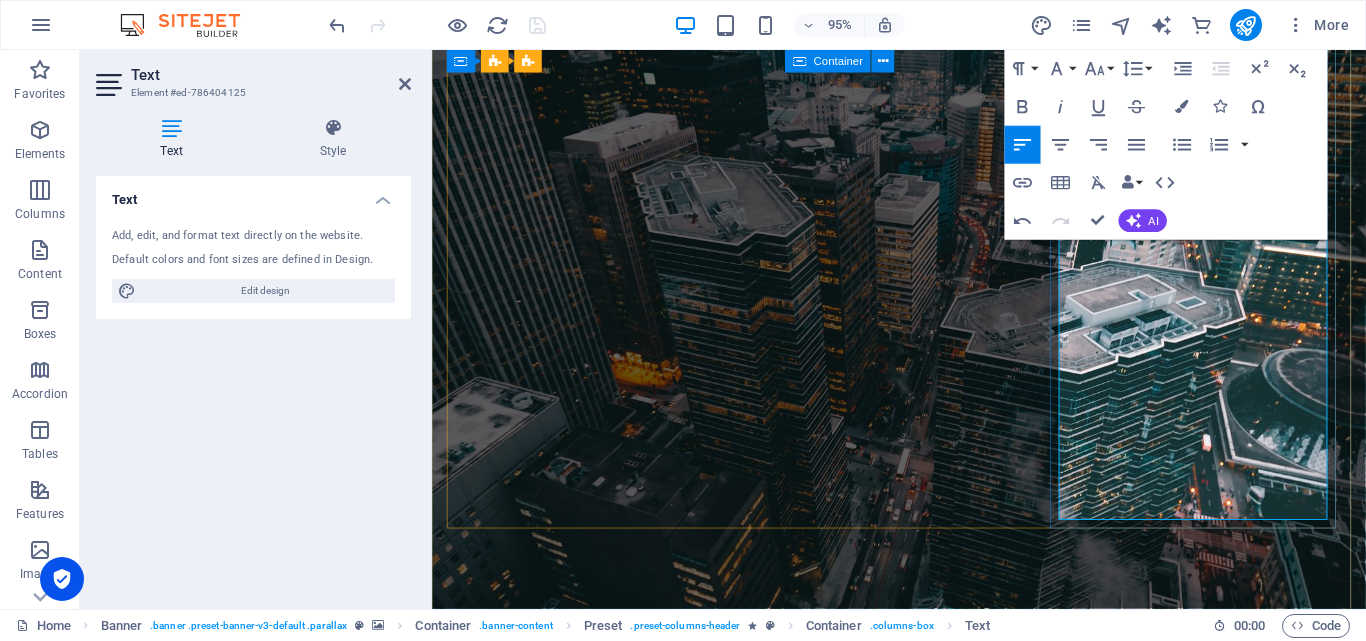 scroll, scrollTop: 600, scrollLeft: 0, axis: vertical 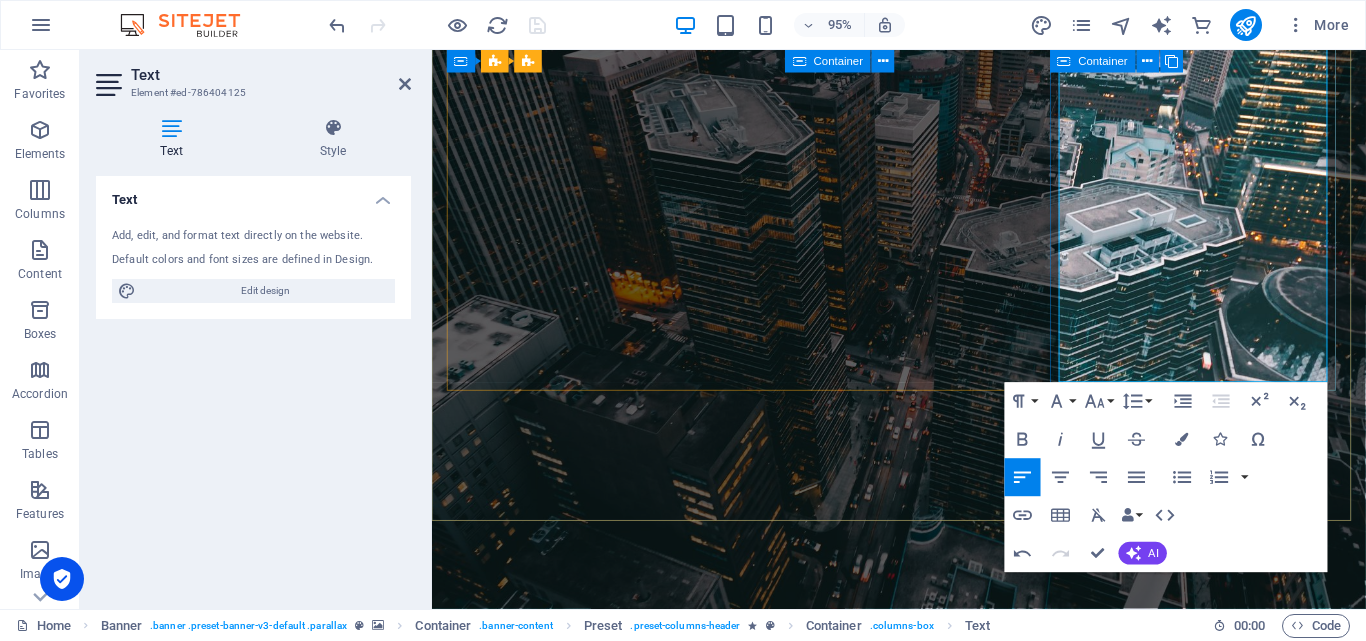 drag, startPoint x: 1315, startPoint y: 382, endPoint x: 1089, endPoint y: 271, distance: 251.78761 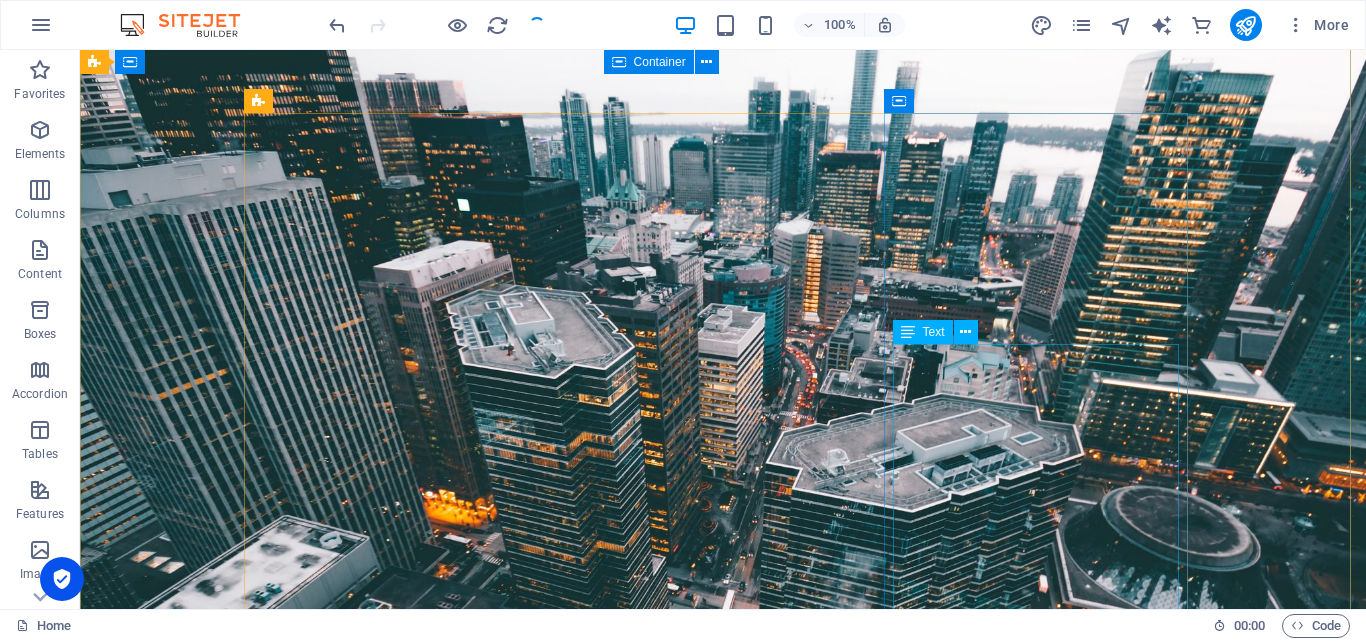 scroll, scrollTop: 0, scrollLeft: 0, axis: both 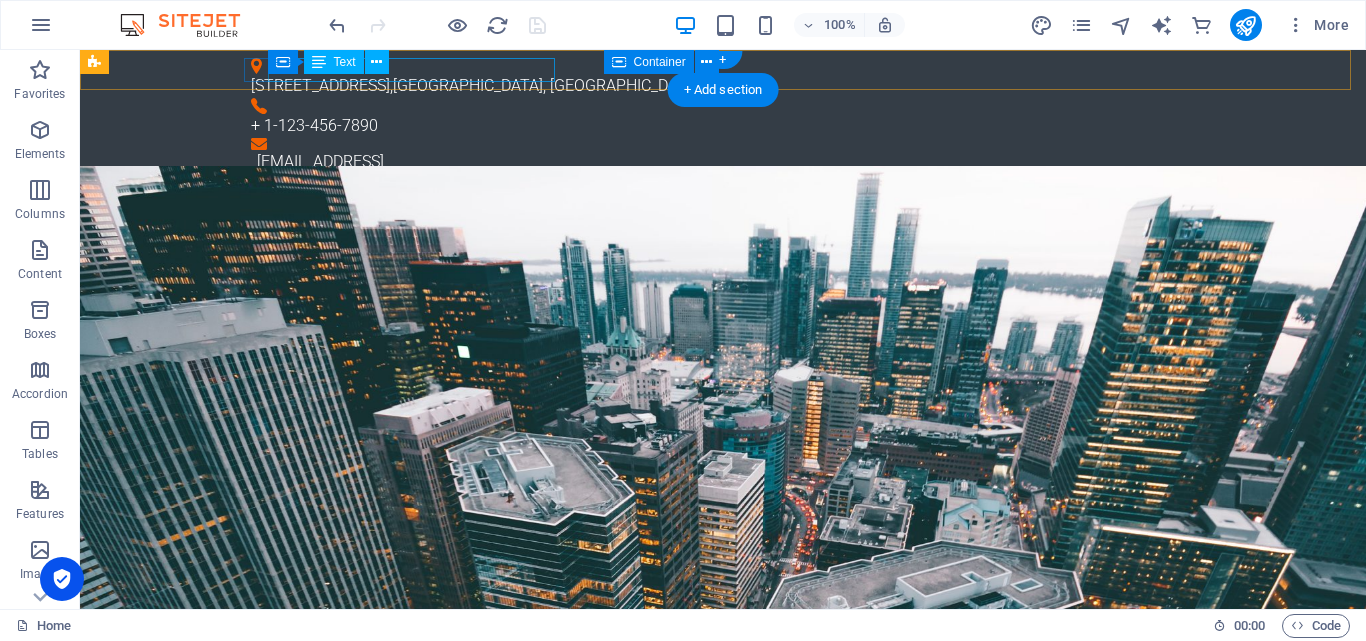 click on "[STREET_ADDRESS]" at bounding box center [715, 86] 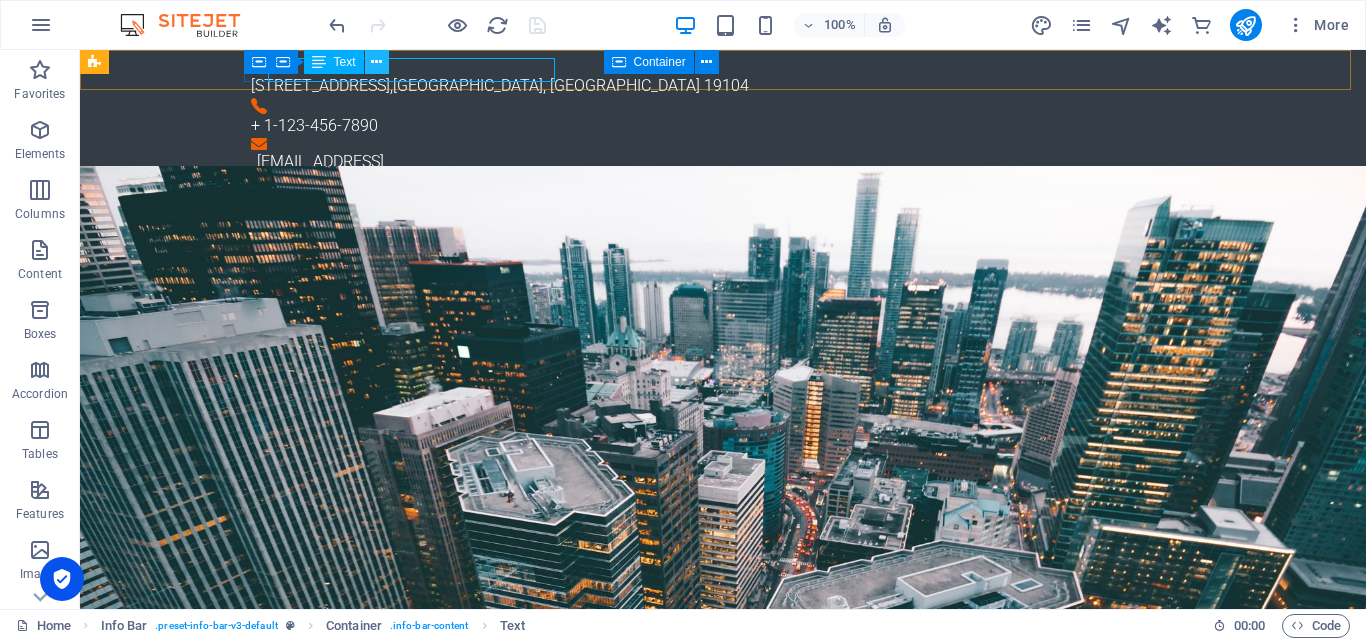 click at bounding box center (377, 62) 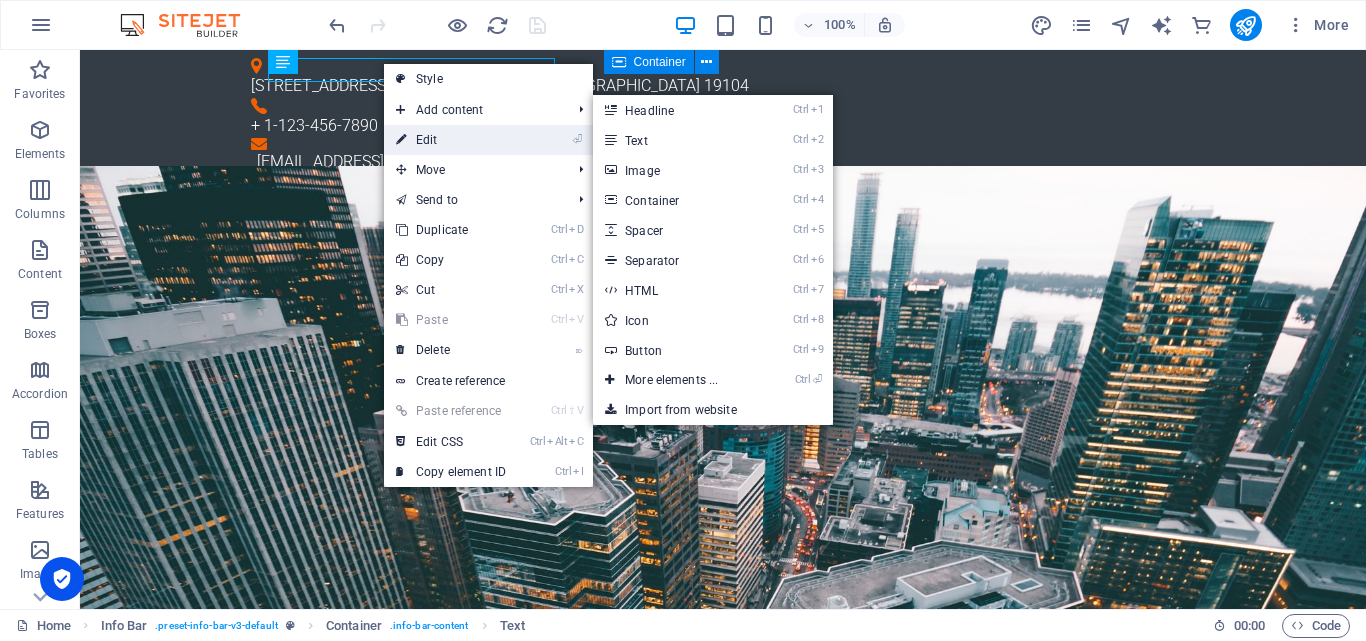 click on "⏎  Edit" at bounding box center [451, 140] 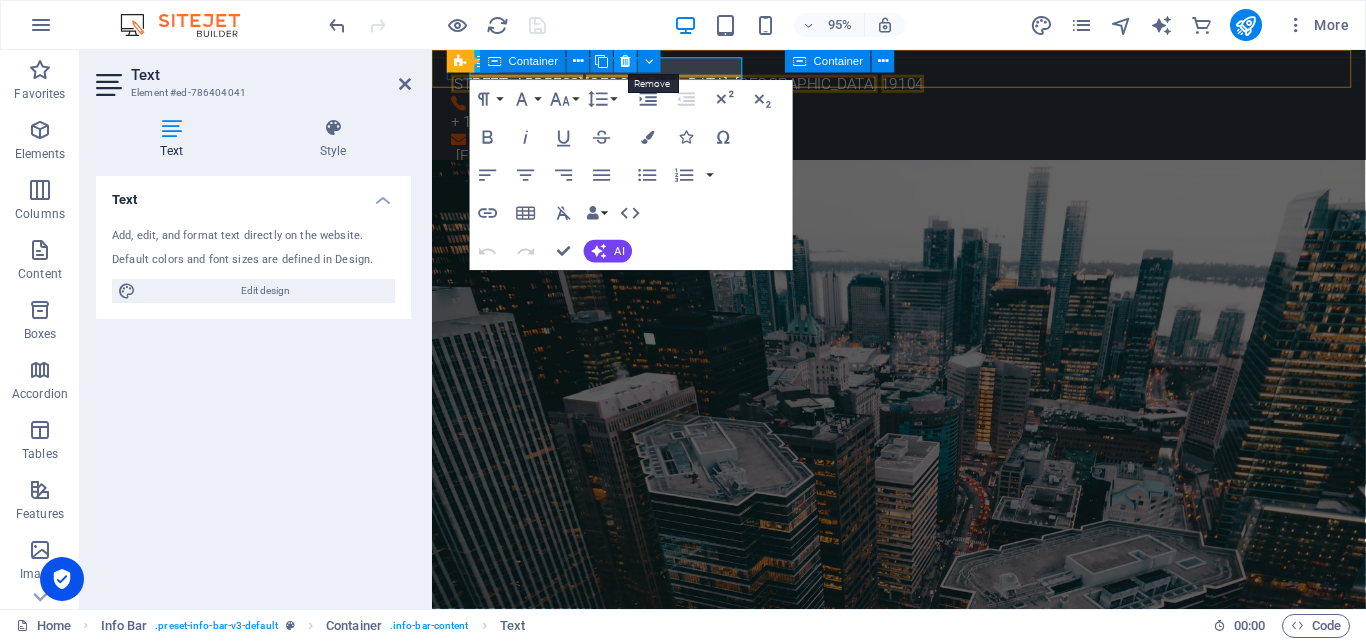 click at bounding box center (626, 61) 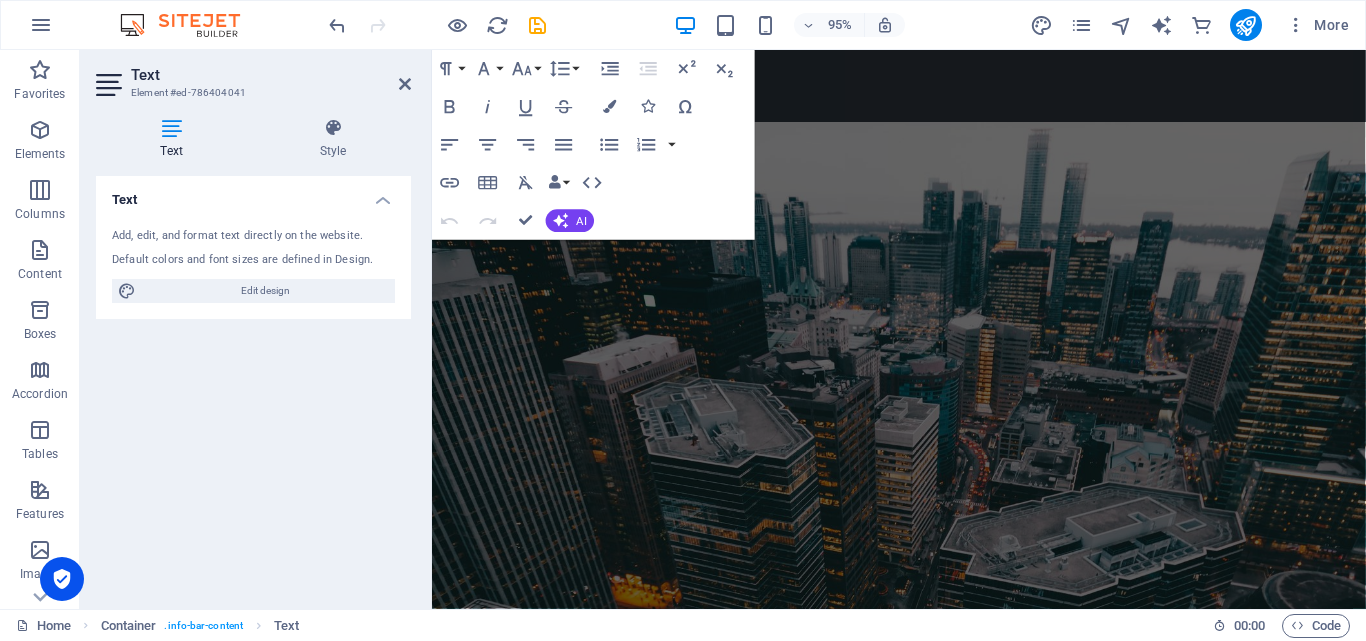 click on "Text Add, edit, and format text directly on the website. Default colors and font sizes are defined in Design. Edit design Alignment Left aligned Centered Right aligned" at bounding box center (253, 384) 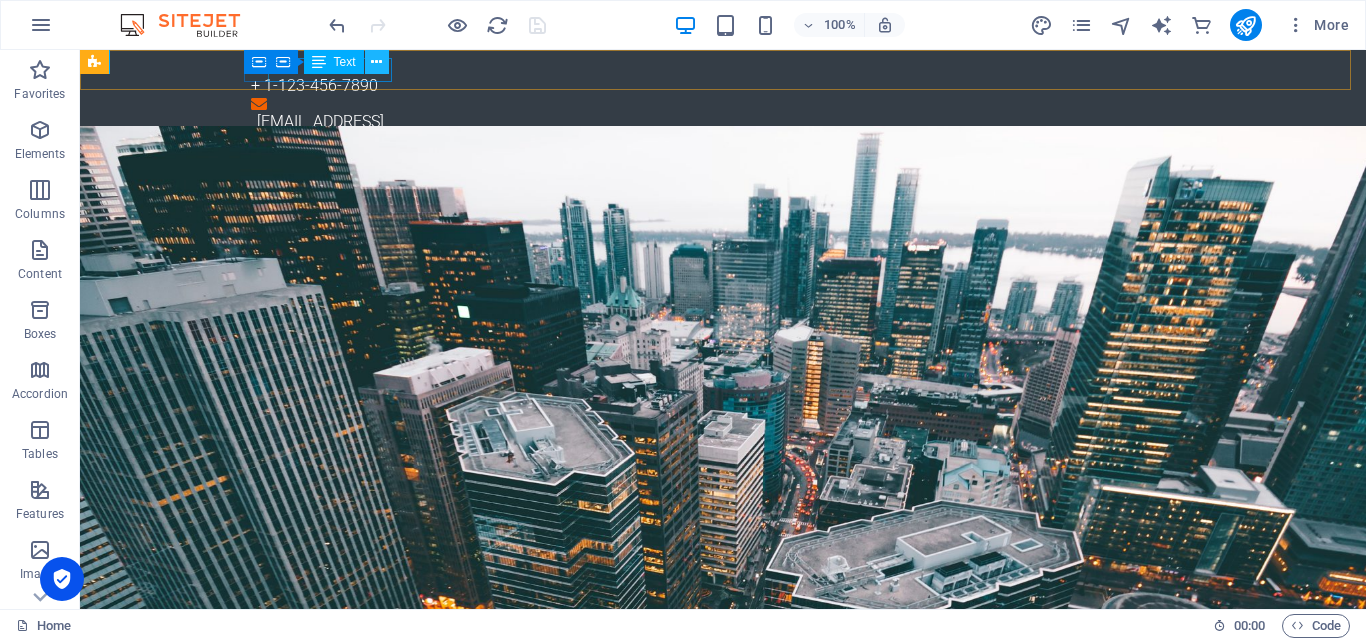 click at bounding box center (376, 62) 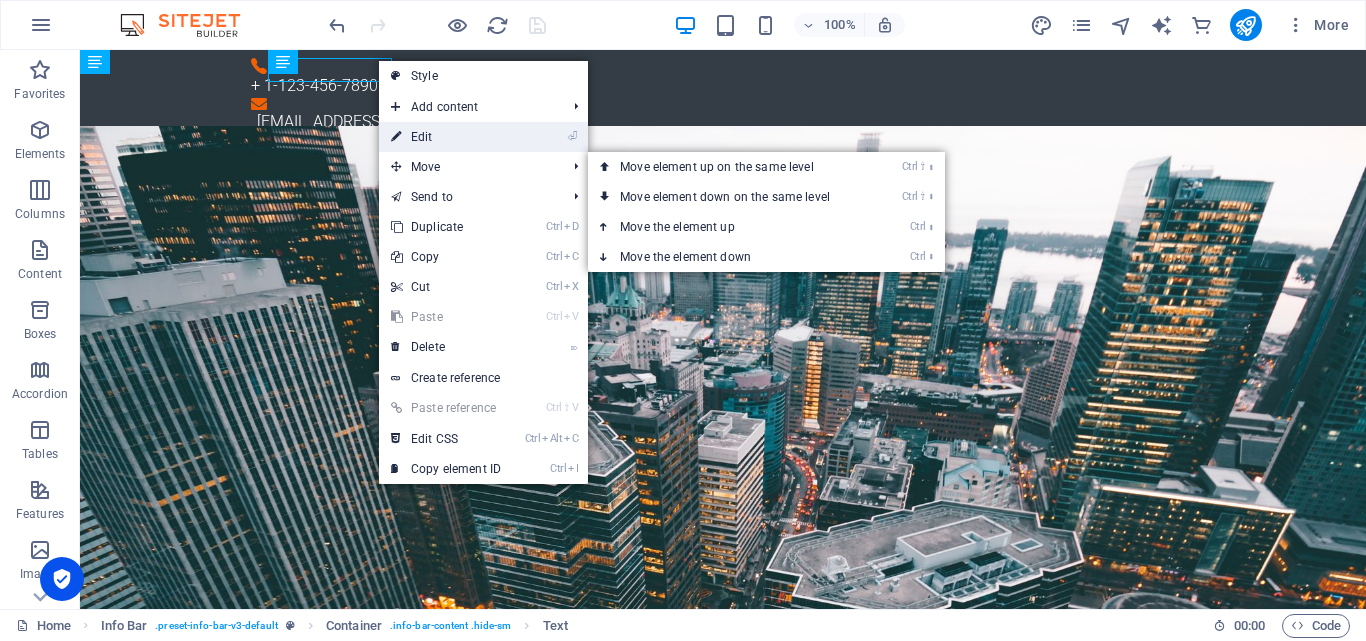 click on "⏎  Edit" at bounding box center [446, 137] 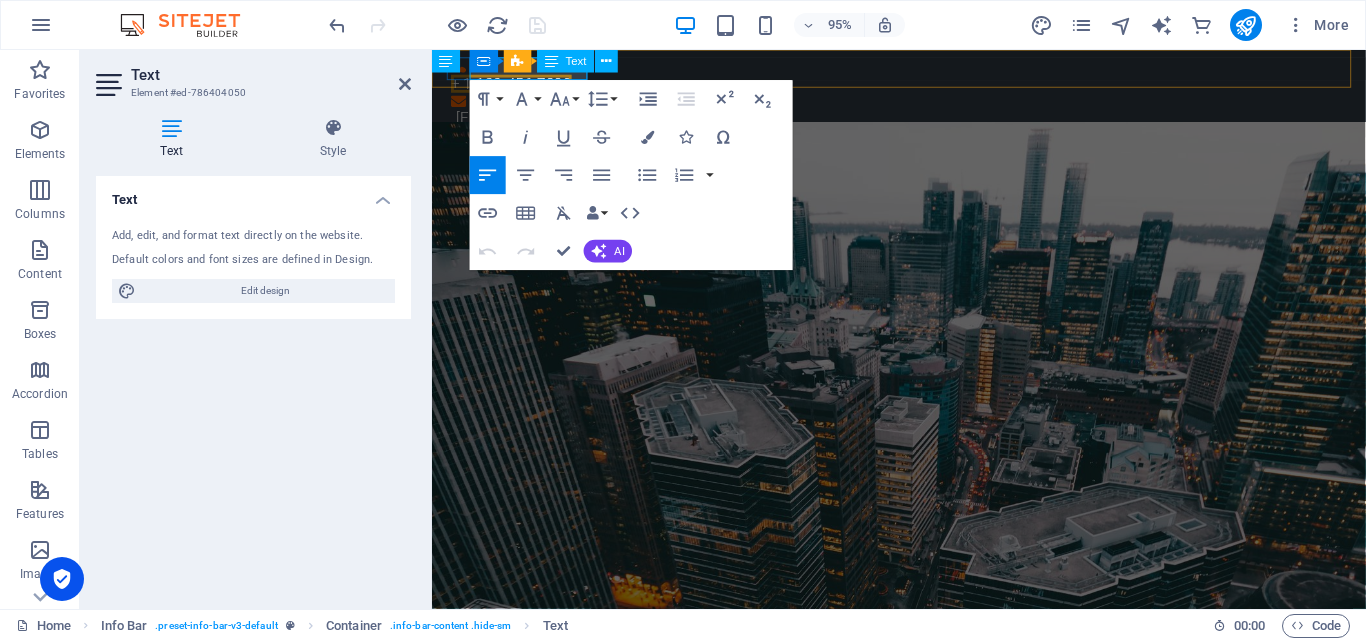 click on "Text" at bounding box center [565, 61] 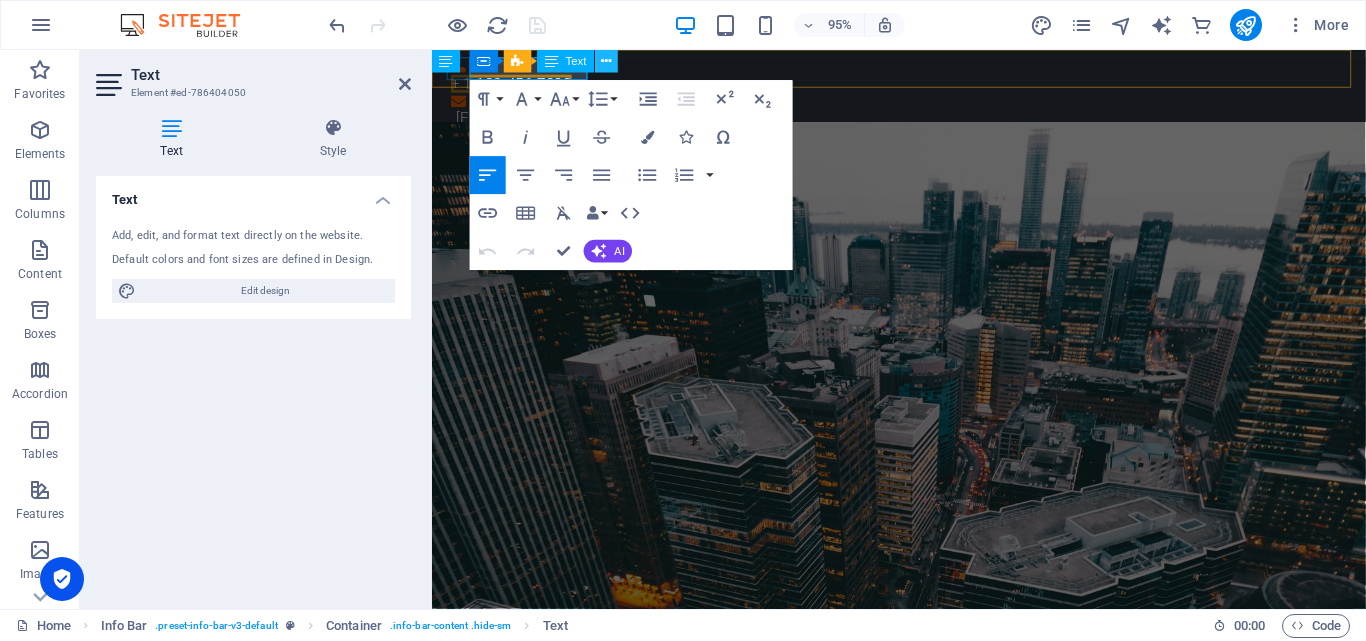 click at bounding box center [607, 61] 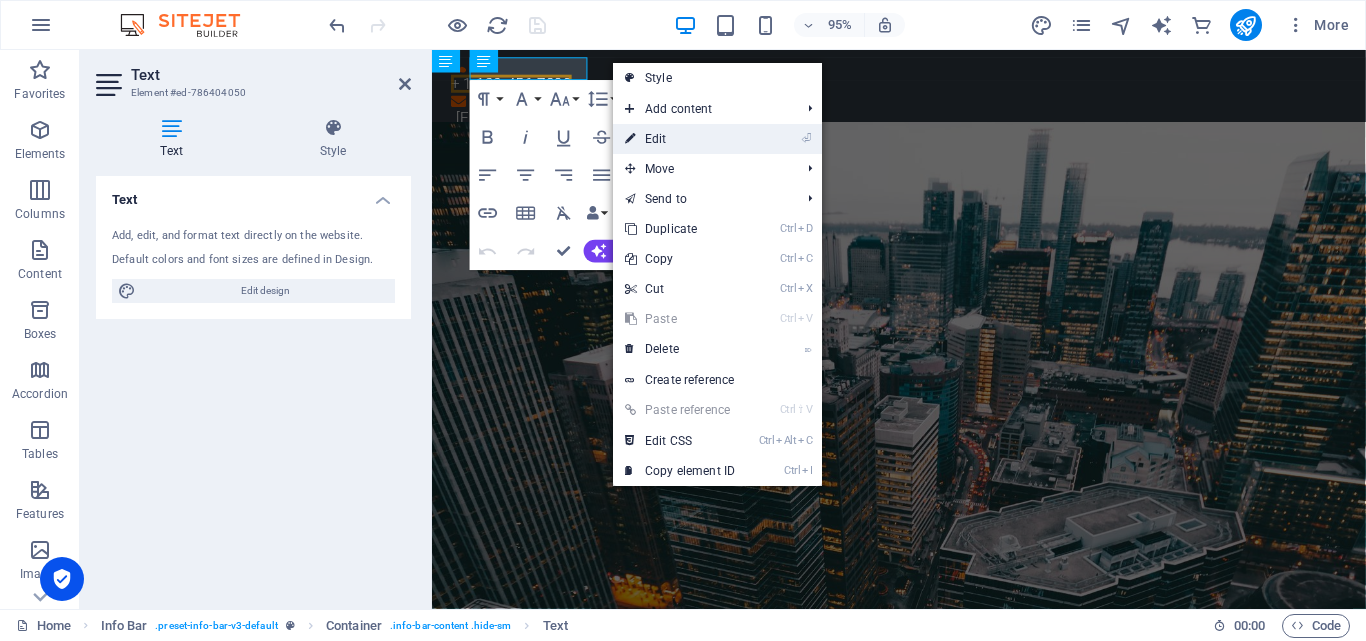 click at bounding box center [630, 139] 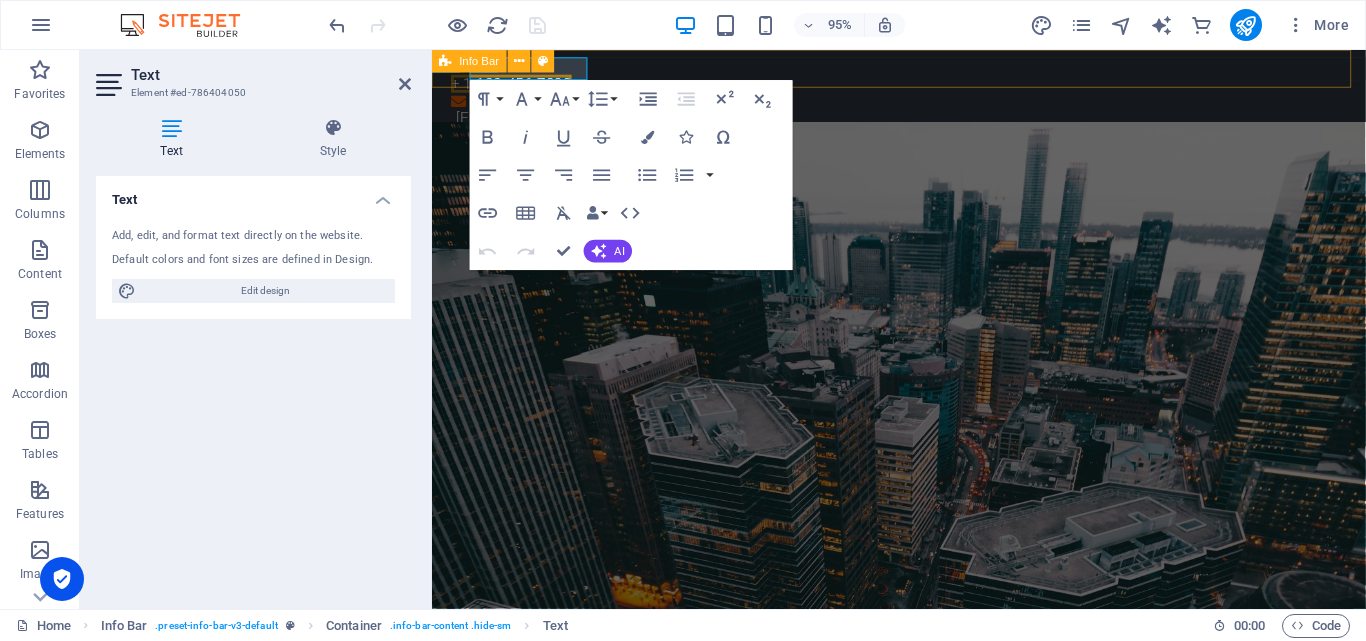 click on "Text Add, edit, and format text directly on the website. Default colors and font sizes are defined in Design. Edit design Alignment Left aligned Centered Right aligned" at bounding box center (253, 384) 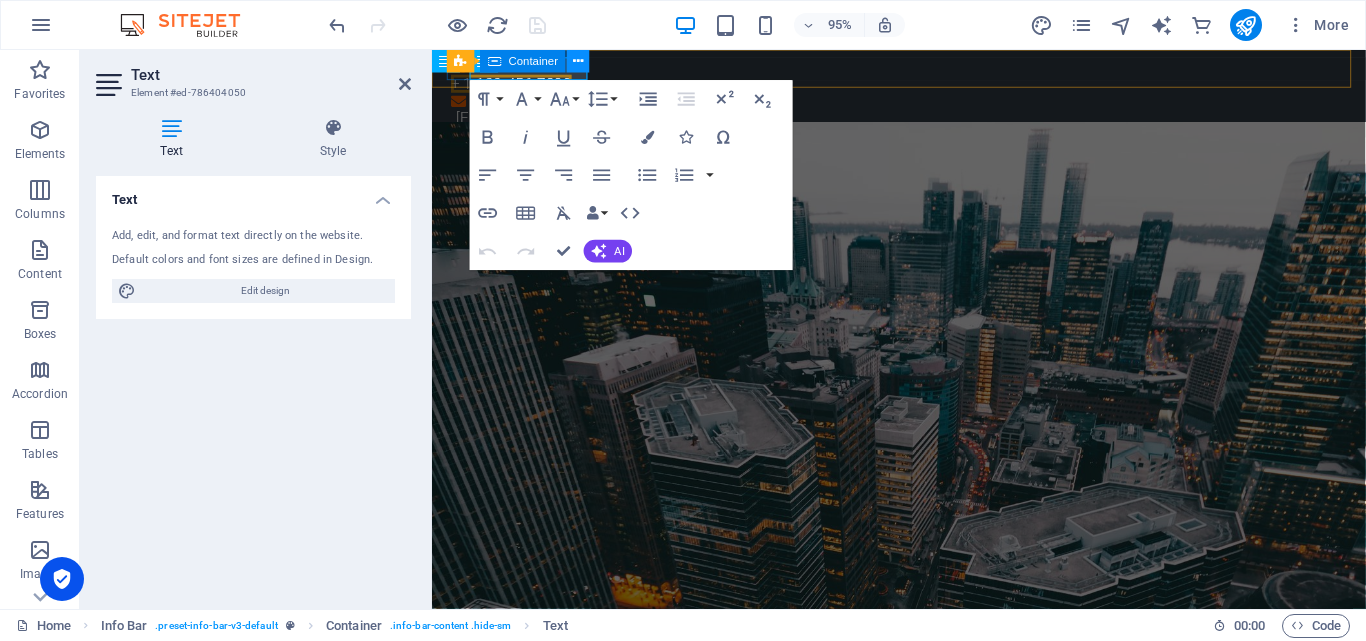 click at bounding box center (578, 61) 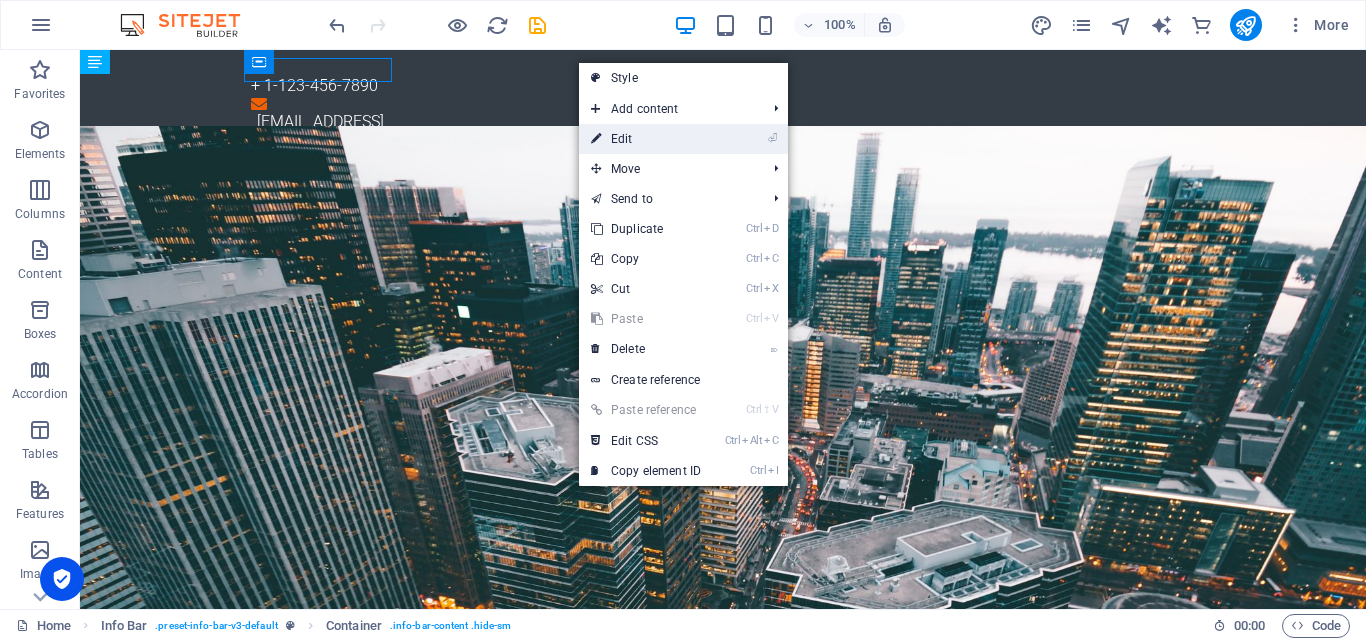 drag, startPoint x: 609, startPoint y: 142, endPoint x: 174, endPoint y: 112, distance: 436.03326 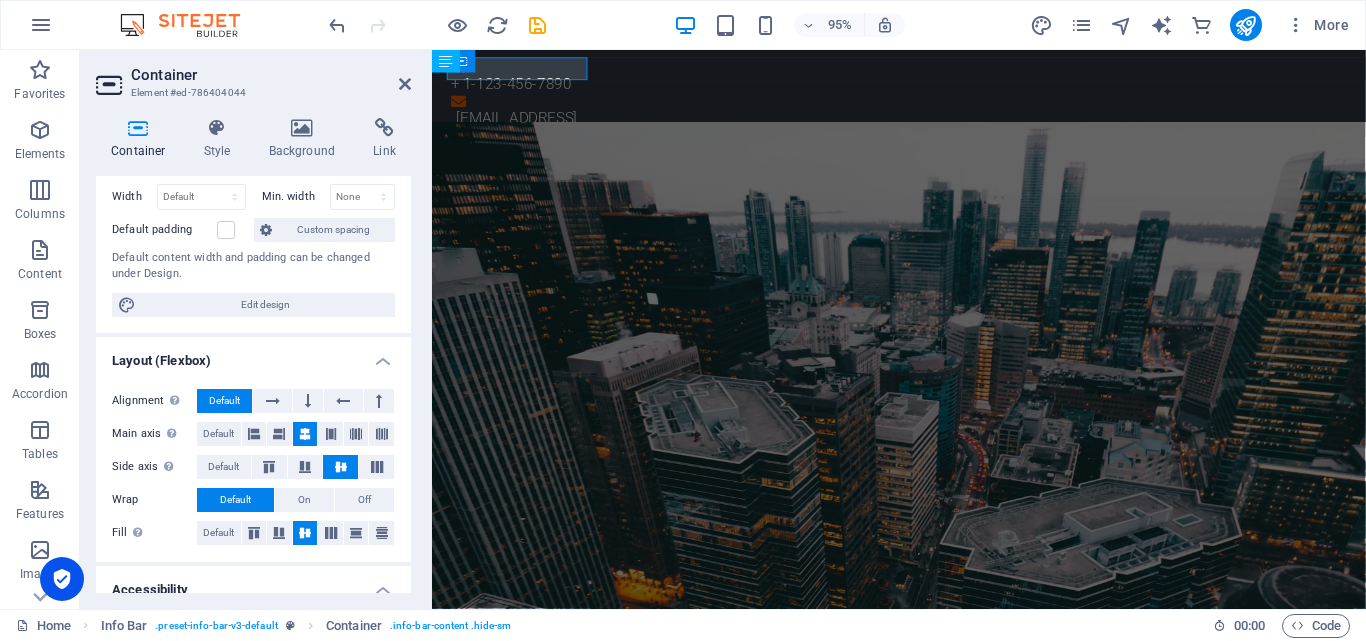 scroll, scrollTop: 92, scrollLeft: 0, axis: vertical 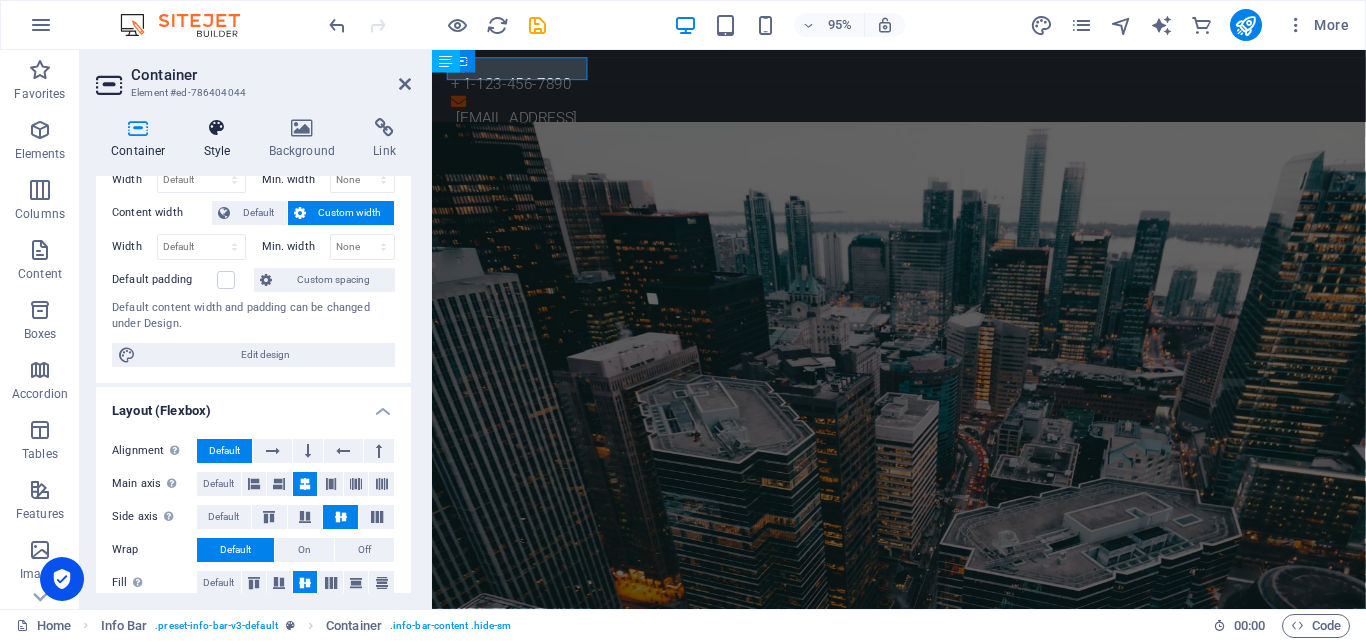 drag, startPoint x: 211, startPoint y: 142, endPoint x: 268, endPoint y: 142, distance: 57 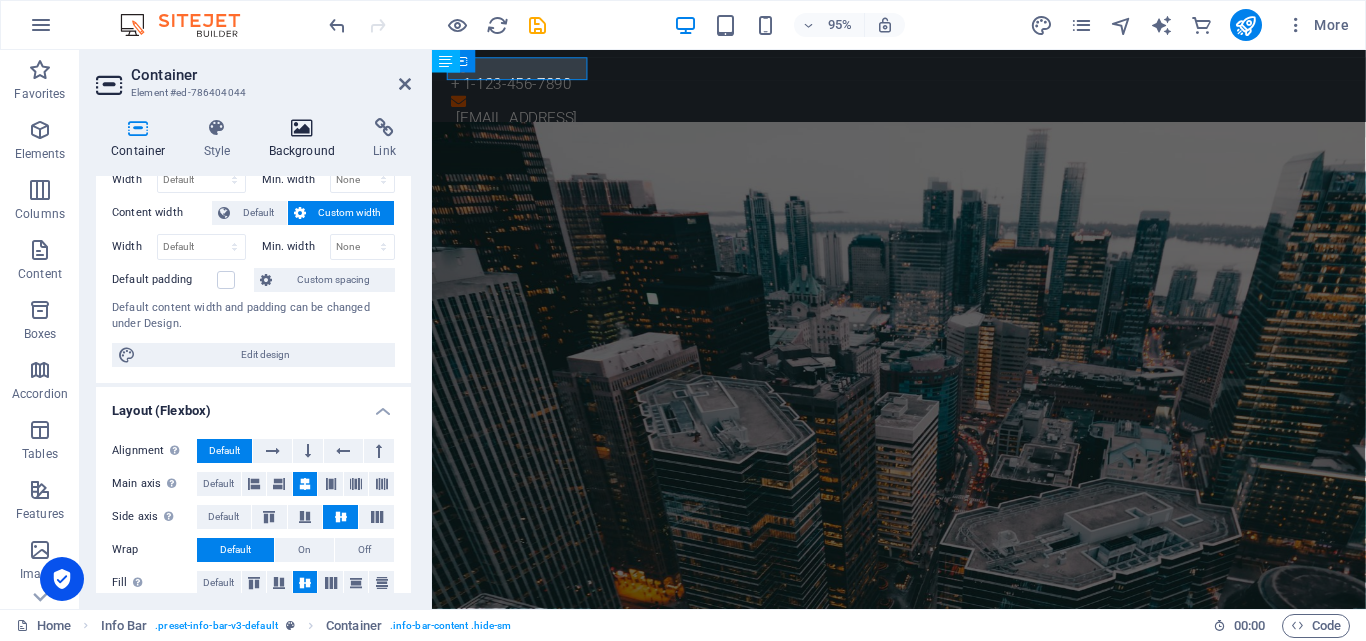 click on "Style" at bounding box center (221, 139) 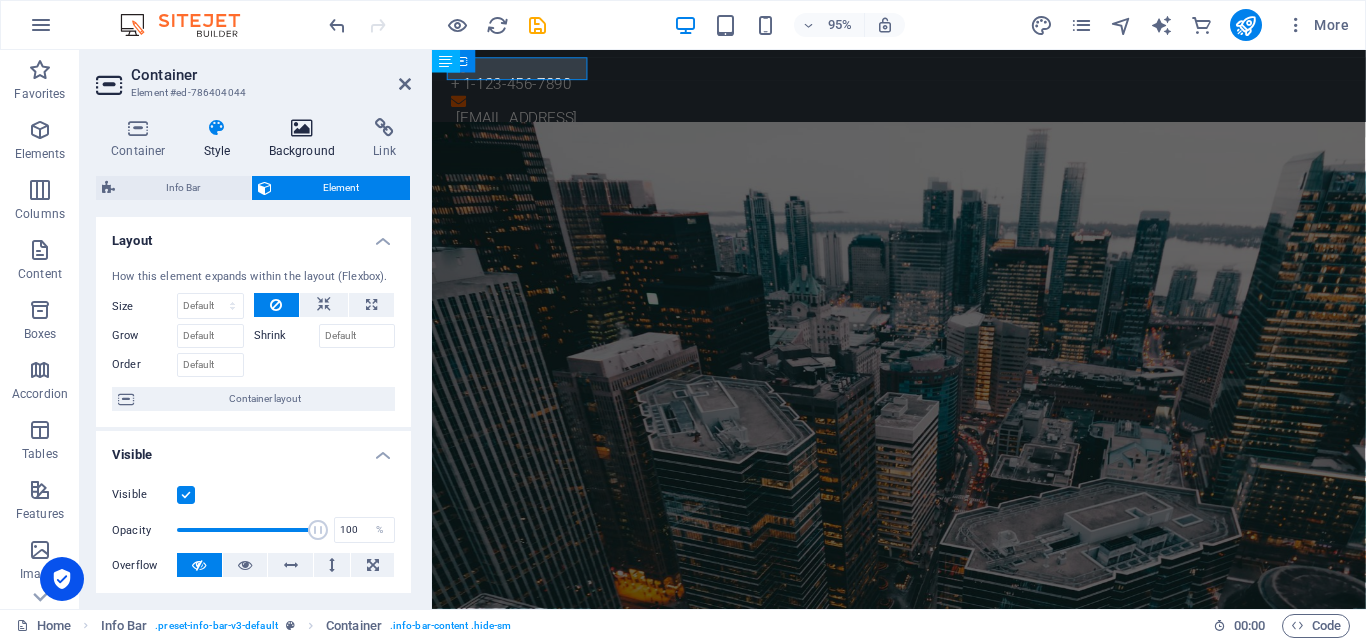 click on "Background" at bounding box center [306, 139] 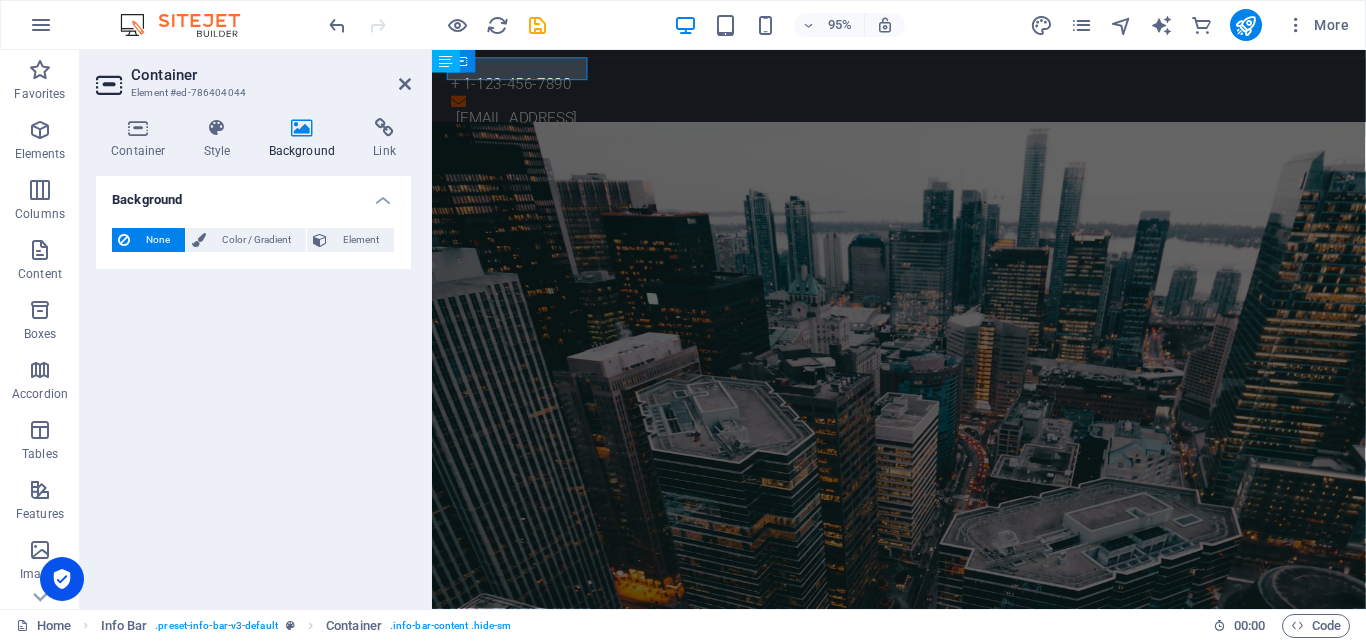 click on "Background" at bounding box center [306, 139] 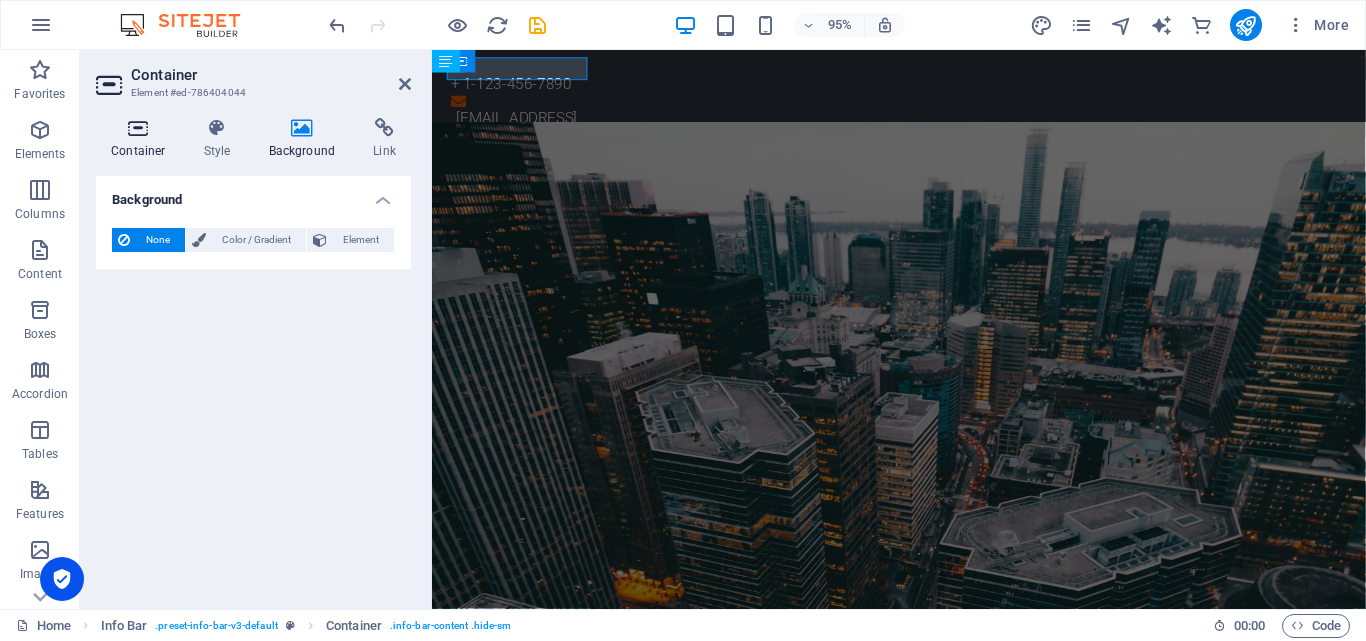 click on "Container" at bounding box center [142, 139] 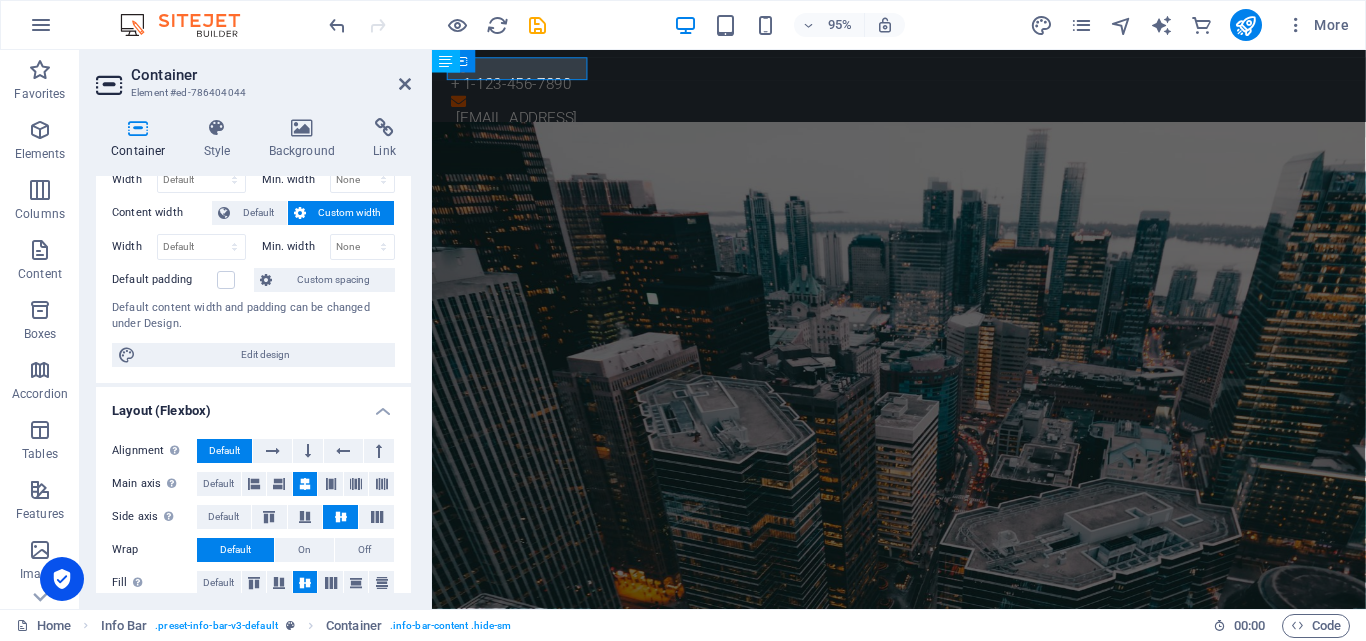 scroll, scrollTop: 0, scrollLeft: 0, axis: both 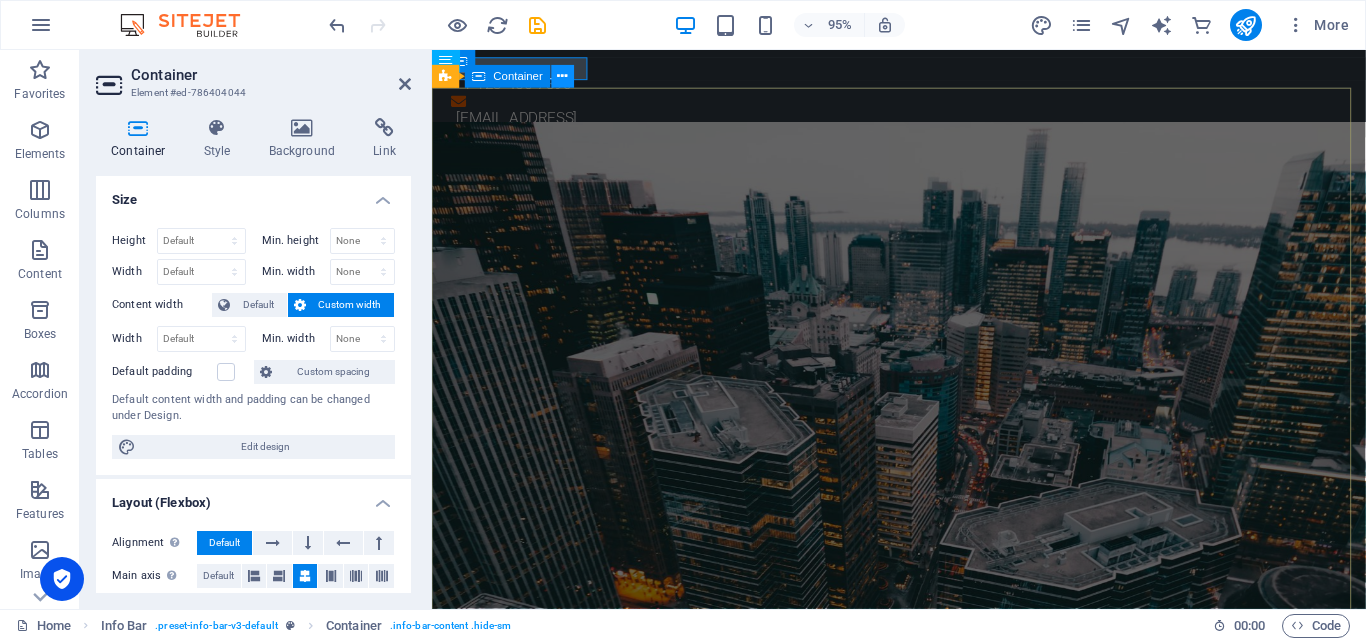 click at bounding box center [563, 77] 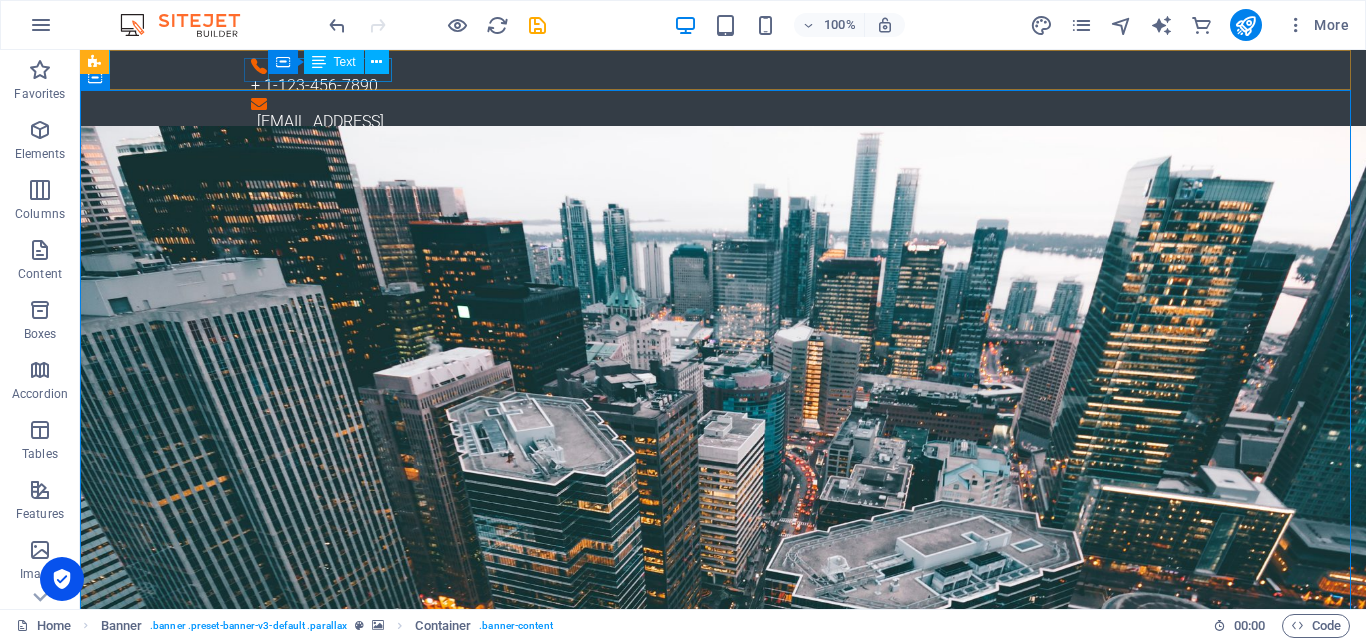 click on "Text" at bounding box center (334, 62) 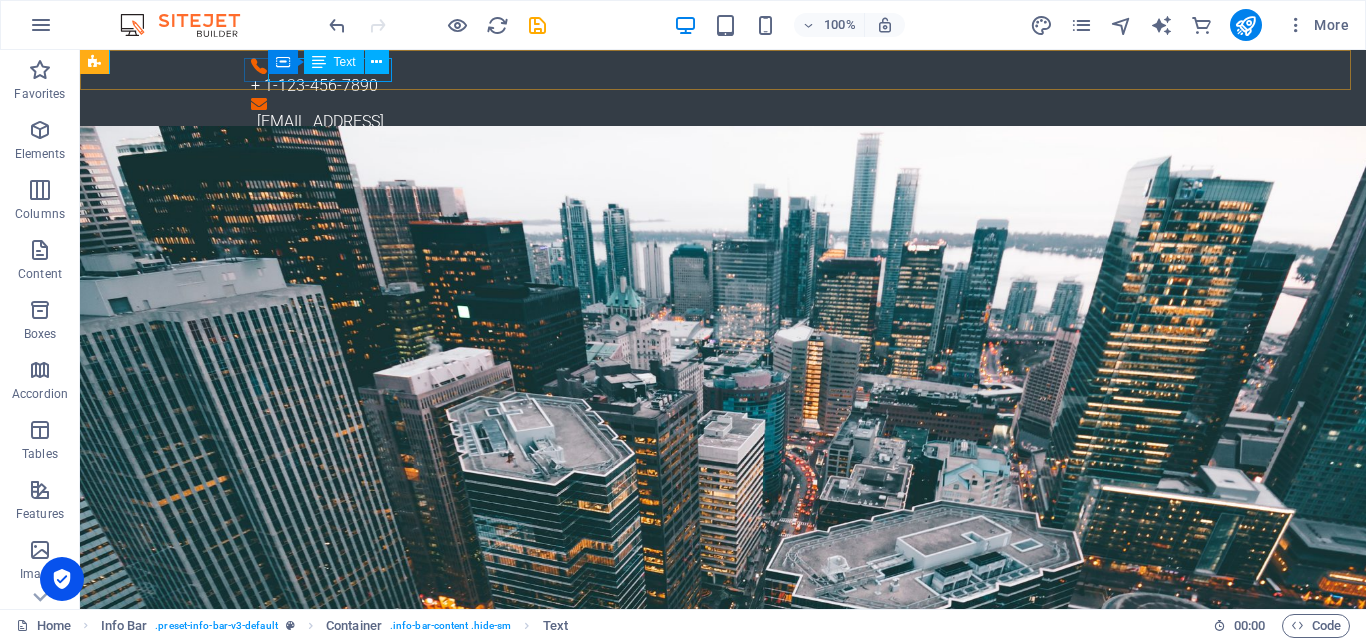 click on "Text" at bounding box center (334, 62) 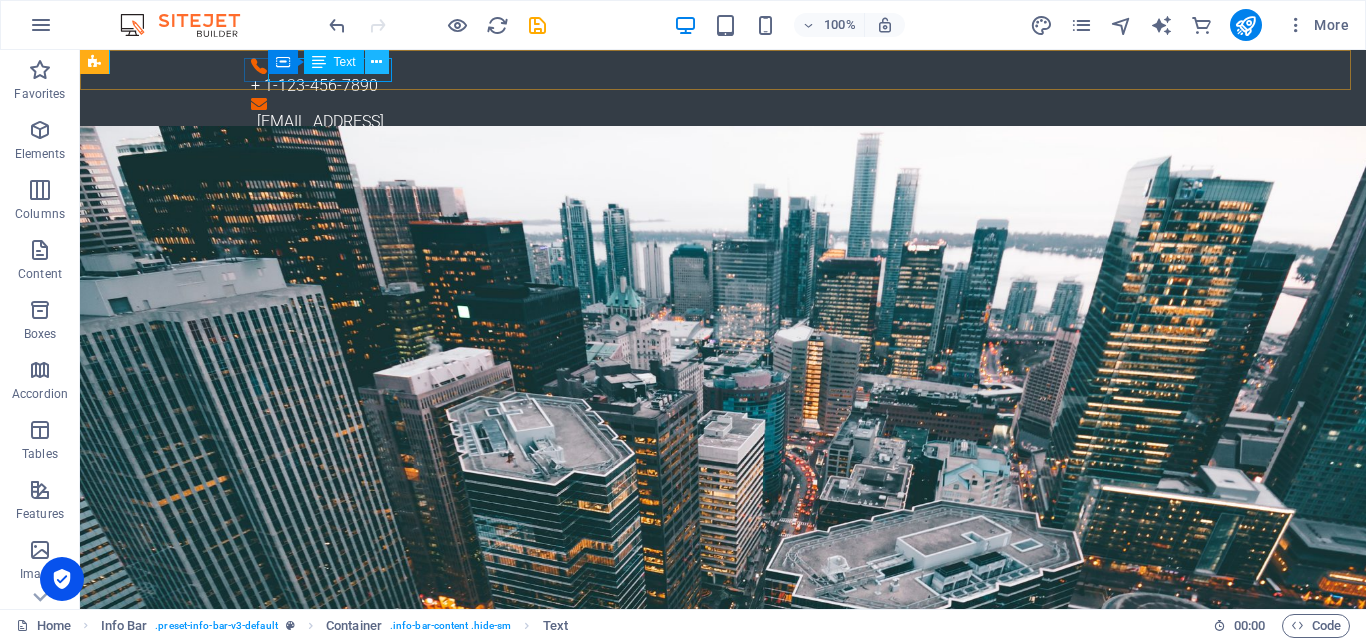 click at bounding box center (376, 62) 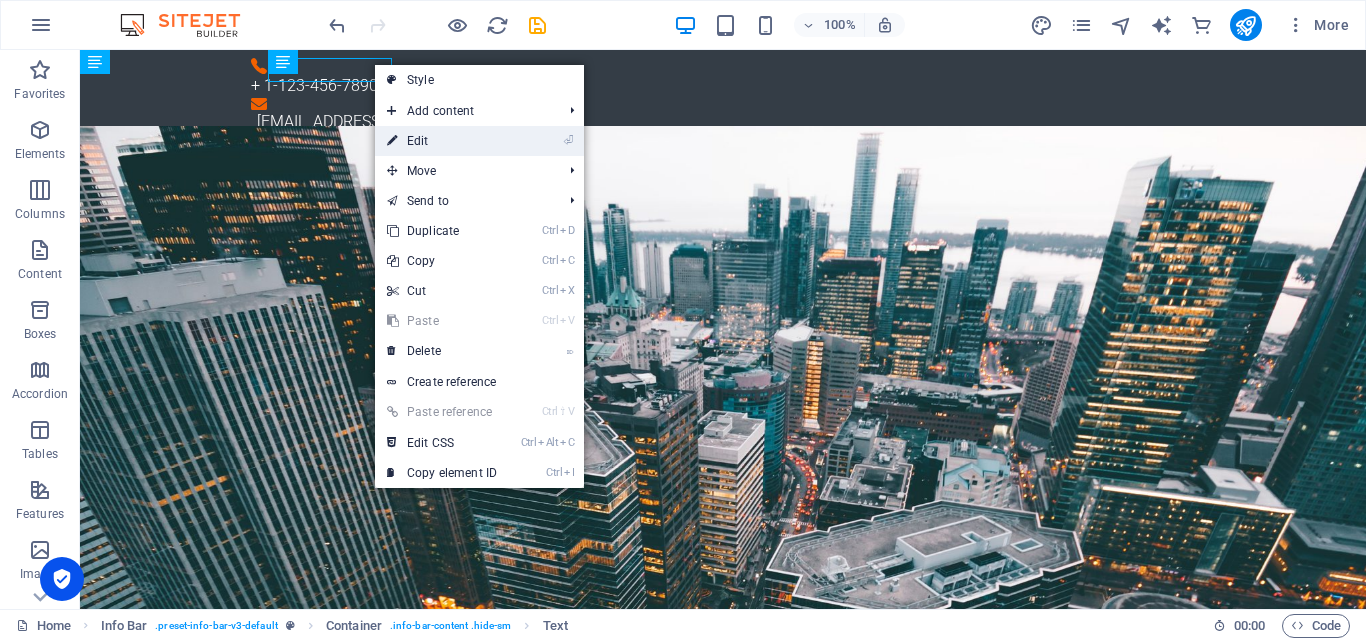 click on "⏎  Edit" at bounding box center (442, 141) 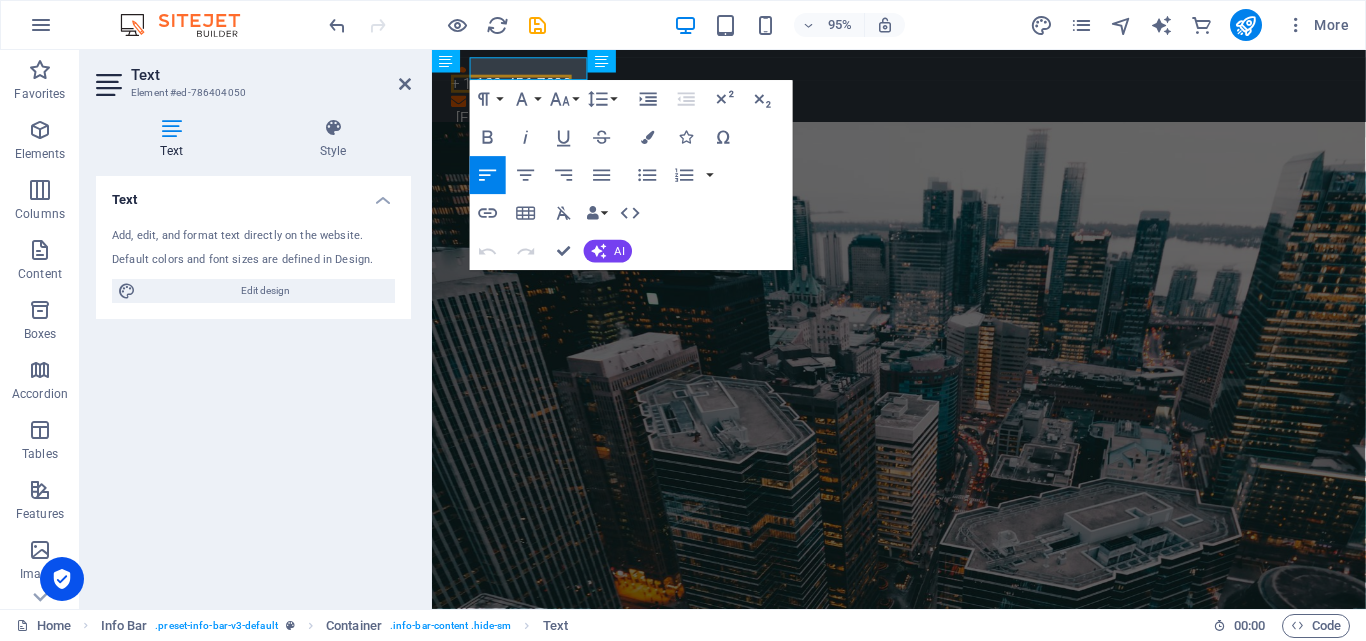 click on "Add, edit, and format text directly on the website." at bounding box center (253, 236) 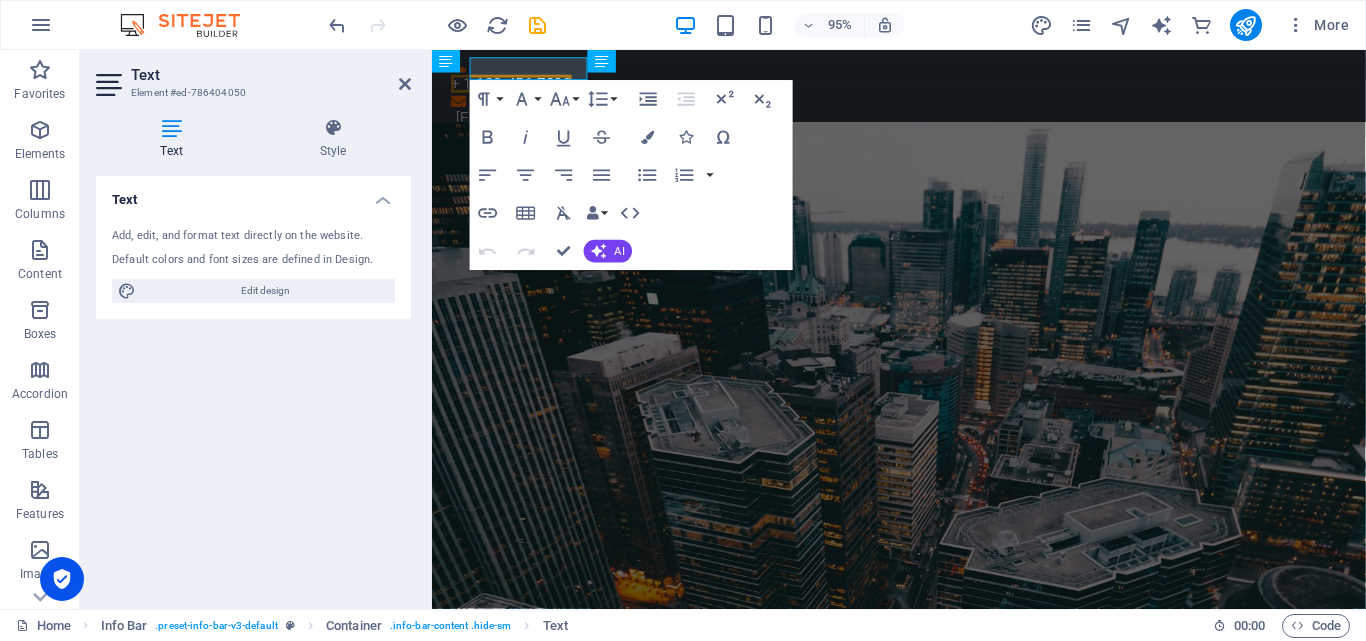 click at bounding box center [171, 128] 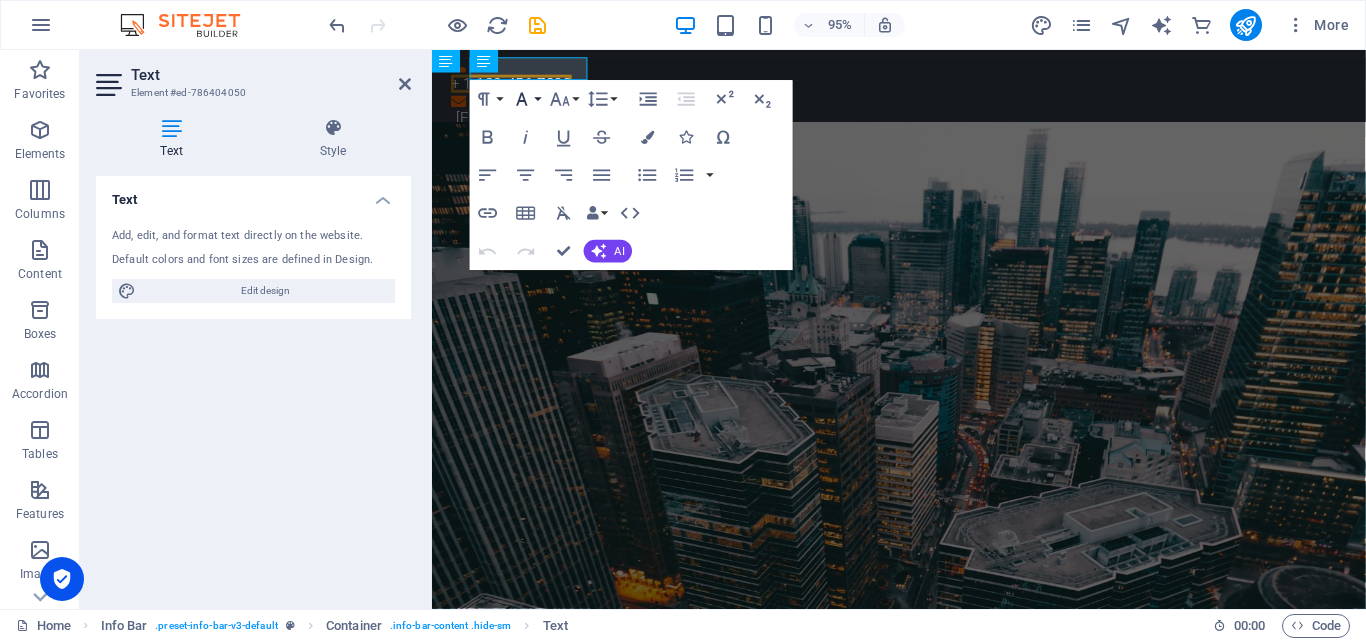 click 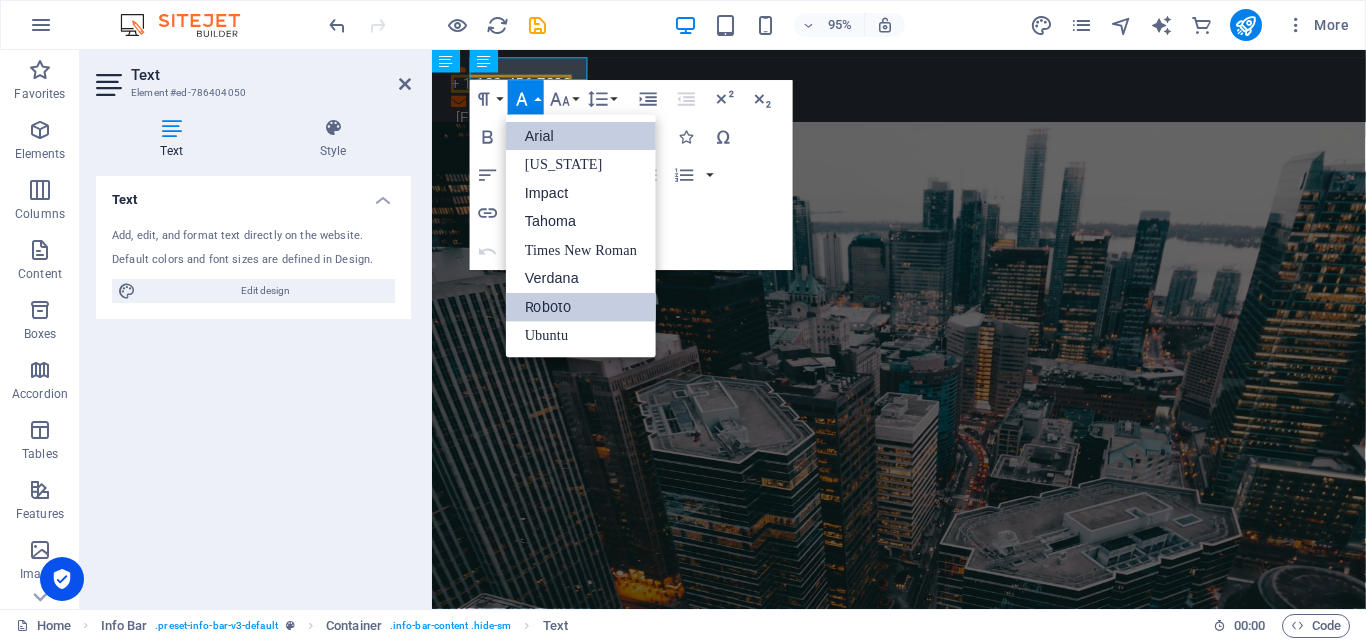 scroll, scrollTop: 0, scrollLeft: 0, axis: both 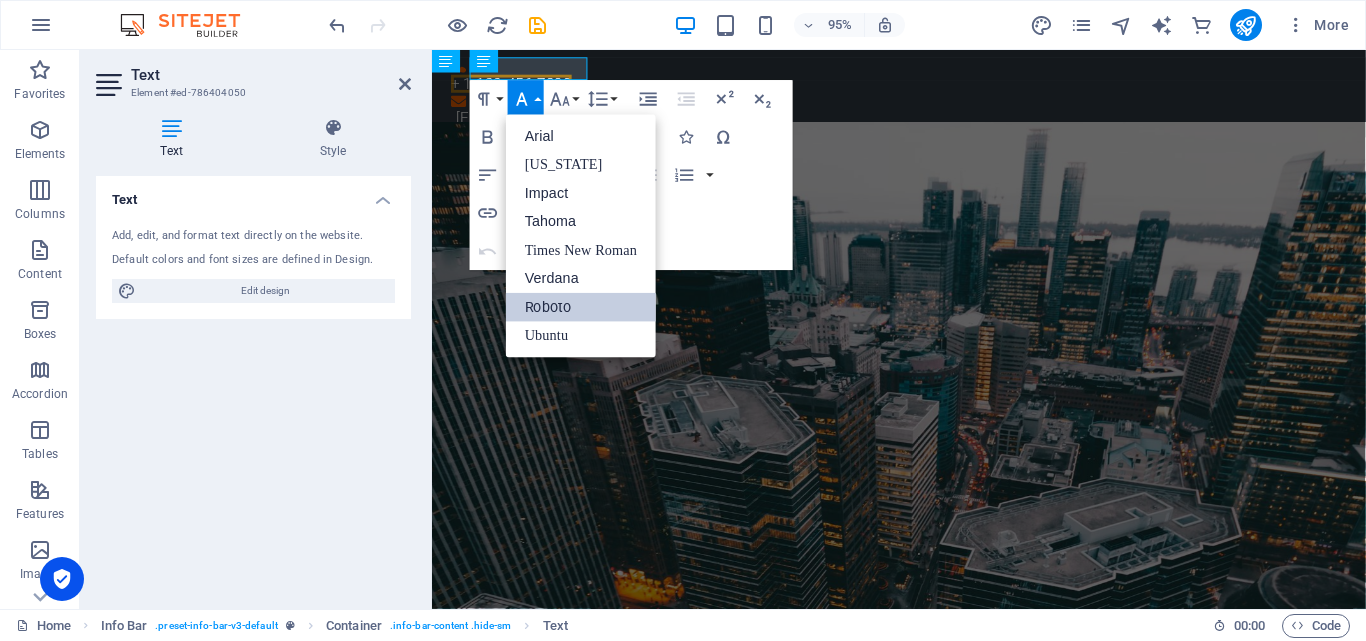 click 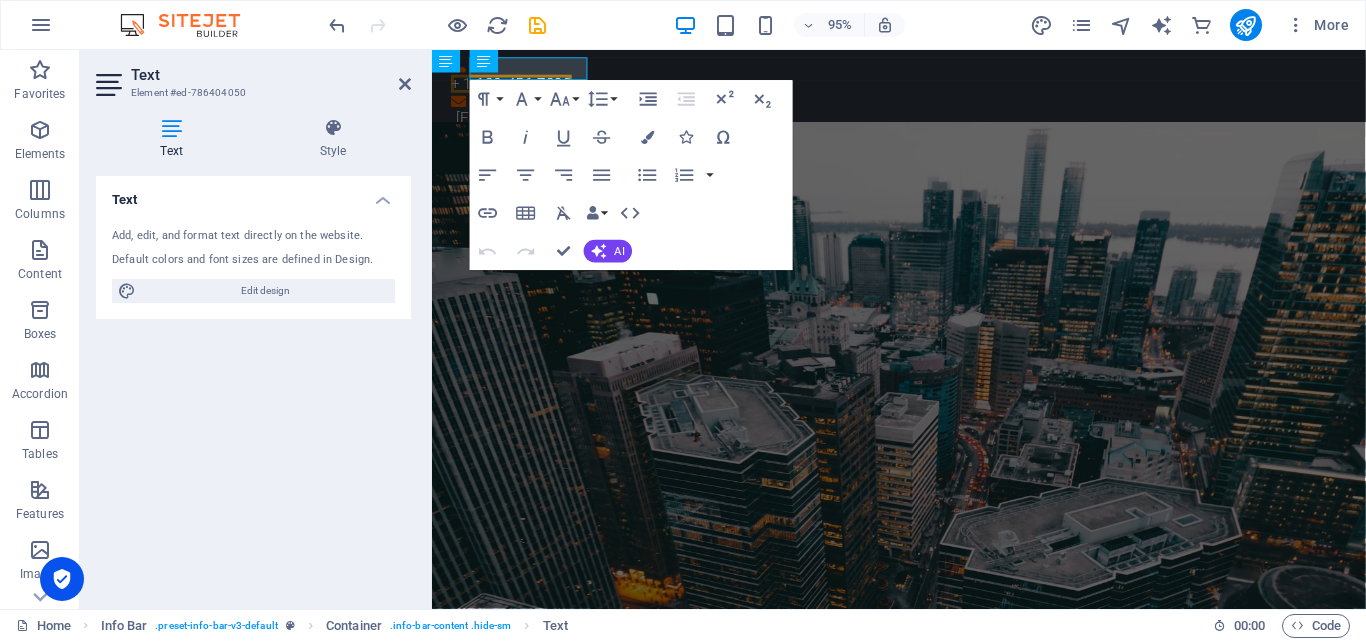 click on "Text Add, edit, and format text directly on the website. Default colors and font sizes are defined in Design. Edit design Alignment Left aligned Centered Right aligned" at bounding box center [253, 384] 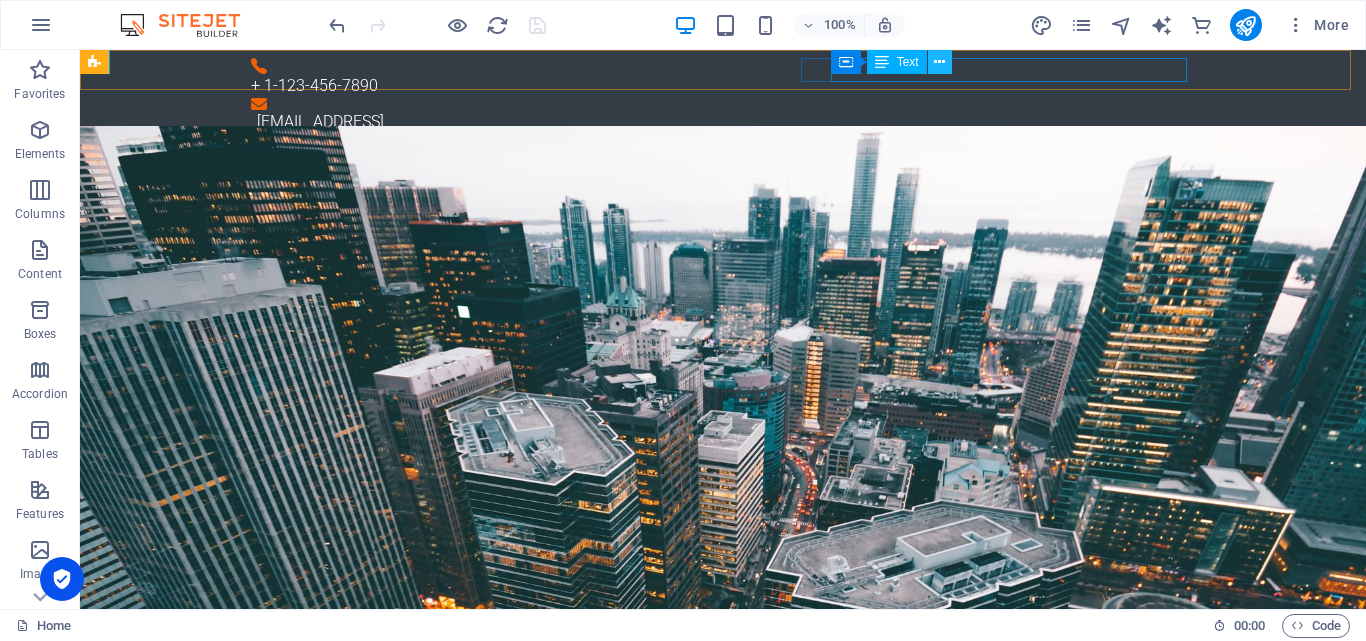 click at bounding box center [939, 62] 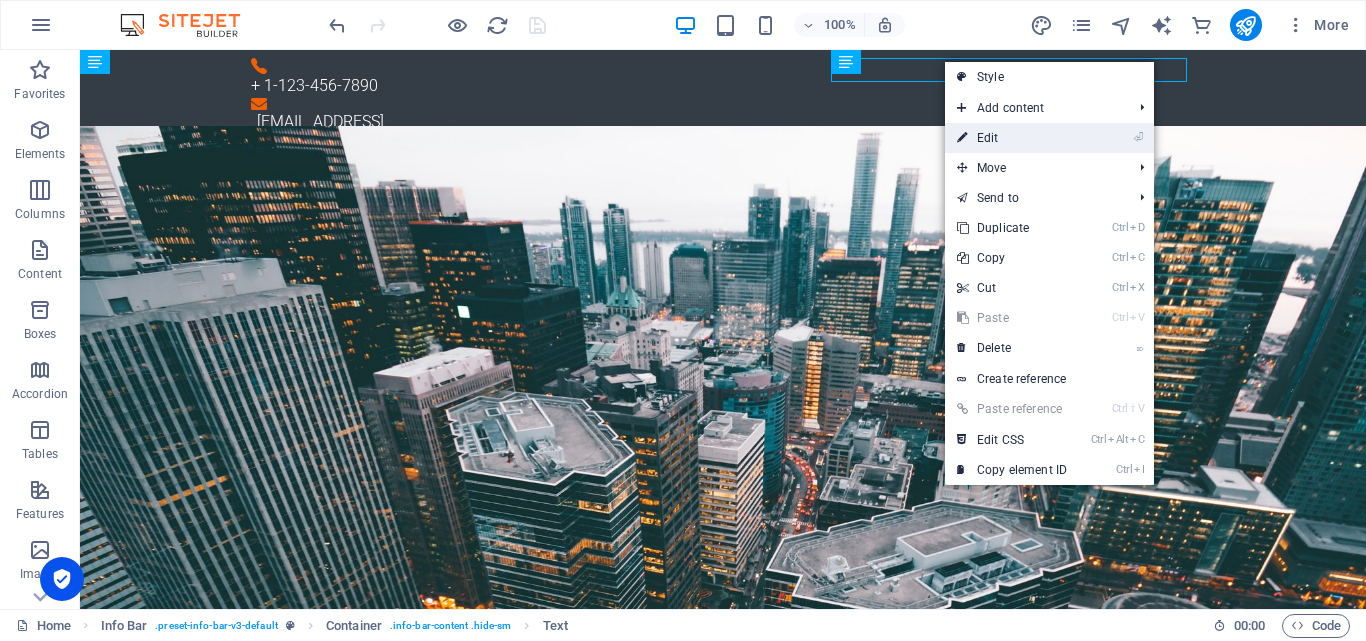 drag, startPoint x: 966, startPoint y: 137, endPoint x: 551, endPoint y: 105, distance: 416.2319 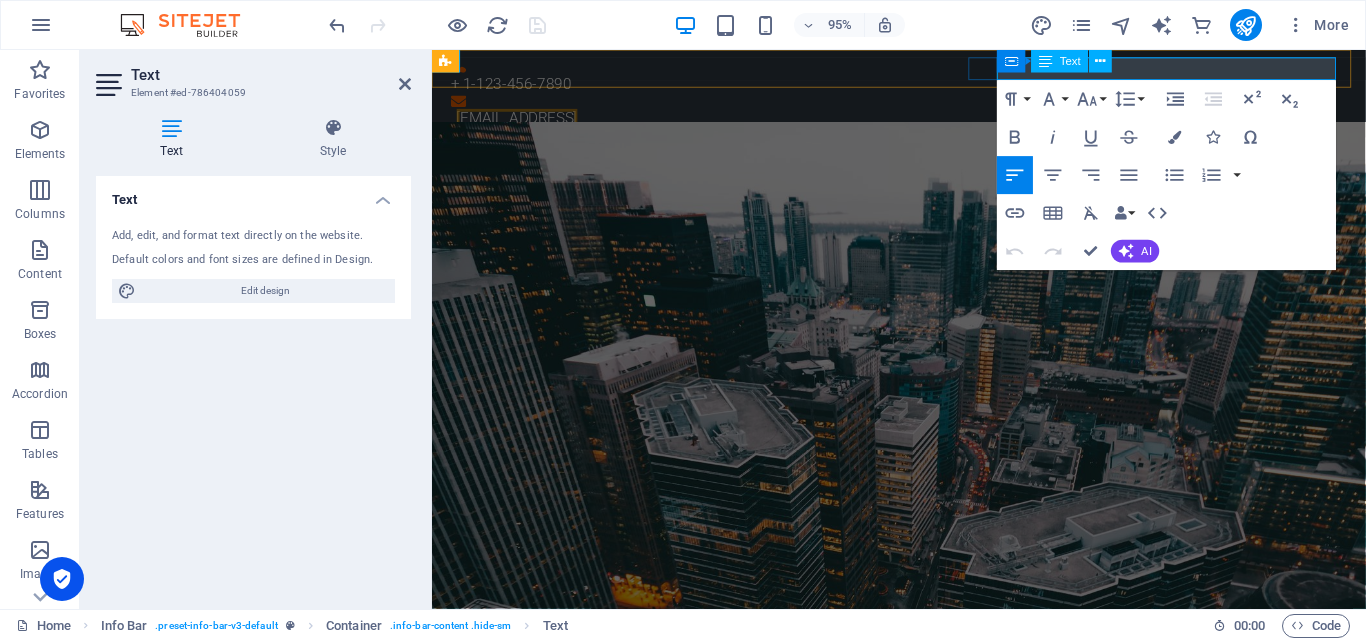 click on "[EMAIL_ADDRESS]" at bounding box center [521, 121] 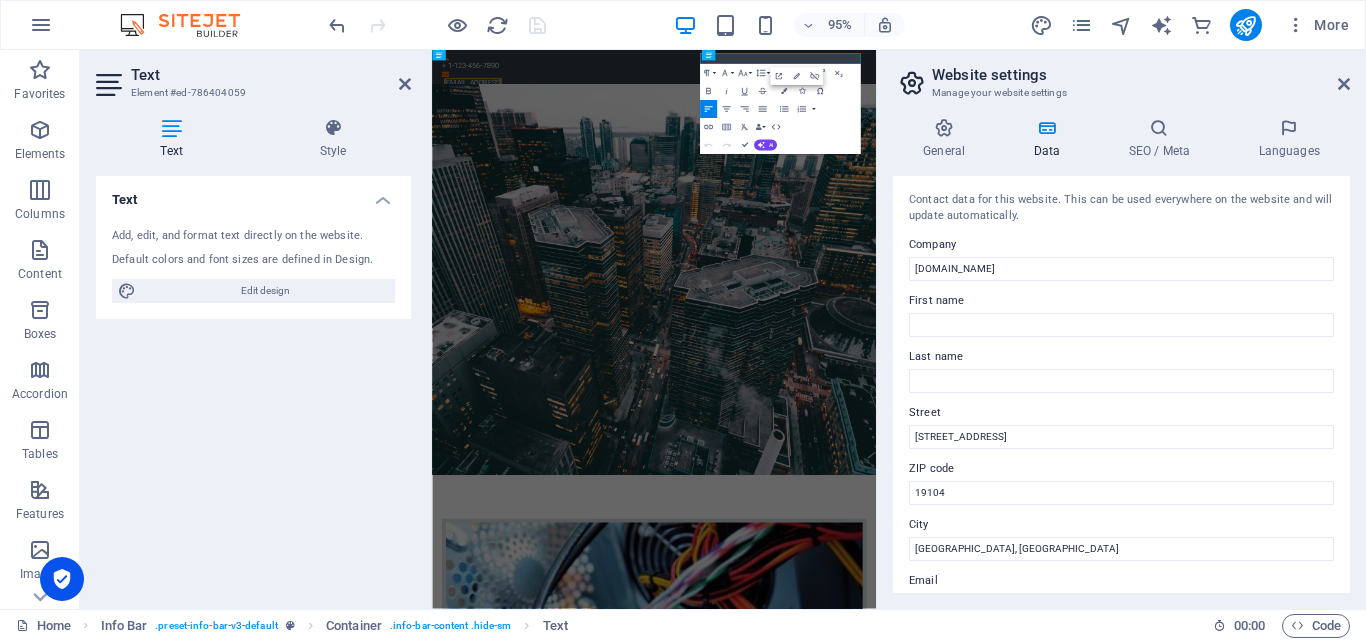 click on "Website settings" at bounding box center [1141, 75] 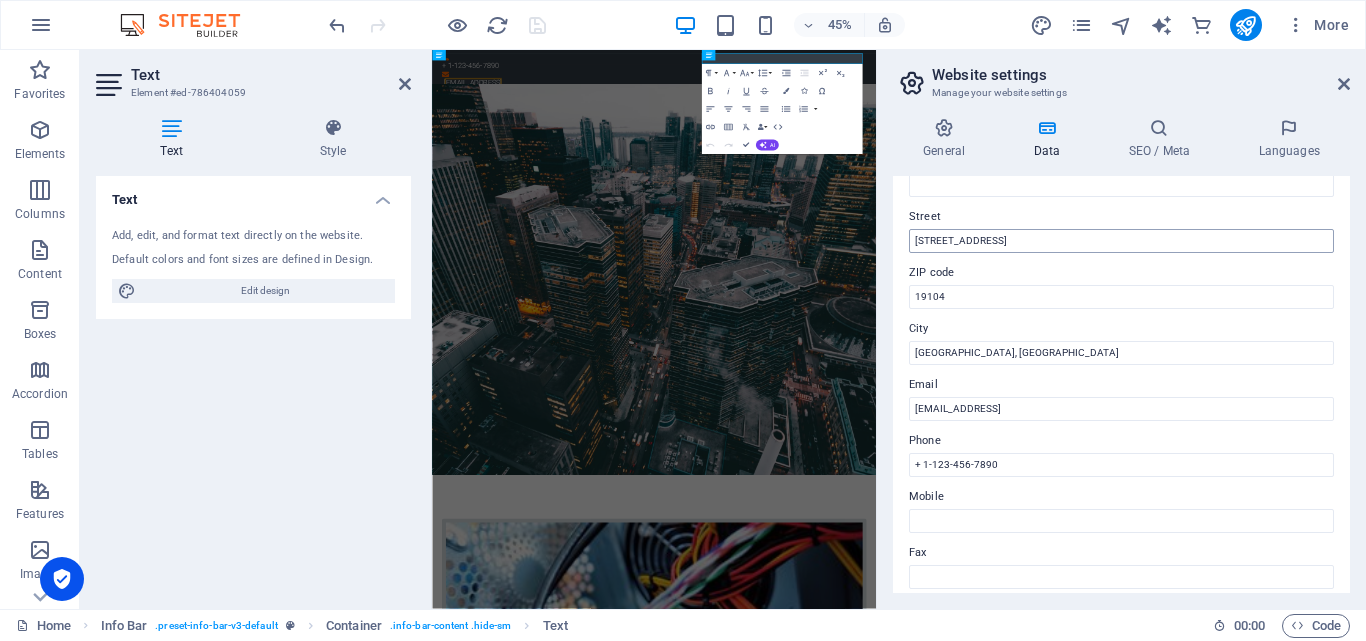 scroll, scrollTop: 200, scrollLeft: 0, axis: vertical 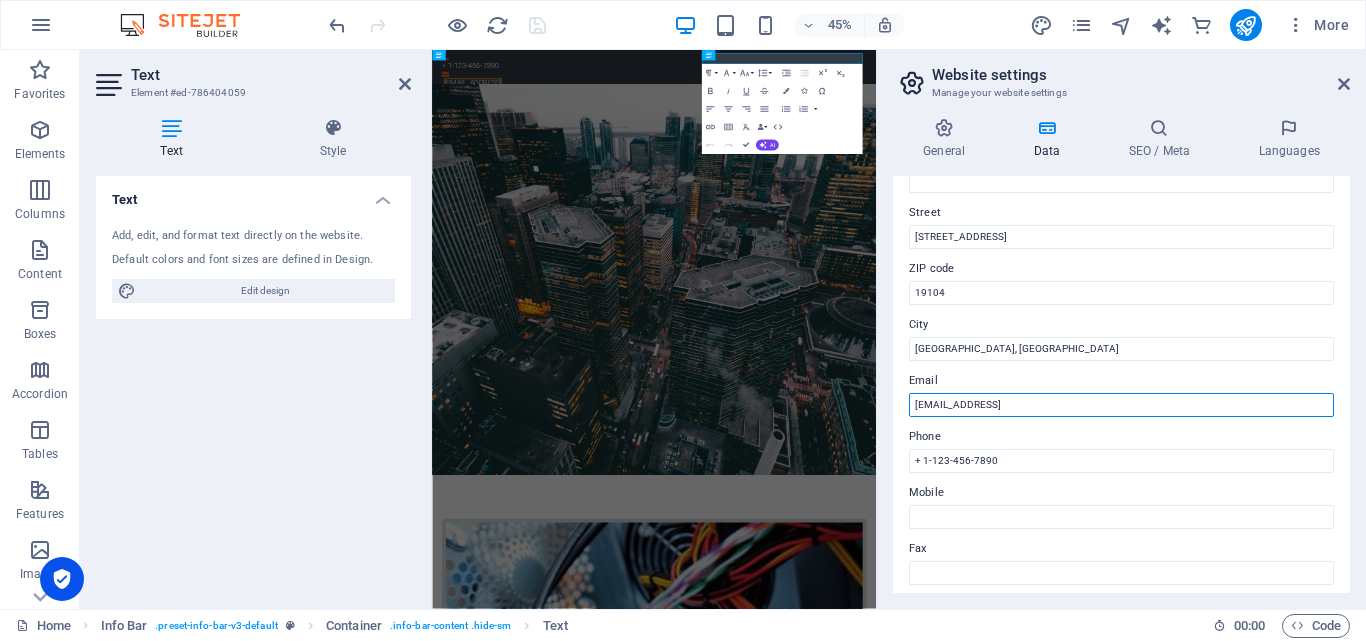 drag, startPoint x: 1209, startPoint y: 398, endPoint x: 904, endPoint y: 410, distance: 305.23596 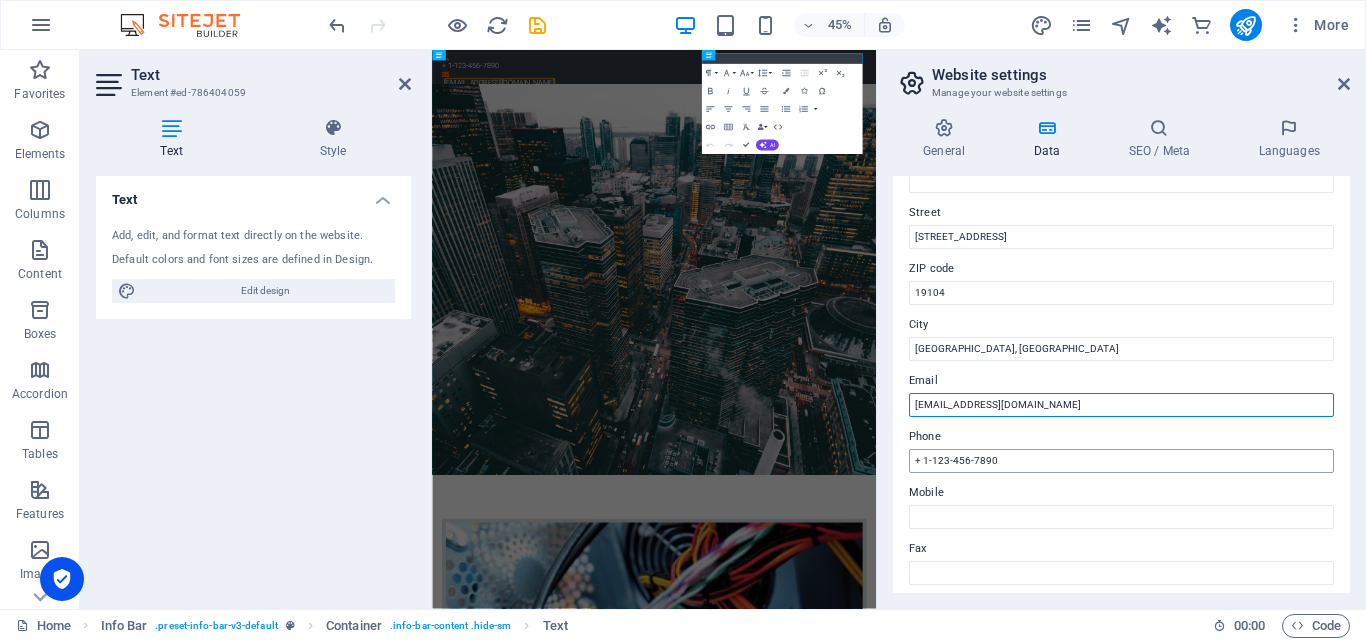 type on "[EMAIL_ADDRESS][DOMAIN_NAME]" 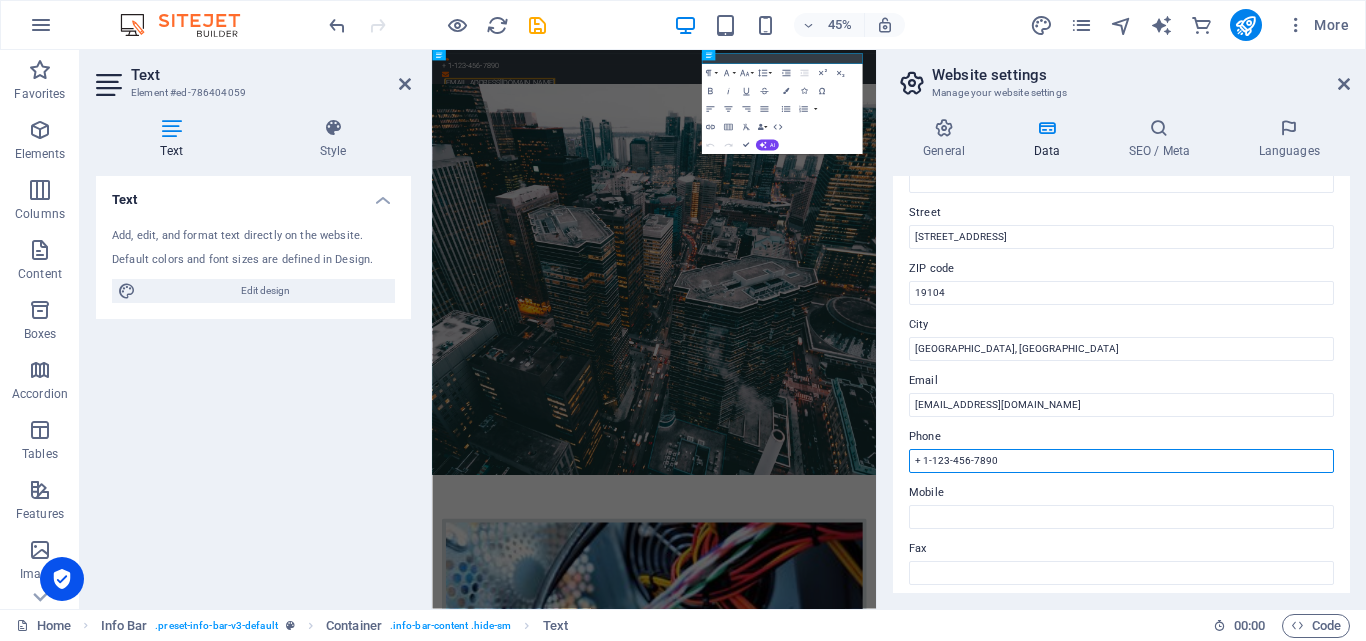 drag, startPoint x: 994, startPoint y: 460, endPoint x: 932, endPoint y: 458, distance: 62.03225 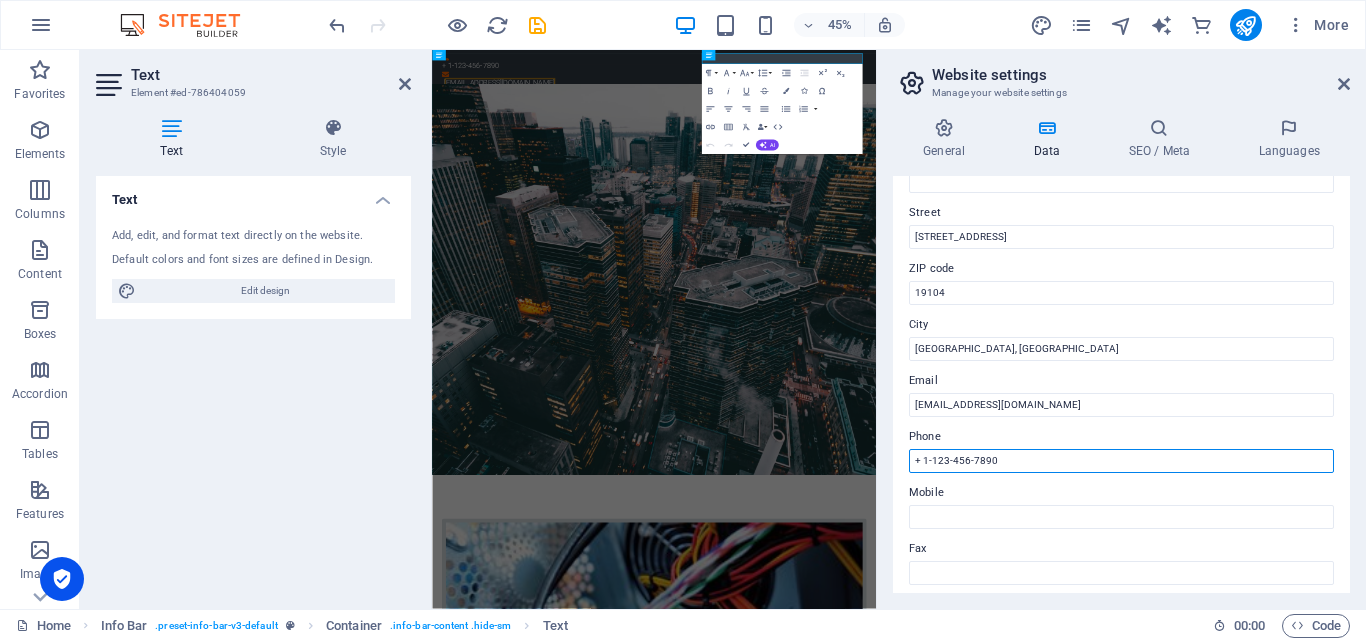 click on "+ 1-123-456-7890" at bounding box center [1121, 461] 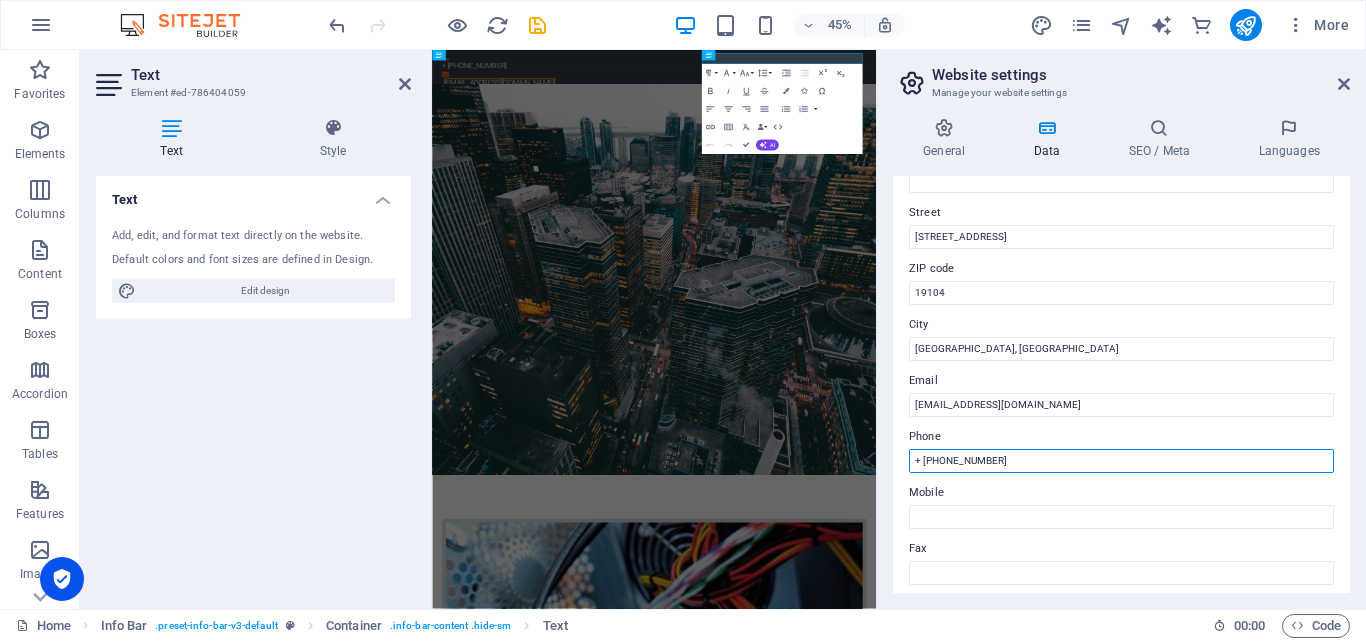 drag, startPoint x: 1003, startPoint y: 458, endPoint x: 905, endPoint y: 458, distance: 98 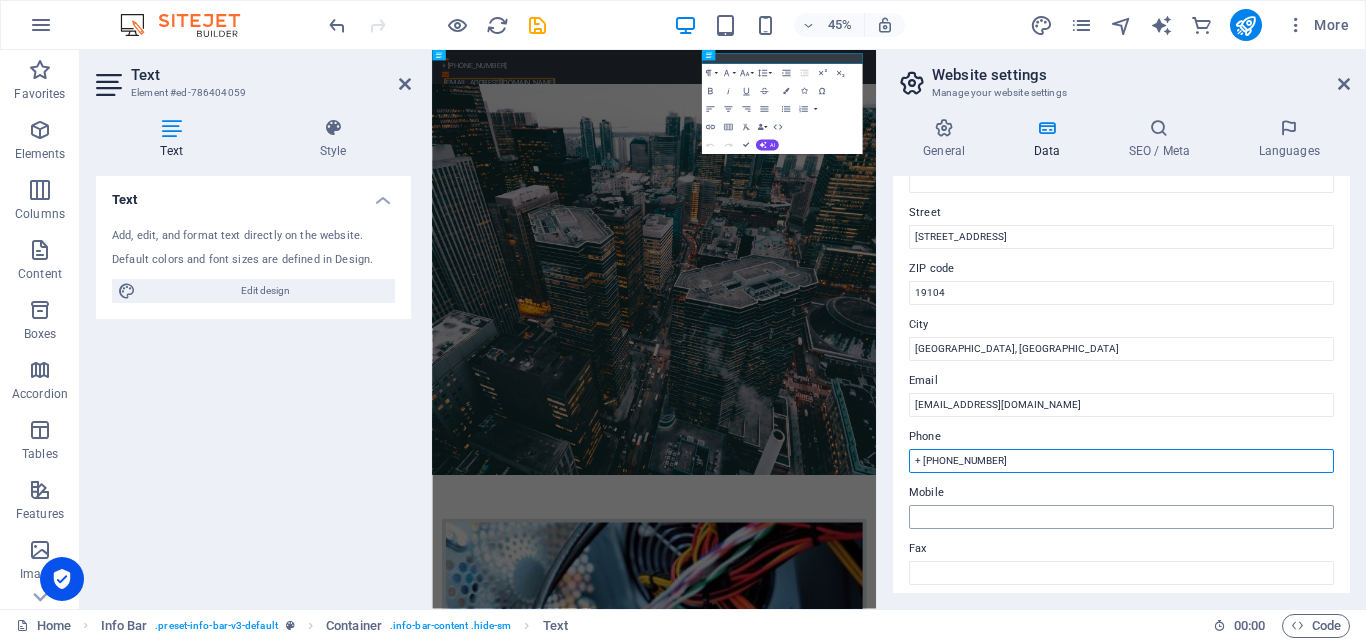 type on "+ [PHONE_NUMBER]" 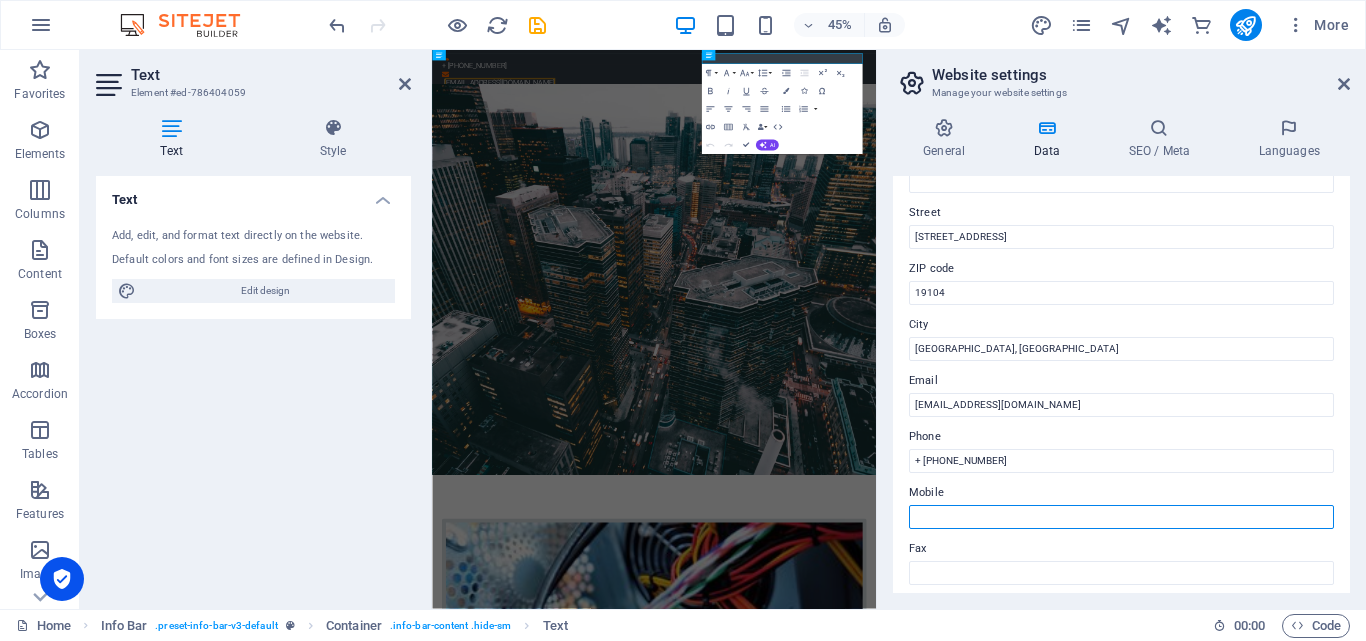 click on "Mobile" at bounding box center (1121, 517) 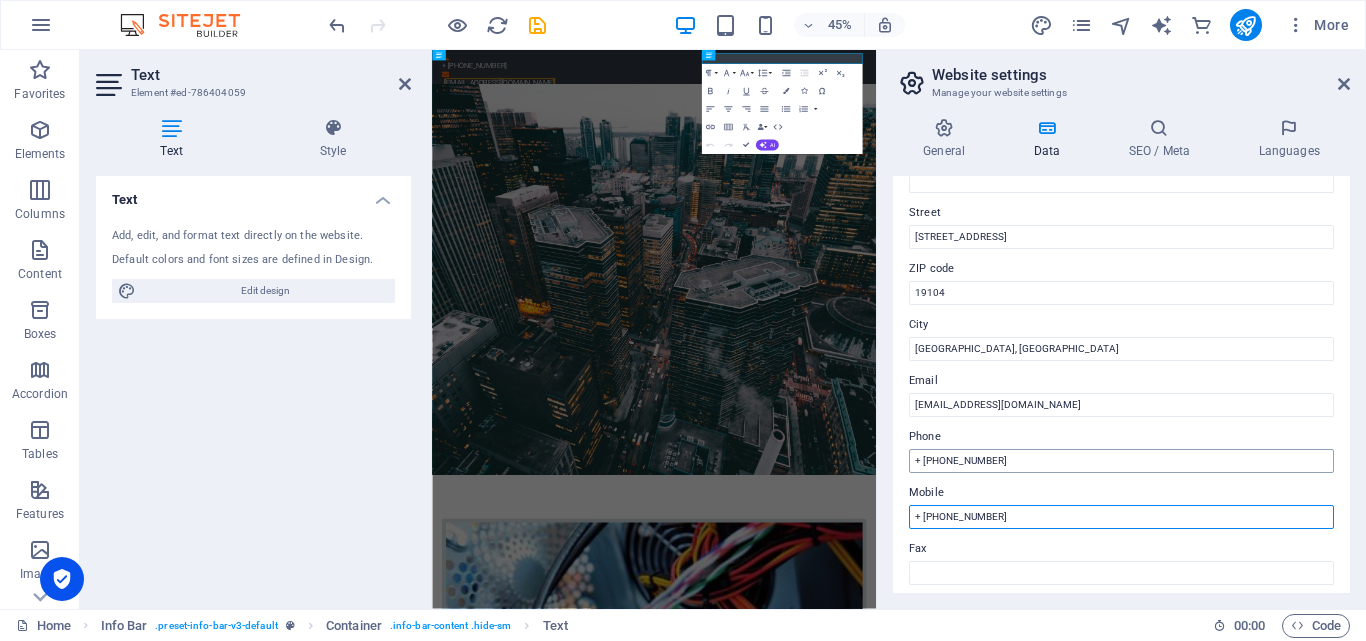 type on "+ [PHONE_NUMBER]" 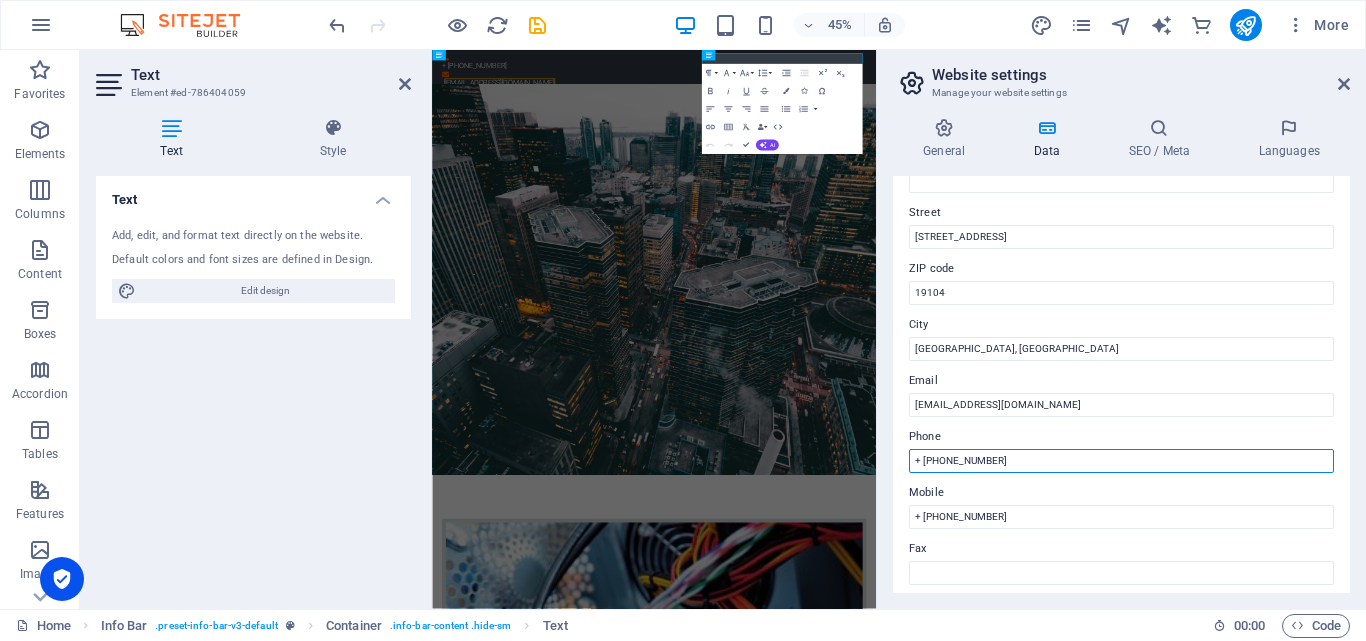 drag, startPoint x: 1001, startPoint y: 456, endPoint x: 916, endPoint y: 460, distance: 85.09406 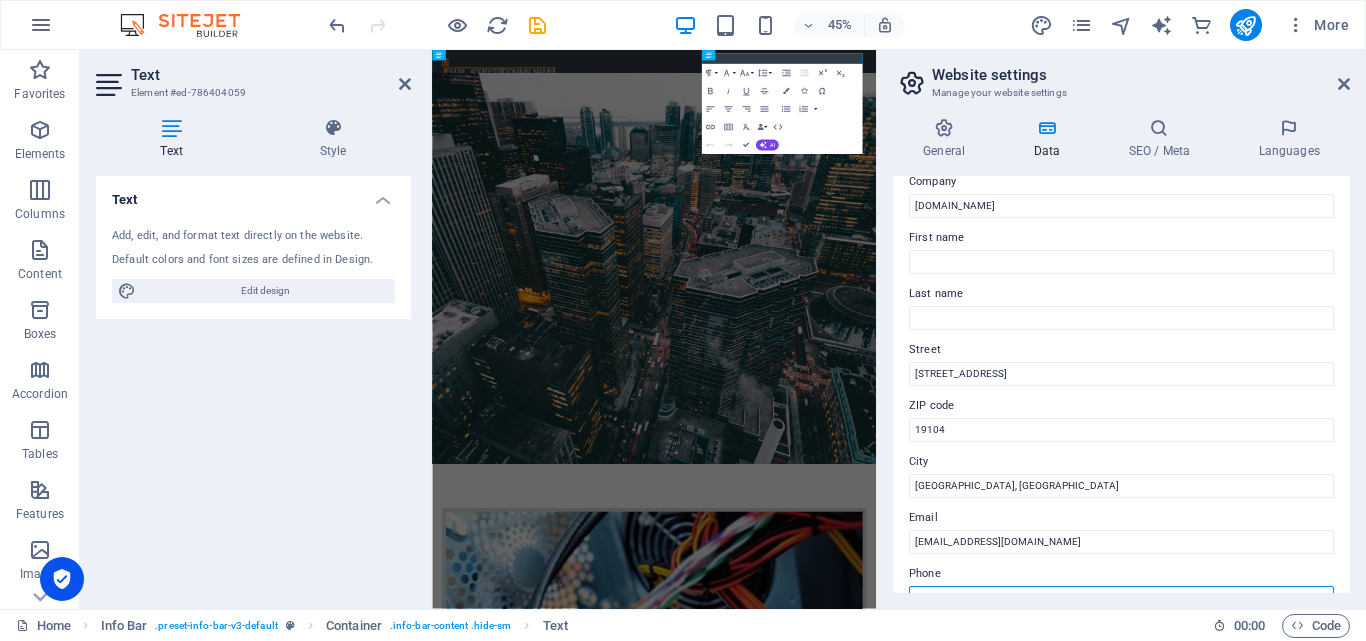 scroll, scrollTop: 0, scrollLeft: 0, axis: both 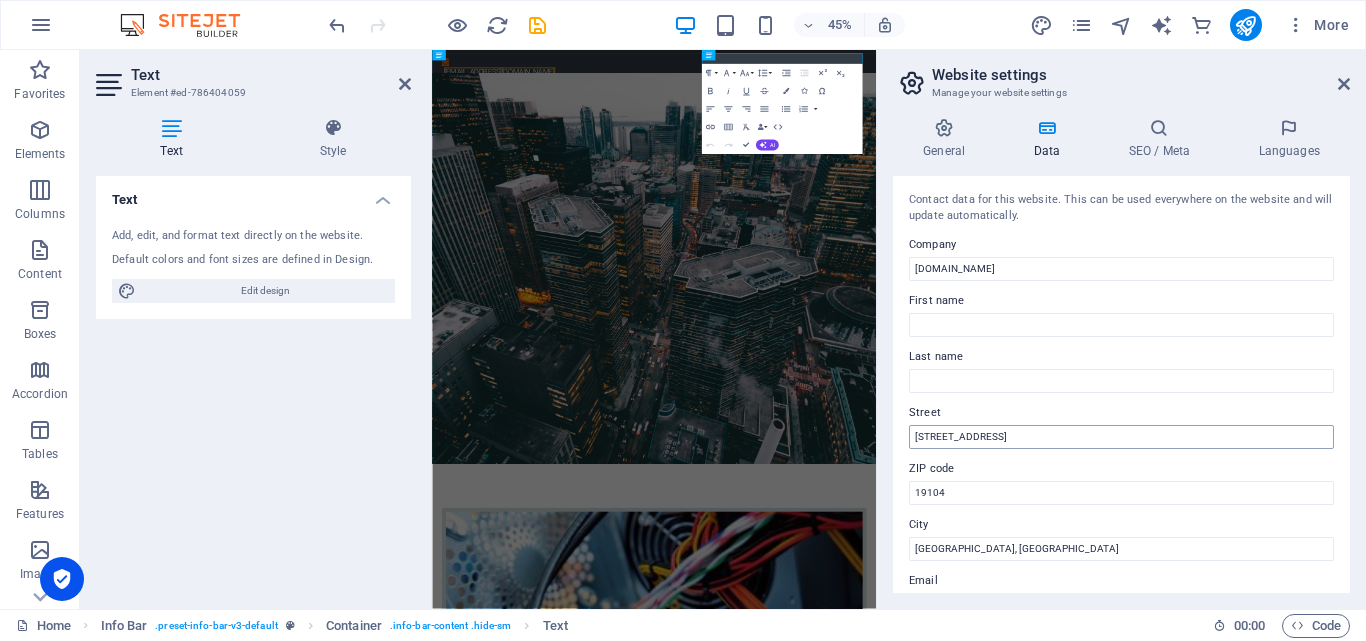type 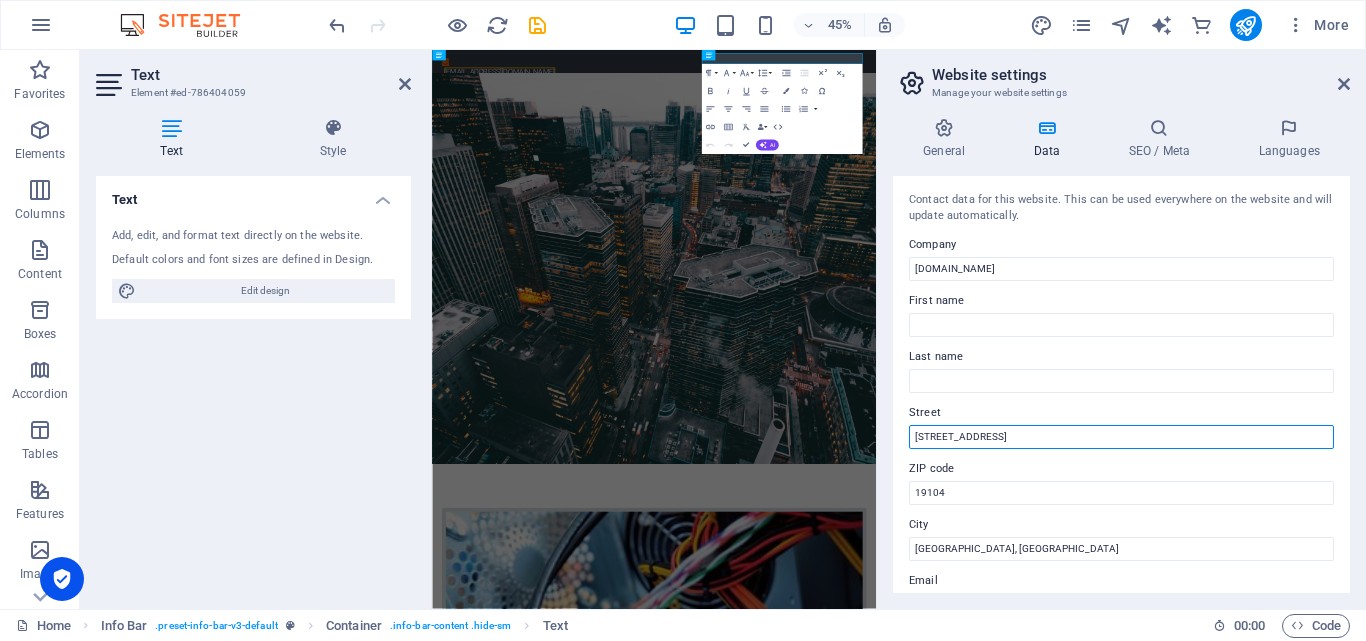 drag, startPoint x: 1006, startPoint y: 433, endPoint x: 910, endPoint y: 425, distance: 96.332756 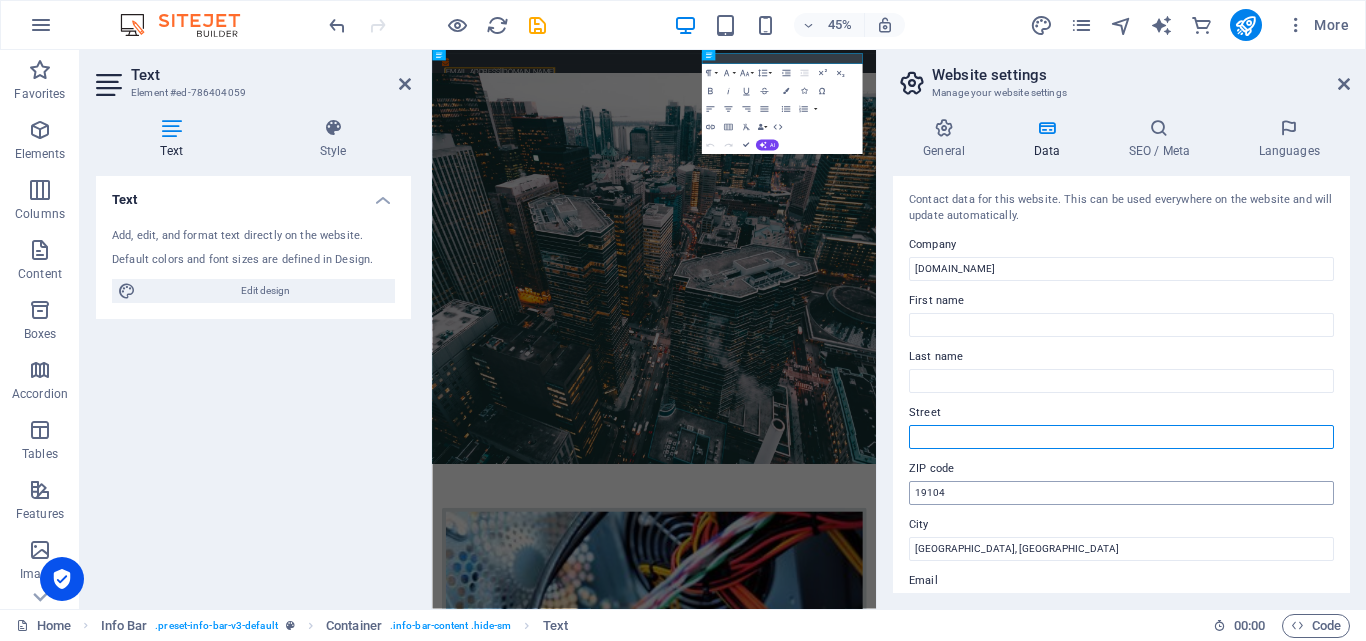 type 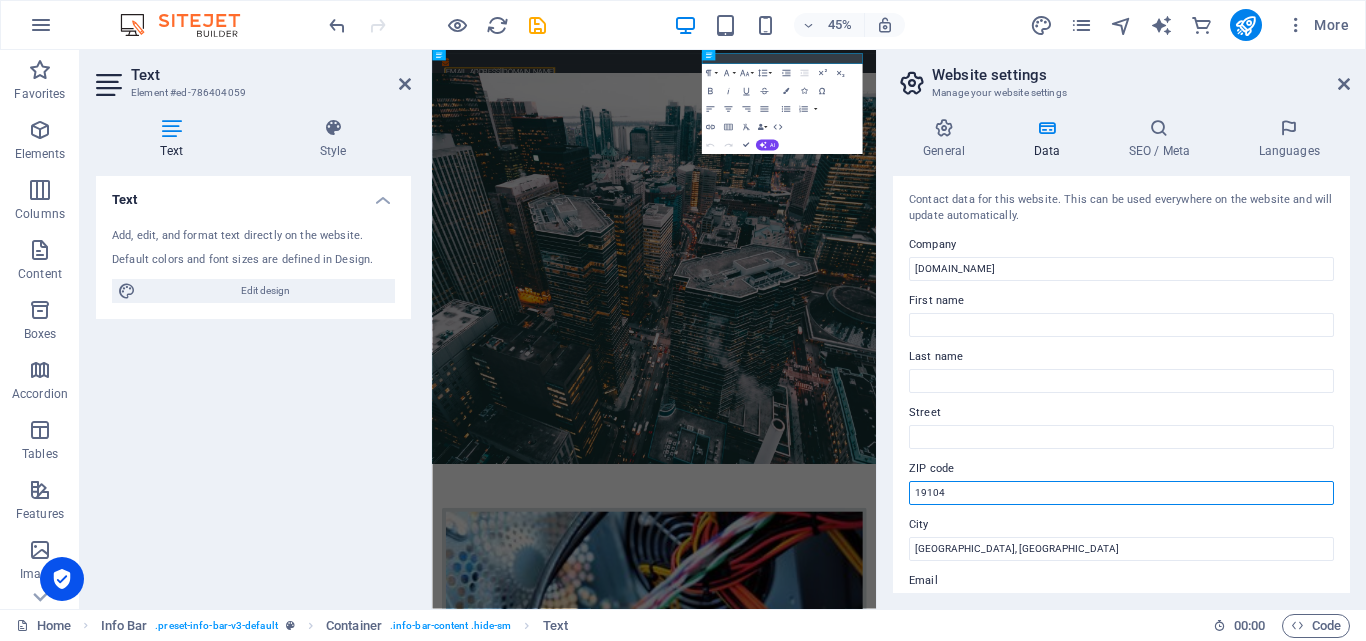 click on "19104" at bounding box center (1121, 493) 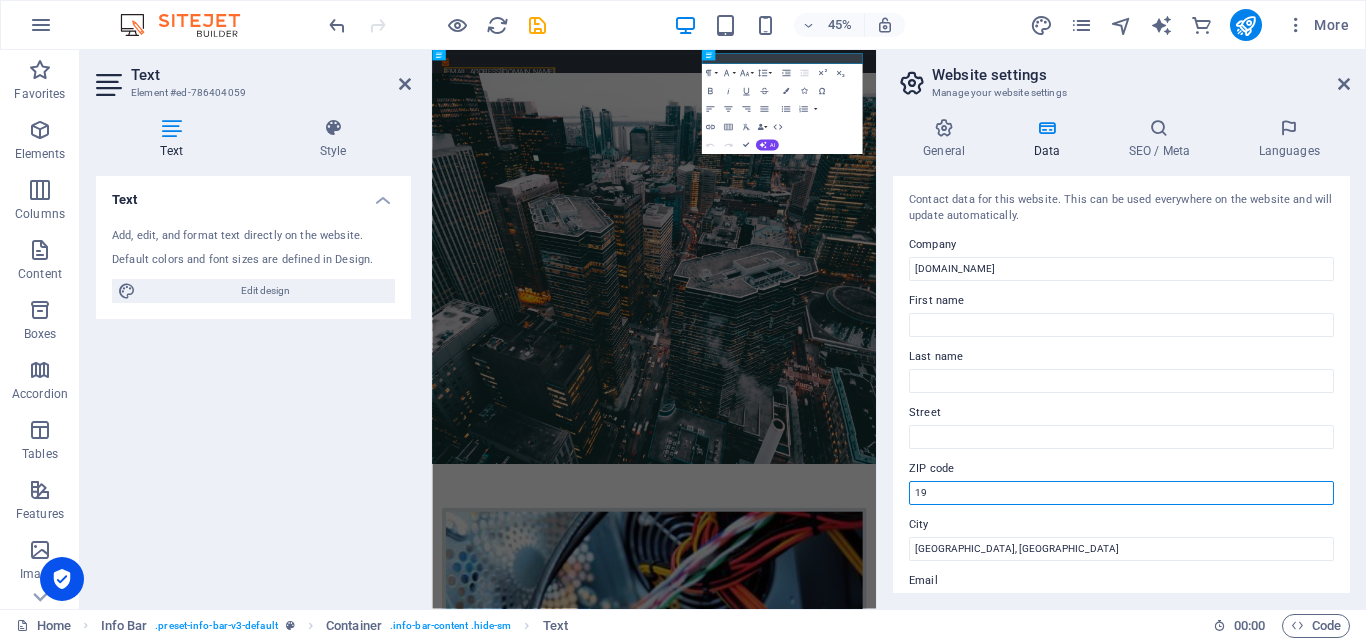 type on "1" 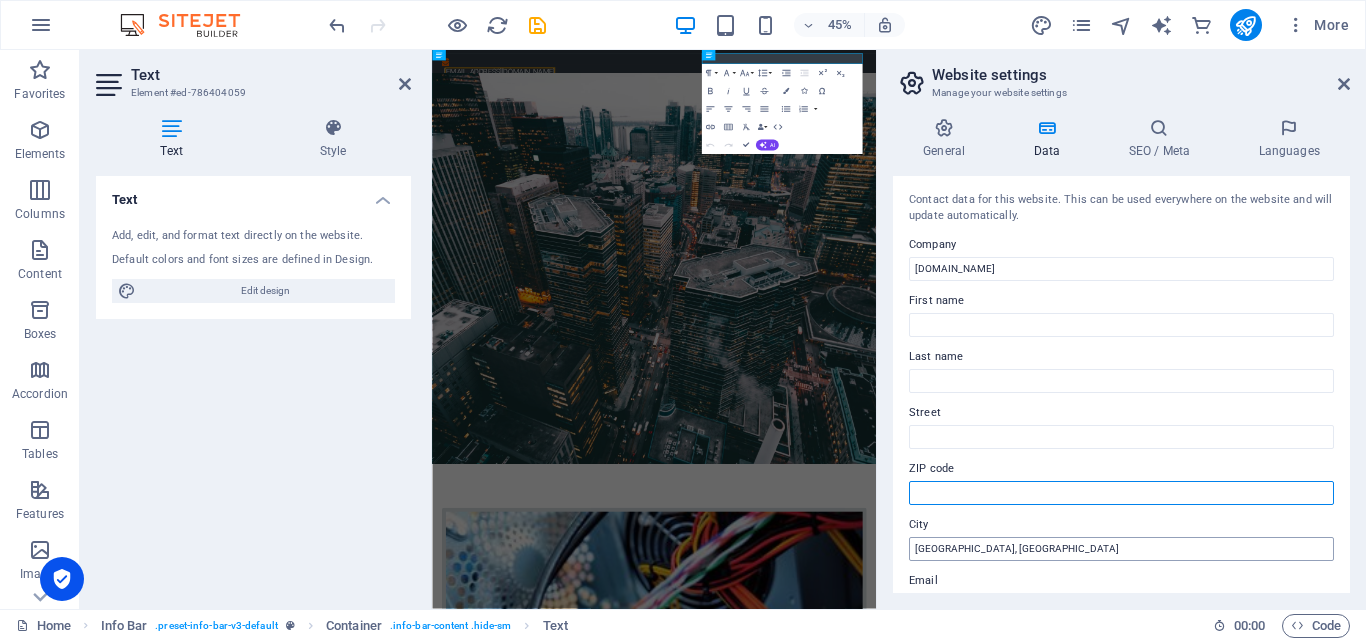 type 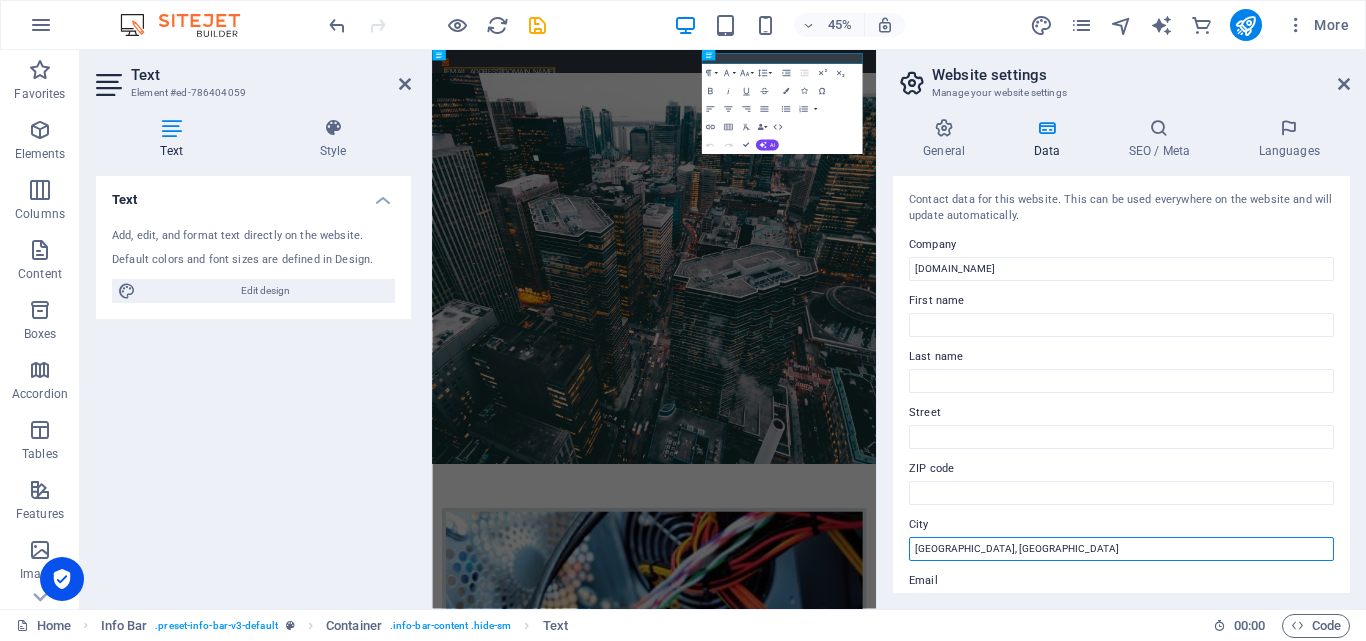 drag, startPoint x: 992, startPoint y: 550, endPoint x: 910, endPoint y: 553, distance: 82.05486 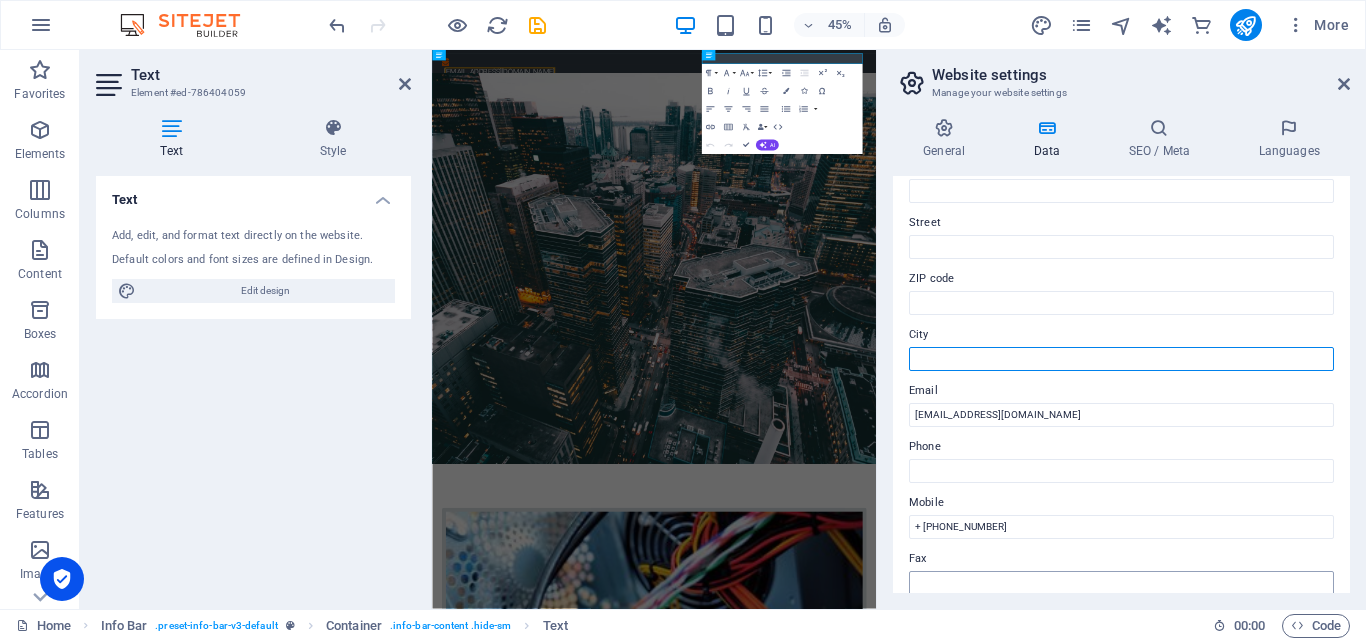 scroll, scrollTop: 100, scrollLeft: 0, axis: vertical 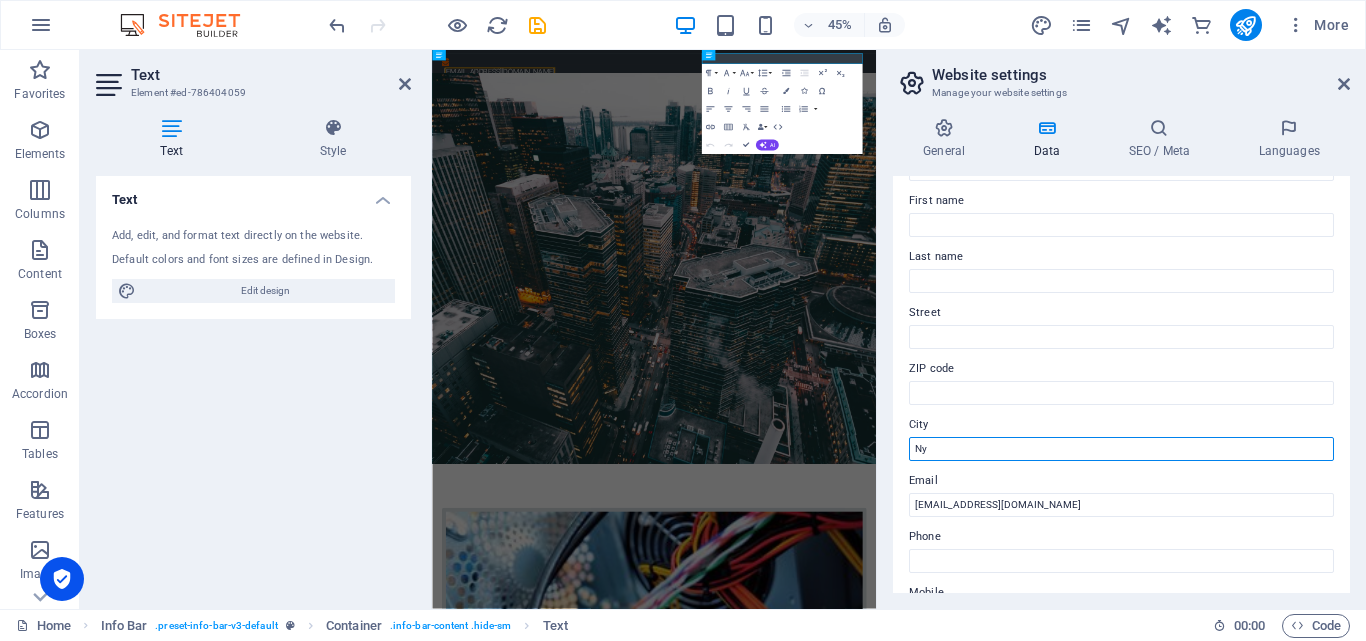 type on "N" 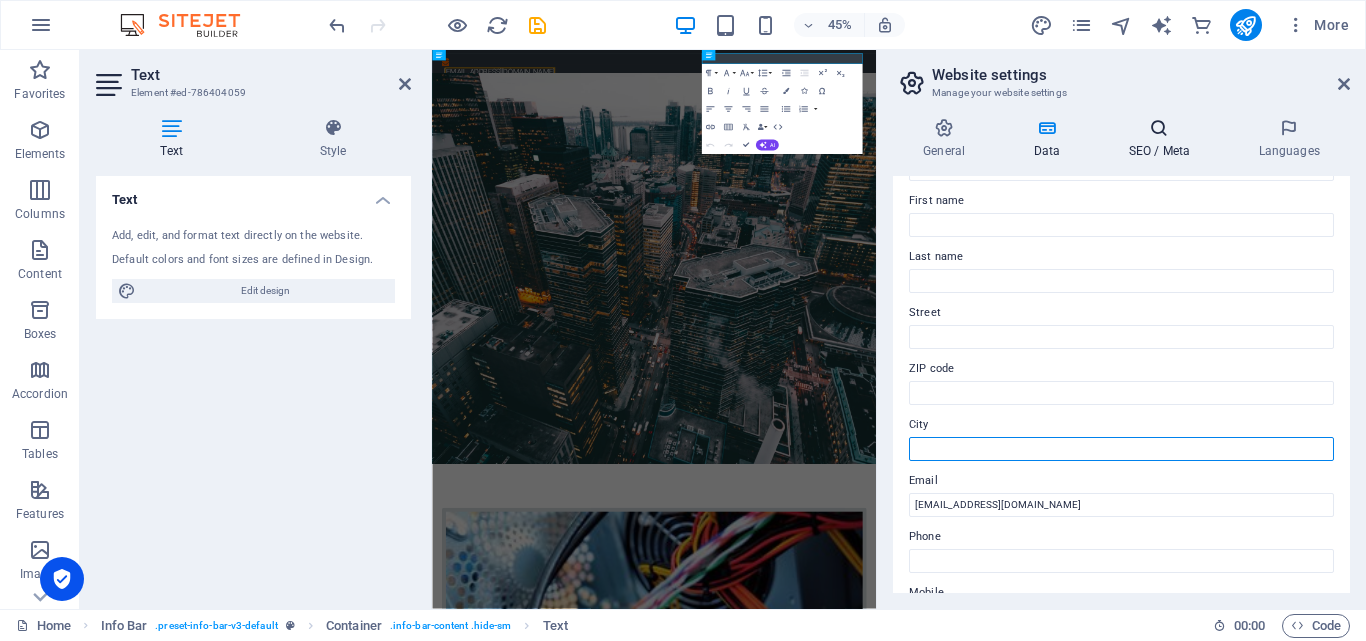 type 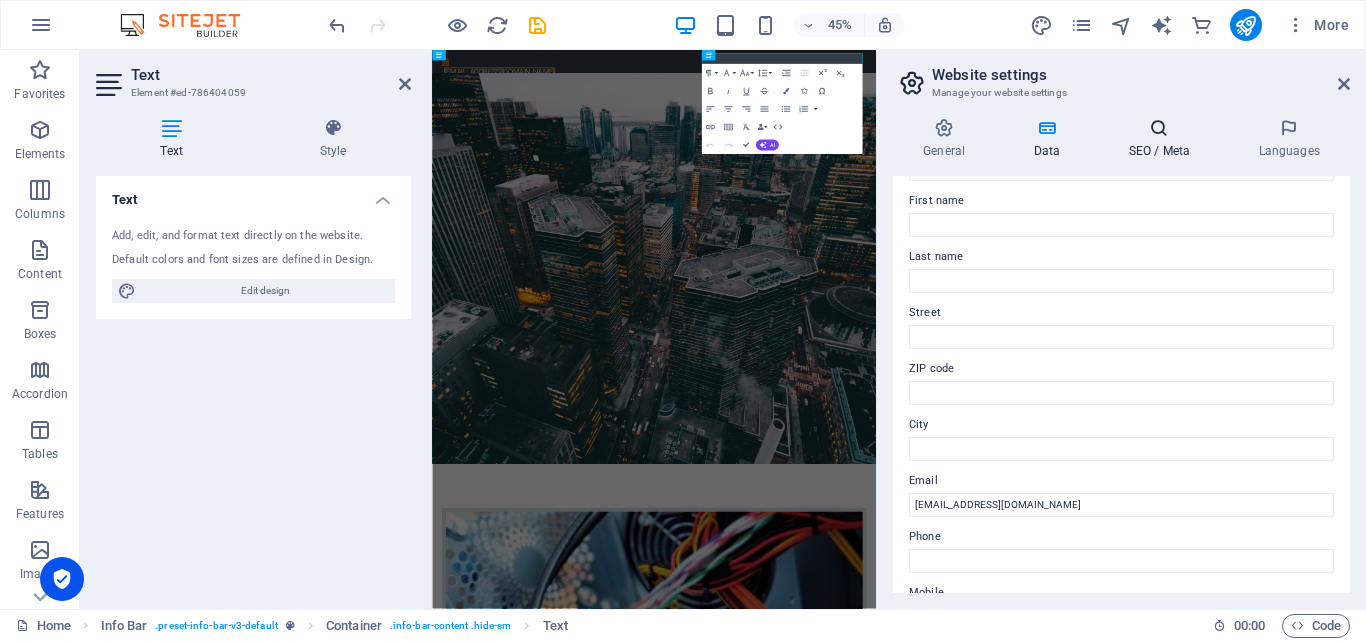 click on "SEO / Meta" at bounding box center [1163, 139] 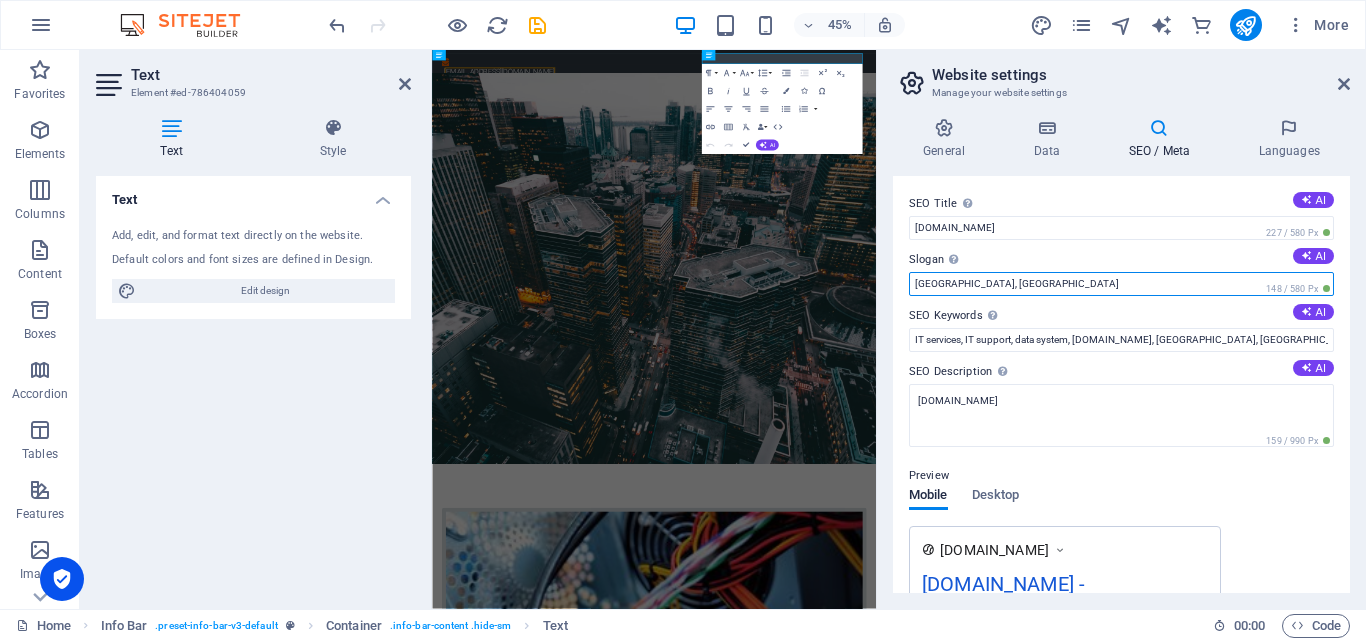 drag, startPoint x: 1027, startPoint y: 281, endPoint x: 912, endPoint y: 282, distance: 115.00435 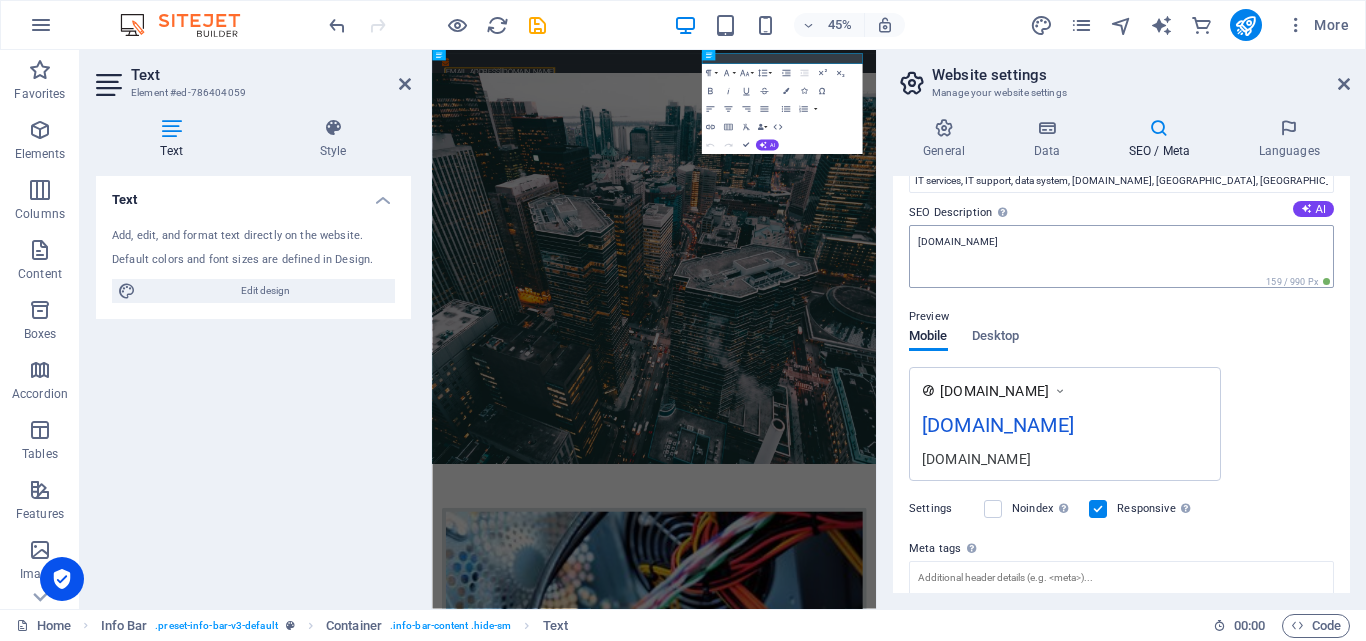 scroll, scrollTop: 200, scrollLeft: 0, axis: vertical 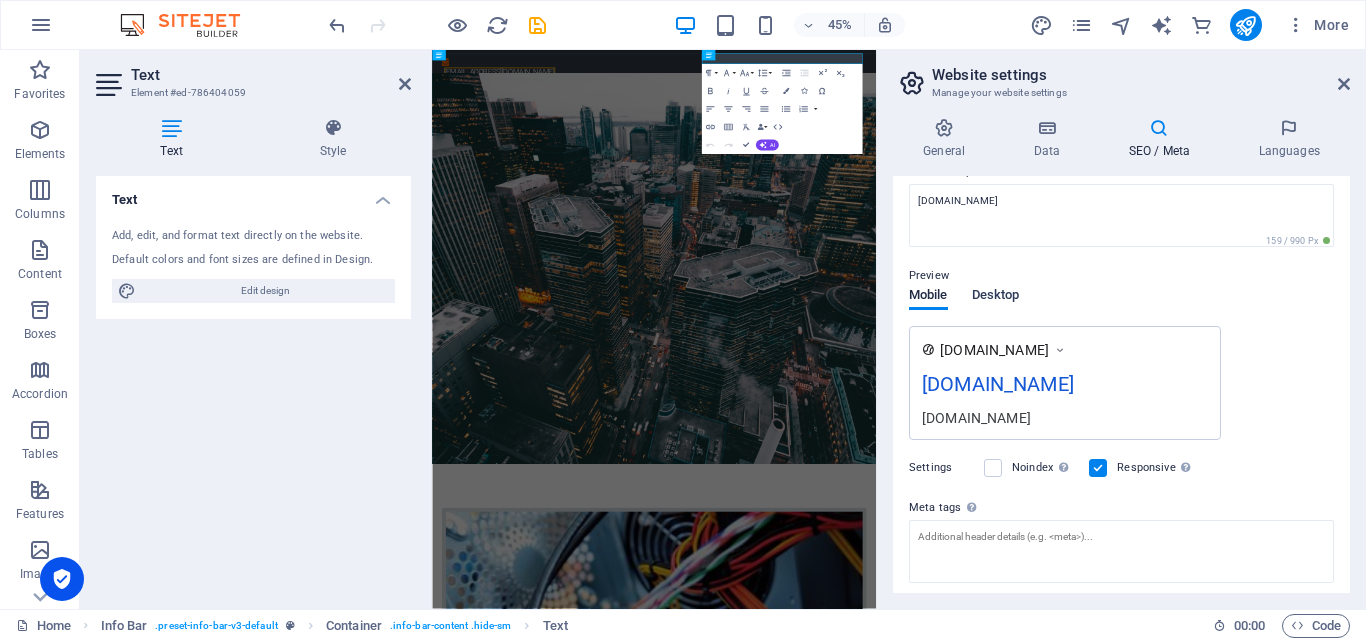 type 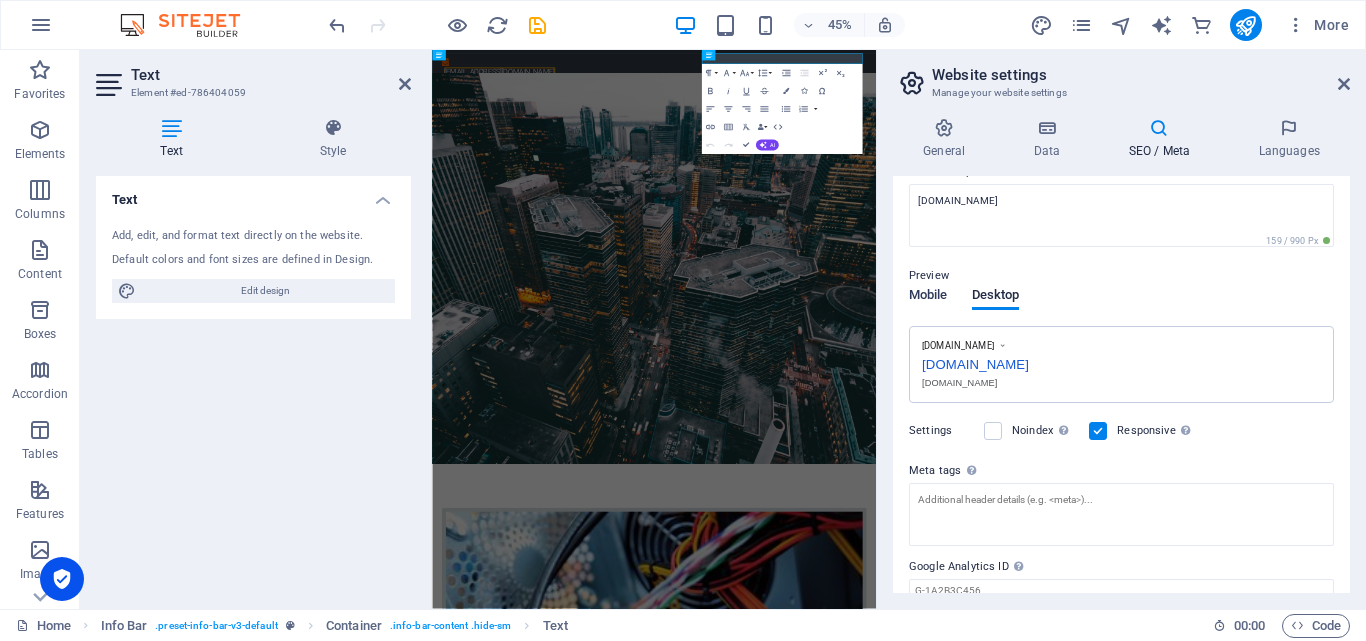 click on "Mobile" at bounding box center [928, 297] 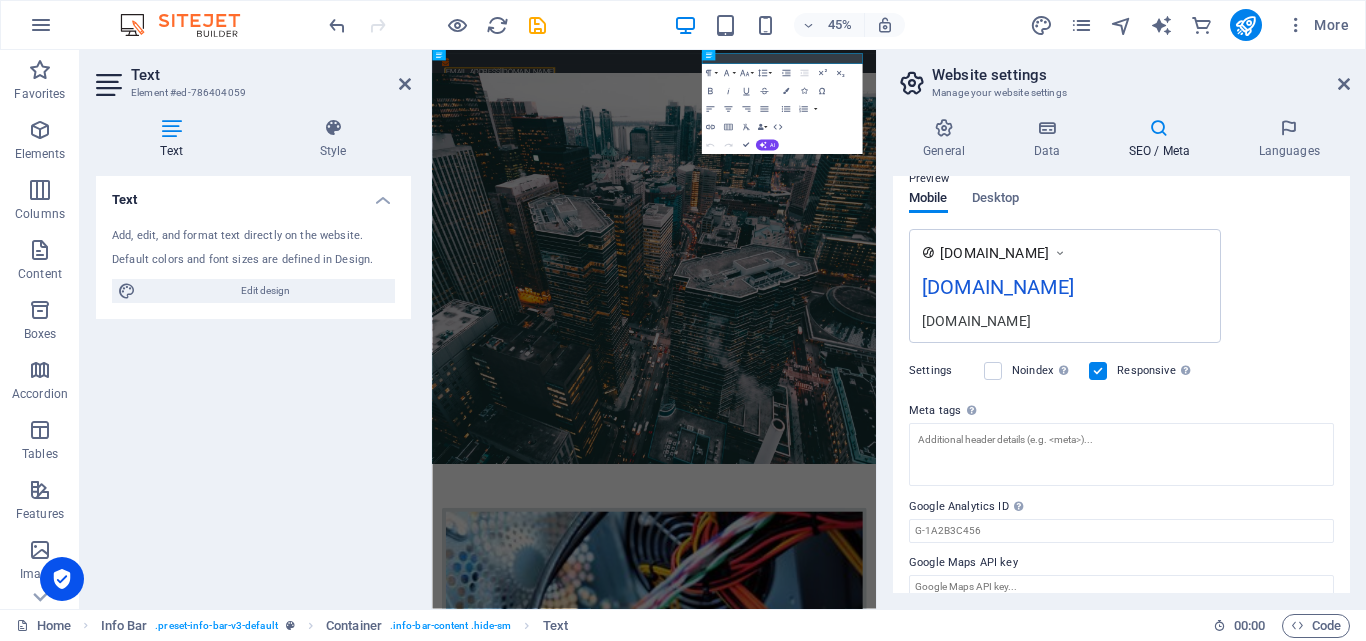 scroll, scrollTop: 300, scrollLeft: 0, axis: vertical 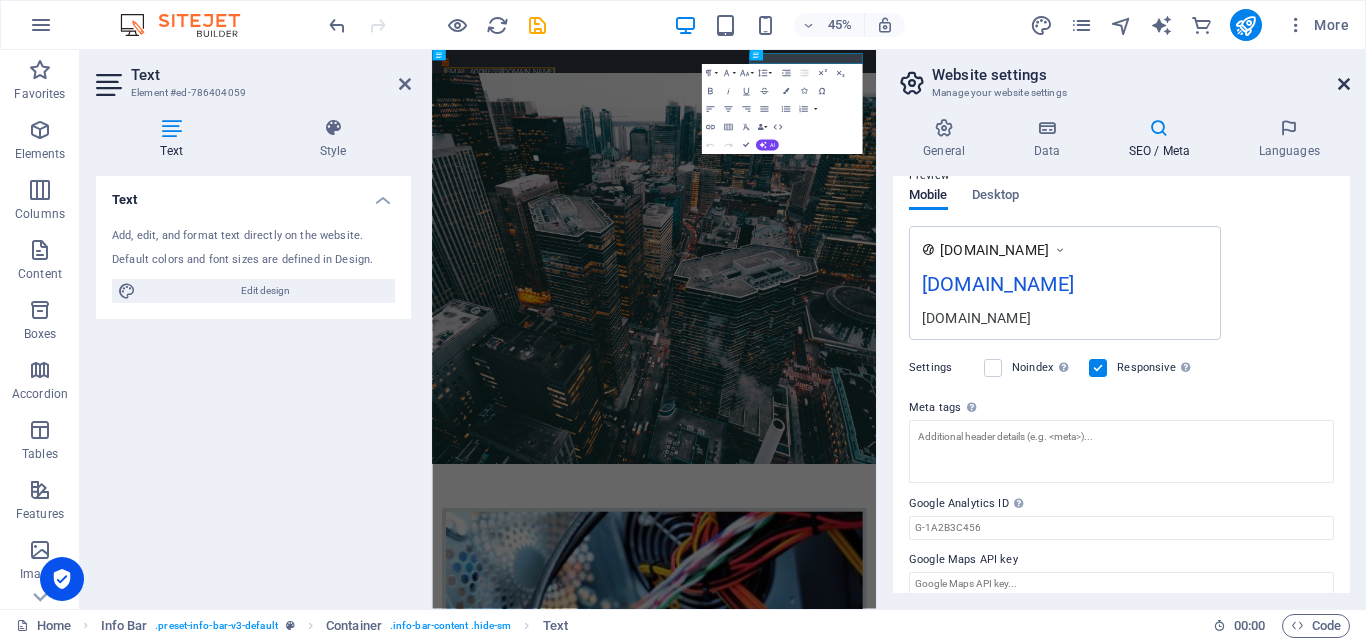 click at bounding box center [1344, 84] 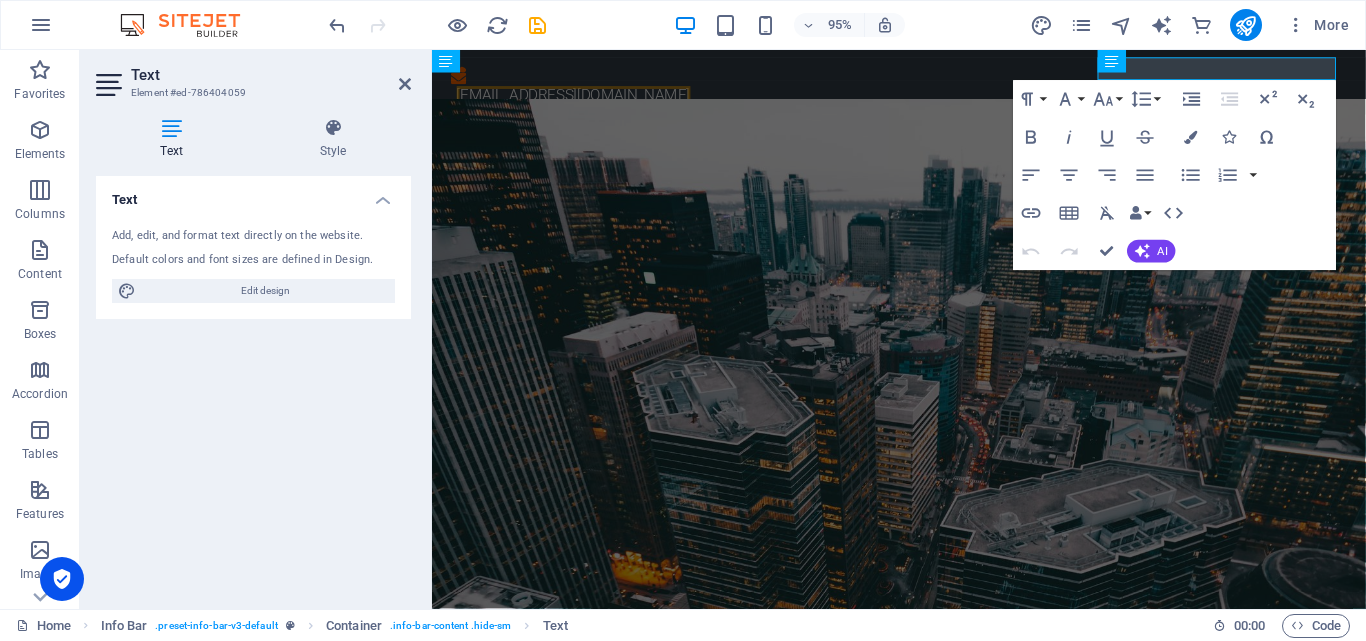 click on "Text Add, edit, and format text directly on the website. Default colors and font sizes are defined in Design. Edit design Alignment Left aligned Centered Right aligned" at bounding box center [253, 384] 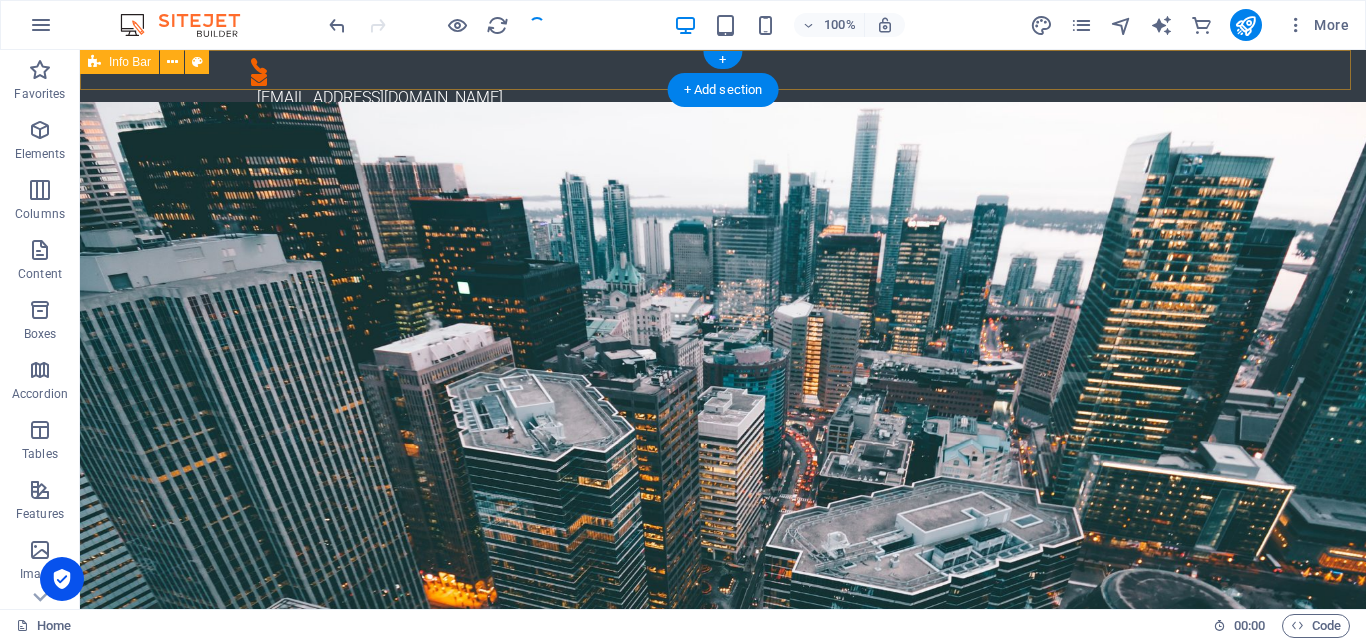 click on "[EMAIL_ADDRESS][DOMAIN_NAME]" at bounding box center [723, 84] 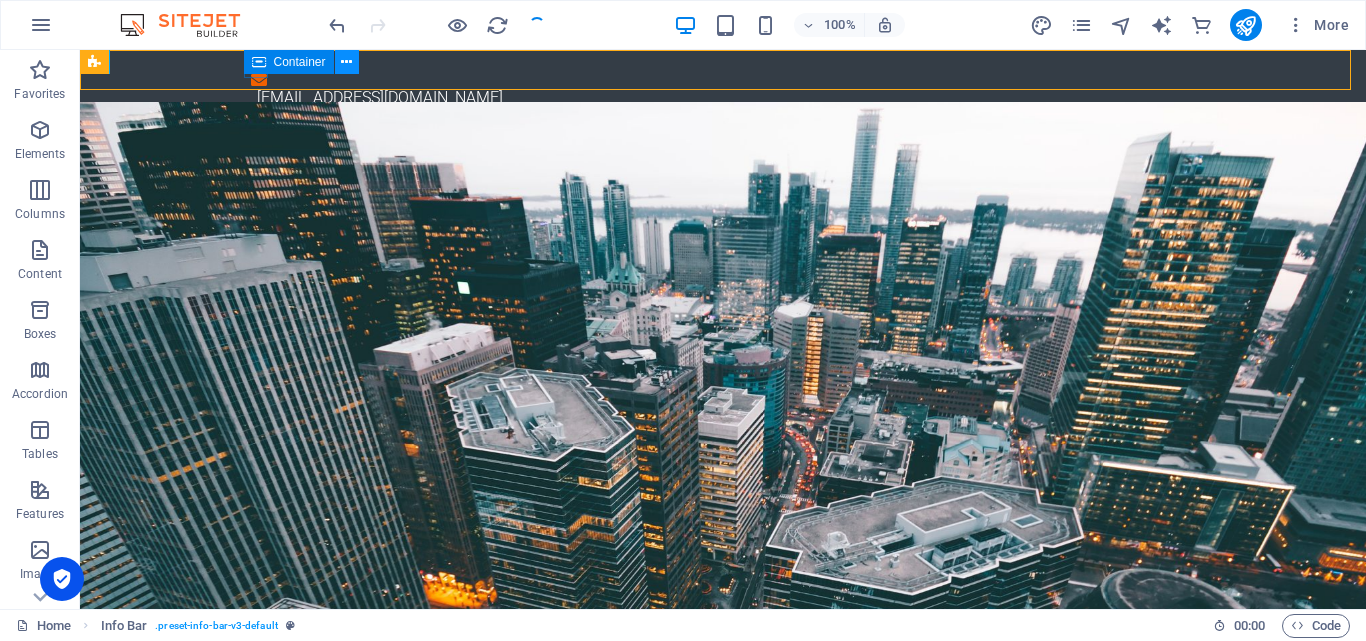 click at bounding box center [346, 62] 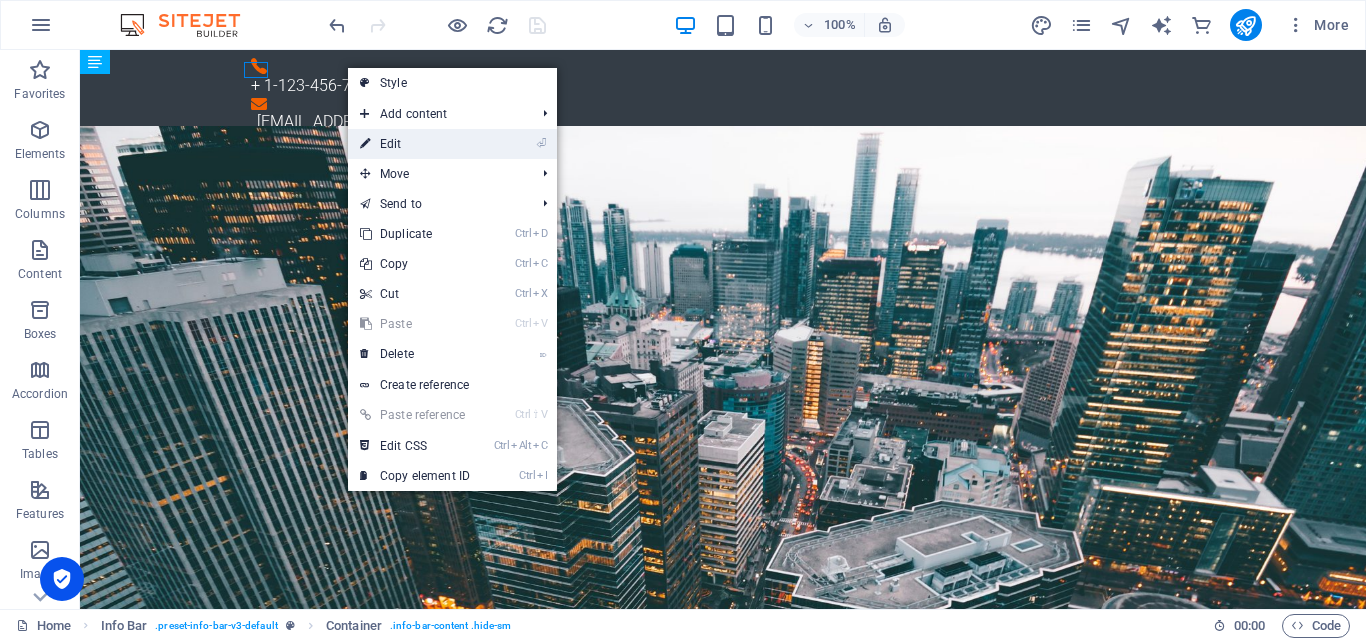 click on "⏎  Edit" at bounding box center (415, 144) 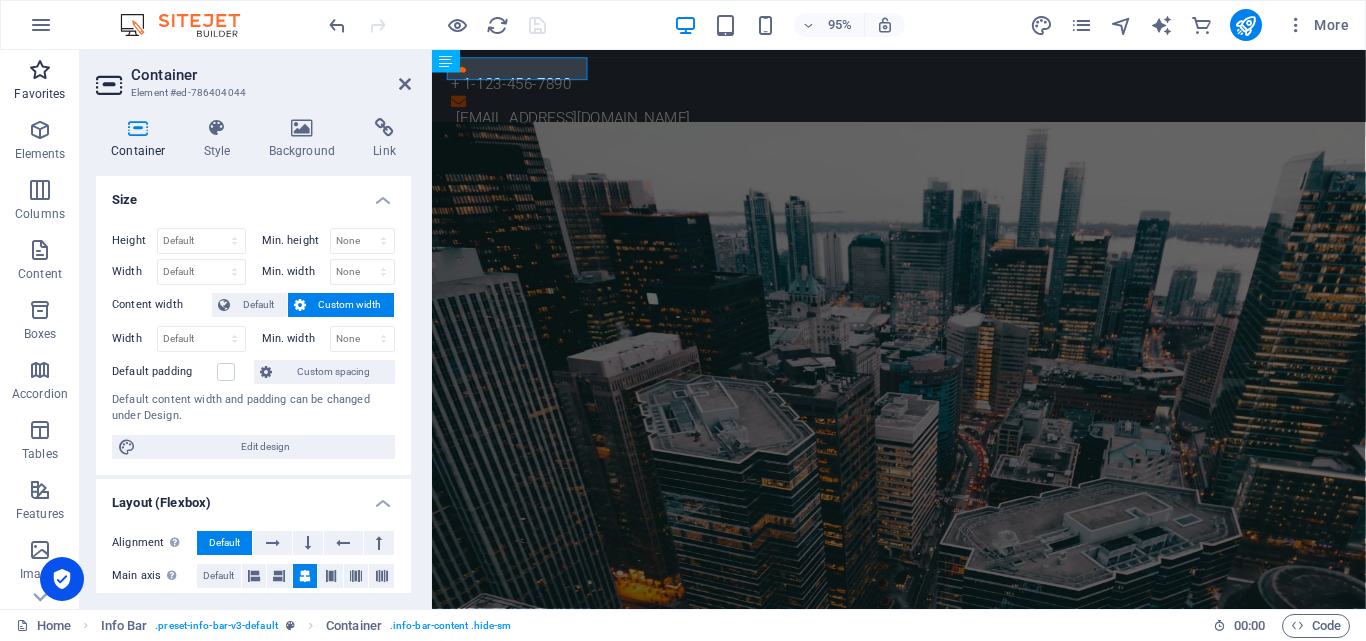 click on "Favorites" at bounding box center (39, 94) 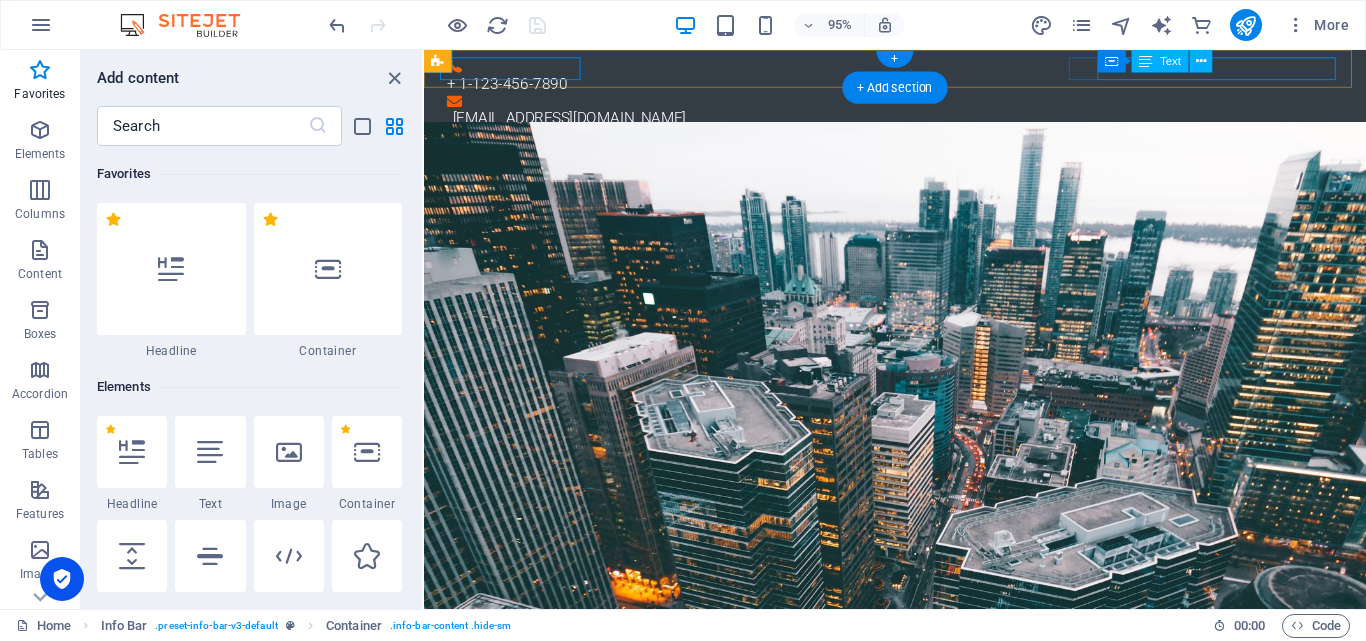 click on "[EMAIL_ADDRESS][DOMAIN_NAME]" at bounding box center [923, 122] 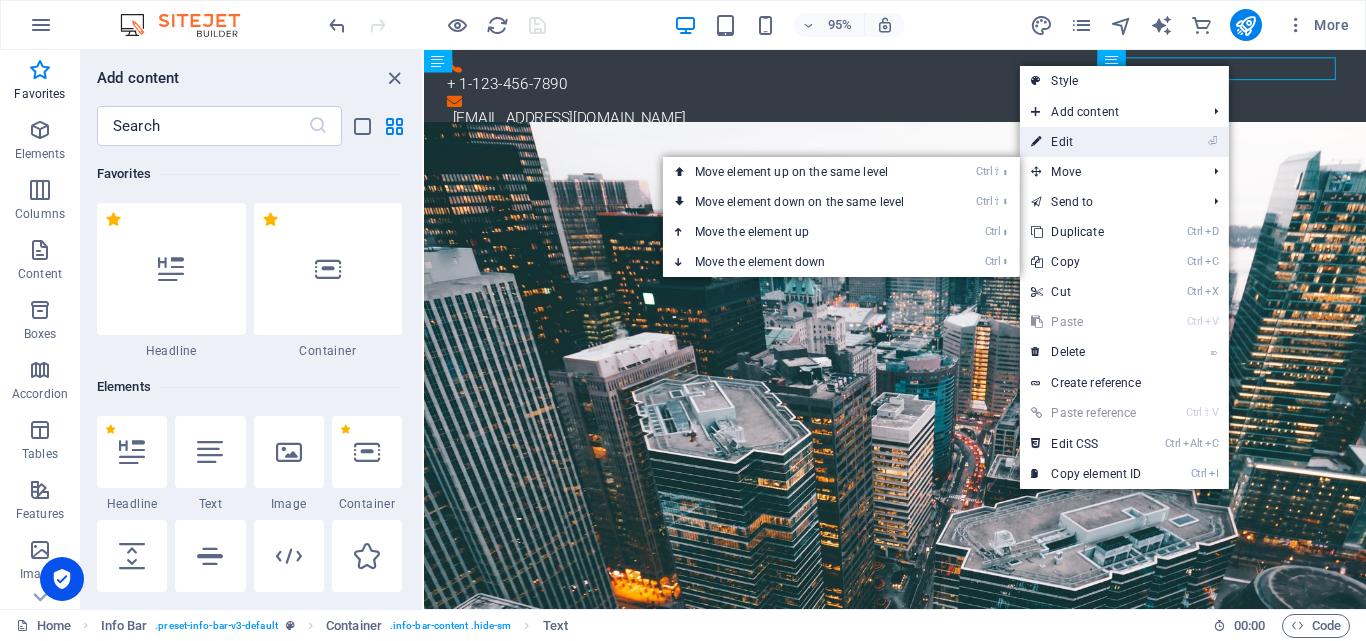 click on "⏎  Edit" at bounding box center (1086, 142) 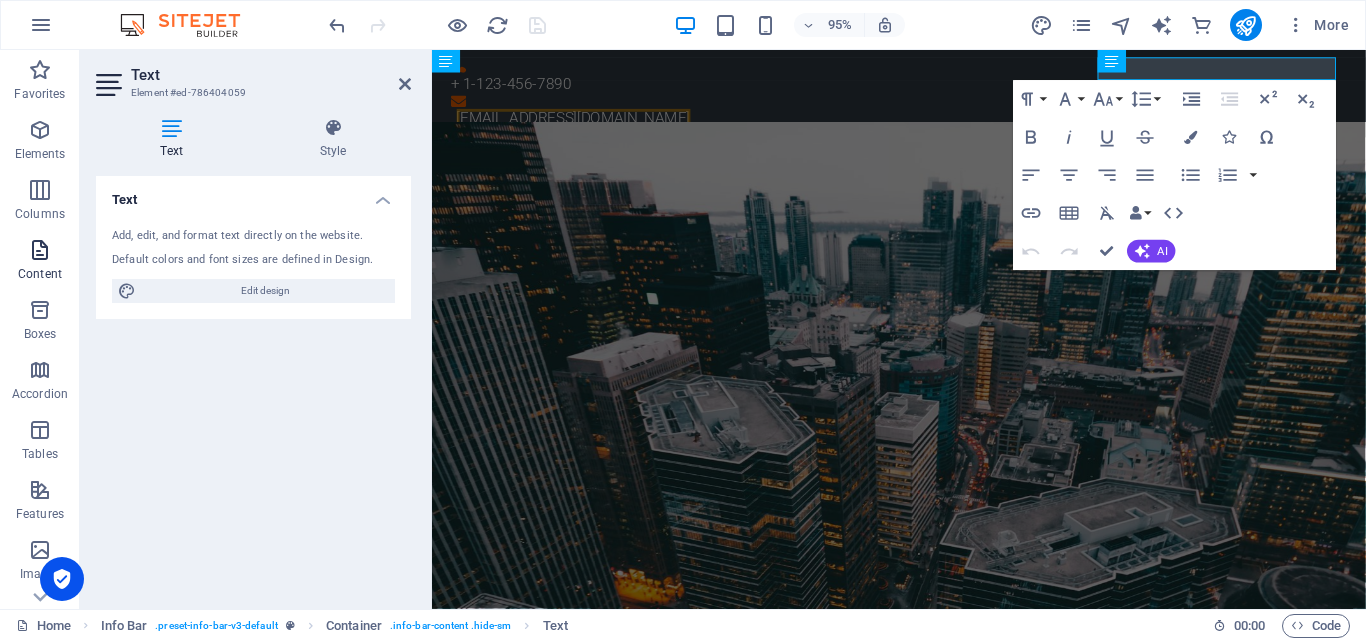 click on "Content" at bounding box center [40, 262] 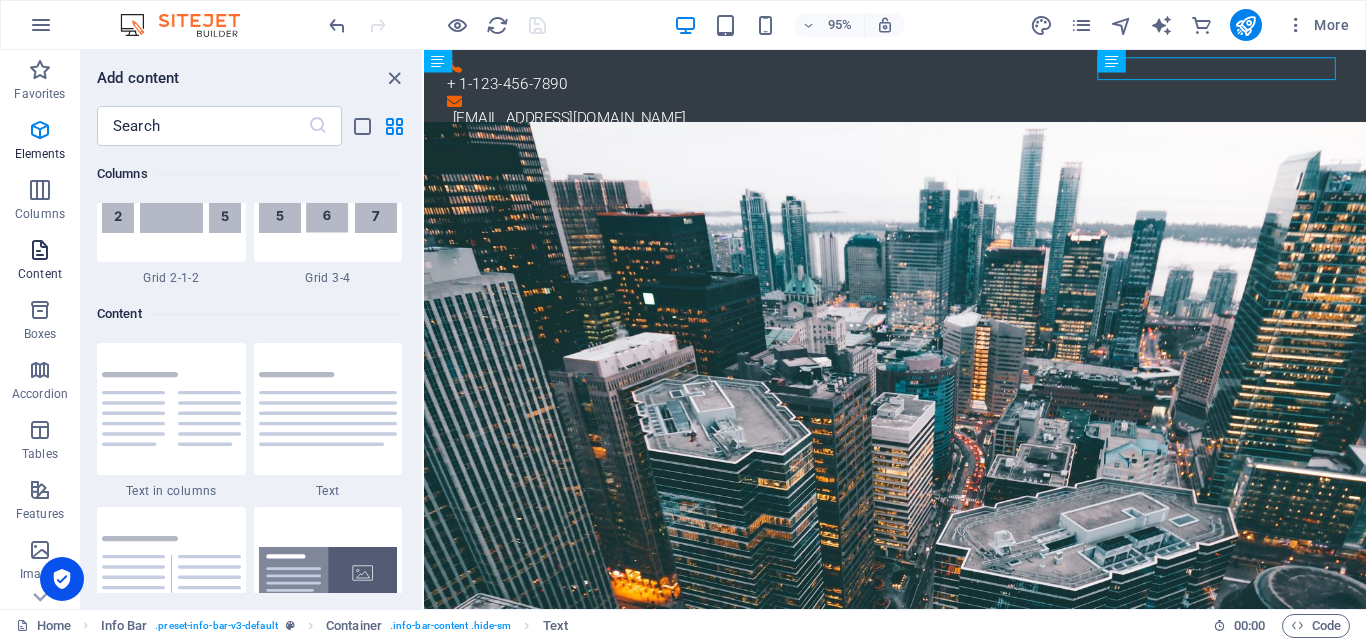 scroll, scrollTop: 3499, scrollLeft: 0, axis: vertical 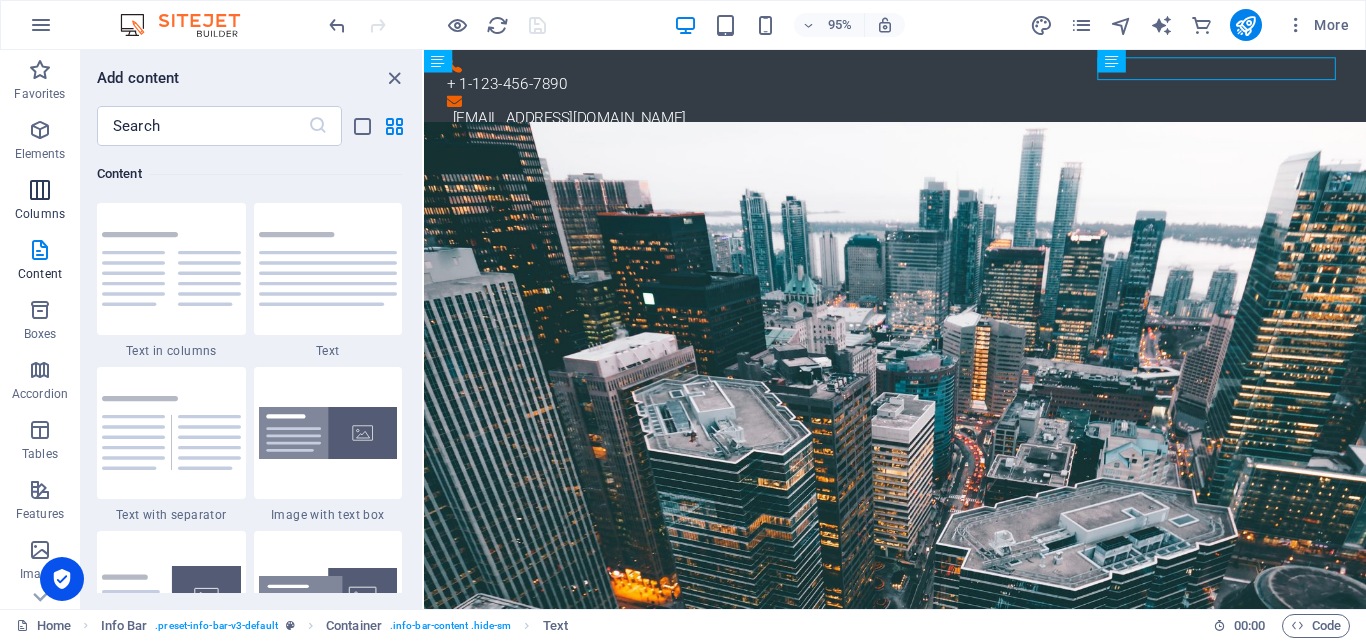 click on "Columns" at bounding box center [40, 202] 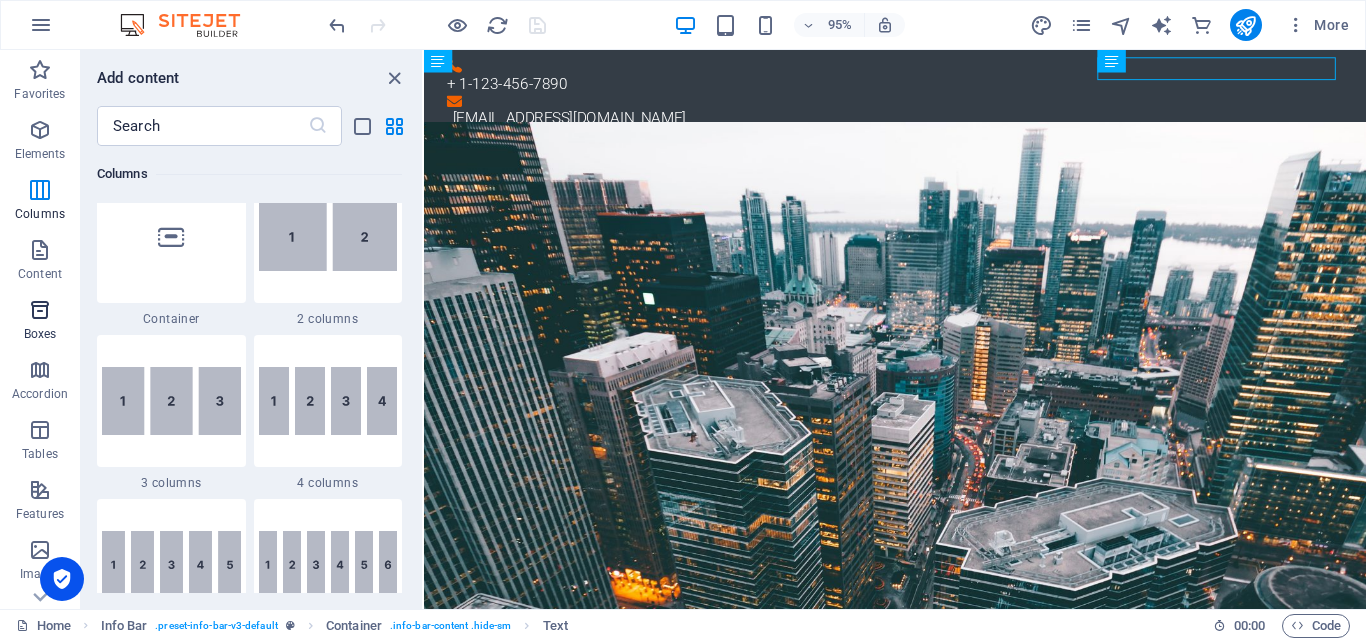 scroll, scrollTop: 990, scrollLeft: 0, axis: vertical 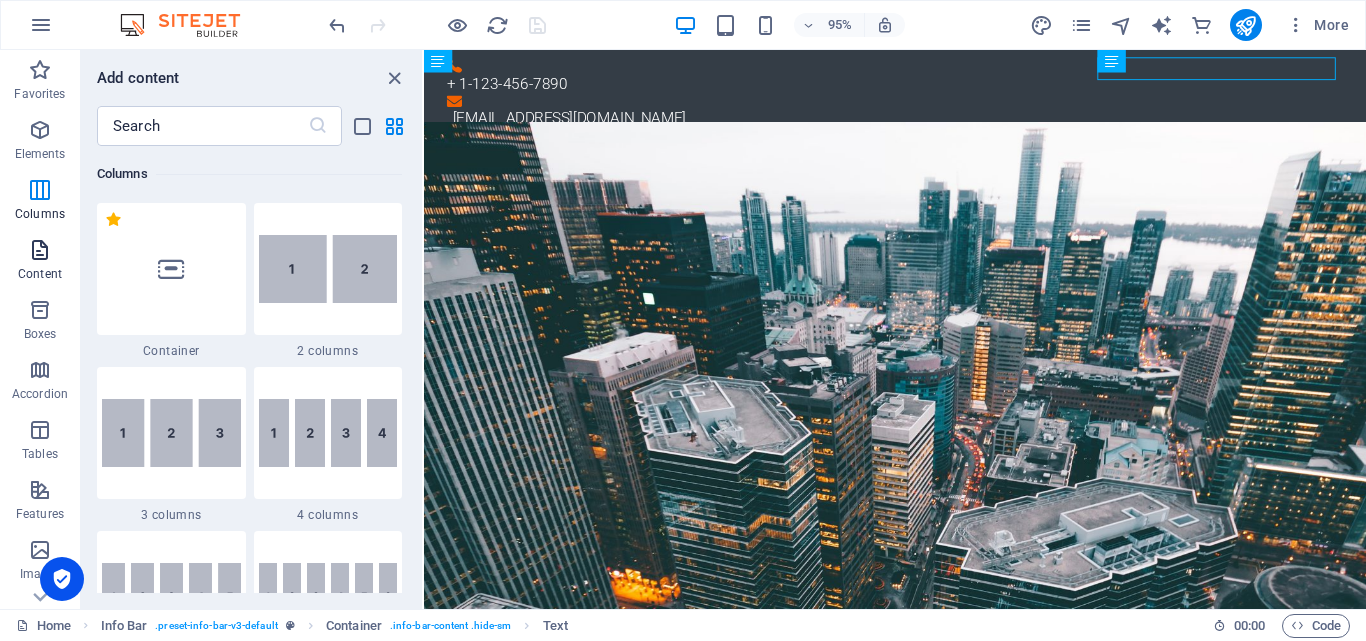 drag, startPoint x: 38, startPoint y: 264, endPoint x: 108, endPoint y: 114, distance: 165.52945 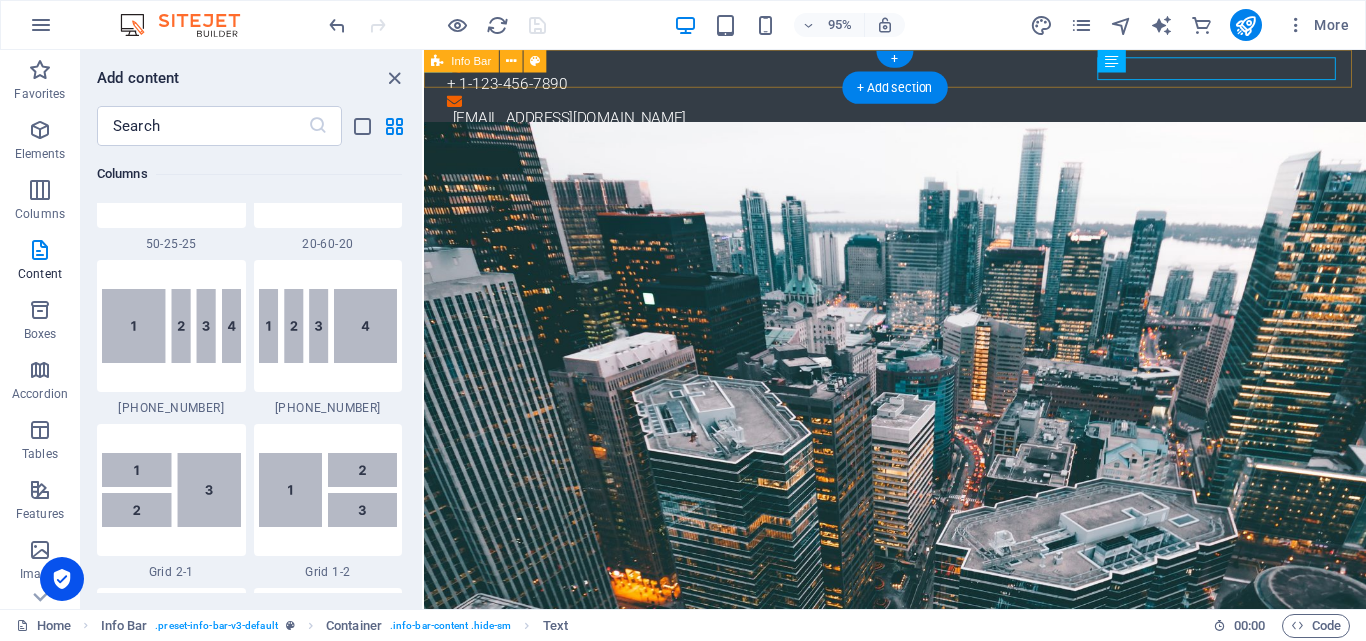 scroll, scrollTop: 3499, scrollLeft: 0, axis: vertical 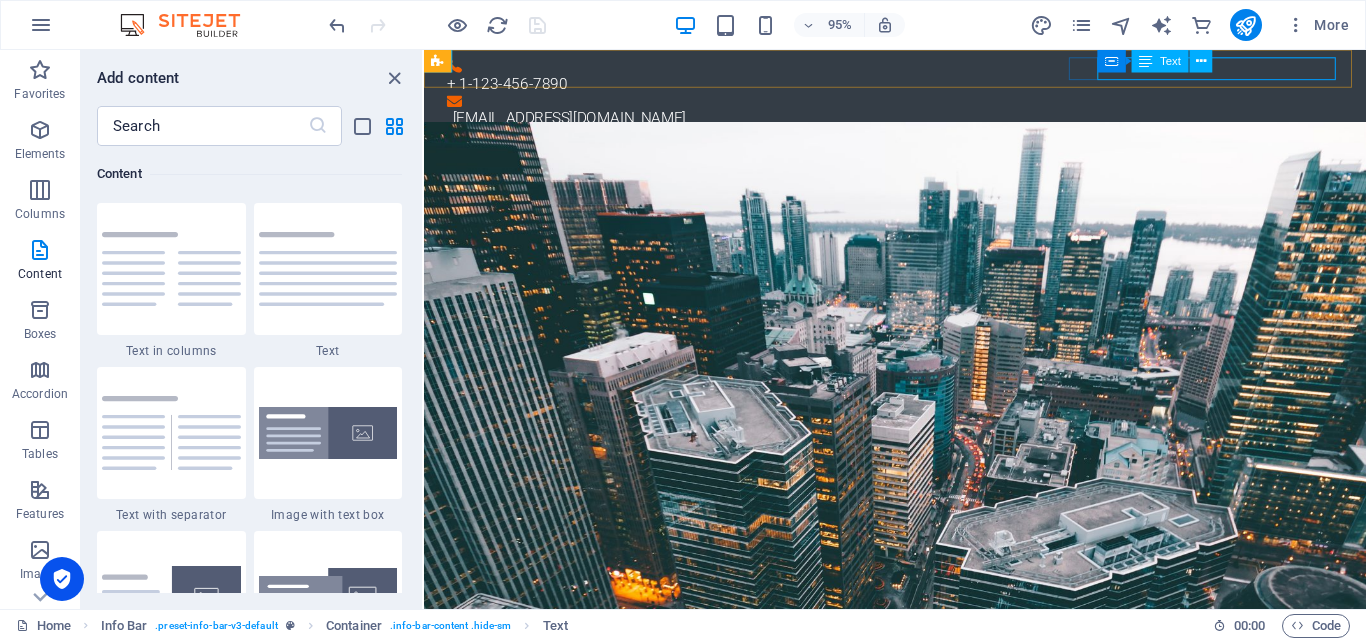 click on "Text" at bounding box center [1160, 61] 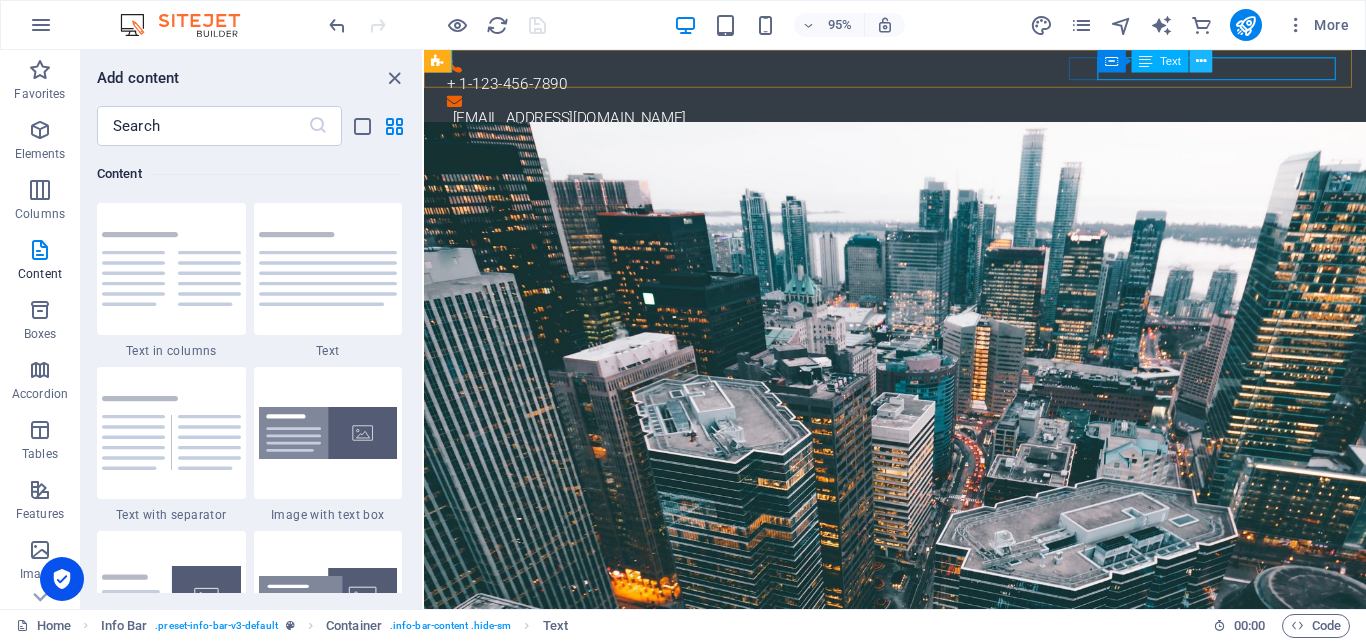 click at bounding box center [1201, 61] 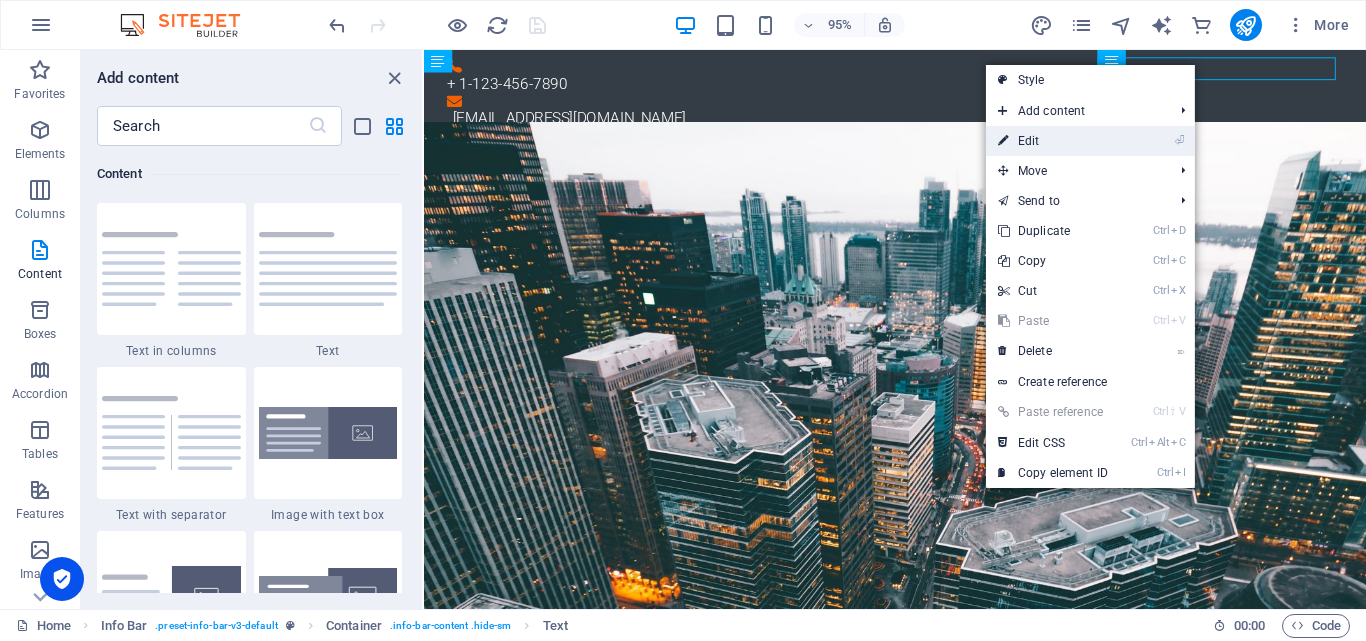 drag, startPoint x: 1022, startPoint y: 139, endPoint x: 625, endPoint y: 94, distance: 399.54224 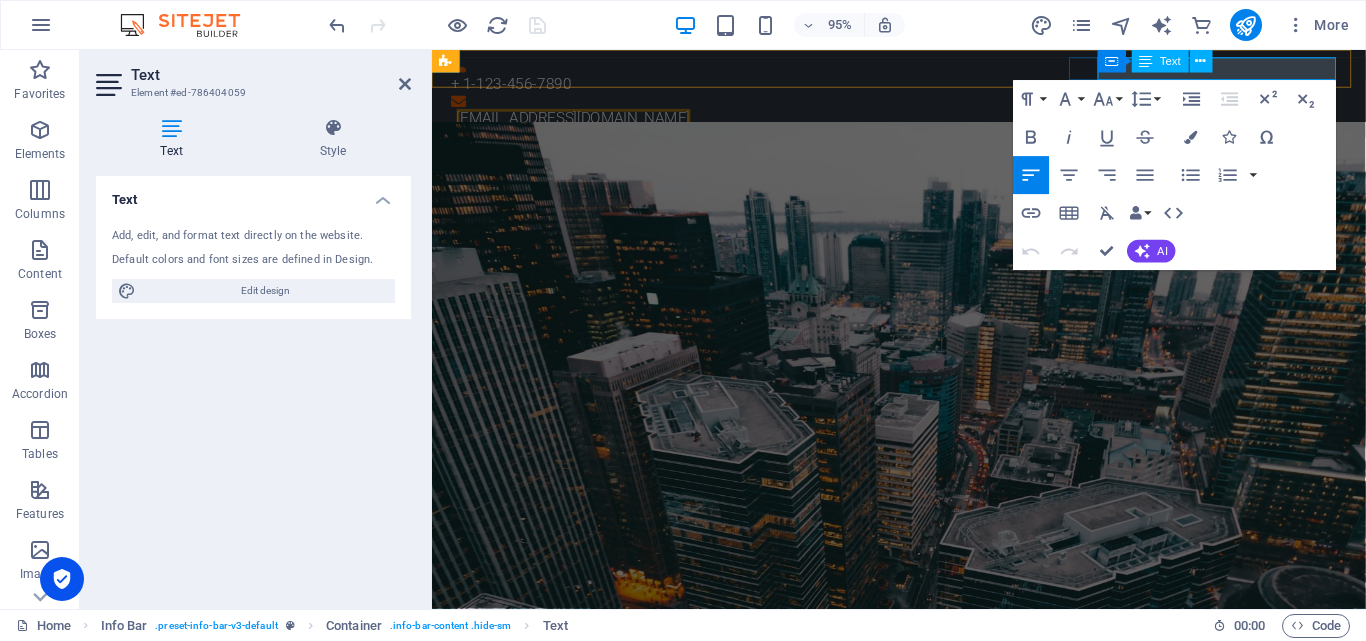 click on "[EMAIL_ADDRESS][DOMAIN_NAME]" at bounding box center [581, 121] 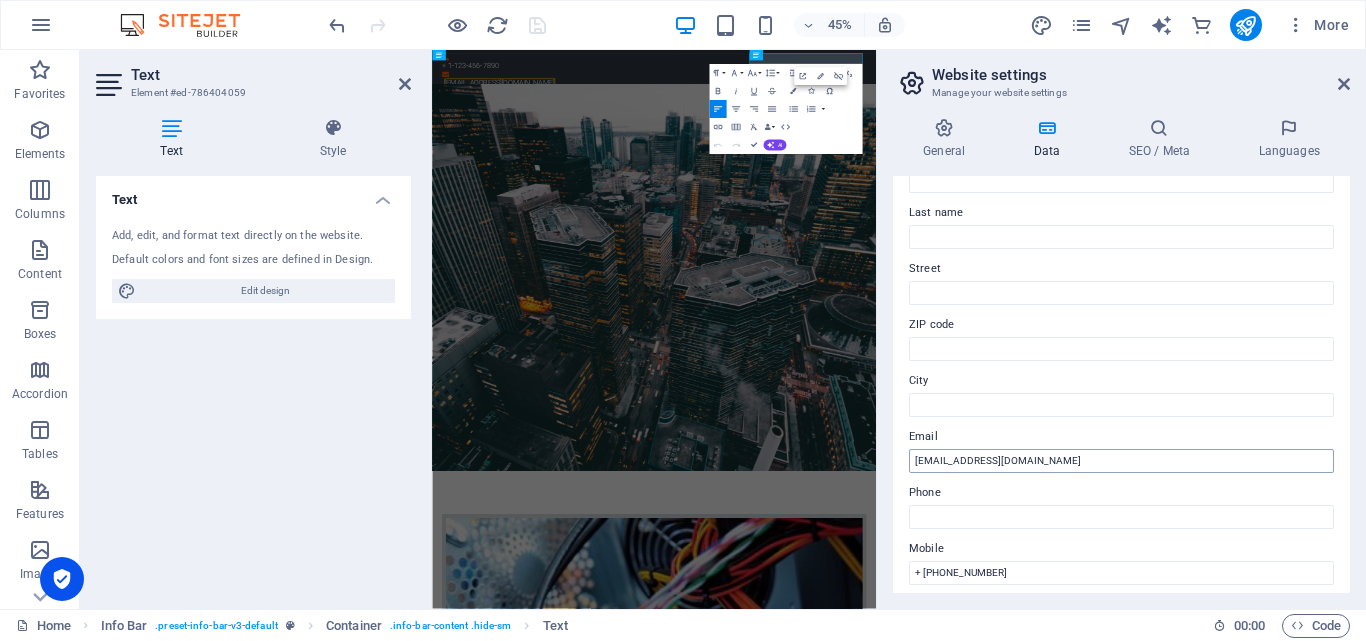 scroll, scrollTop: 244, scrollLeft: 0, axis: vertical 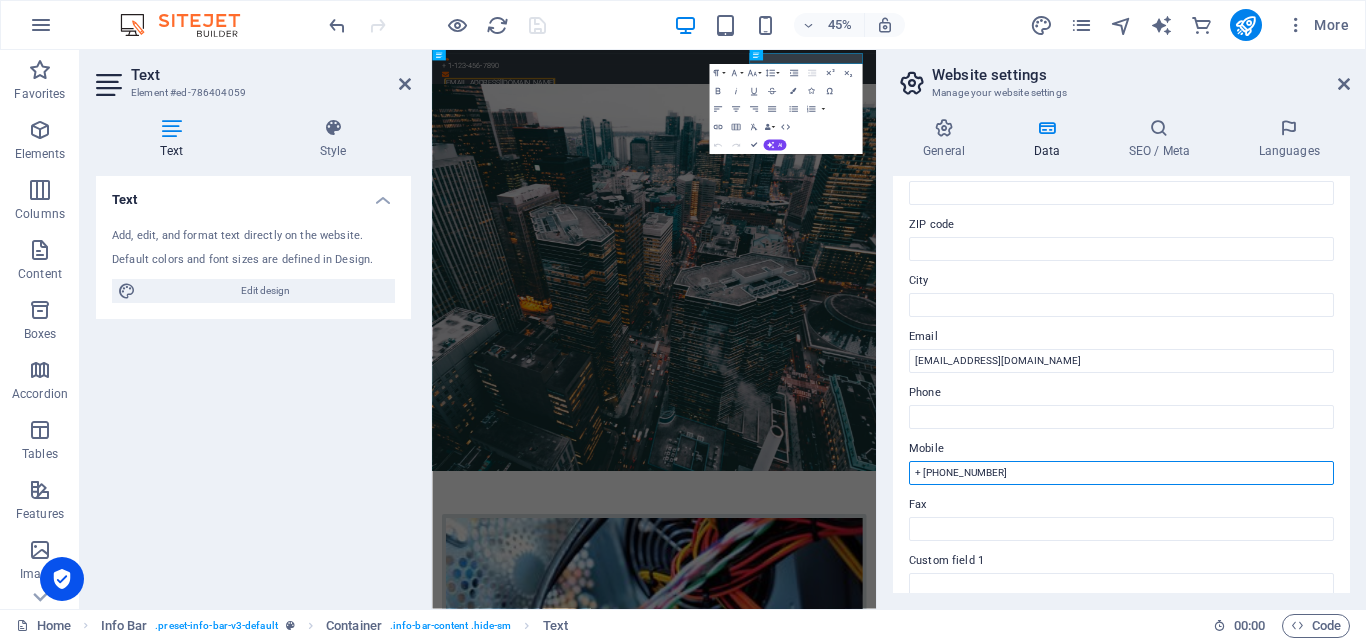 drag, startPoint x: 1003, startPoint y: 473, endPoint x: 907, endPoint y: 471, distance: 96.02083 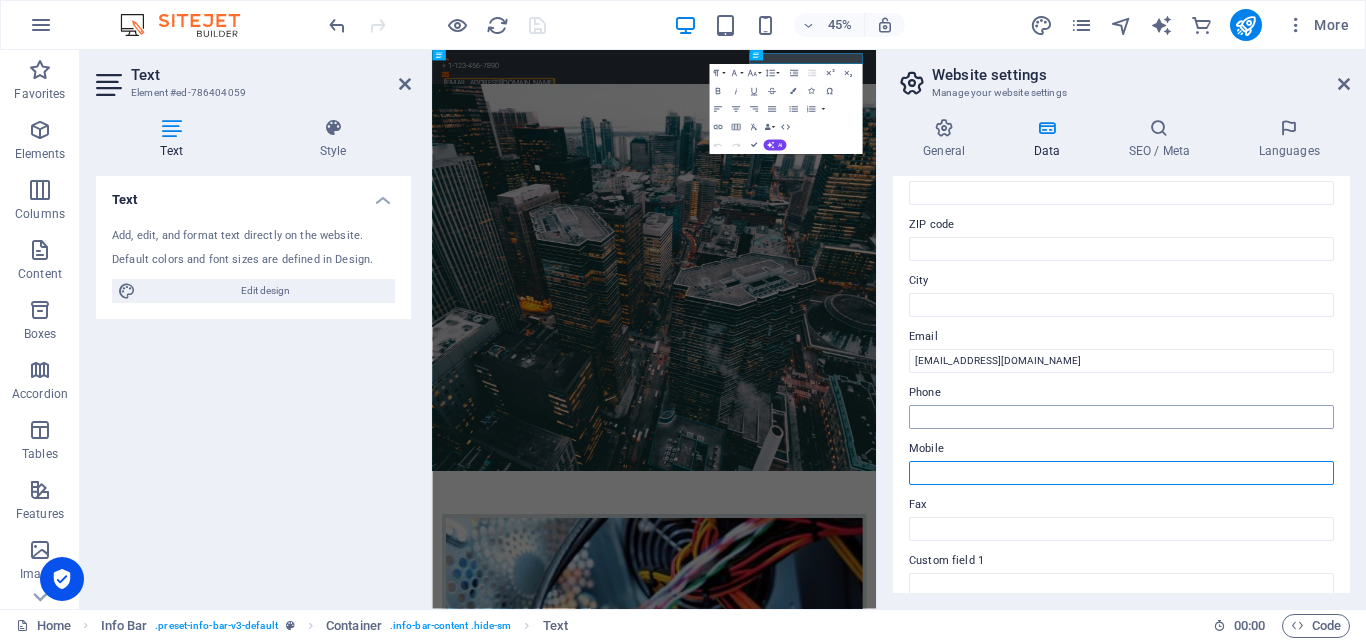type 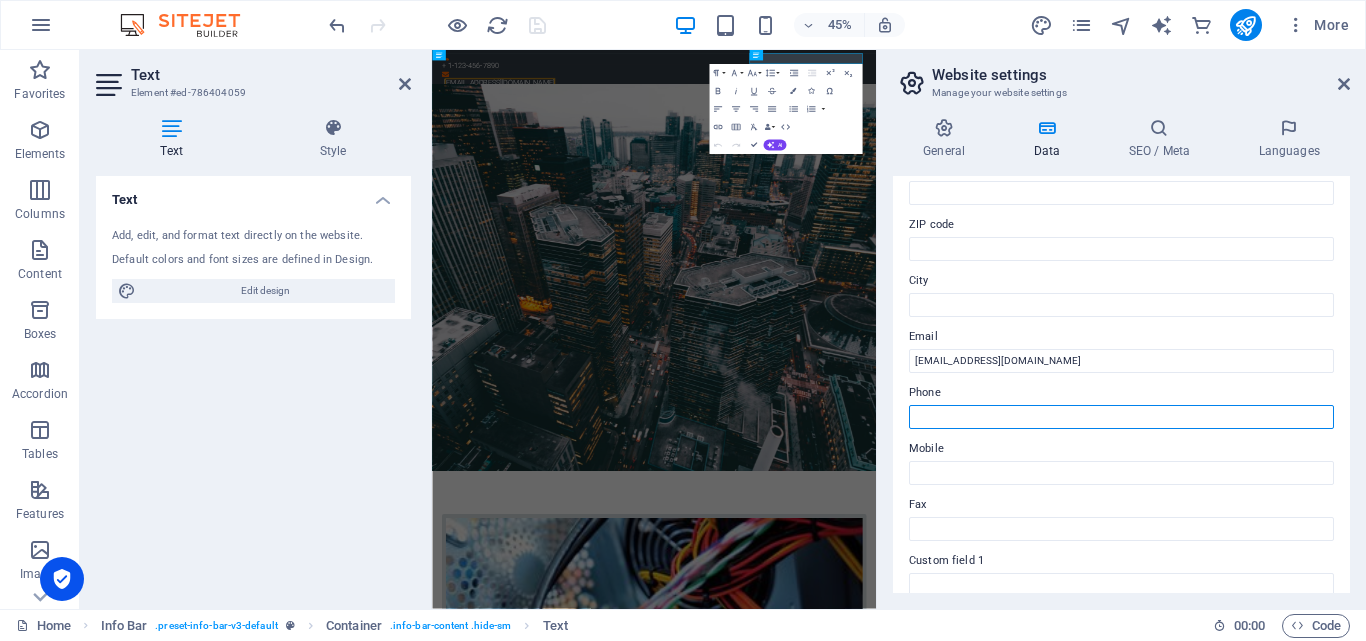 click on "Phone" at bounding box center [1121, 417] 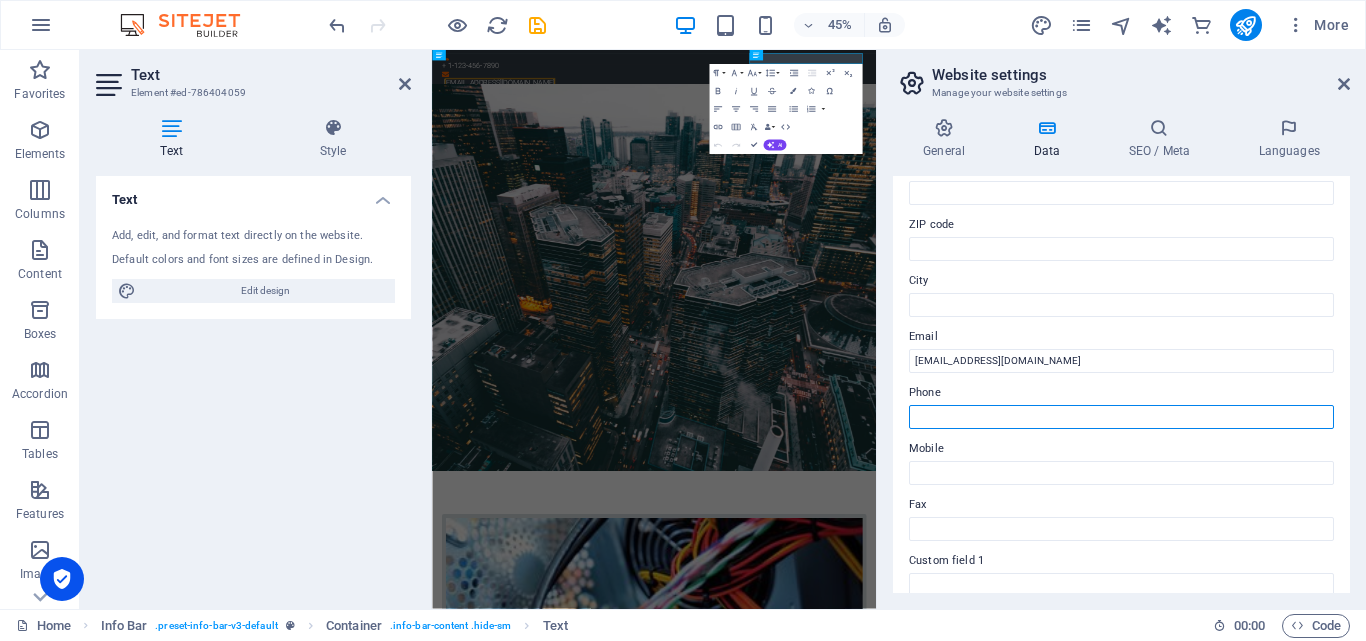paste on "+ [PHONE_NUMBER]" 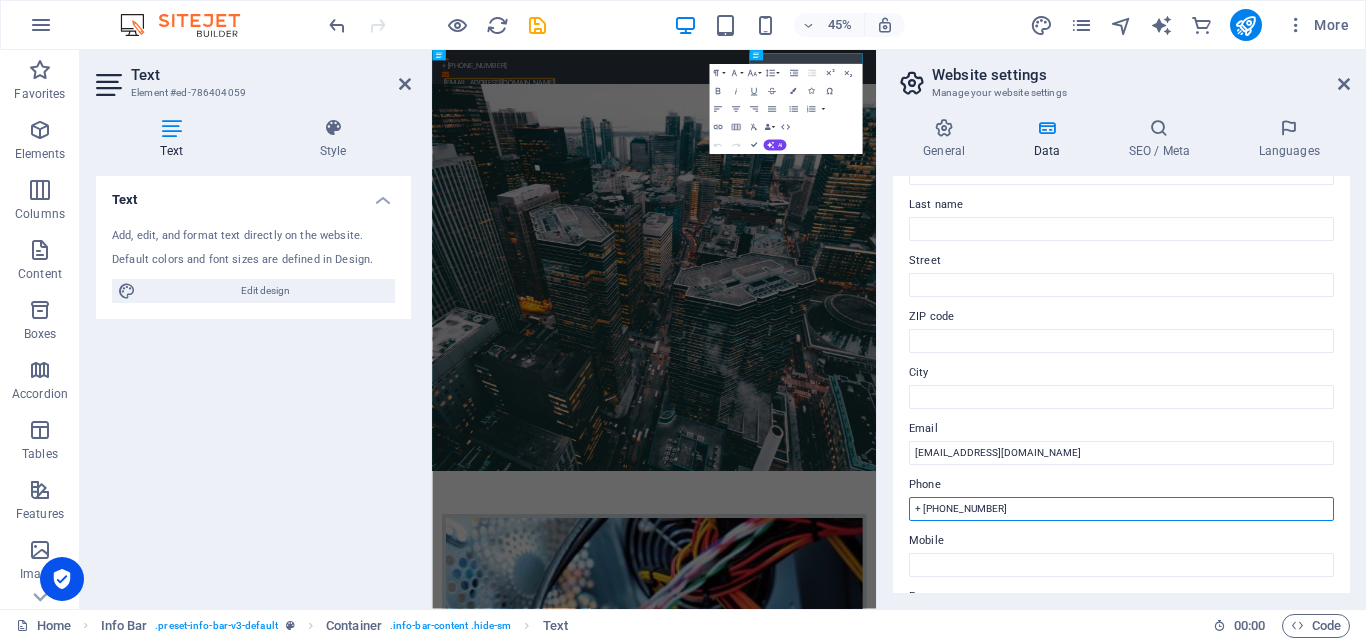 scroll, scrollTop: 0, scrollLeft: 0, axis: both 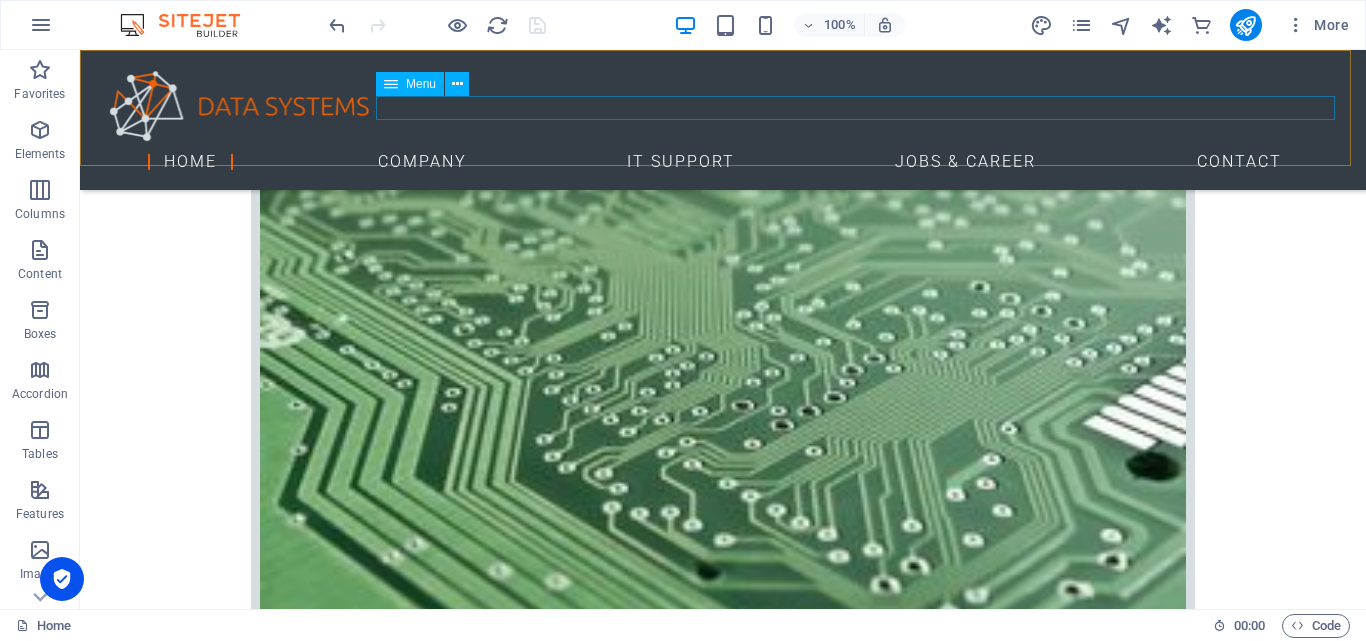 click on "Home Company IT Support Jobs & Career Contact" at bounding box center [723, 162] 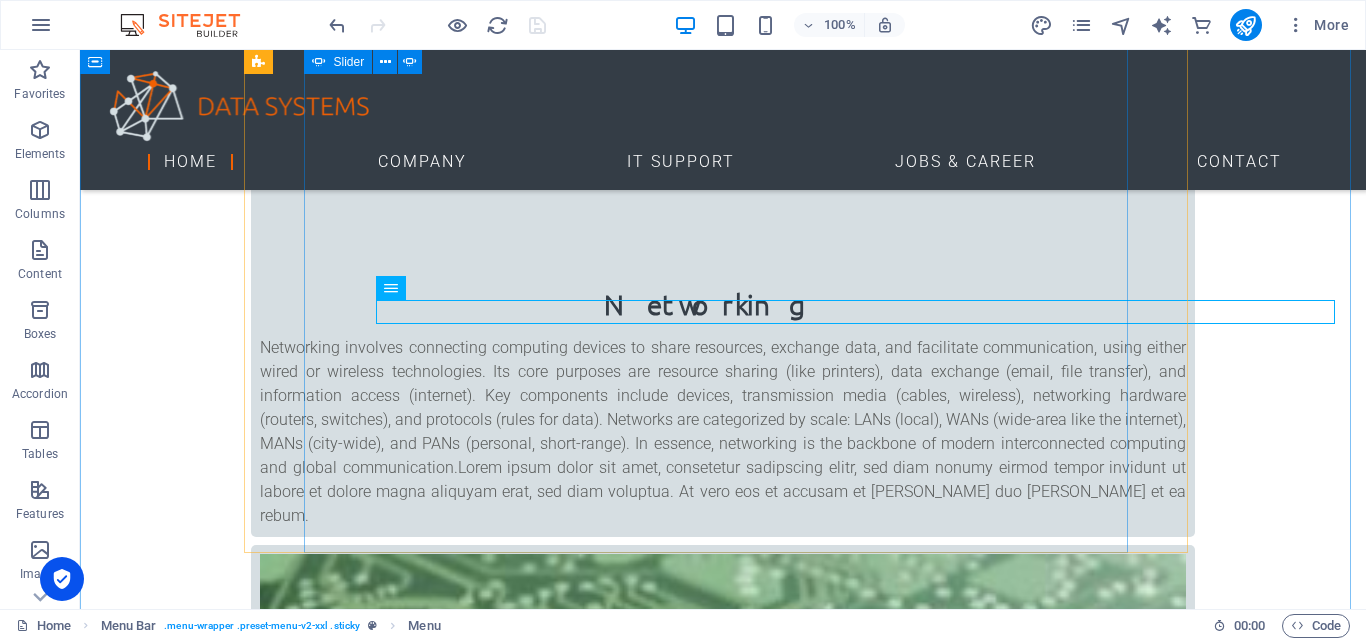 scroll, scrollTop: 1980, scrollLeft: 0, axis: vertical 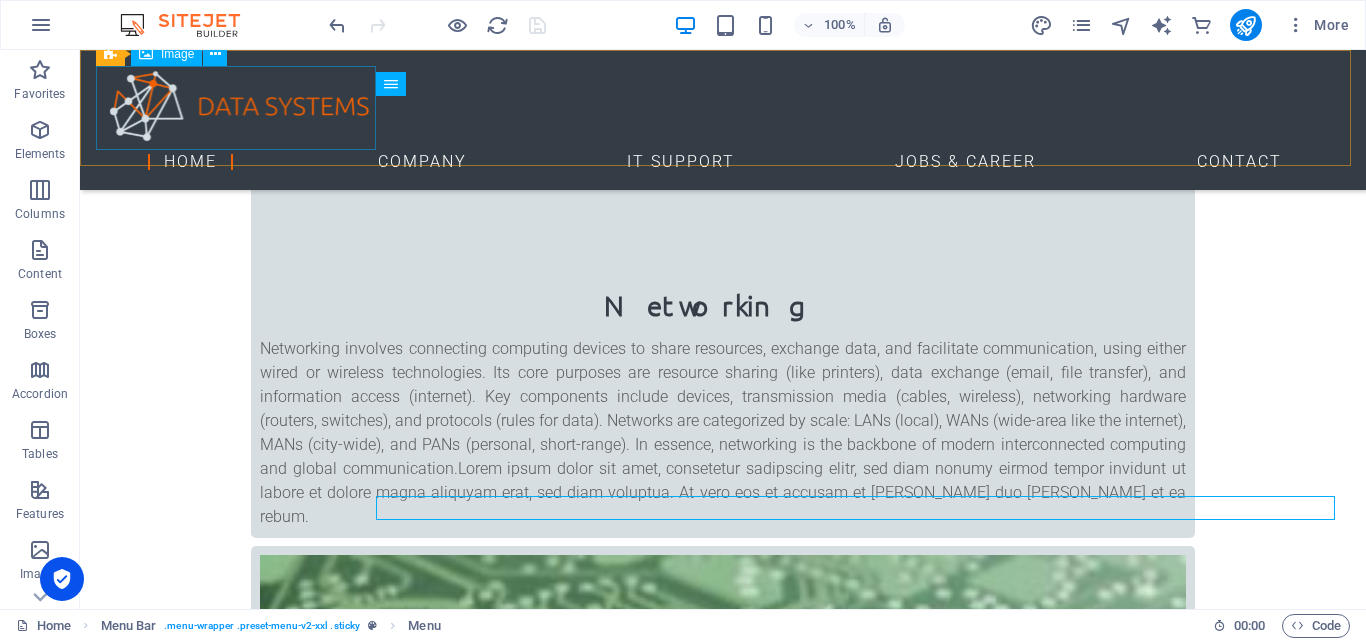 click at bounding box center [723, 108] 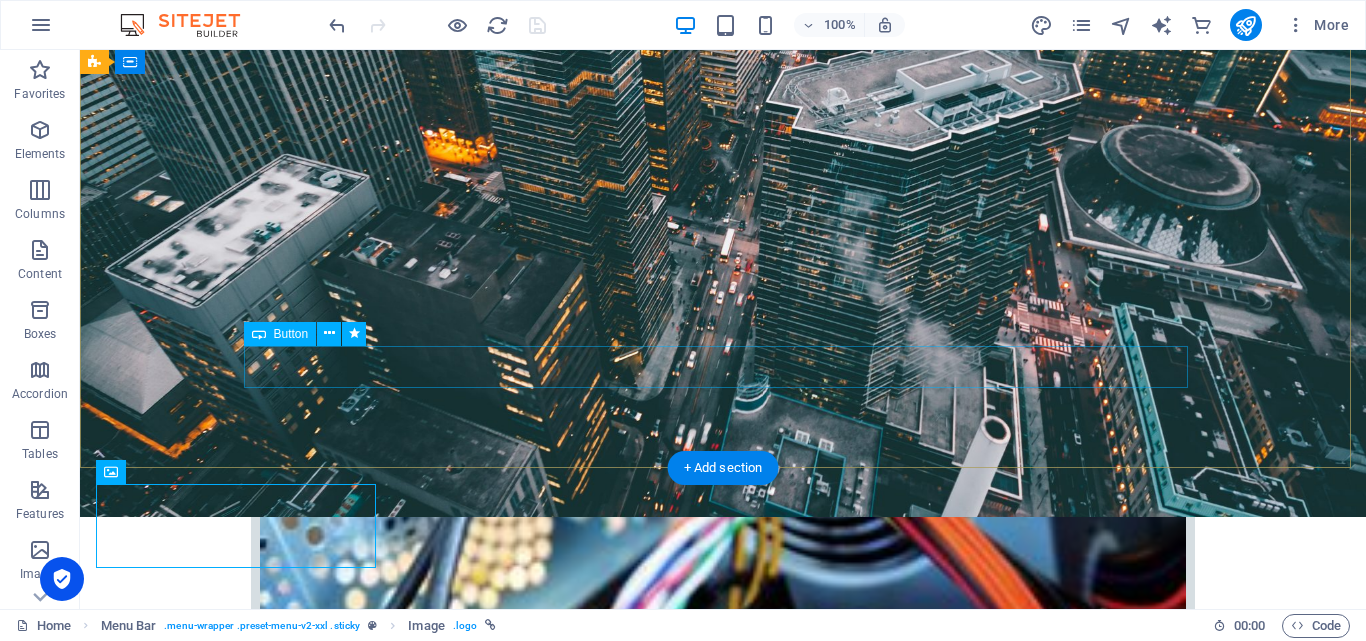 scroll, scrollTop: 680, scrollLeft: 0, axis: vertical 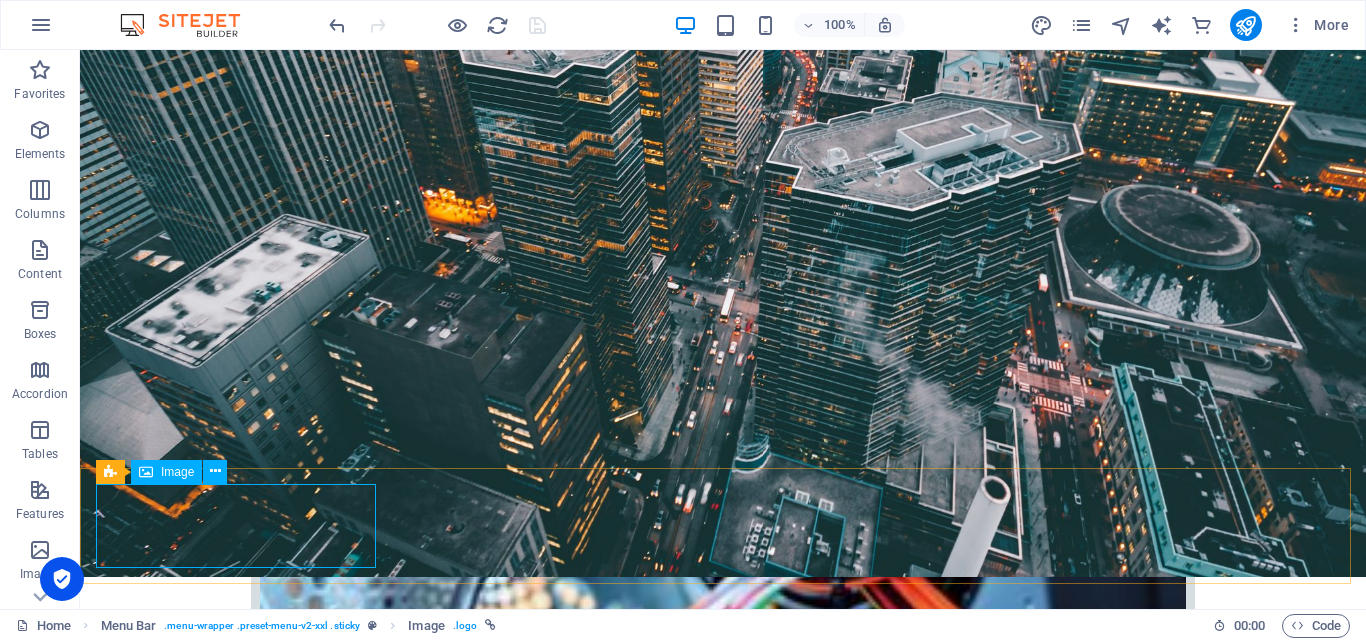 click on "Image" at bounding box center (177, 472) 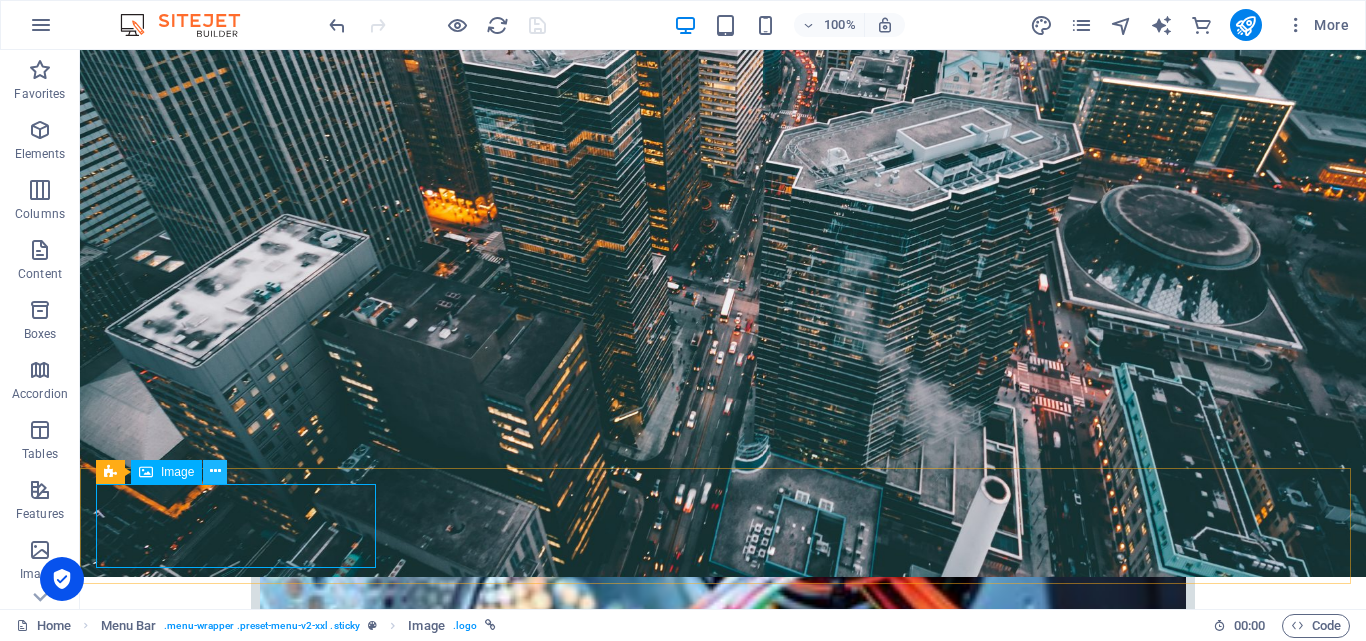click at bounding box center [215, 471] 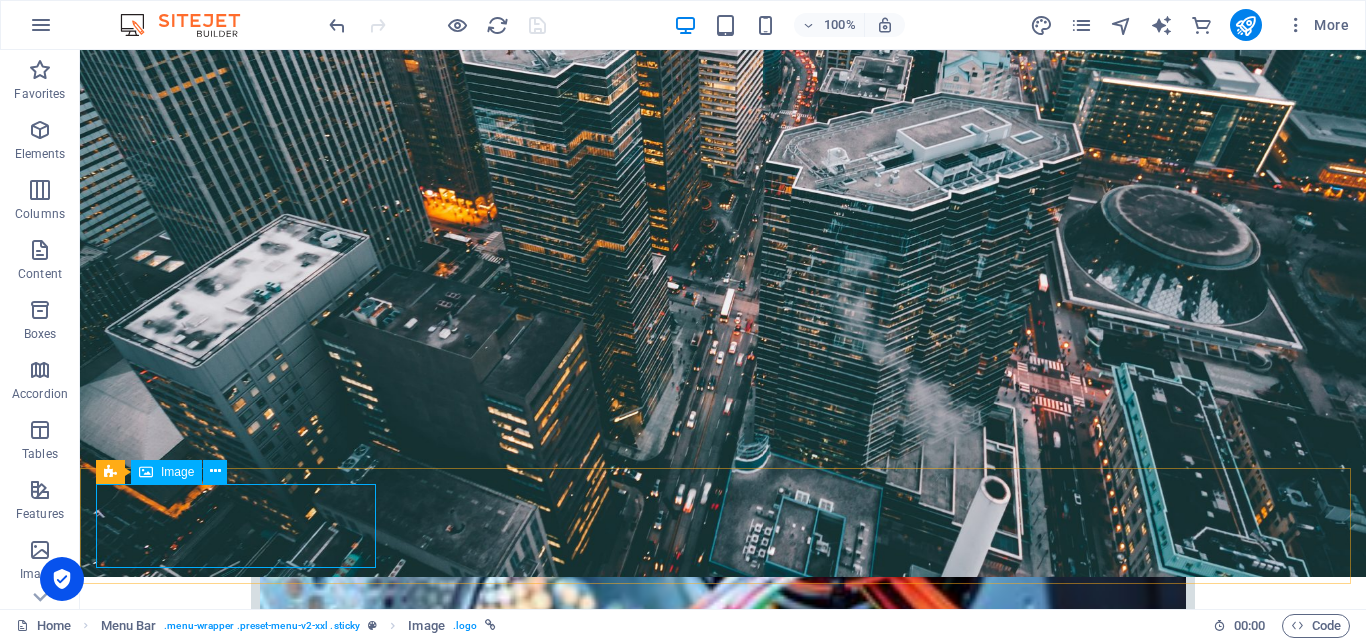 click on "Image" at bounding box center (177, 472) 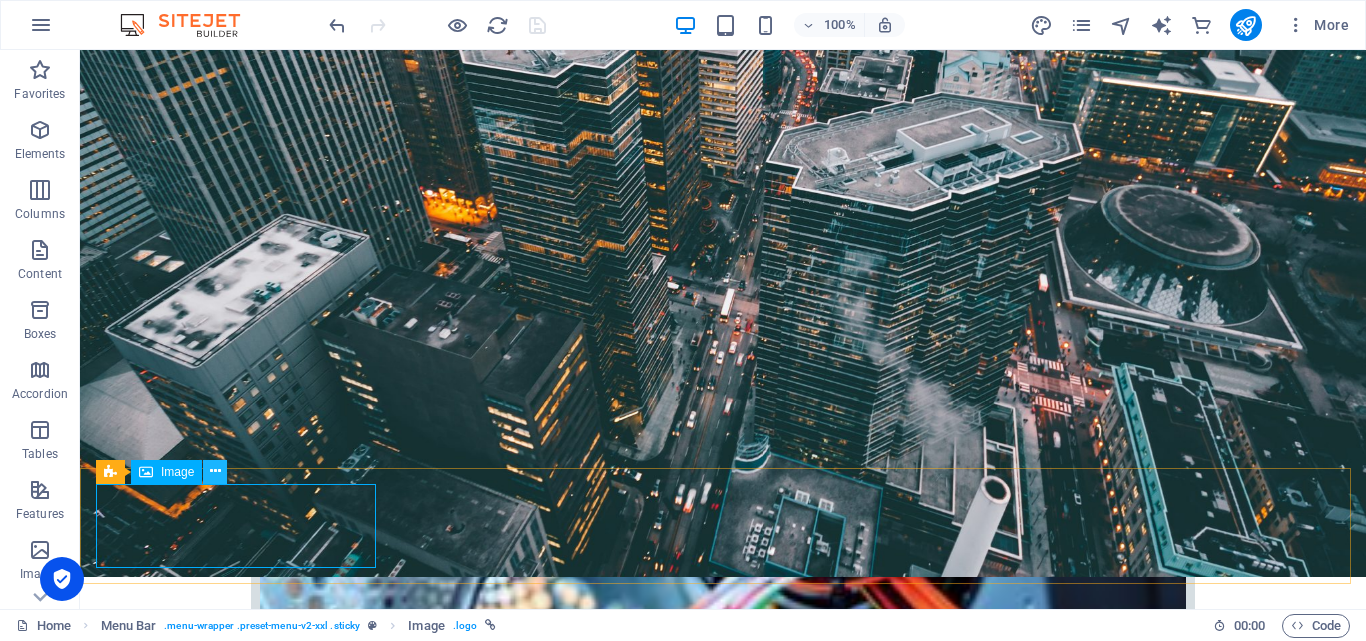 click at bounding box center [215, 471] 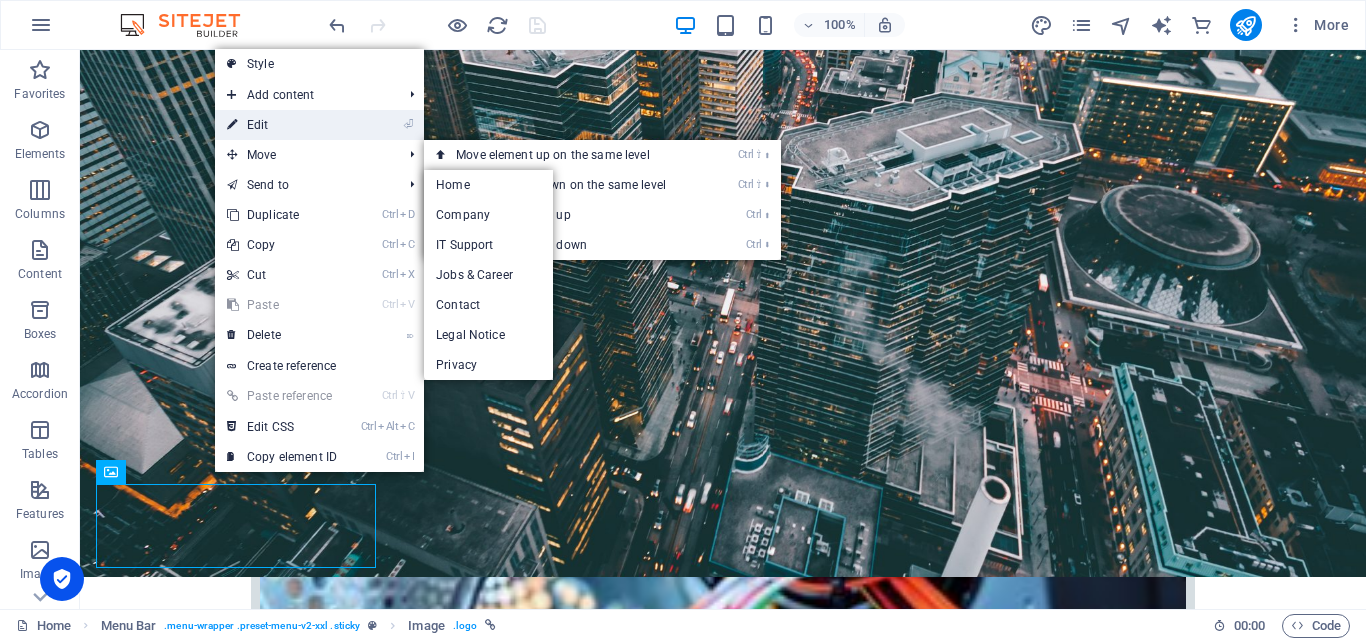 click on "⏎  Edit" at bounding box center (282, 125) 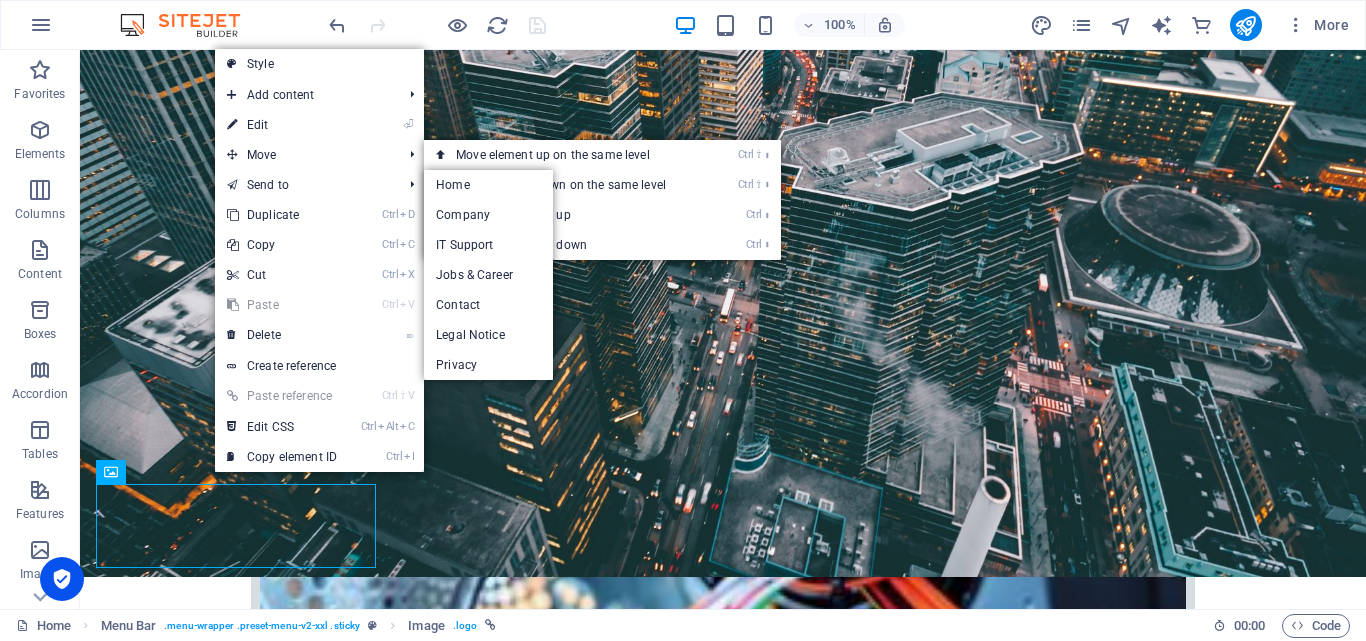 select on "px" 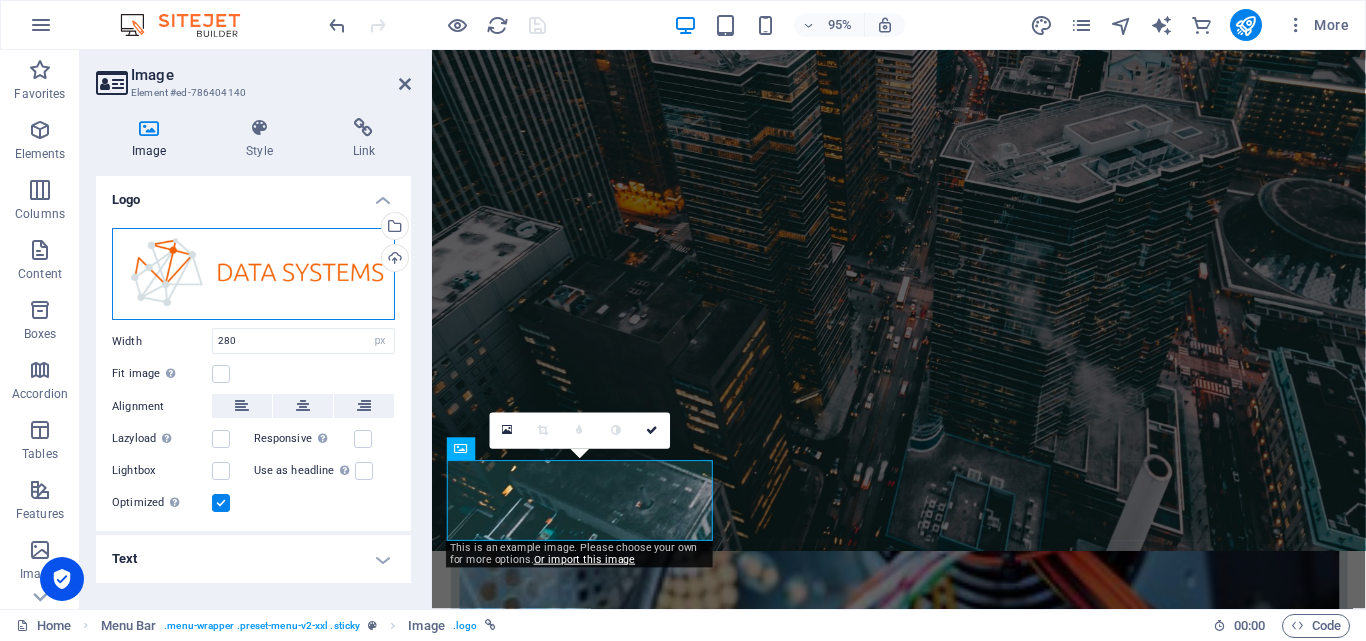 click on "Drag files here, click to choose files or select files from Files or our free stock photos & videos" at bounding box center [253, 274] 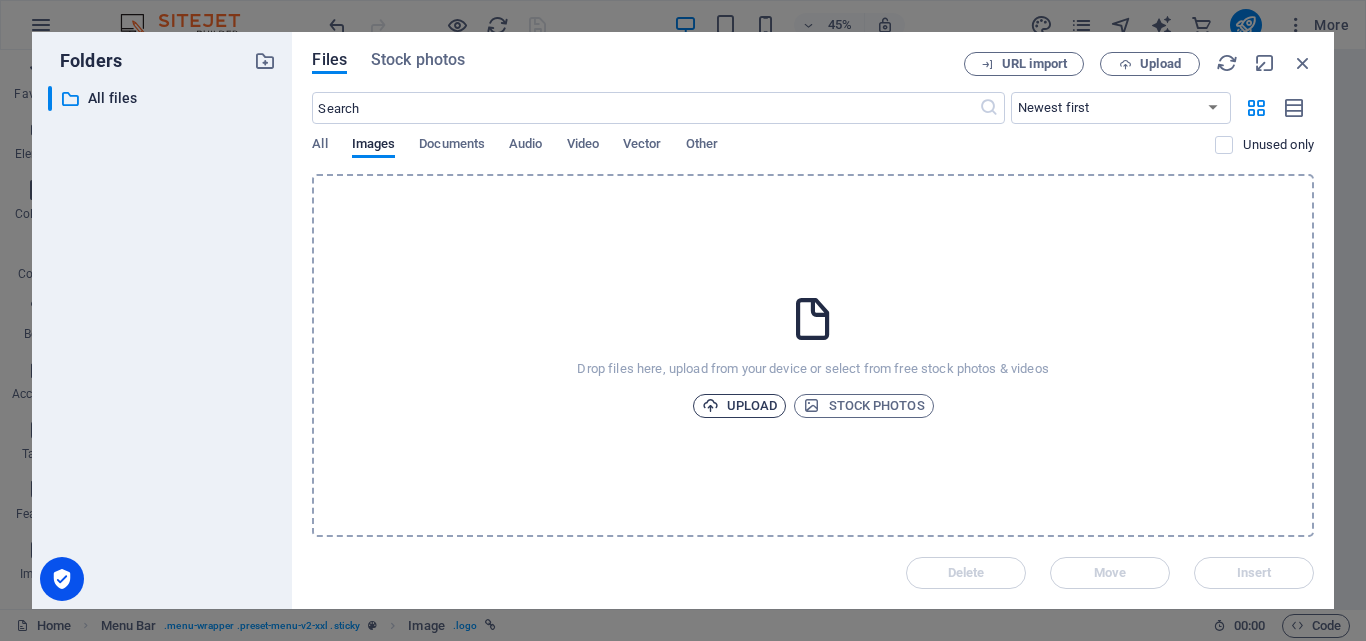 click on "Upload" at bounding box center [740, 406] 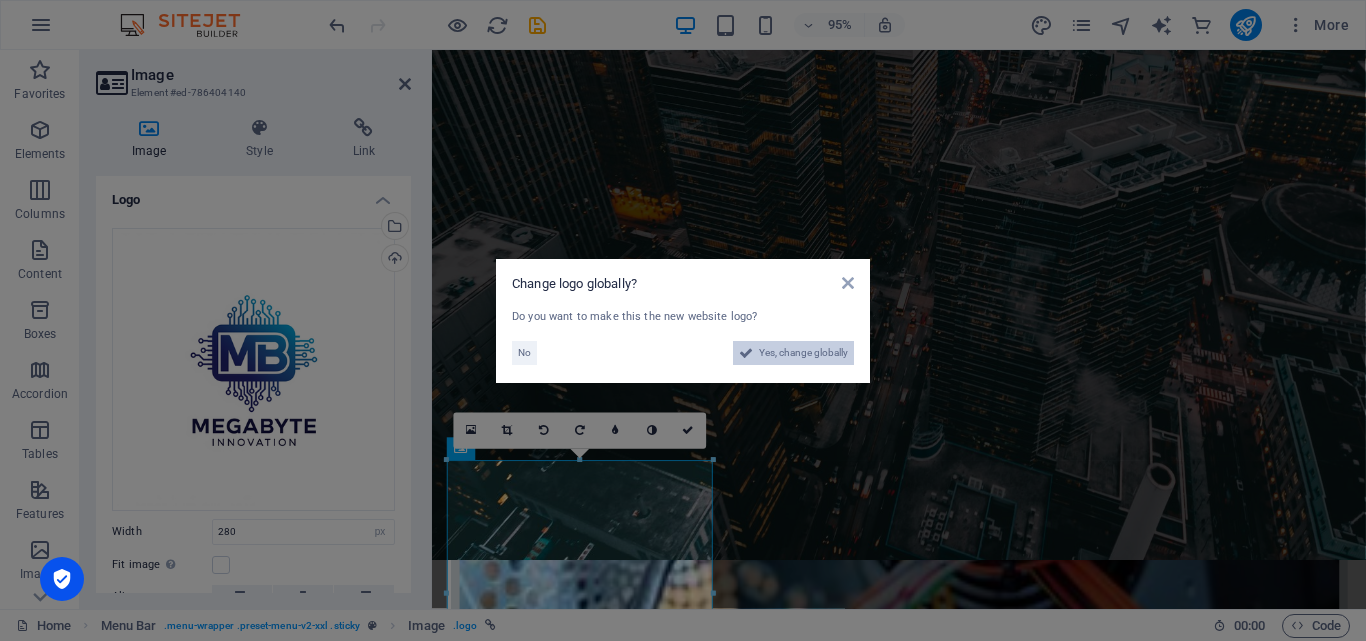 drag, startPoint x: 756, startPoint y: 359, endPoint x: 591, endPoint y: 771, distance: 443.8119 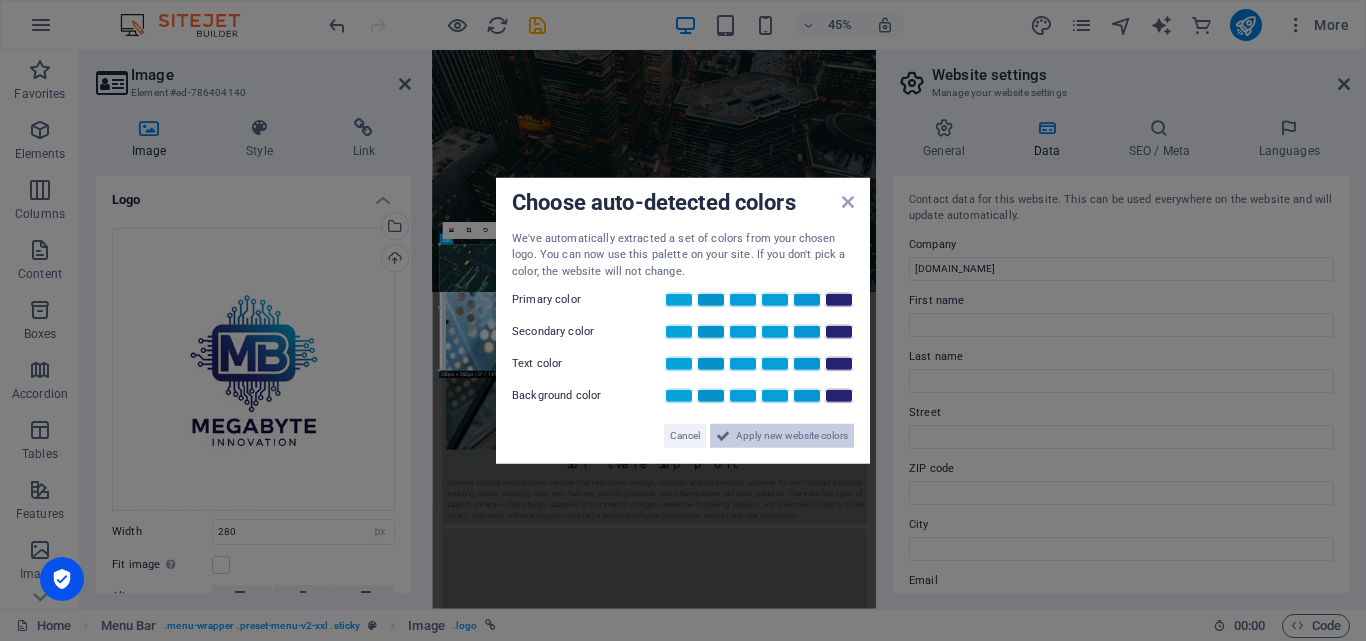 drag, startPoint x: 747, startPoint y: 441, endPoint x: 348, endPoint y: 935, distance: 635.00946 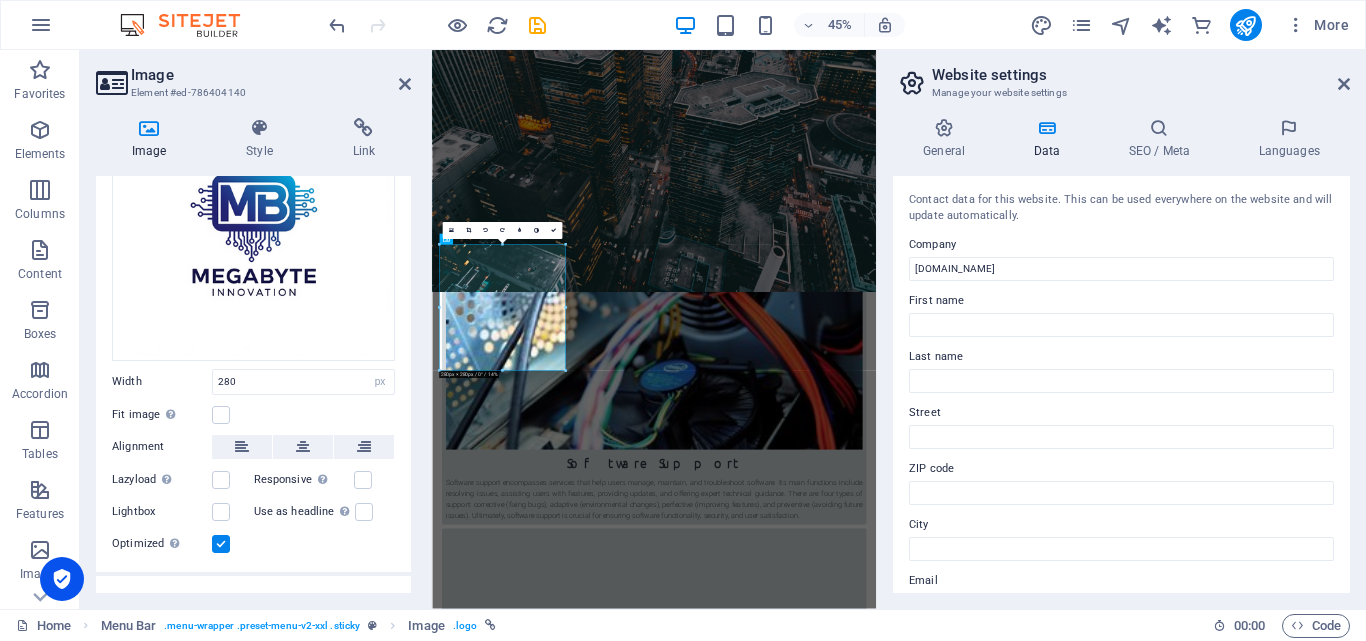 scroll, scrollTop: 177, scrollLeft: 0, axis: vertical 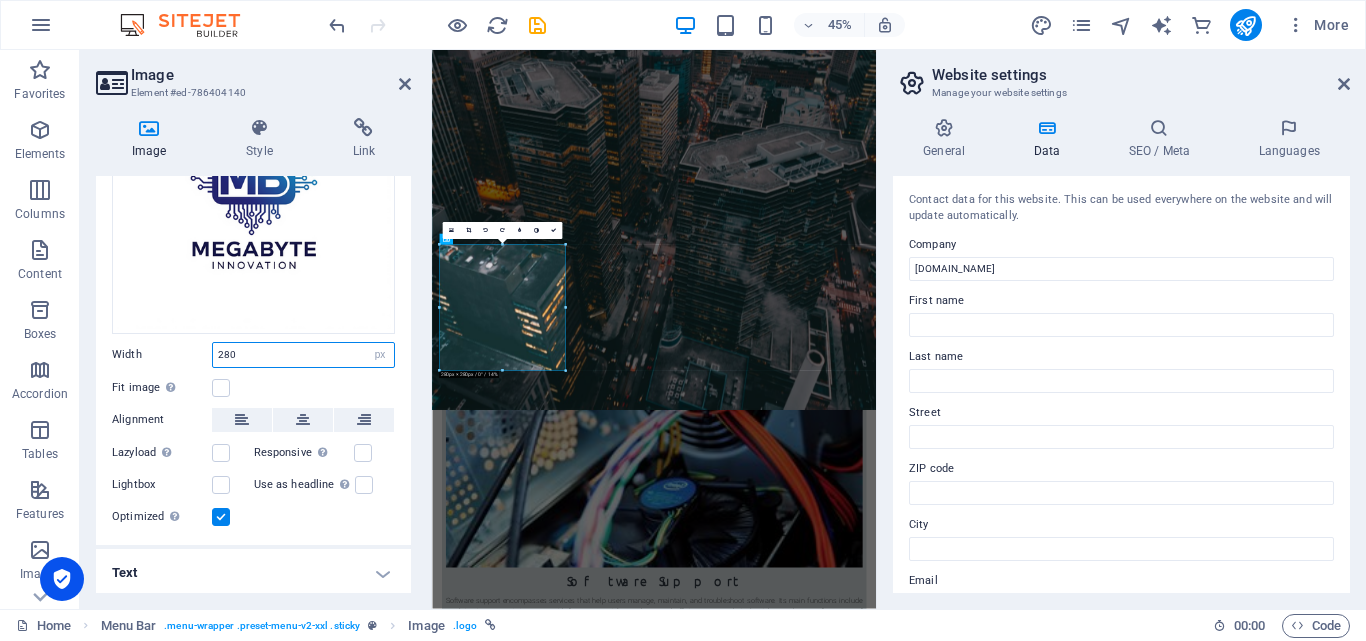click on "280" at bounding box center (303, 355) 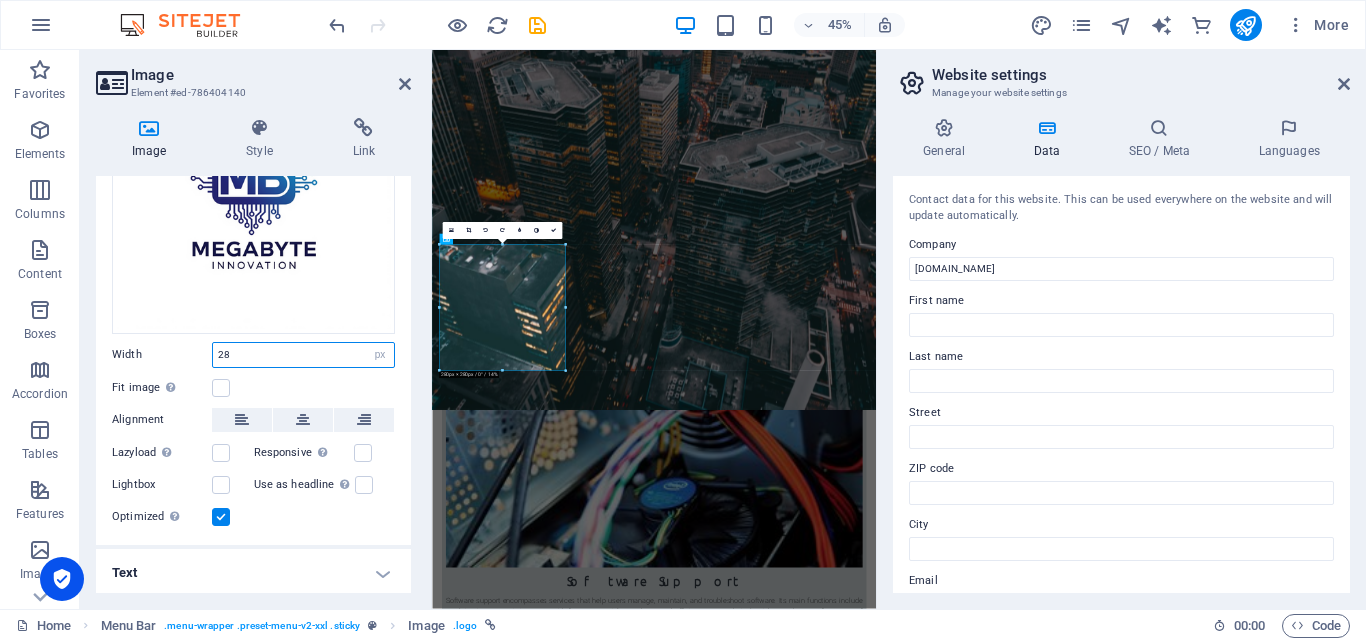 type on "2" 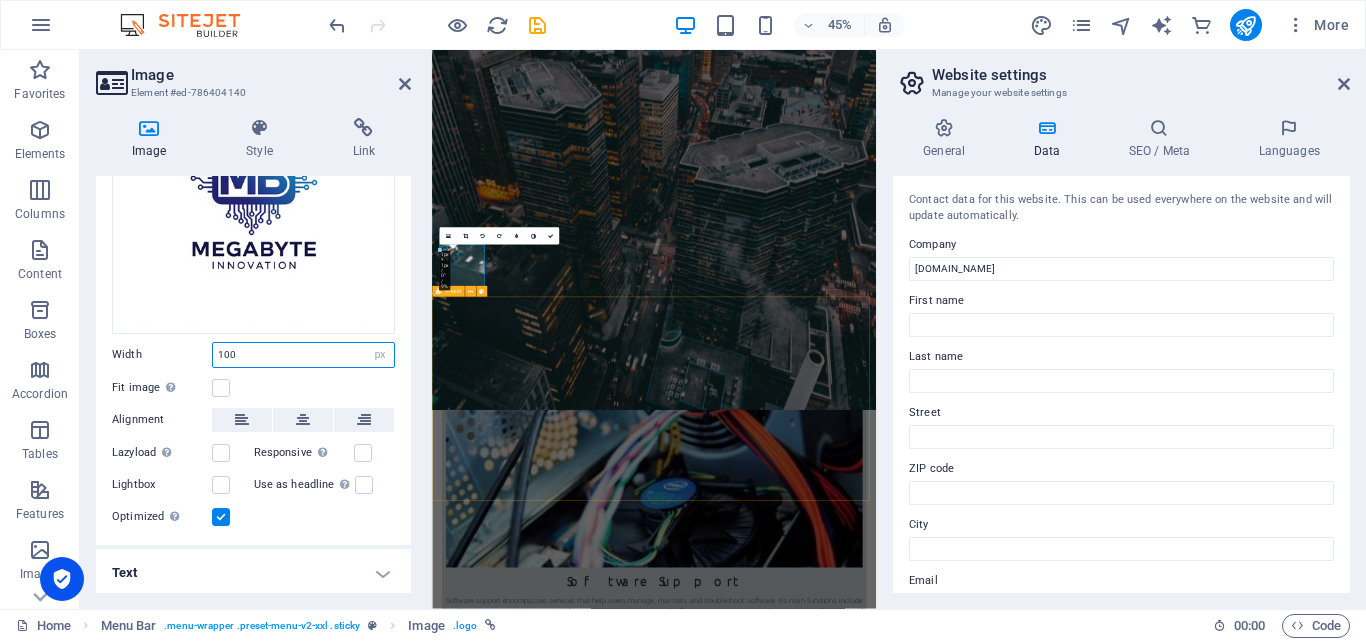 type on "100" 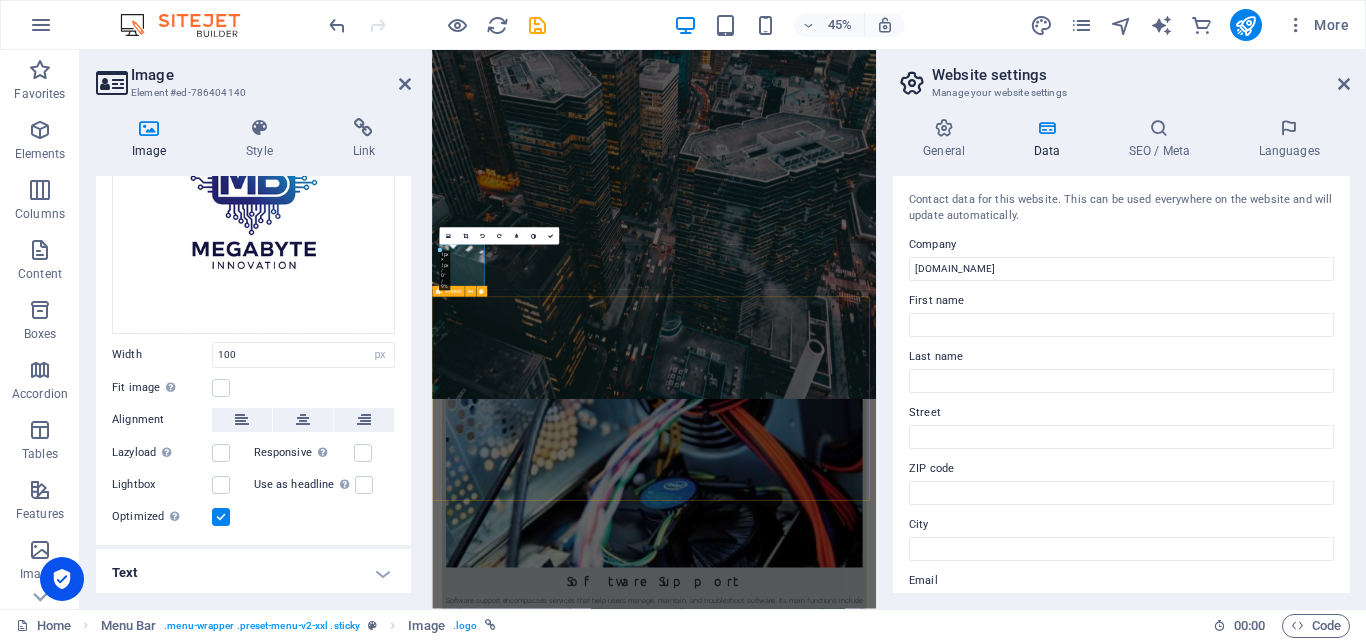 scroll, scrollTop: 580, scrollLeft: 0, axis: vertical 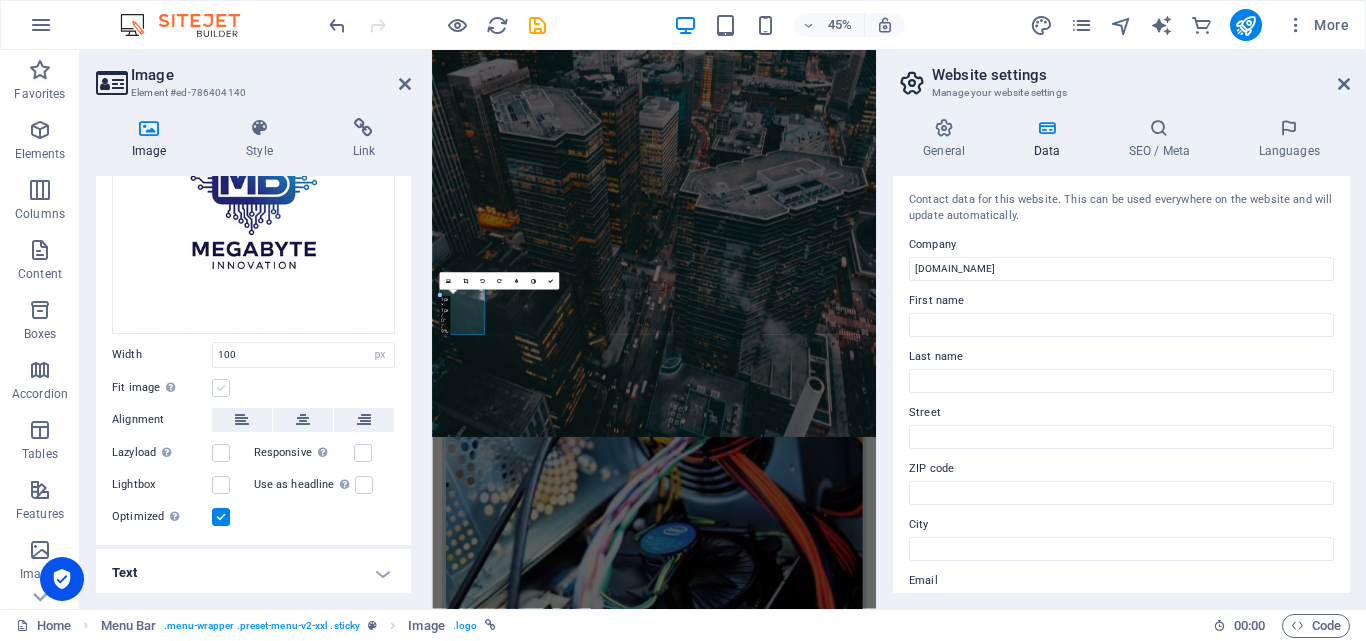 click at bounding box center (221, 388) 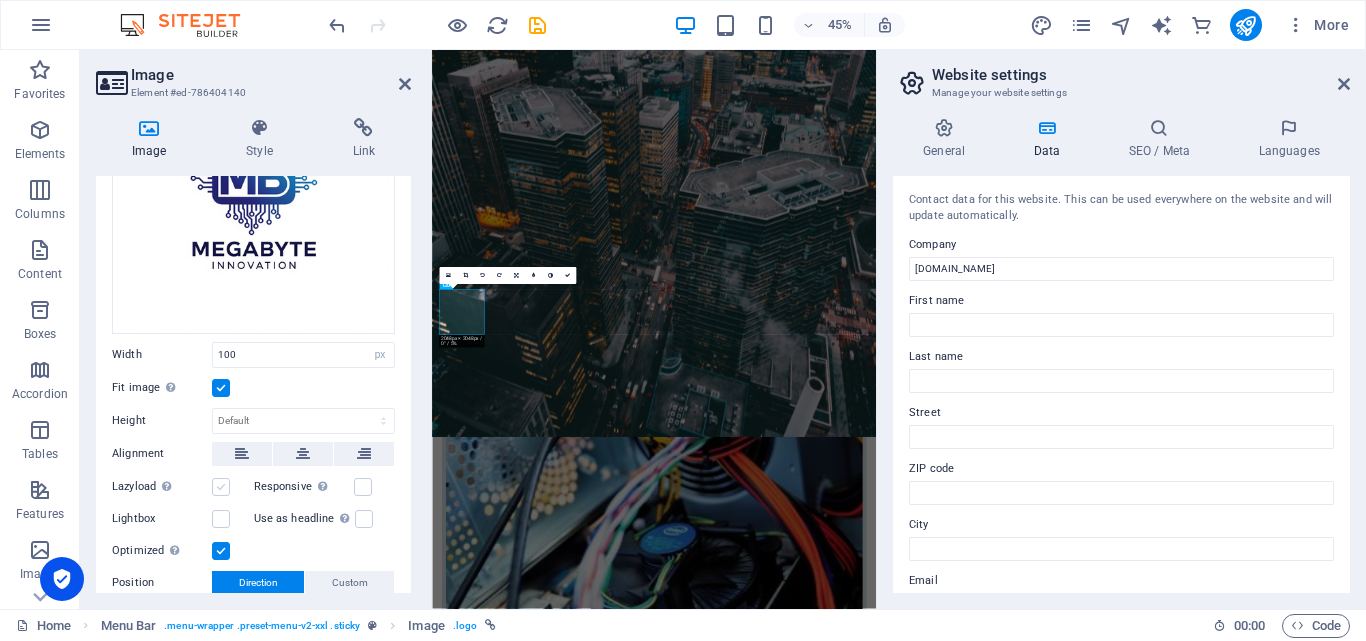 click at bounding box center (221, 487) 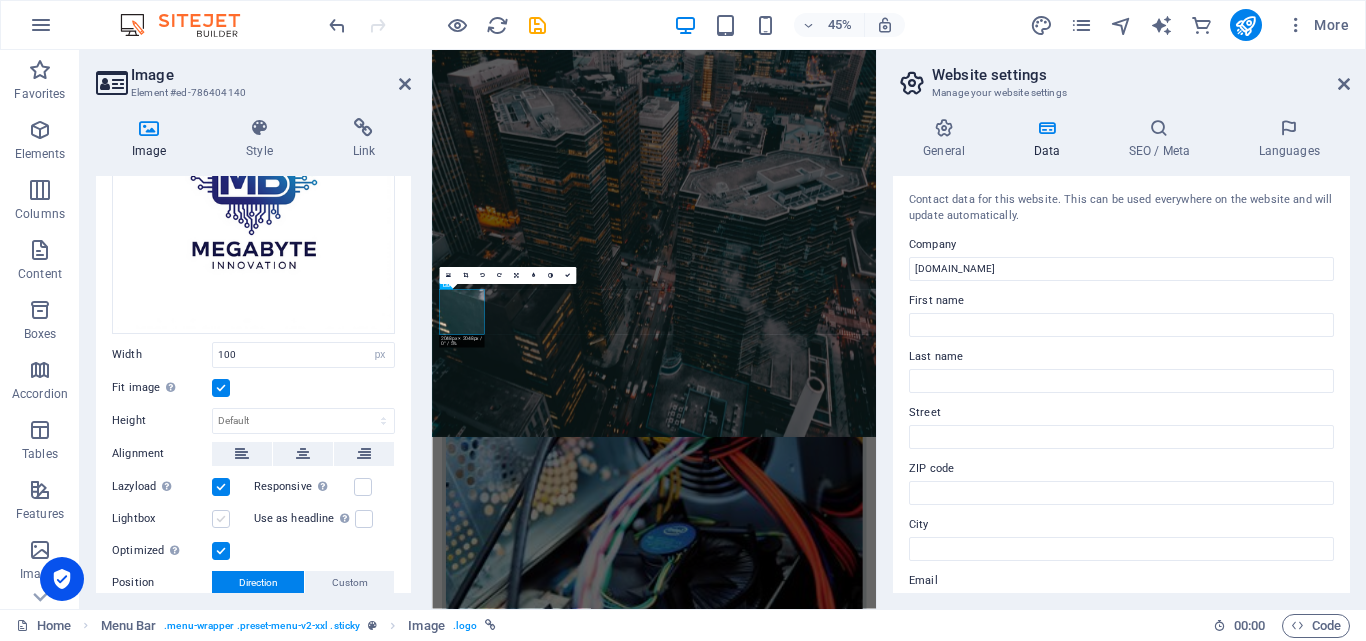 click at bounding box center (221, 519) 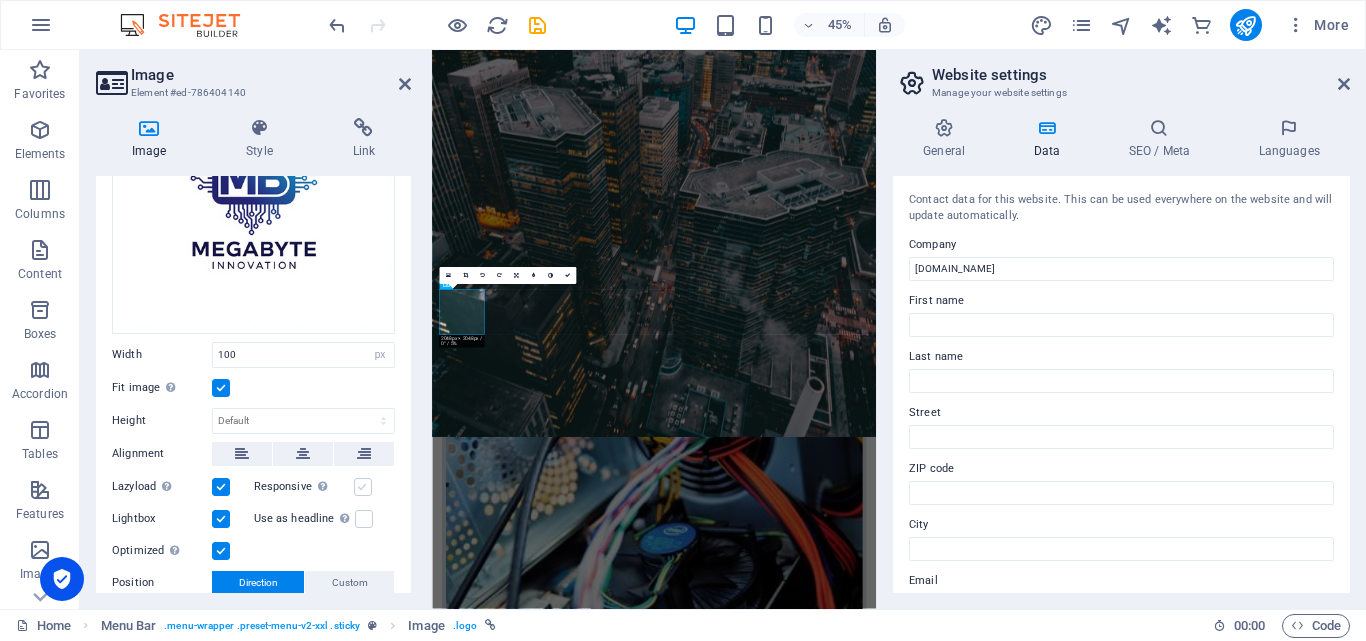 click at bounding box center [363, 487] 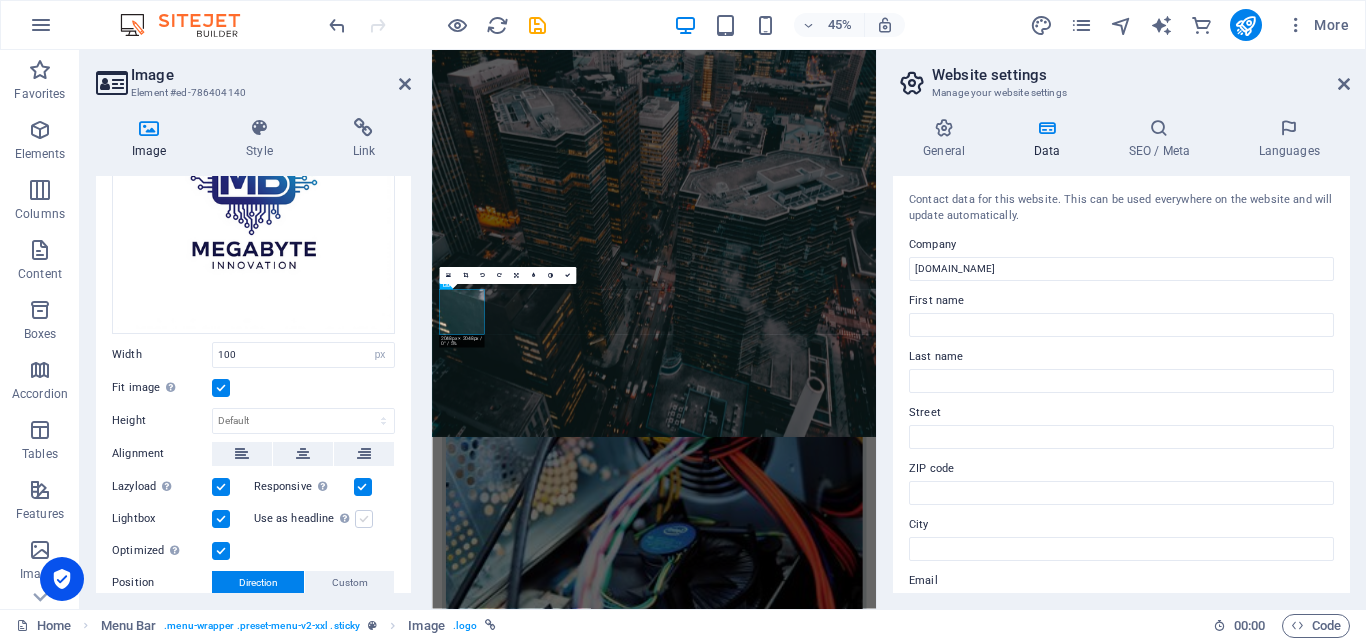 click at bounding box center (364, 519) 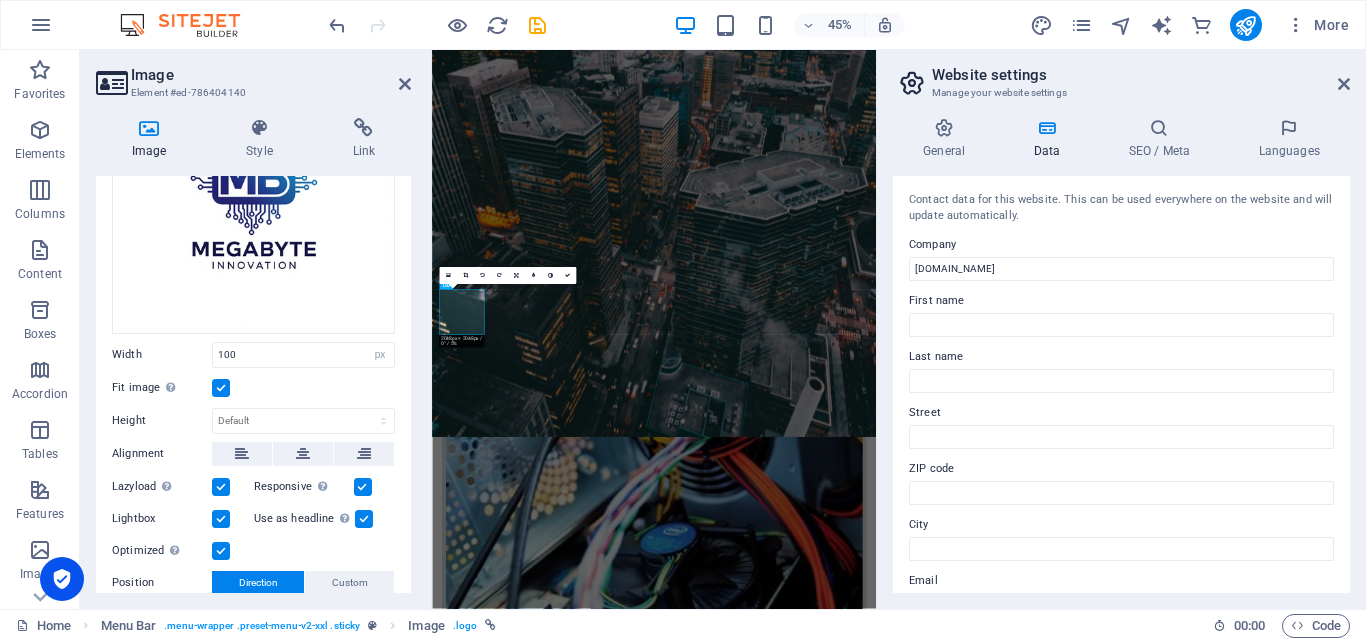 scroll, scrollTop: 312, scrollLeft: 0, axis: vertical 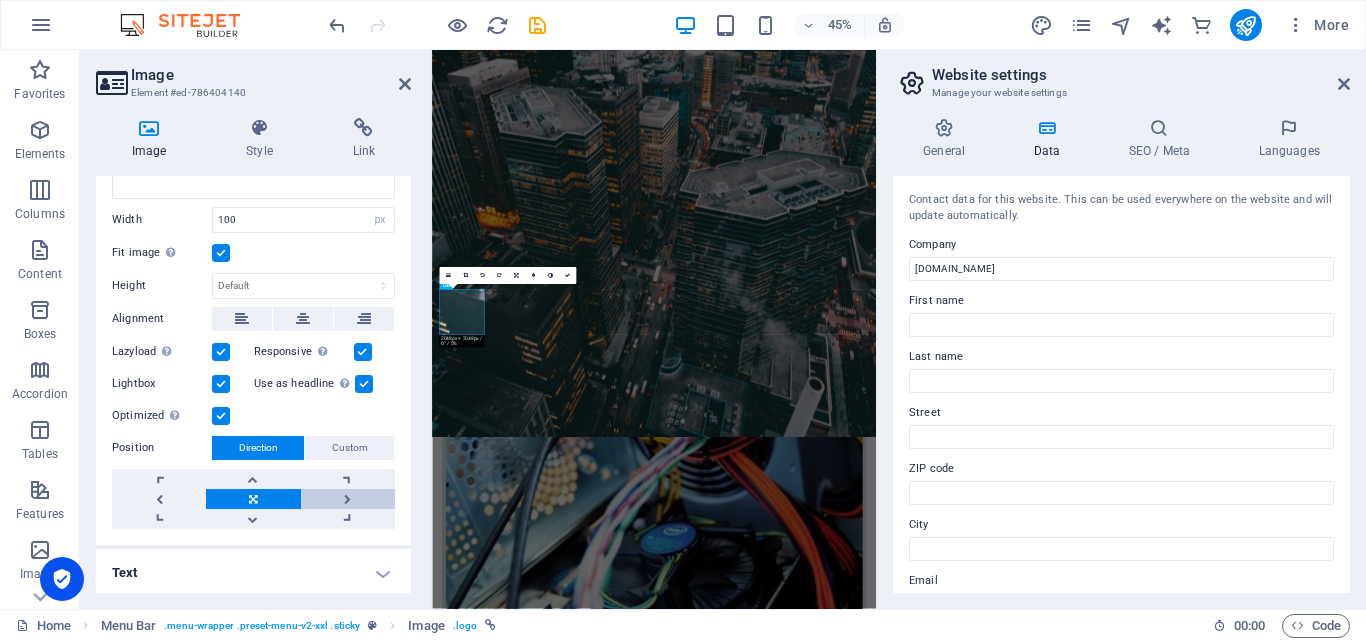 click at bounding box center (348, 499) 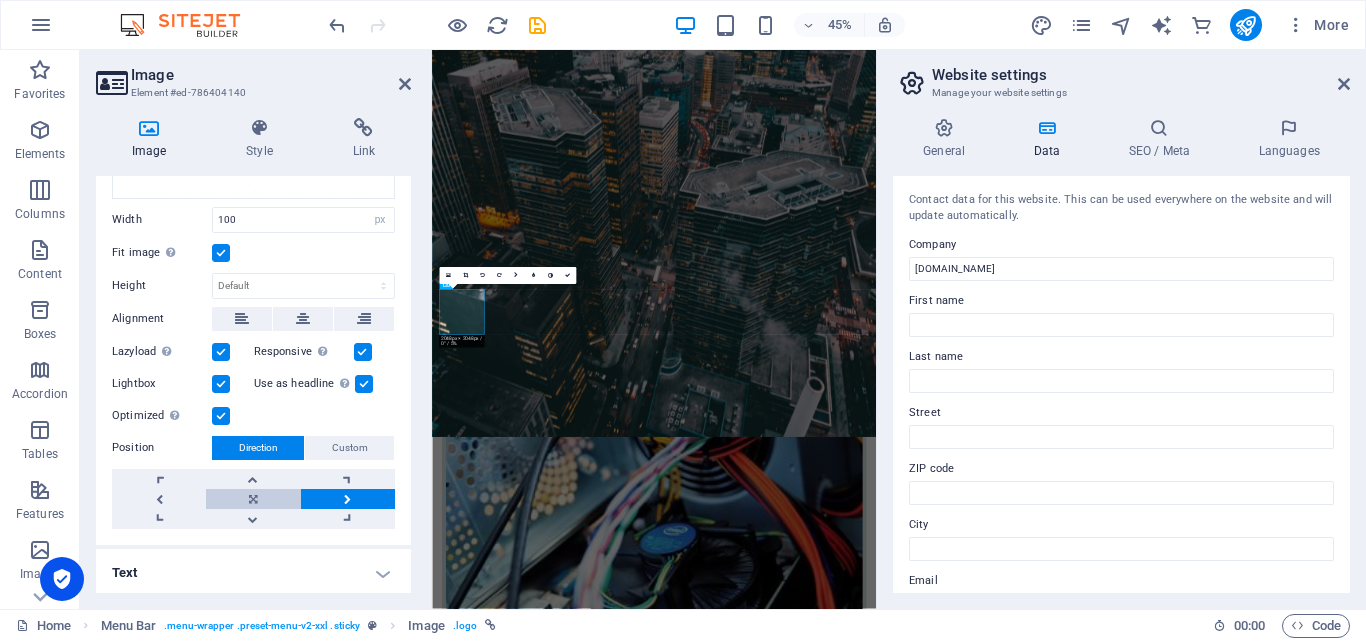 click at bounding box center (253, 499) 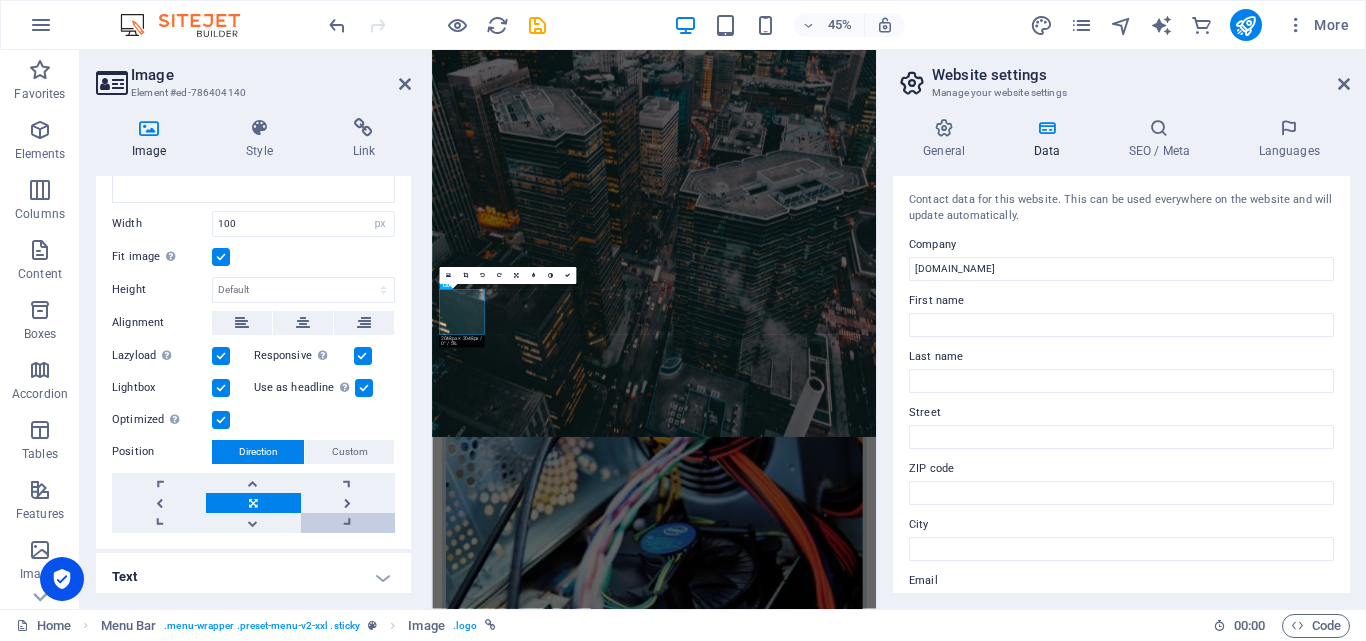 scroll, scrollTop: 312, scrollLeft: 0, axis: vertical 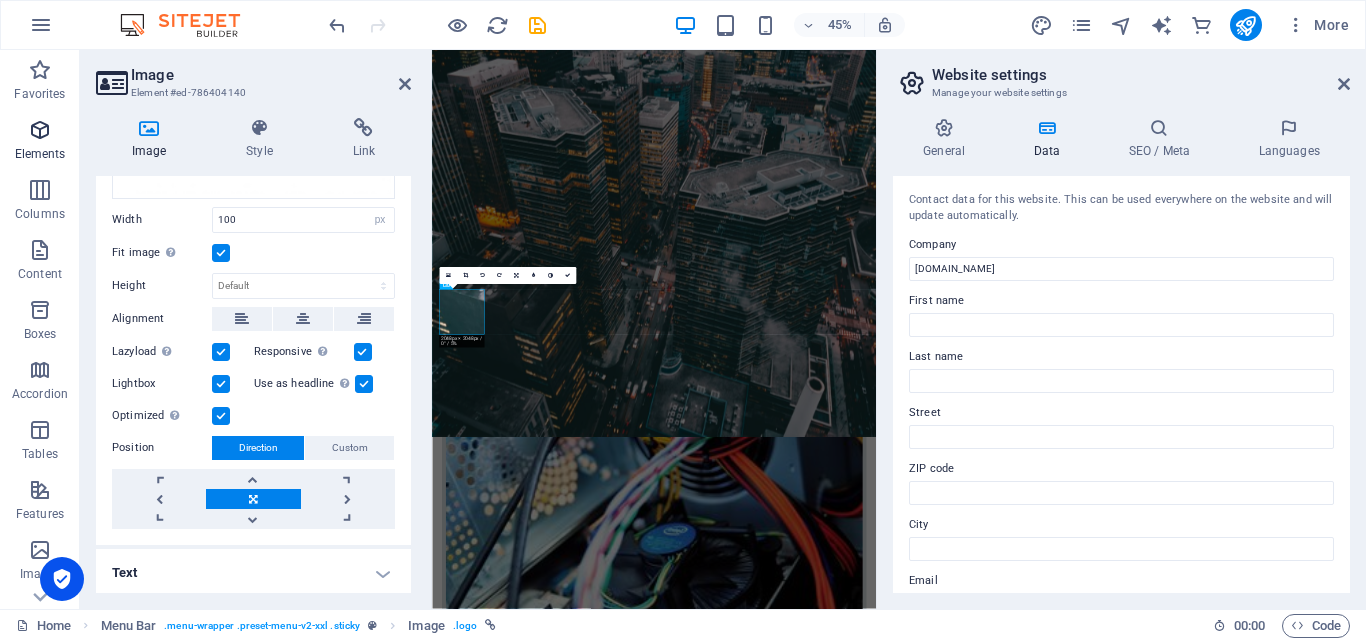 drag, startPoint x: 26, startPoint y: 86, endPoint x: 13, endPoint y: 168, distance: 83.02409 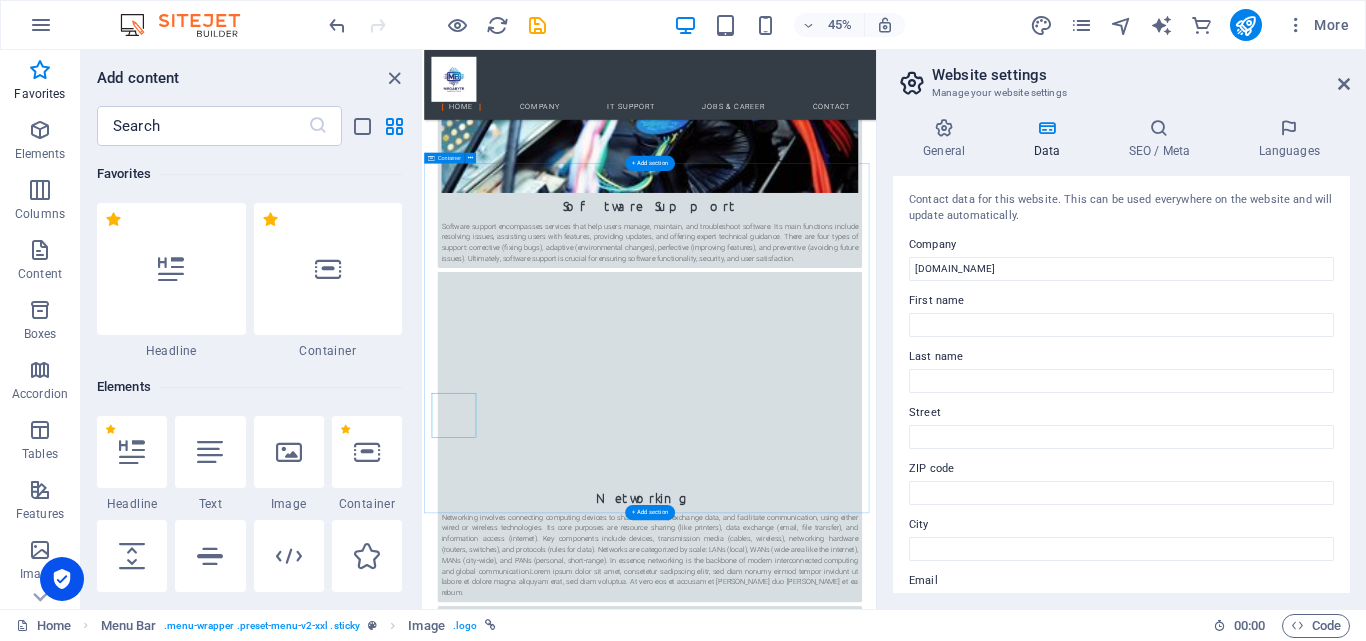 scroll, scrollTop: 1813, scrollLeft: 0, axis: vertical 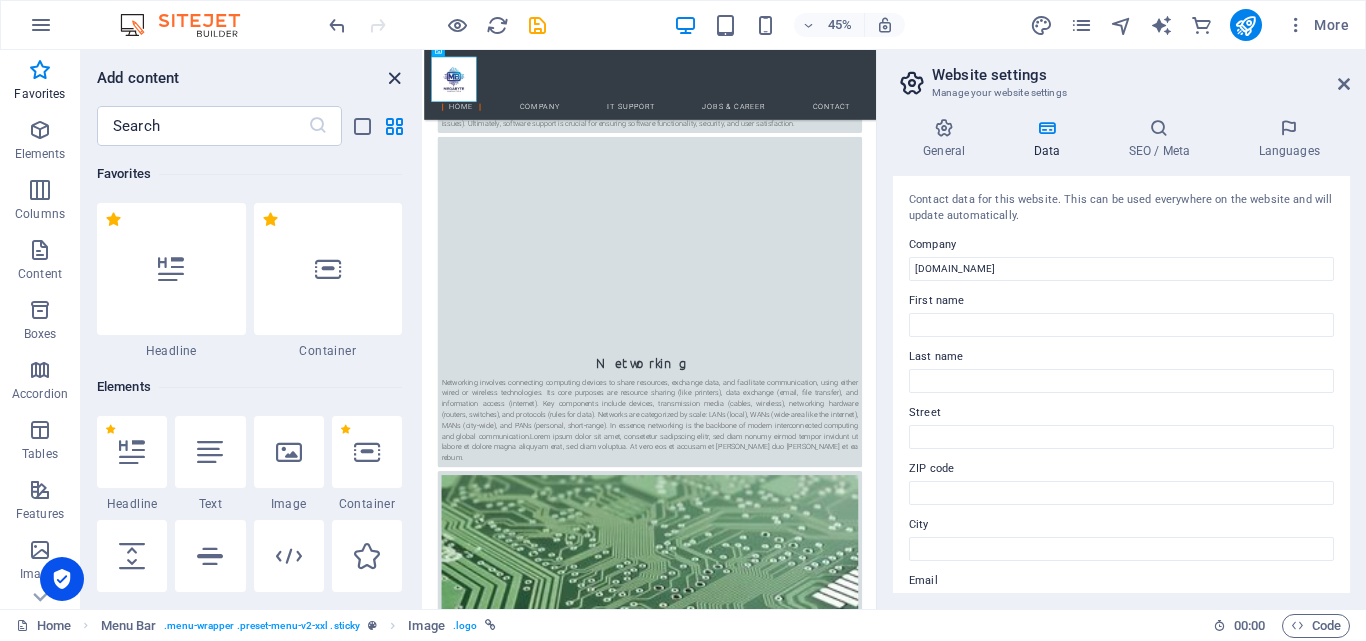 drag, startPoint x: 396, startPoint y: 79, endPoint x: 388, endPoint y: 43, distance: 36.878178 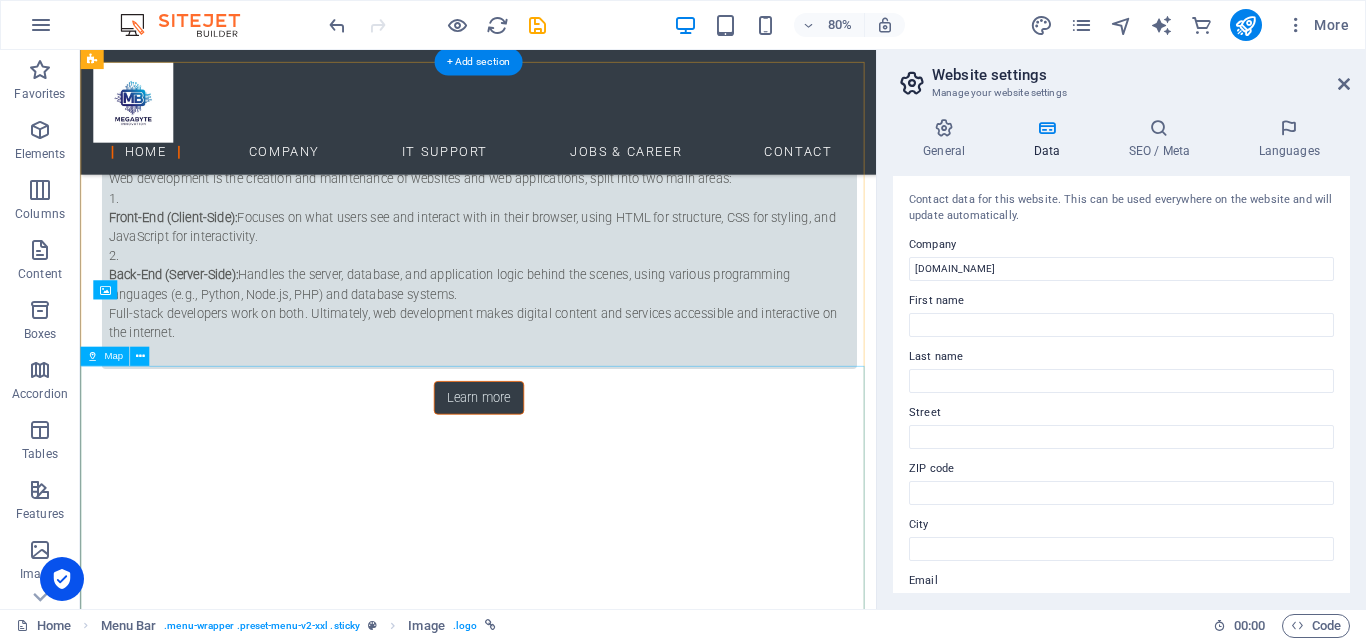 scroll, scrollTop: 2828, scrollLeft: 0, axis: vertical 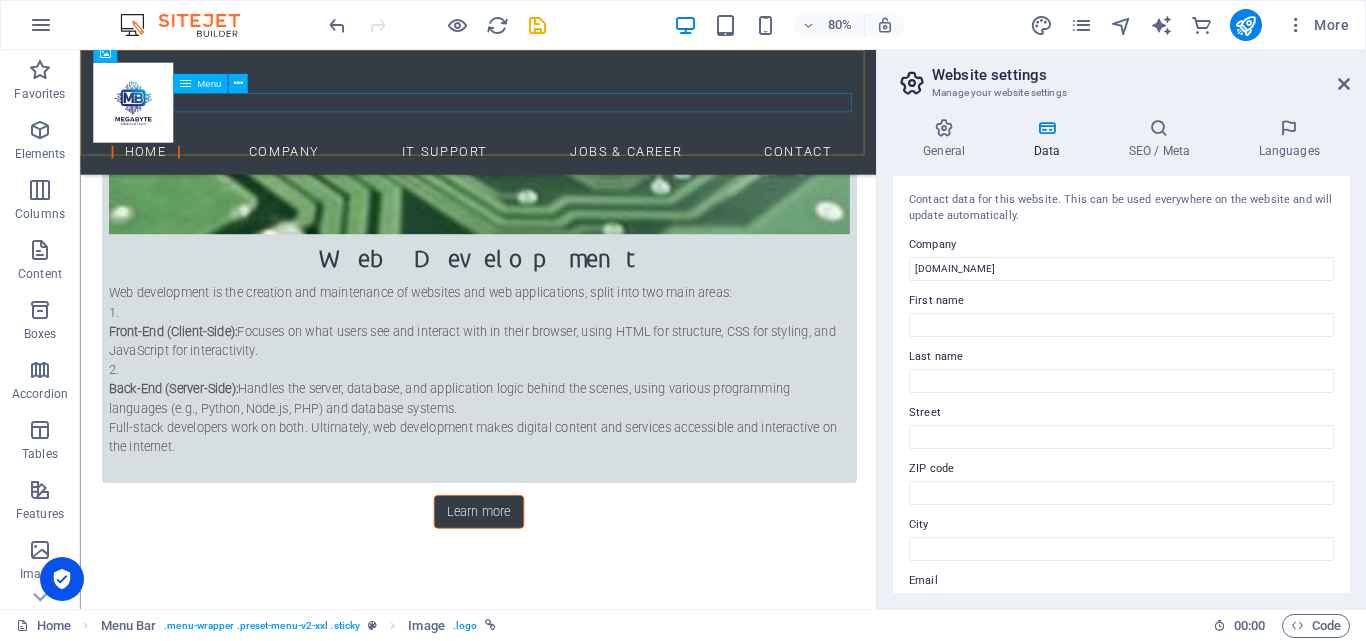 click on "Home Company IT Support Jobs & Career Contact" at bounding box center [577, 178] 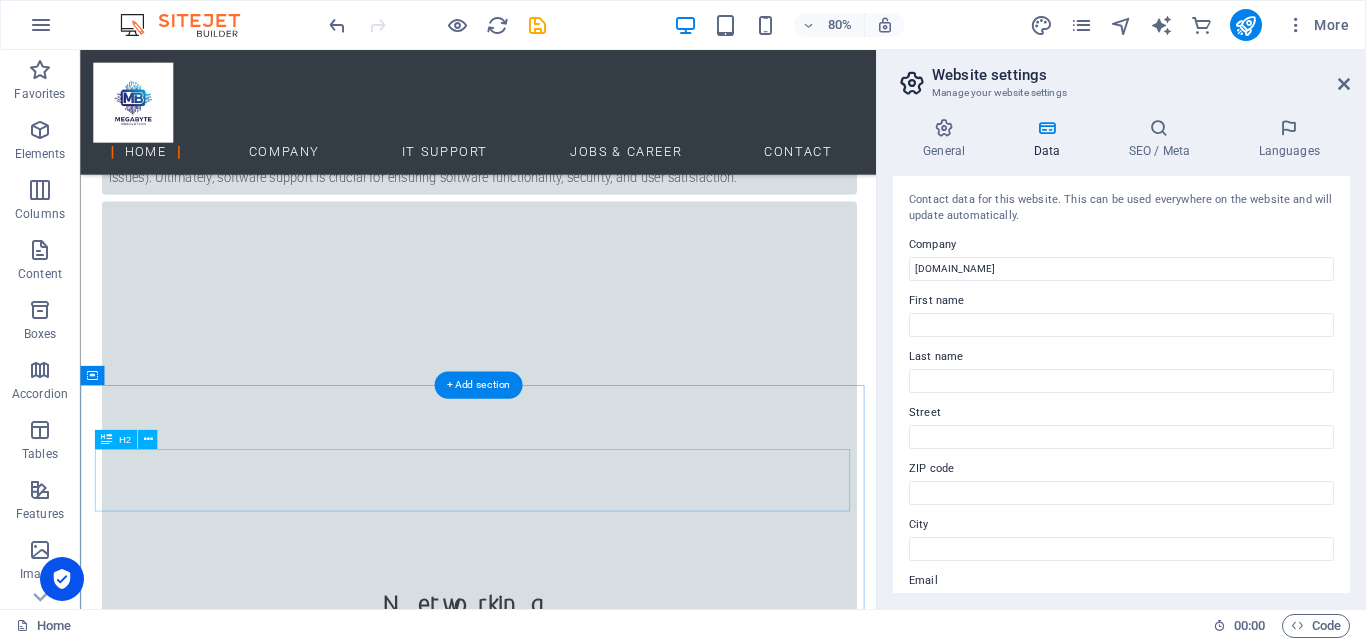 scroll, scrollTop: 2100, scrollLeft: 0, axis: vertical 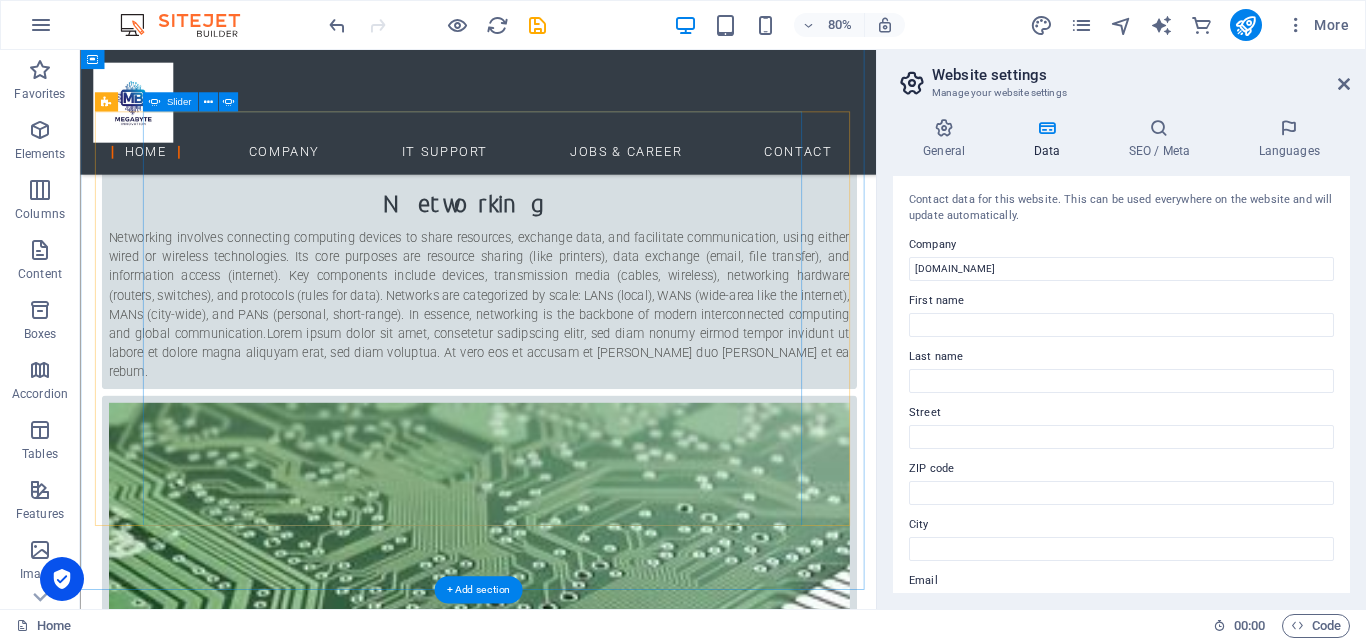 click at bounding box center [578, 3943] 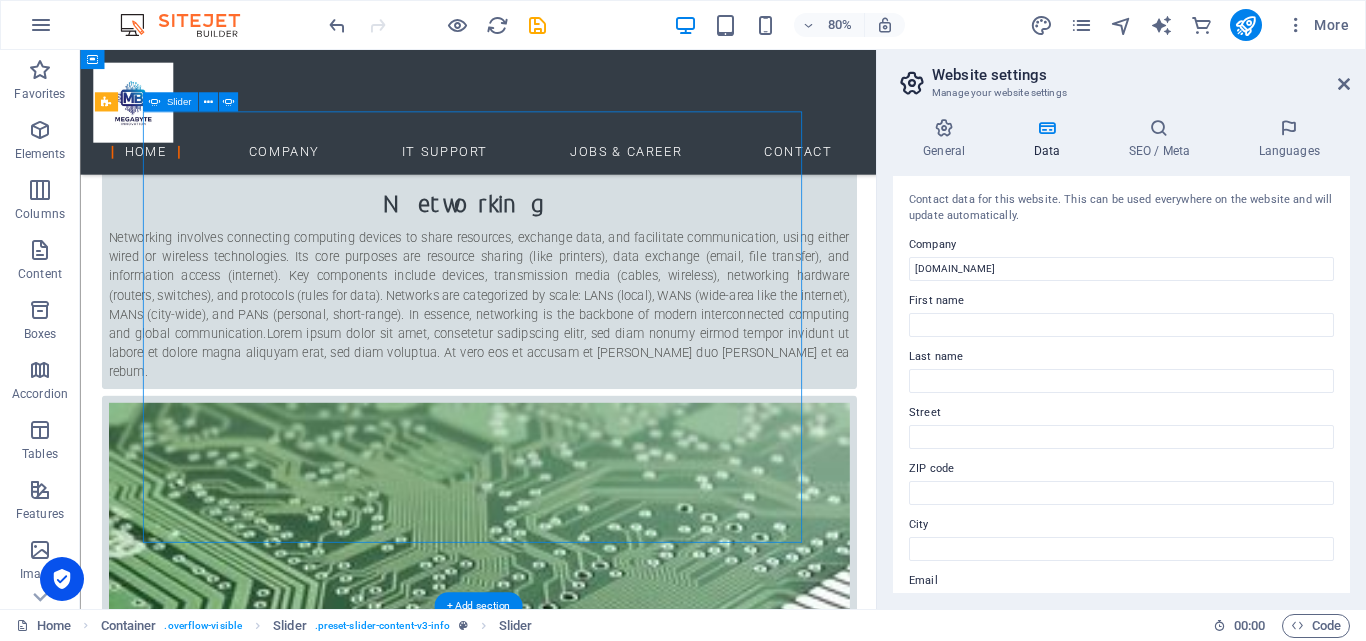 click at bounding box center [578, 3963] 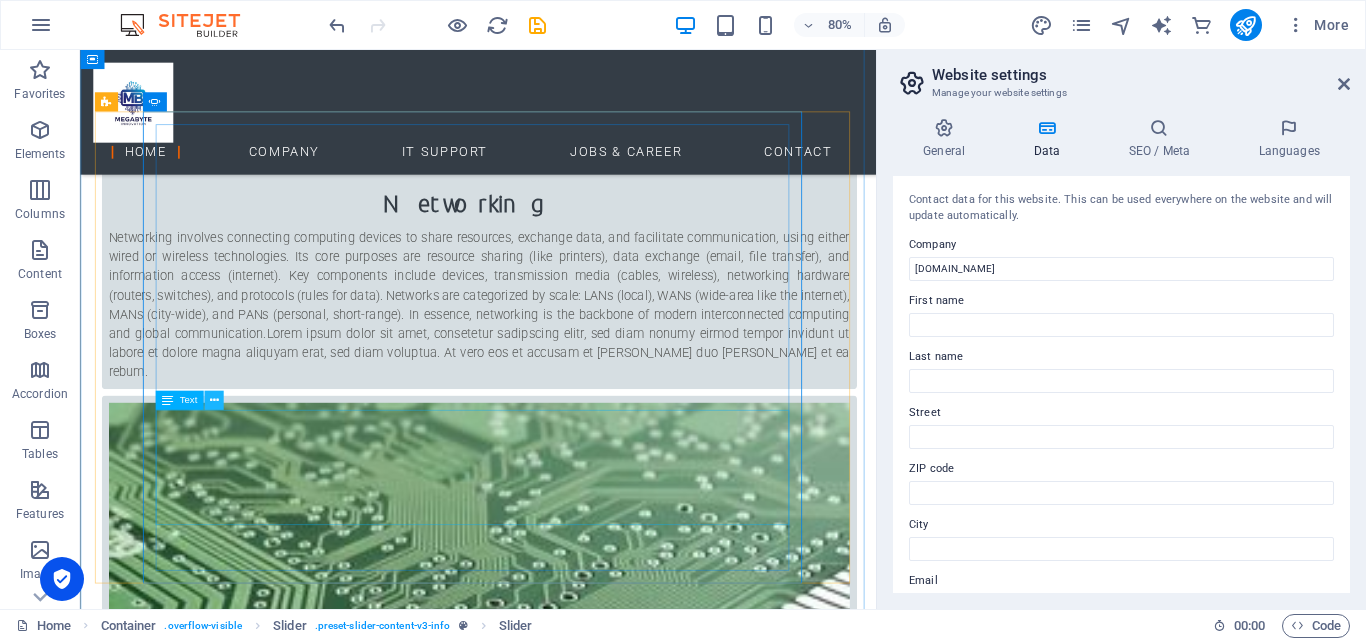 click at bounding box center [213, 400] 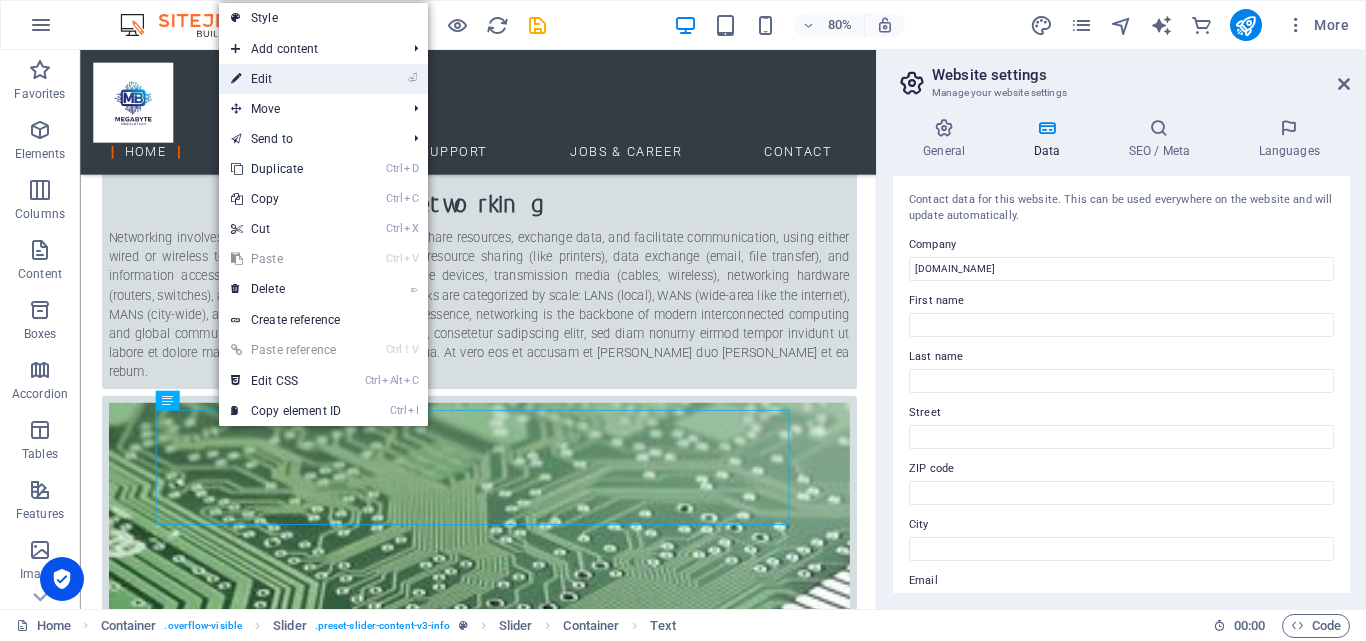 click on "⏎  Edit" at bounding box center (286, 79) 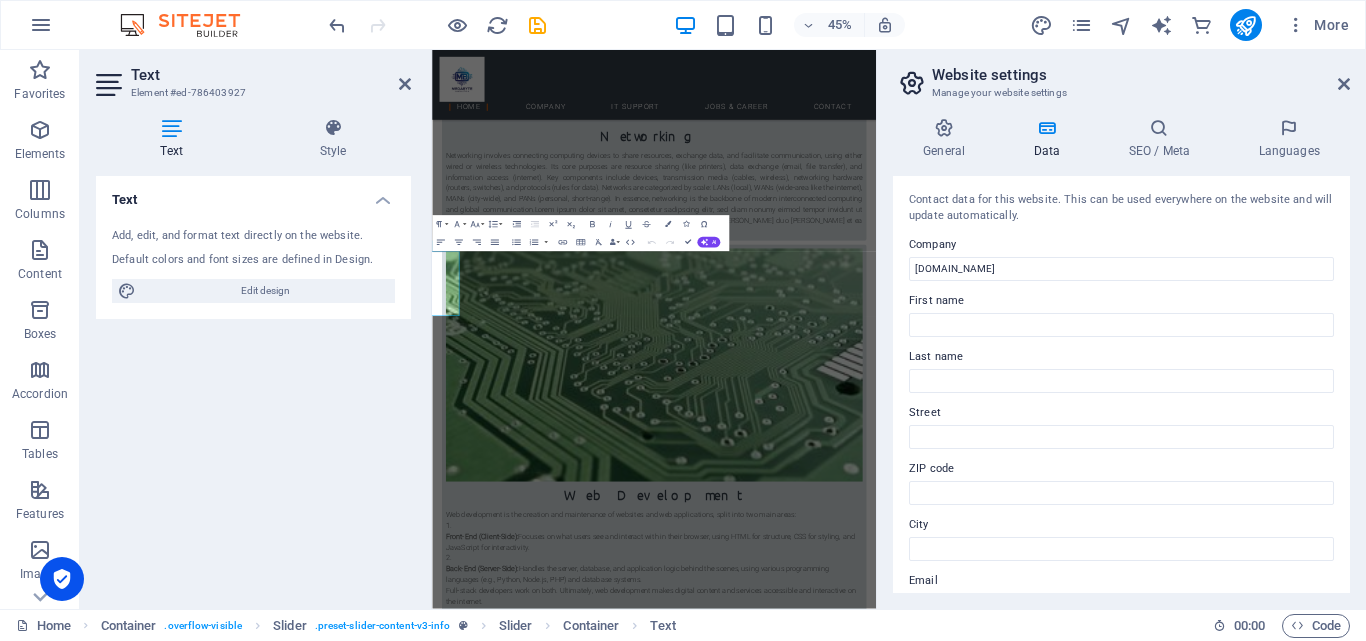 click on "Add, edit, and format text directly on the website." at bounding box center (253, 236) 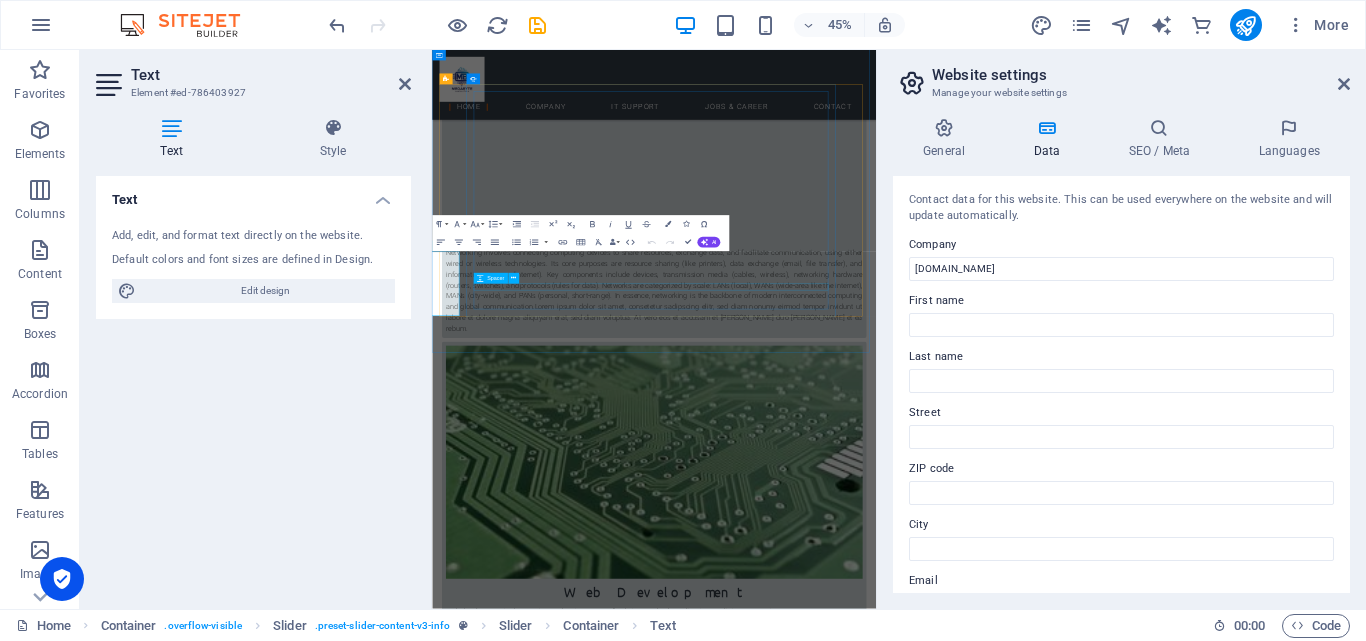 scroll, scrollTop: 2000, scrollLeft: 0, axis: vertical 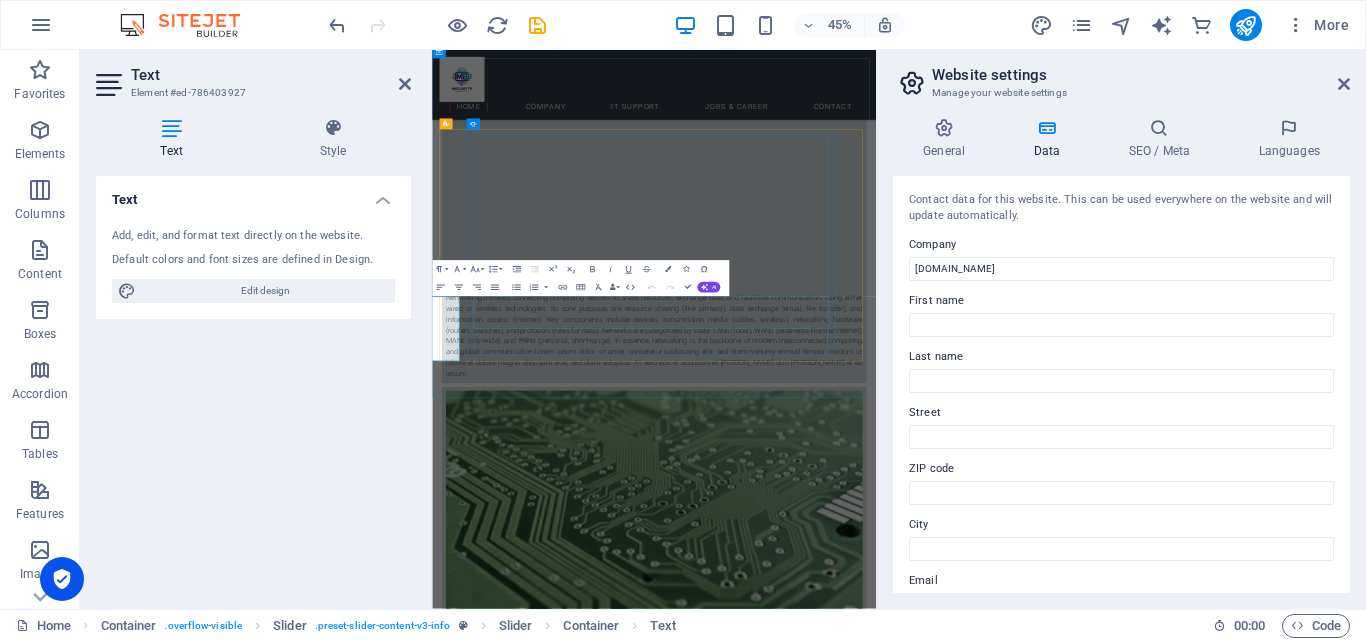 click on "Lorem Ipsum is simply dummy text of the printing and typesetting industry. Lorem Ipsum has been the industry's standard dummy text ever since the 1500s, when an unknown printer took a galley of type and scrambled it to make a type specimen book." at bounding box center (-732, 5494) 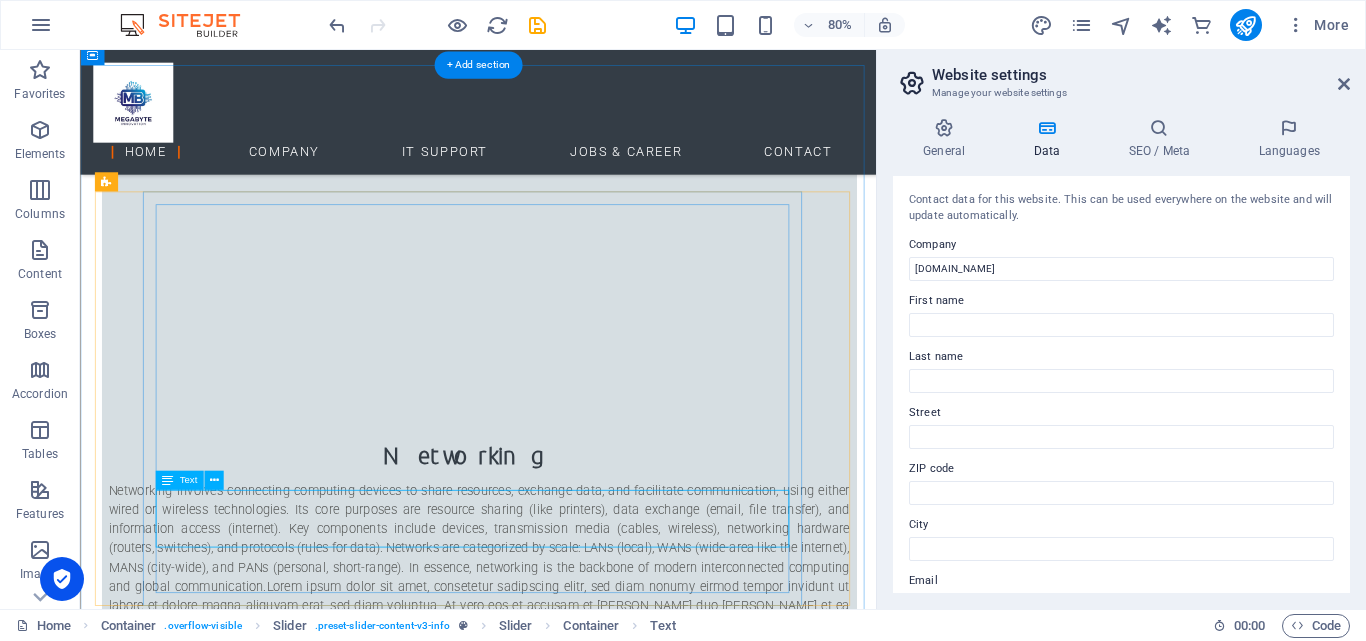 click on "Lorem Ipsum is simply dummy text of the printing and typesetting industry. Lorem Ipsum has been the industry's standard dummy text ever since the 1500s, when an unknown printer took a galley of type and scrambled it to make a type specimen book." at bounding box center [-1086, 5498] 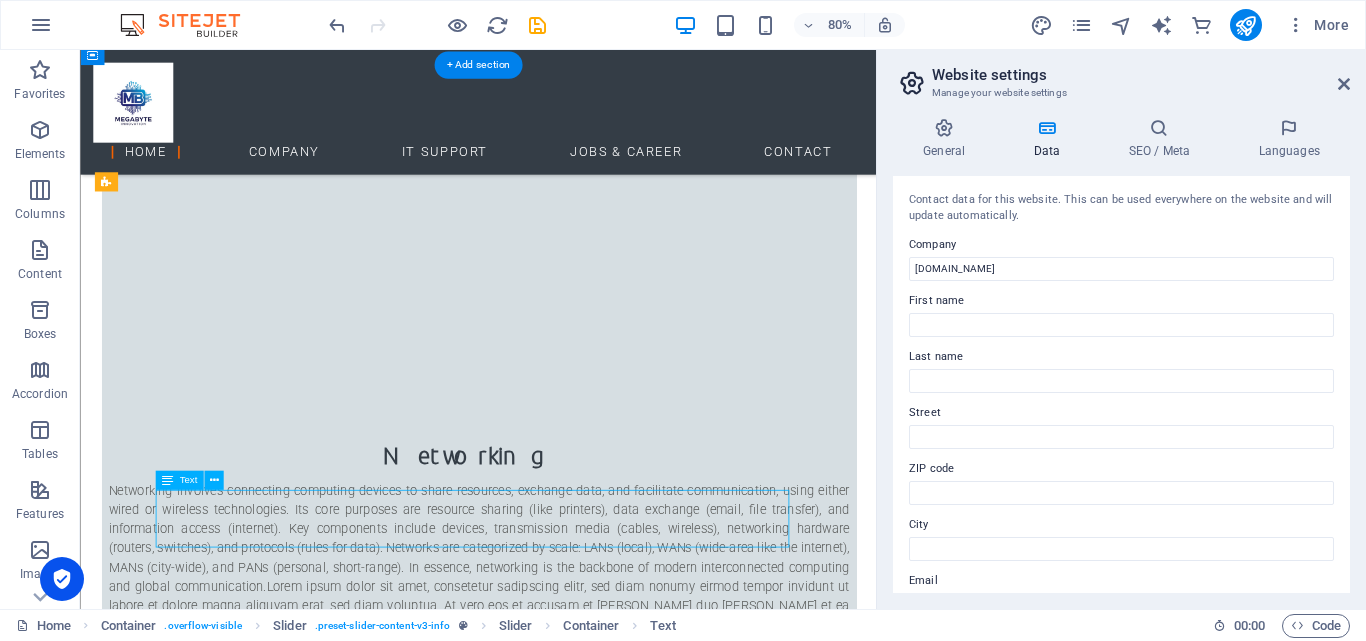 drag, startPoint x: 386, startPoint y: 658, endPoint x: 235, endPoint y: 616, distance: 156.73225 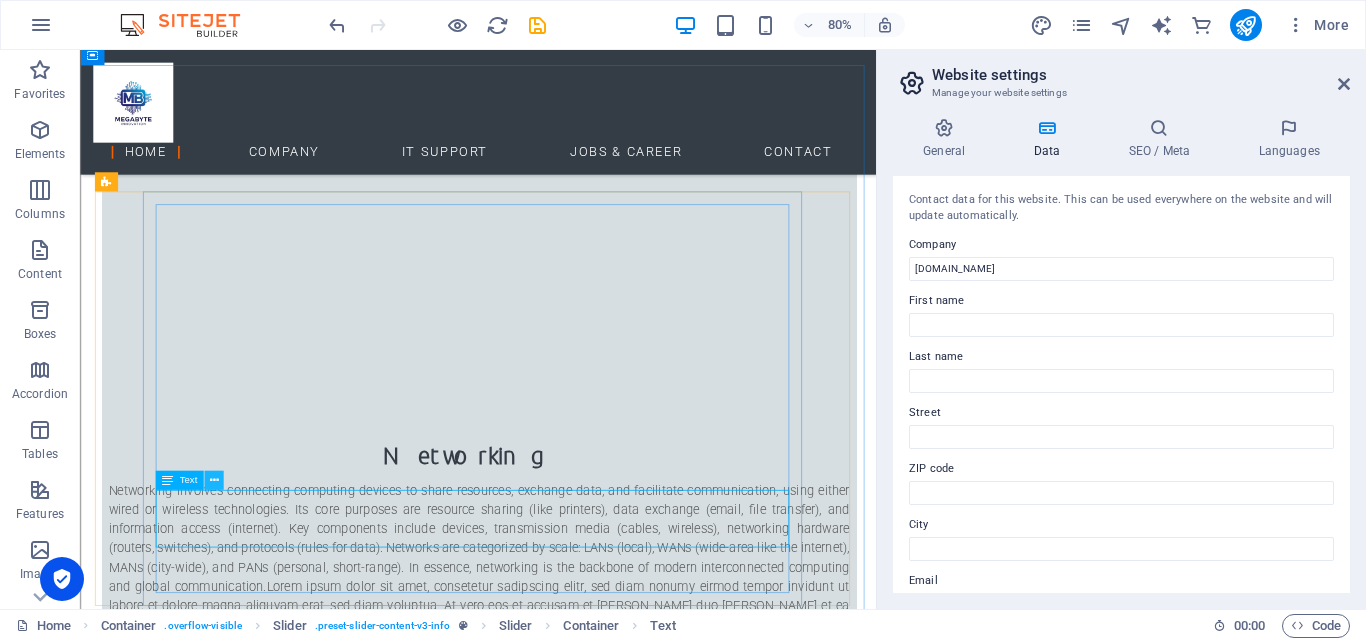 click at bounding box center [213, 480] 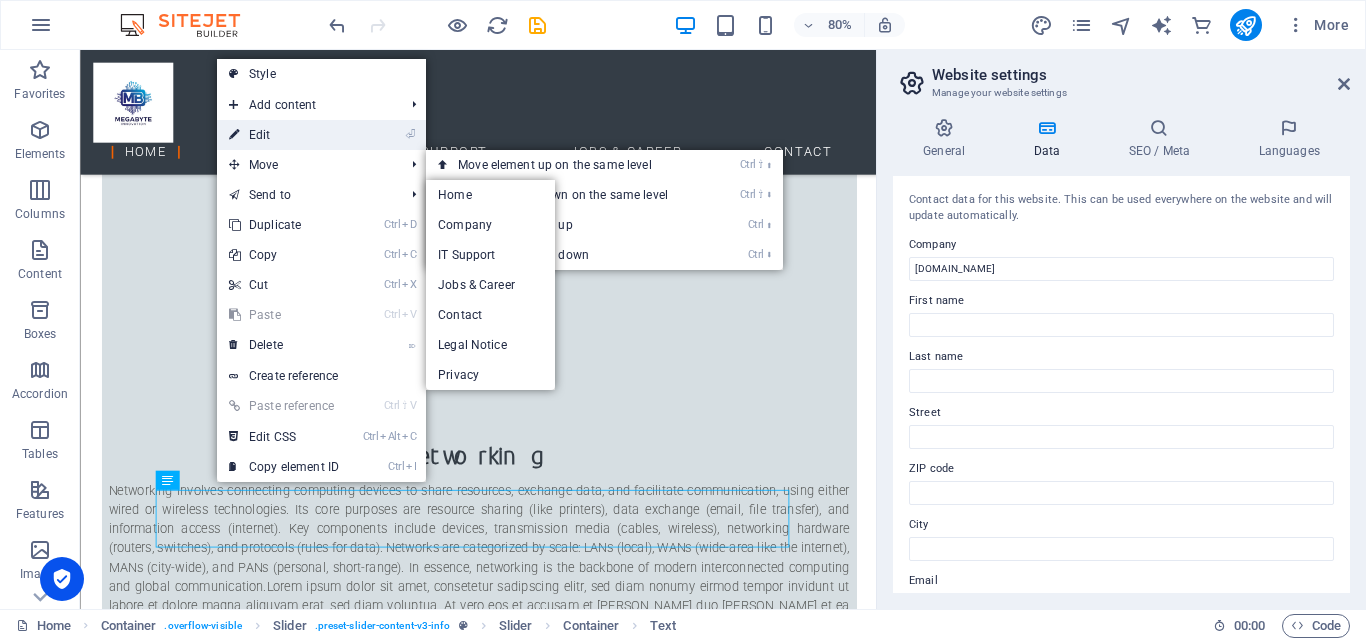 click on "⏎  Edit" at bounding box center (284, 135) 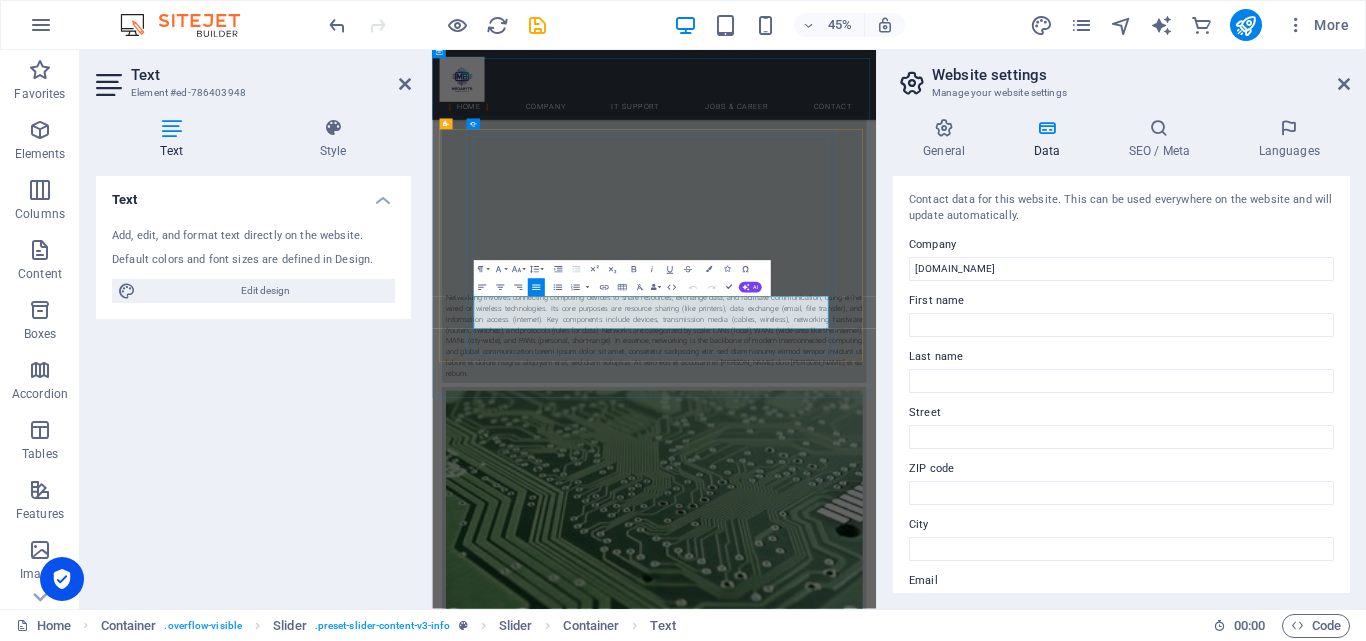click on "Lorem Ipsum is simply dummy text of the printing and typesetting industry. Lorem Ipsum has been the industry's standard dummy text ever since the 1500s, when an unknown printer took a galley of type and scrambled it to make a type specimen book." at bounding box center [-732, 5494] 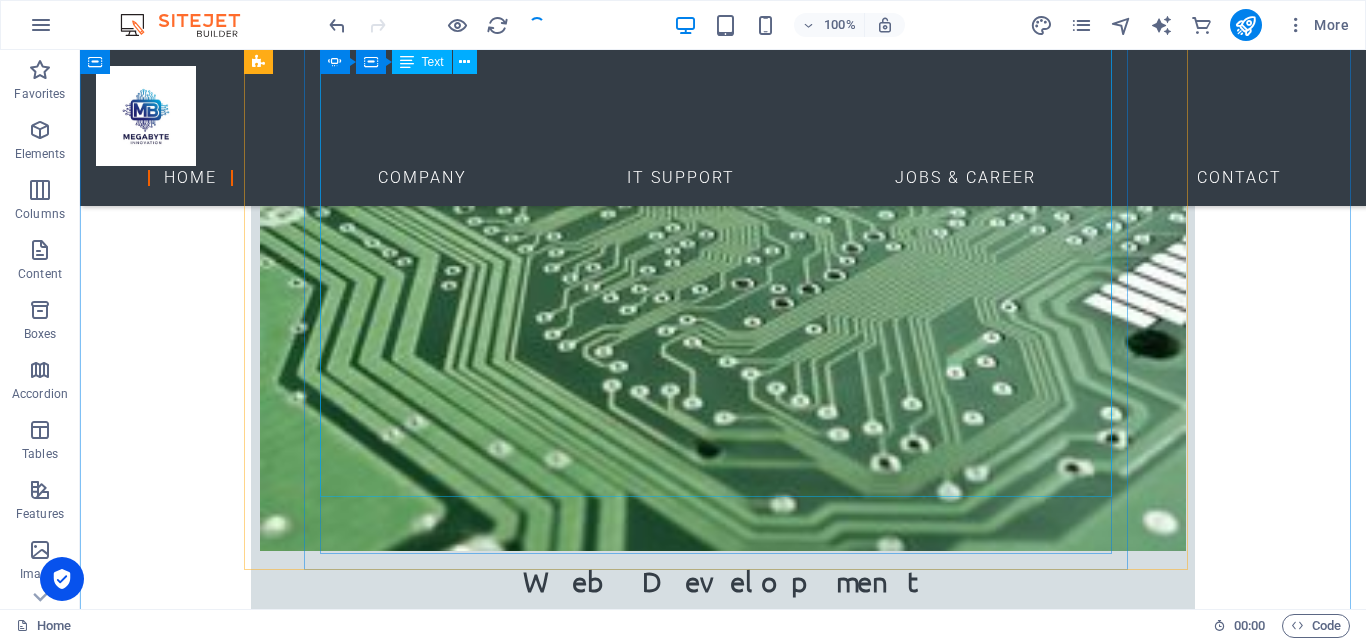 scroll, scrollTop: 2501, scrollLeft: 0, axis: vertical 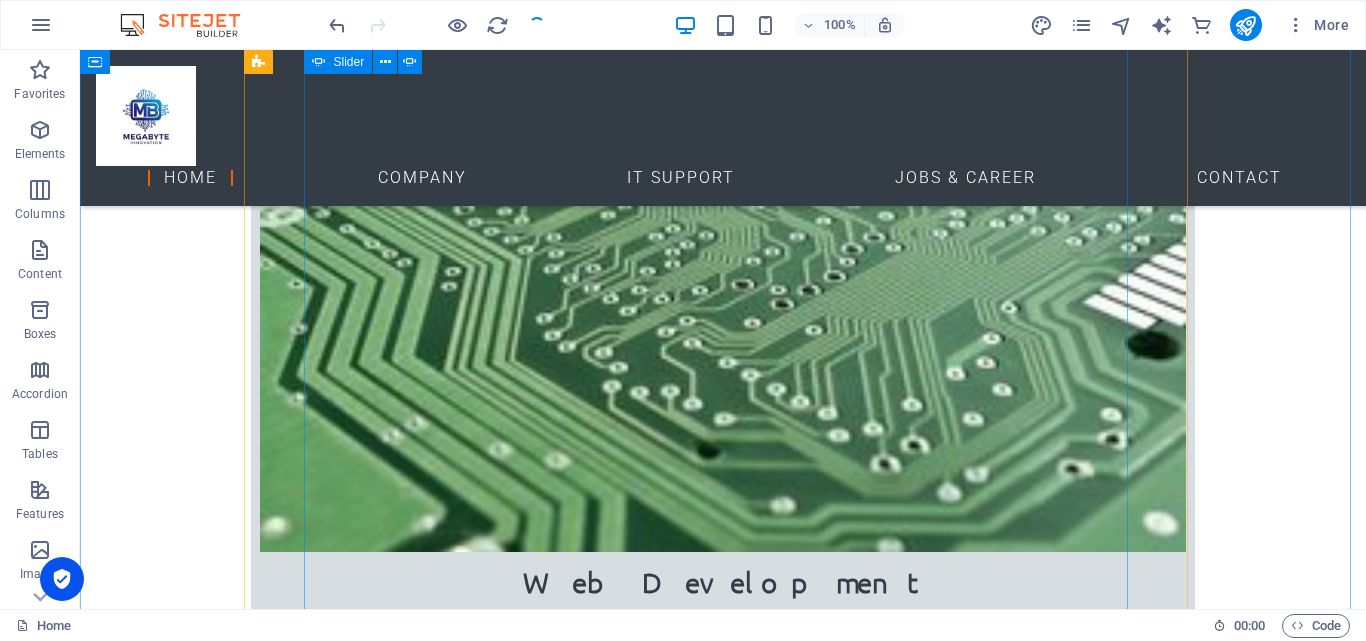 click at bounding box center [723, 3805] 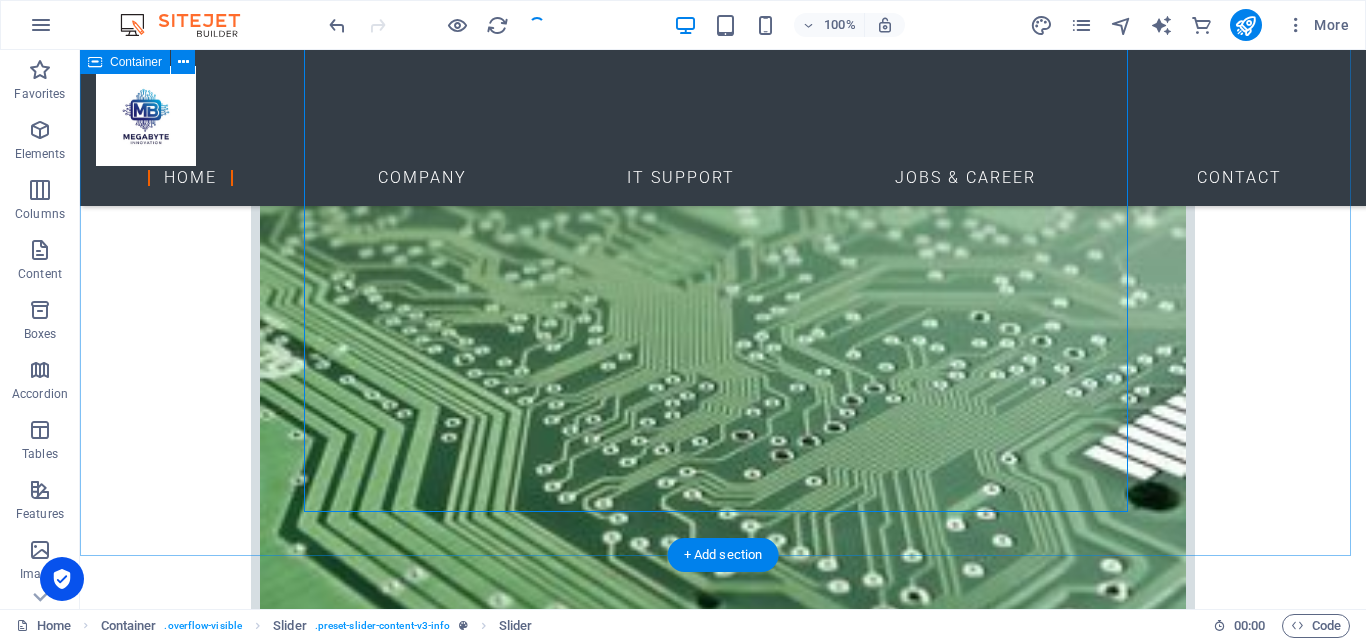 scroll, scrollTop: 2317, scrollLeft: 0, axis: vertical 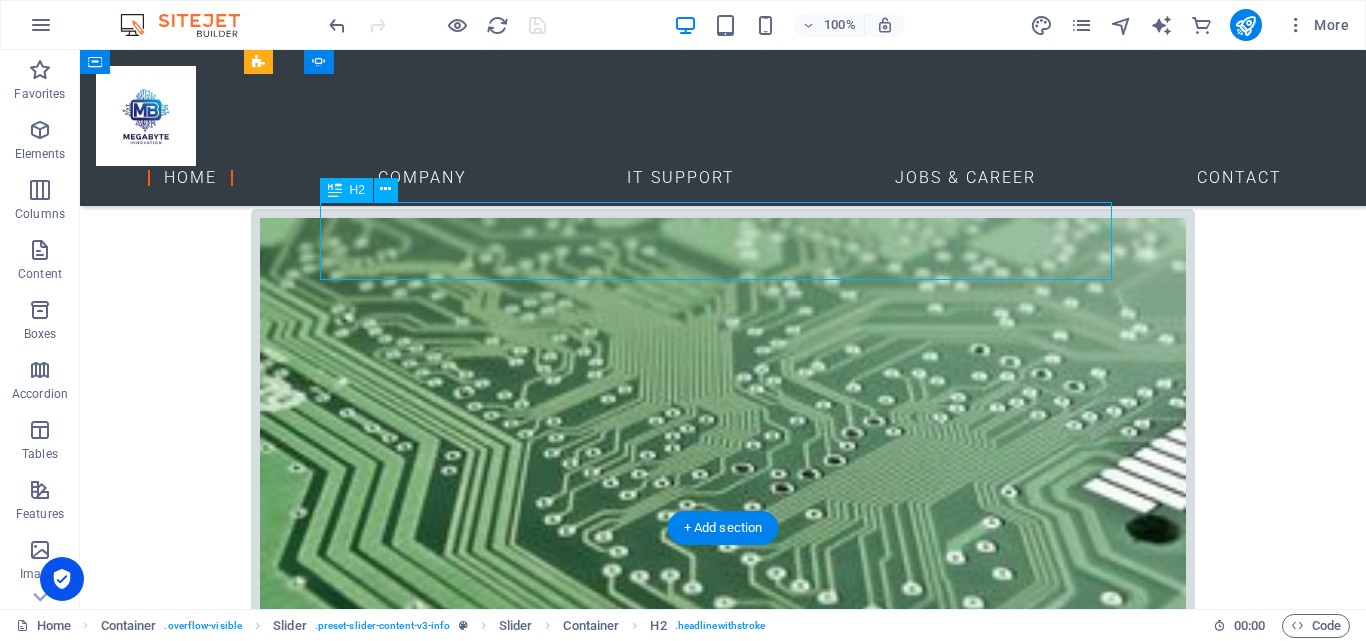 drag, startPoint x: 809, startPoint y: 225, endPoint x: 675, endPoint y: 226, distance: 134.00374 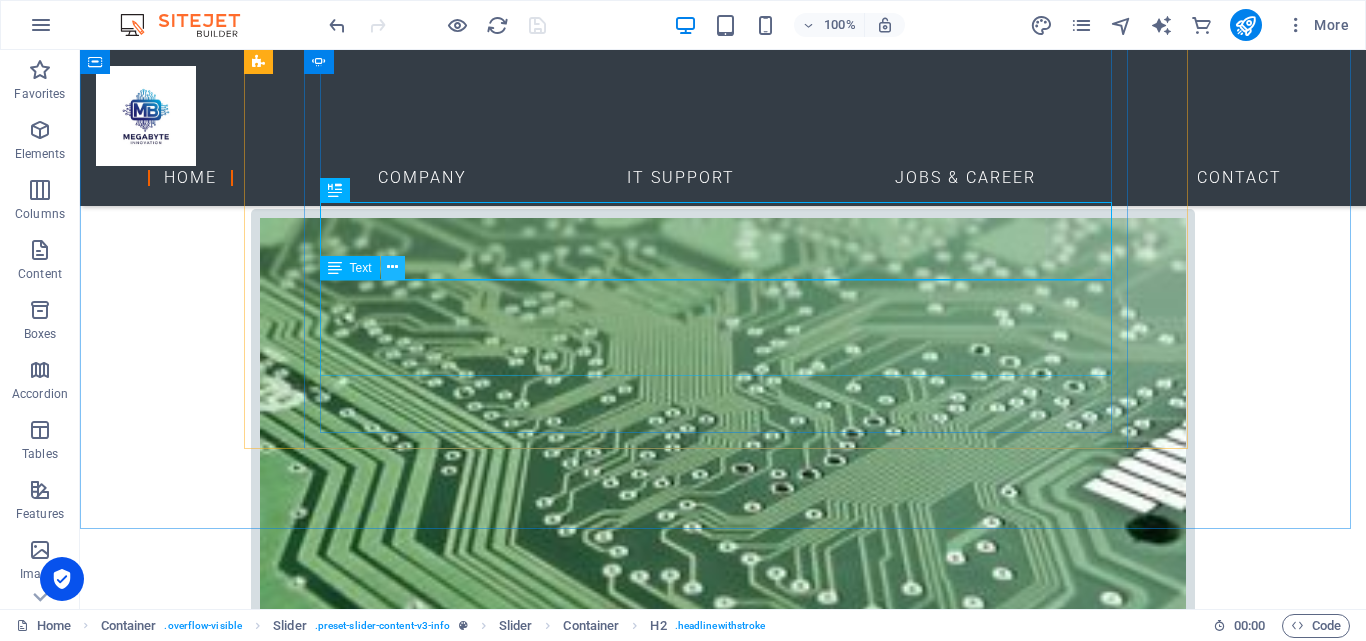 click at bounding box center [392, 267] 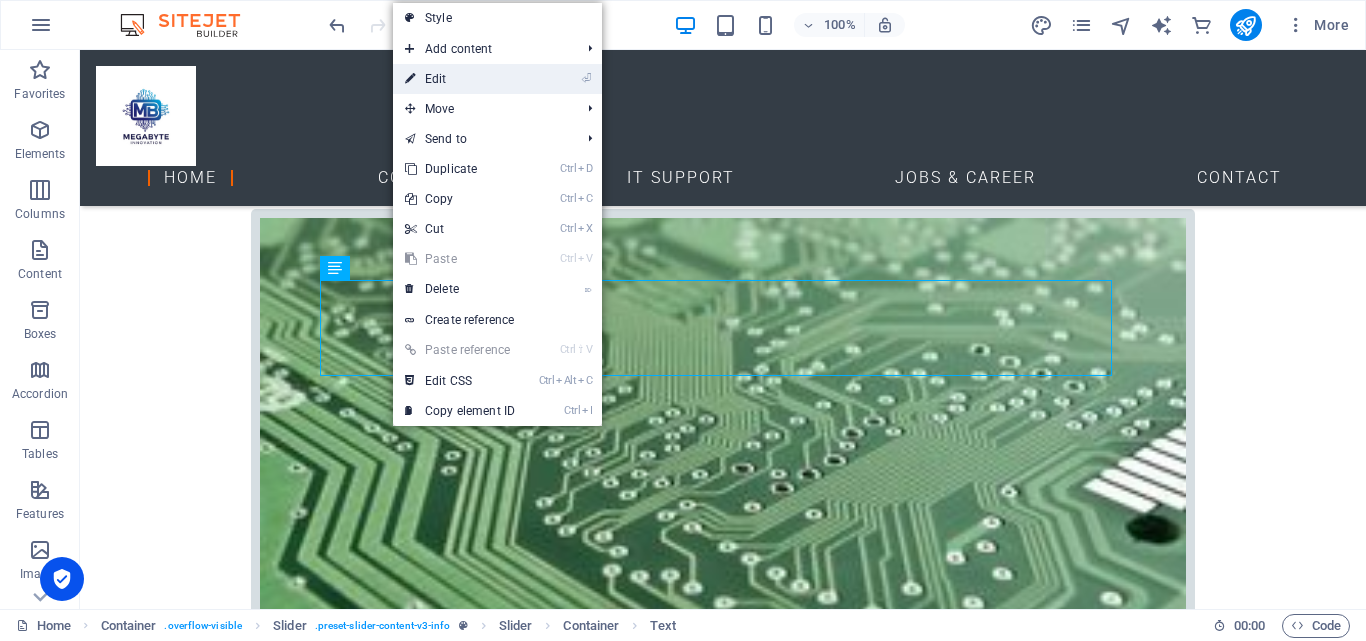 drag, startPoint x: 440, startPoint y: 85, endPoint x: 170, endPoint y: 330, distance: 364.5888 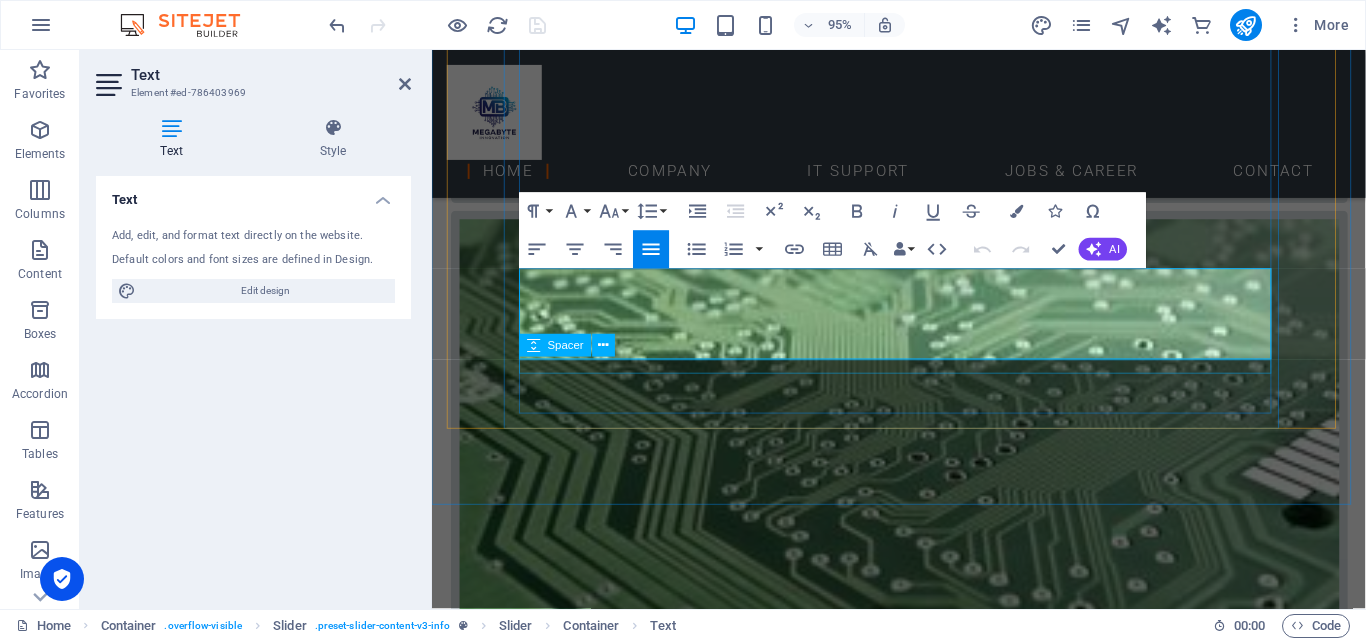 scroll, scrollTop: 2315, scrollLeft: 0, axis: vertical 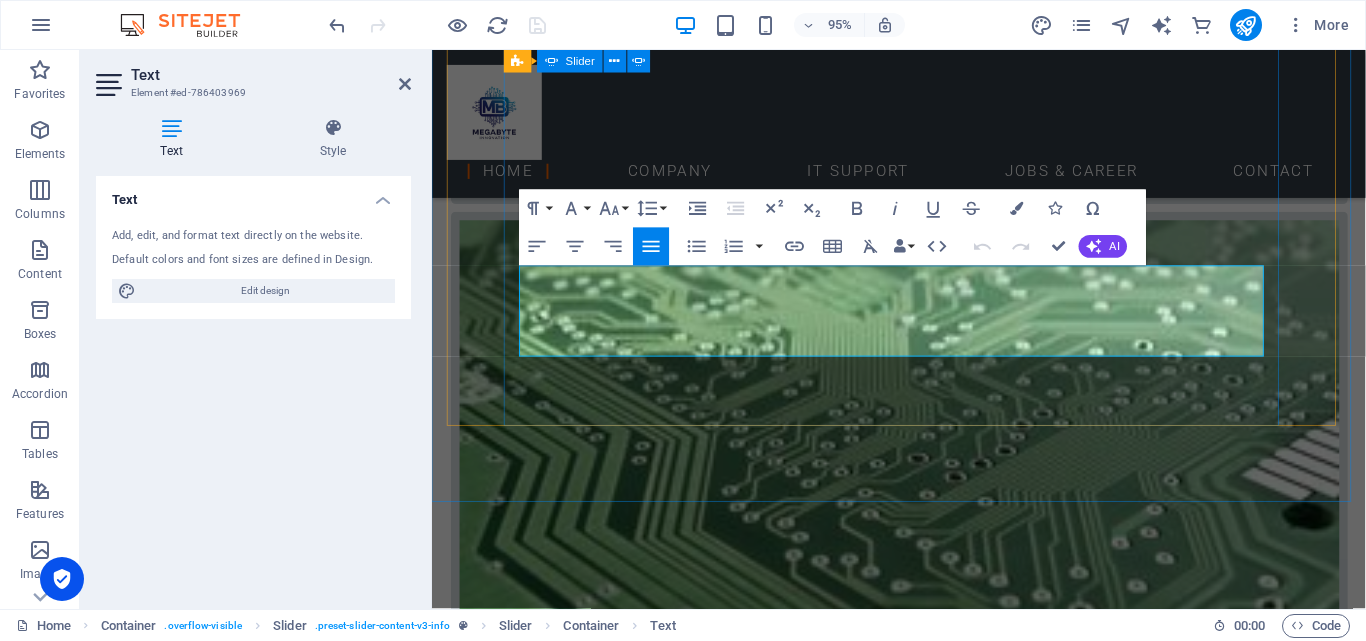 drag, startPoint x: 629, startPoint y: 356, endPoint x: 515, endPoint y: 291, distance: 131.2288 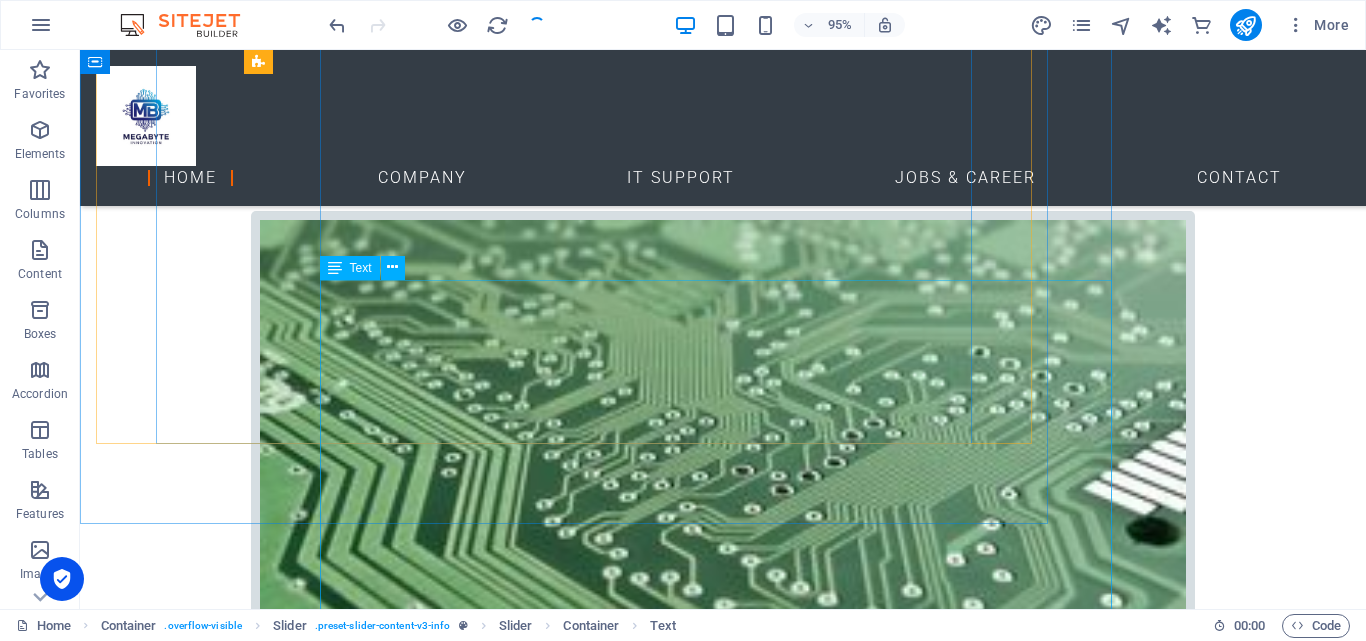 scroll, scrollTop: 2317, scrollLeft: 0, axis: vertical 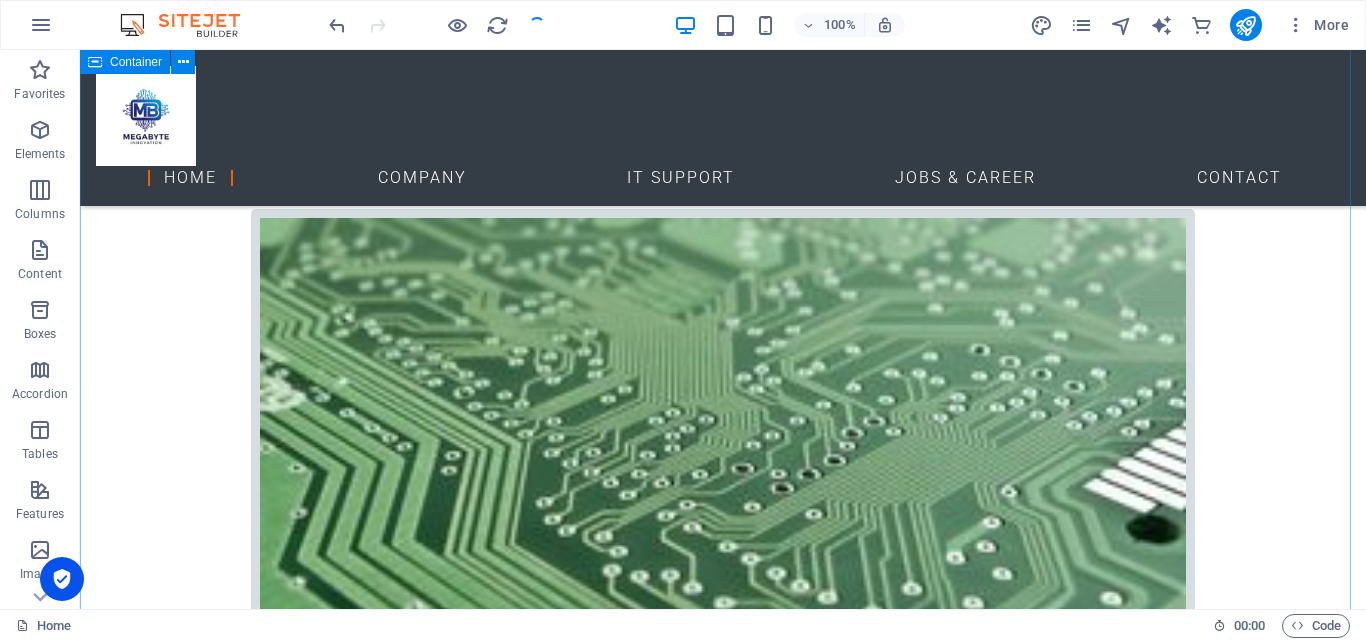 click on "Did you already know... MAC World As Macworld is a well-established entity, I will provide a summary based on general knowledge about it. Here's a summary of Macworld: Macworld  is a prominent and long-standing media brand dedicated to Apple products and software. It began as a print magazine alongside the launch of the original Macintosh in [DATE] and has evolved into a comprehensive digital publication and website. Its core focus is to provide: News and Analysis:  Covering the latest developments, product announcements, and trends from Apple Inc. Reviews:  In-depth evaluations of new Apple hardware (Macs, iPhones, iPads, Apple Watch, etc.) and software, as well as third-party accessories and applications. Tips and Tutorials:  Practical guides, how-to articles, and troubleshooting advice to help users get the most out of their Apple devices and software. Opinion and Commentary:  Expert insights and perspectives on Apple's strategies, products, and impact on the technology landscape. Get informed Computerworld" at bounding box center [723, 3498] 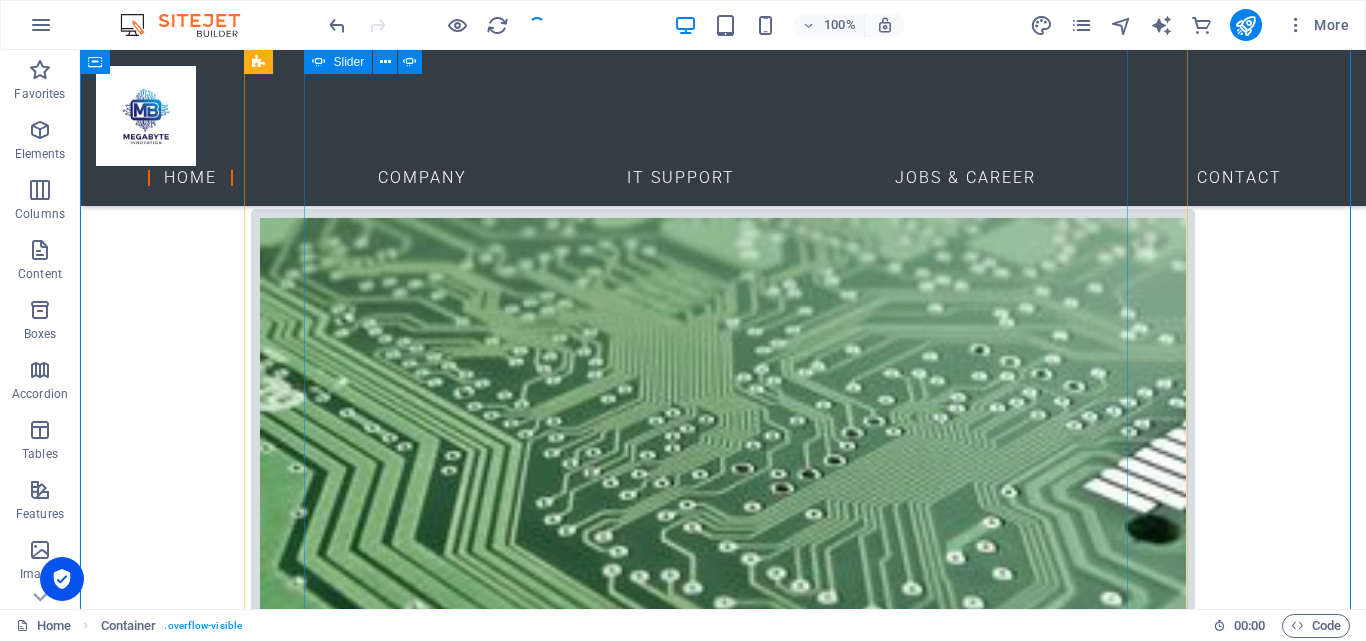 click at bounding box center [723, 4032] 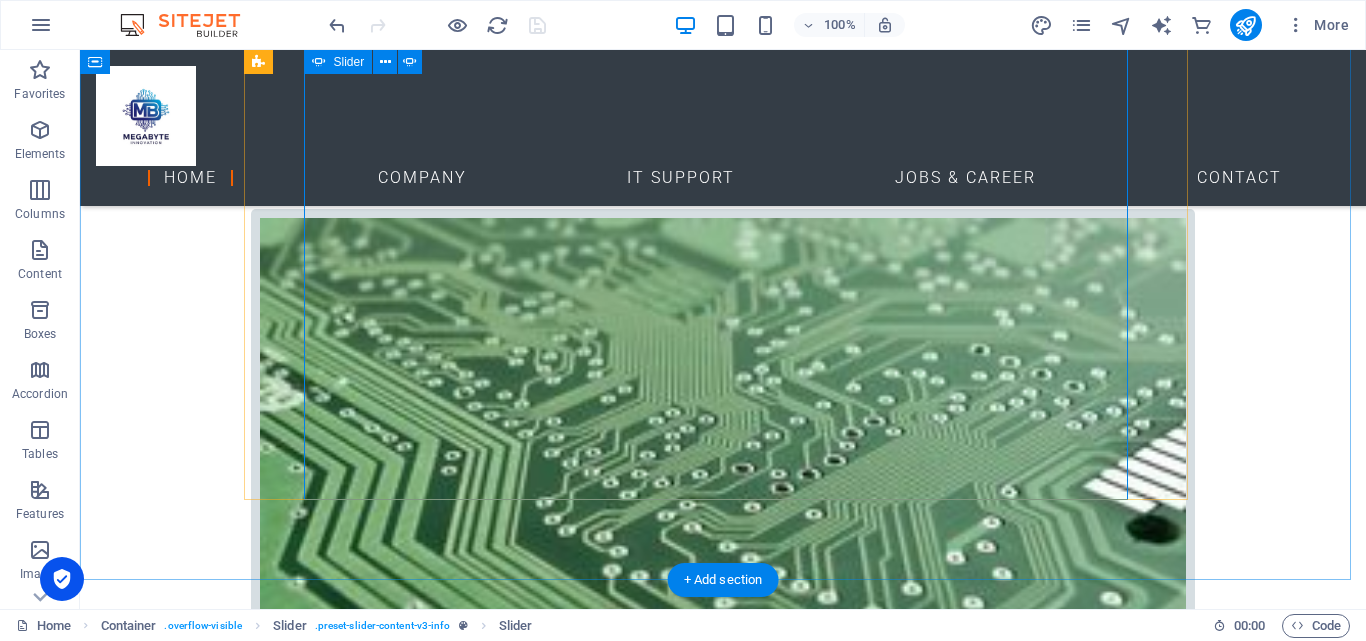 click at bounding box center [723, 3672] 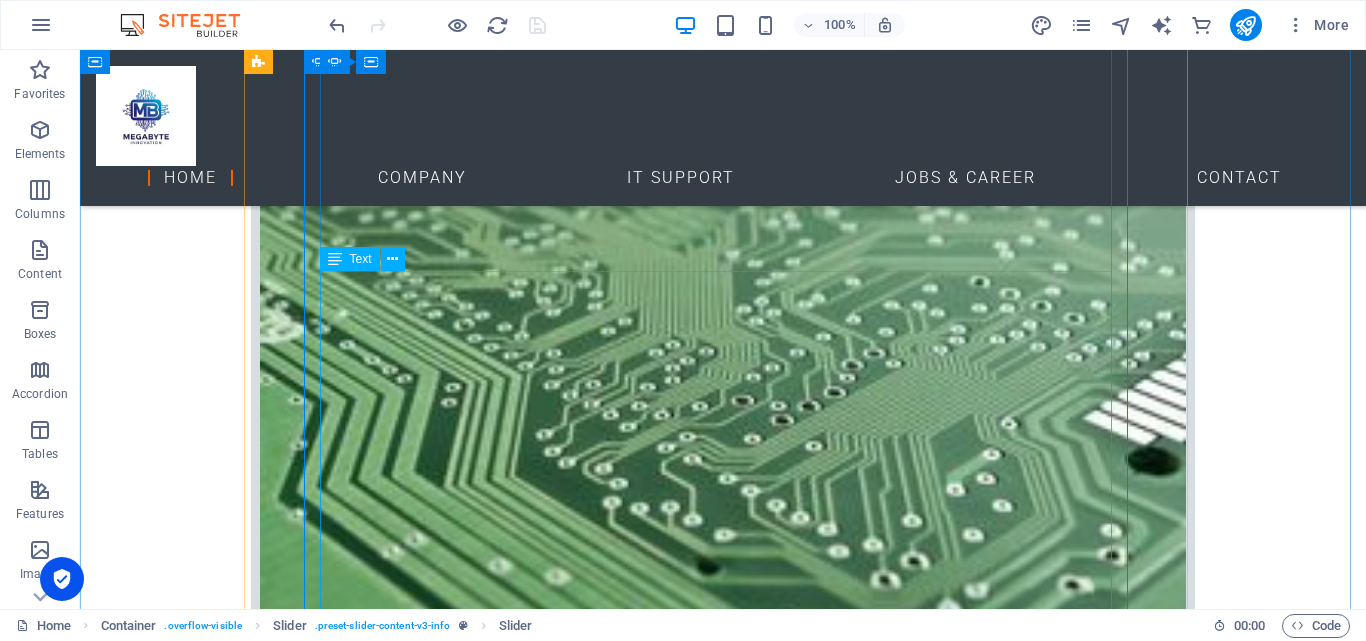 scroll, scrollTop: 2317, scrollLeft: 0, axis: vertical 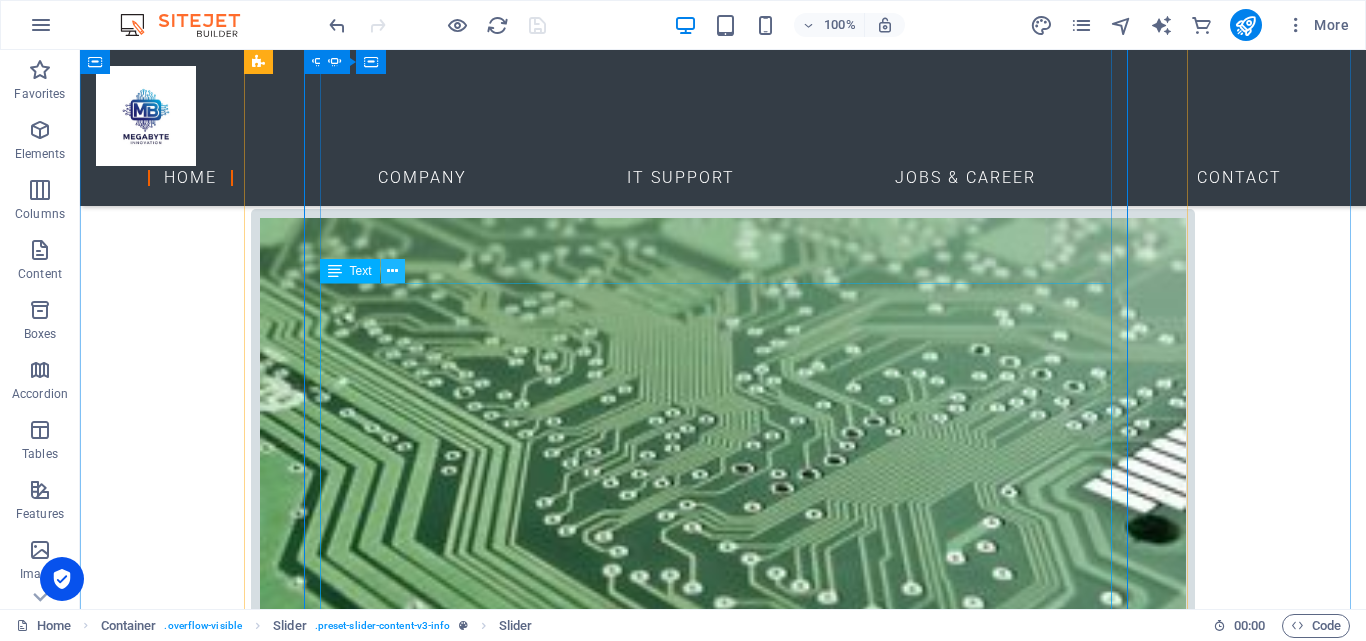 click at bounding box center [393, 271] 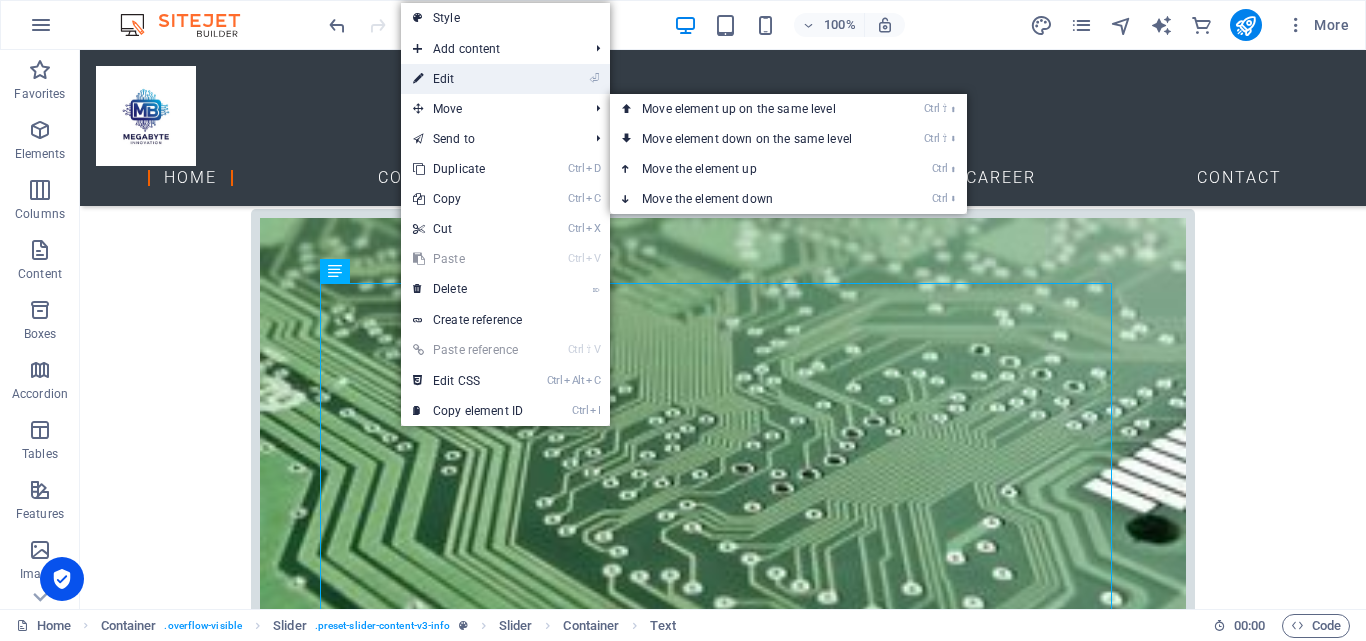 drag, startPoint x: 441, startPoint y: 86, endPoint x: 83, endPoint y: 355, distance: 447.80017 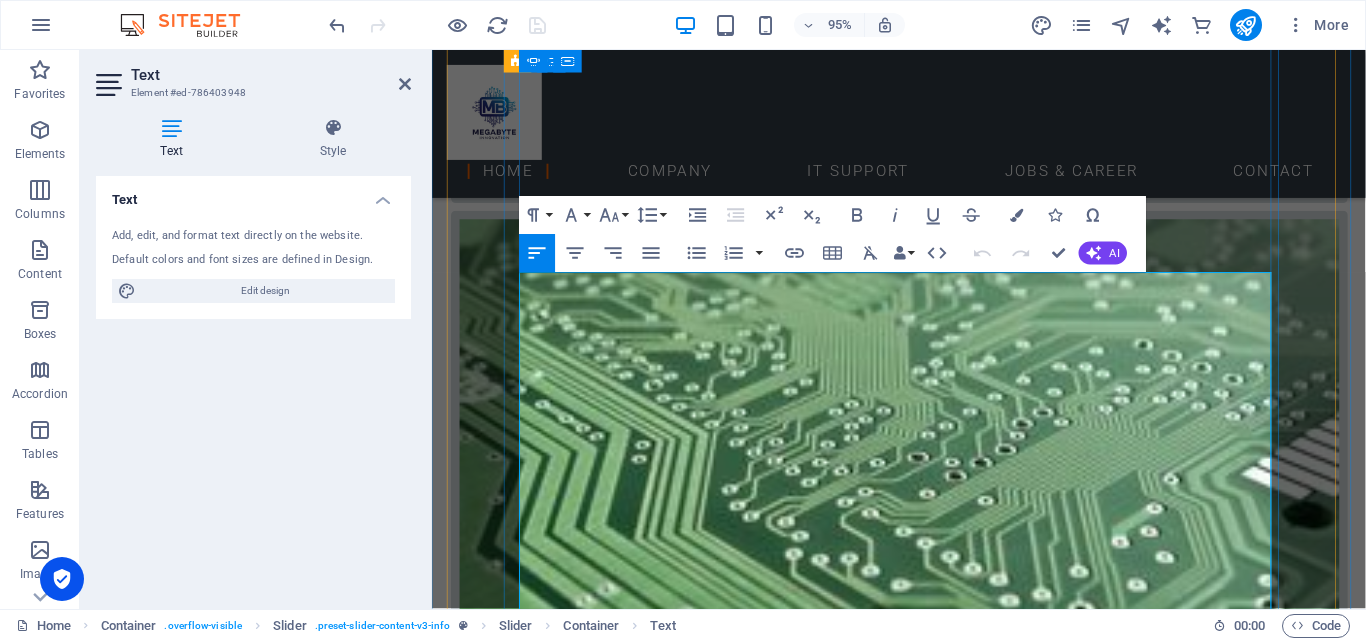 scroll, scrollTop: 2315, scrollLeft: 0, axis: vertical 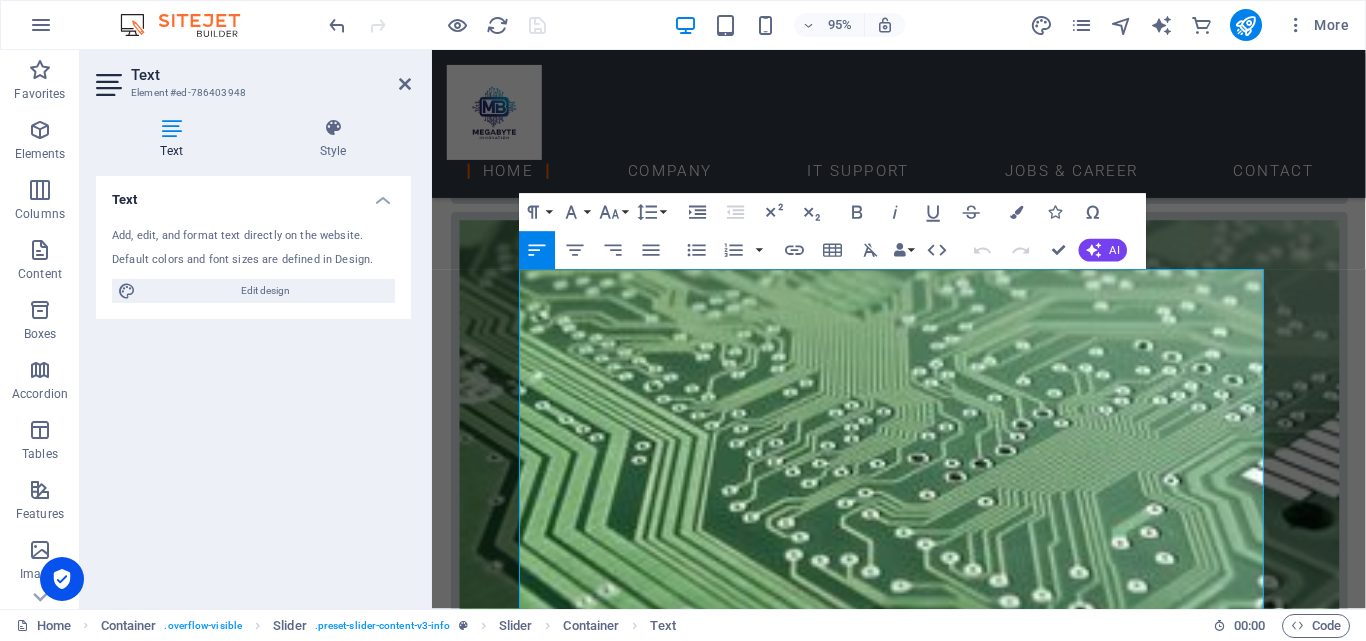 click on "Text Add, edit, and format text directly on the website. Default colors and font sizes are defined in Design. Edit design Alignment Left aligned Centered Right aligned" at bounding box center (253, 384) 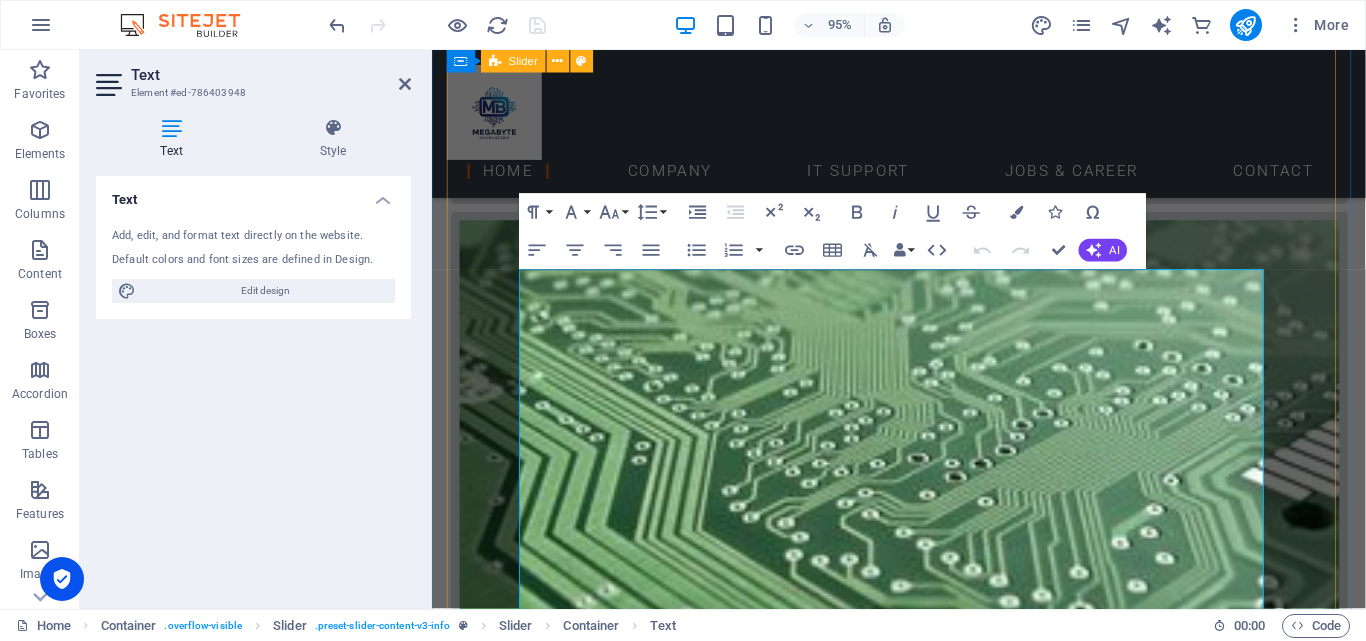 click on "MAC World As Macworld is a well-established entity, I will provide a summary based on general knowledge about it. Here's a summary of Macworld: Macworld  is a prominent and long-standing media brand dedicated to Apple products and software. It began as a print magazine alongside the launch of the original Macintosh in [DATE] and has evolved into a comprehensive digital publication and website. Its core focus is to provide: News and Analysis:  Covering the latest developments, product announcements, and trends from Apple Inc. Reviews:  In-depth evaluations of new Apple hardware (Macs, iPhones, iPads, Apple Watch, etc.) and software, as well as third-party accessories and applications. Tips and Tutorials:  Practical guides, how-to articles, and troubleshooting advice to help users get the most out of their Apple devices and software. Opinion and Commentary:  Expert insights and perspectives on Apple's strategies, products, and impact on the technology landscape. Macworld Expo (later Macworld/iWorld) Get informed" at bounding box center (924, 3540) 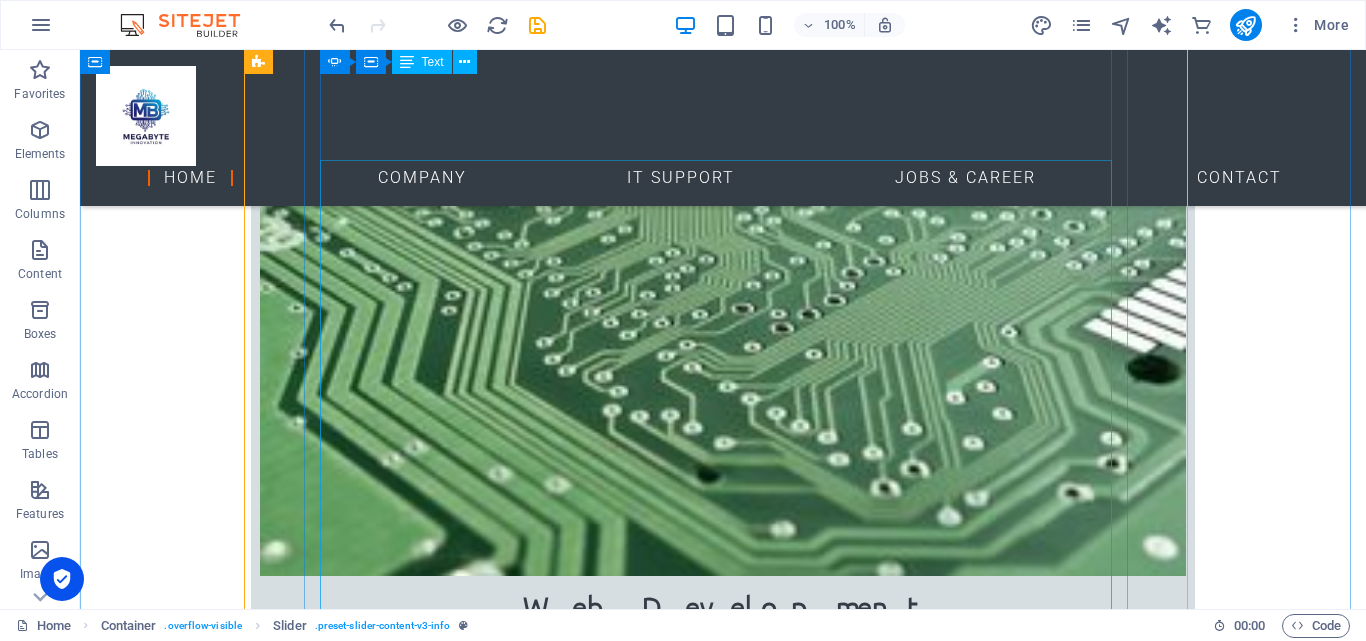scroll, scrollTop: 2417, scrollLeft: 0, axis: vertical 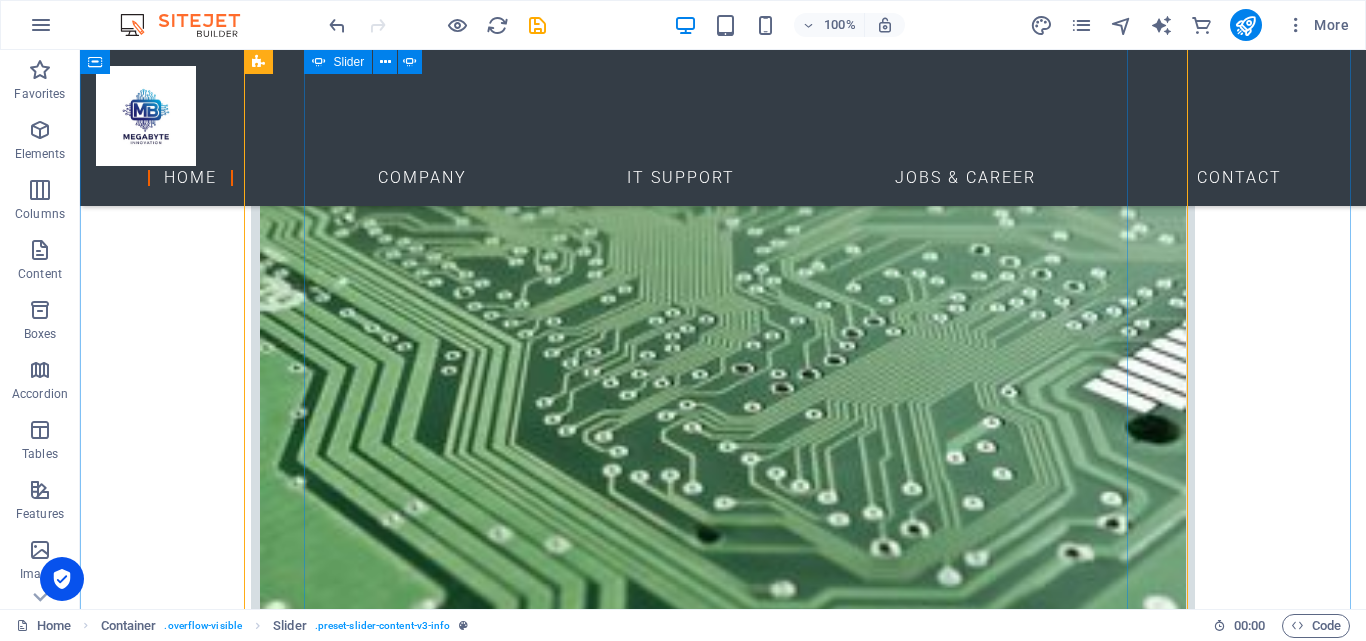 click at bounding box center [723, 3889] 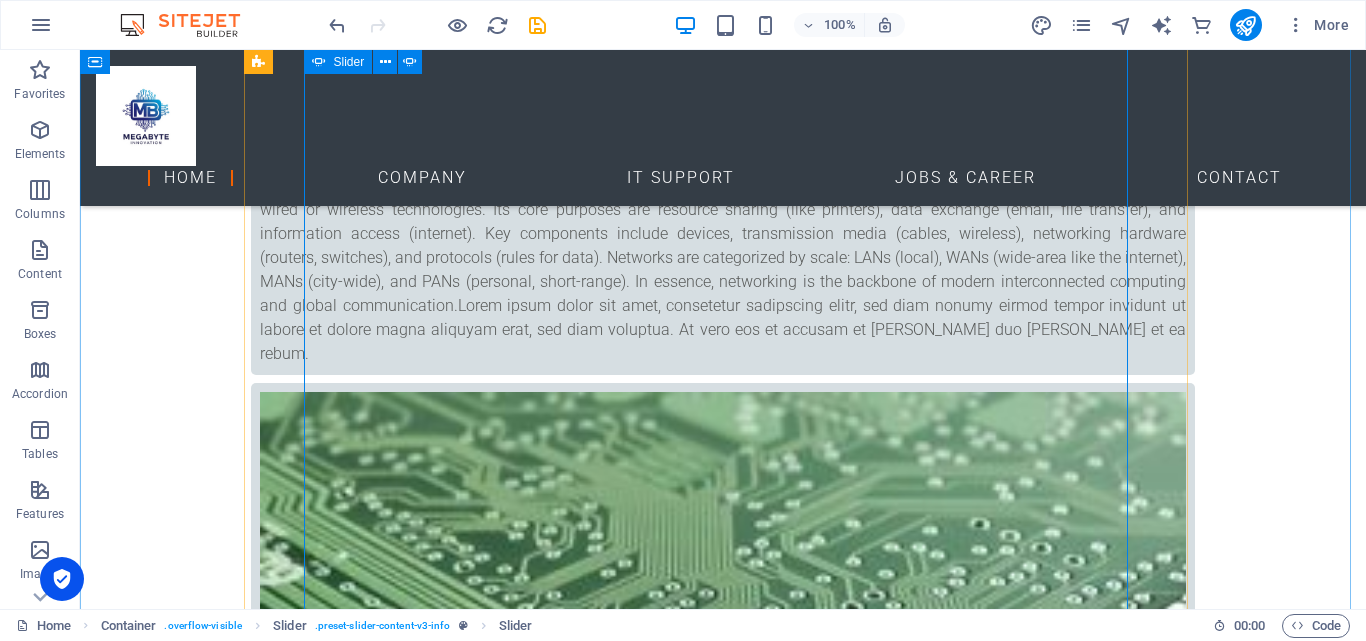 scroll, scrollTop: 2139, scrollLeft: 0, axis: vertical 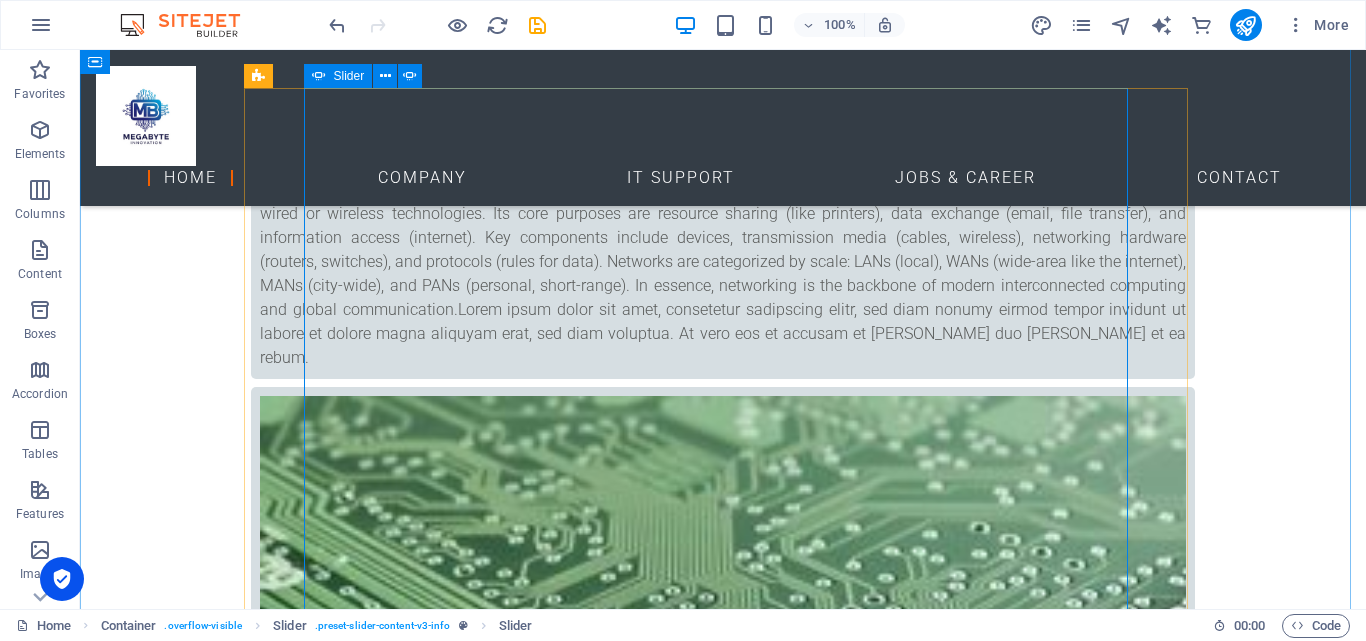 click at bounding box center [723, 4210] 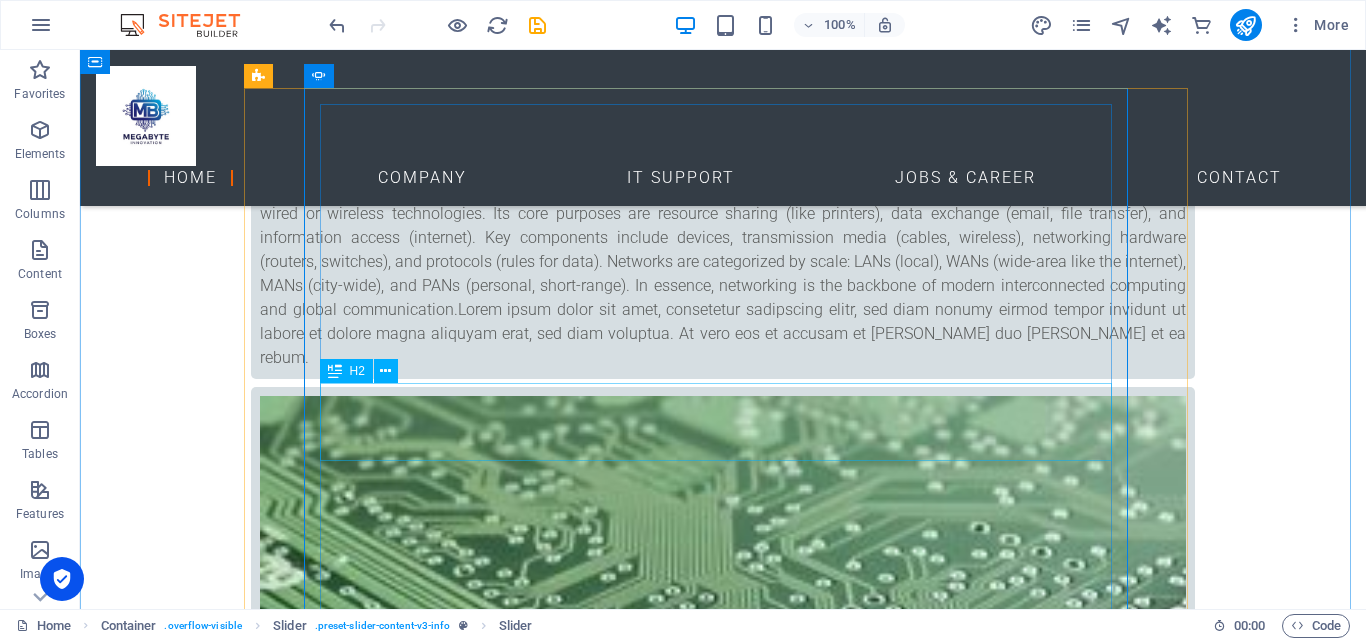click on "Computerworld" at bounding box center (-117, 4515) 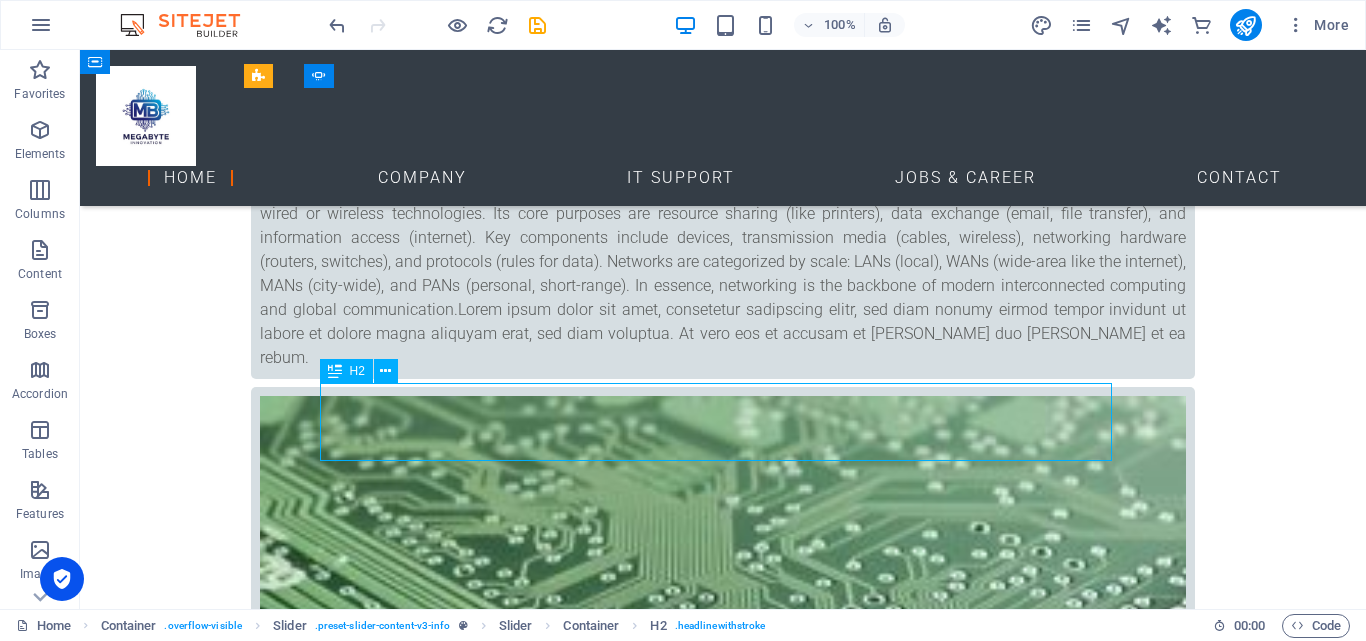 click on "Computerworld" at bounding box center [-117, 4515] 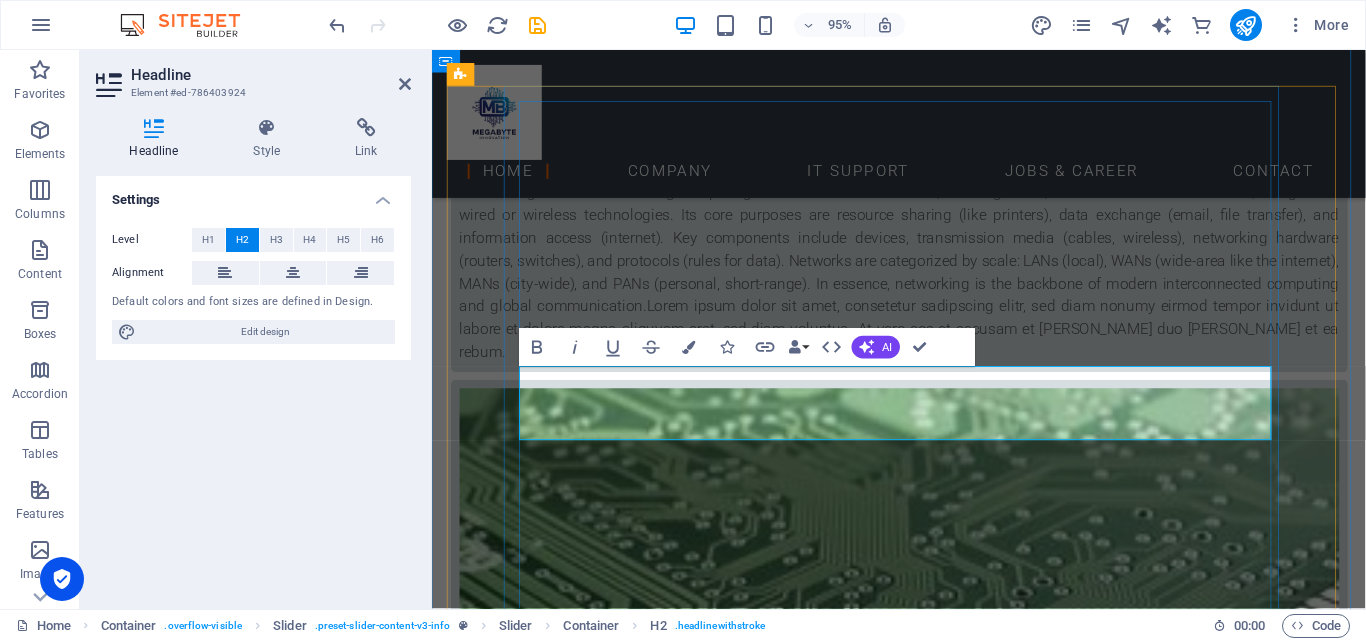 scroll, scrollTop: 2138, scrollLeft: 0, axis: vertical 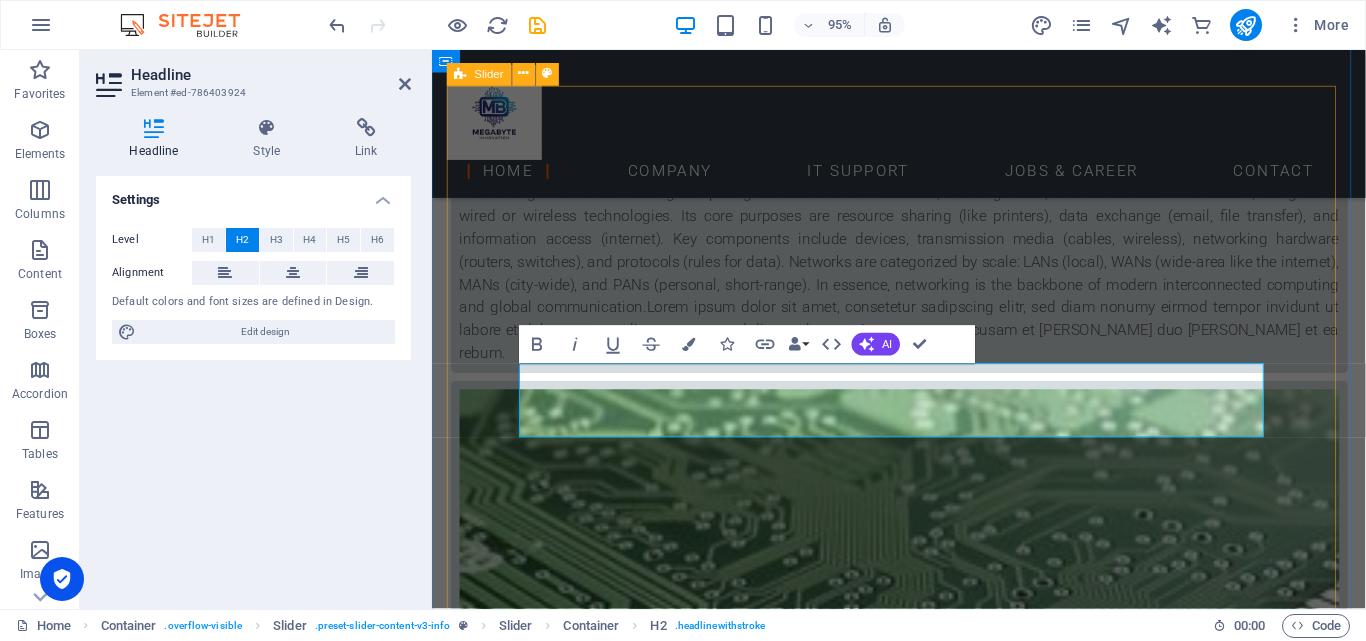 click on "MAC World As Macworld is a well-established entity, I will provide a summary based on general knowledge about it. Here's a summary of Macworld: Macworld  is a prominent and long-standing media brand dedicated to Apple products and software. It began as a print magazine alongside the launch of the original Macintosh in [DATE] and has evolved into a comprehensive digital publication and website. Its core focus is to provide: News and Analysis:  Covering the latest developments, product announcements, and trends from Apple Inc. Reviews:  In-depth evaluations of new Apple hardware (Macs, iPhones, iPads, Apple Watch, etc.) and software, as well as third-party accessories and applications. Tips and Tutorials:  Practical guides, how-to articles, and troubleshooting advice to help users get the most out of their Apple devices and software. Opinion and Commentary:  Expert insights and perspectives on Apple's strategies, products, and impact on the technology landscape. Macworld Expo (later Macworld/iWorld) Get informed" at bounding box center (924, 3558) 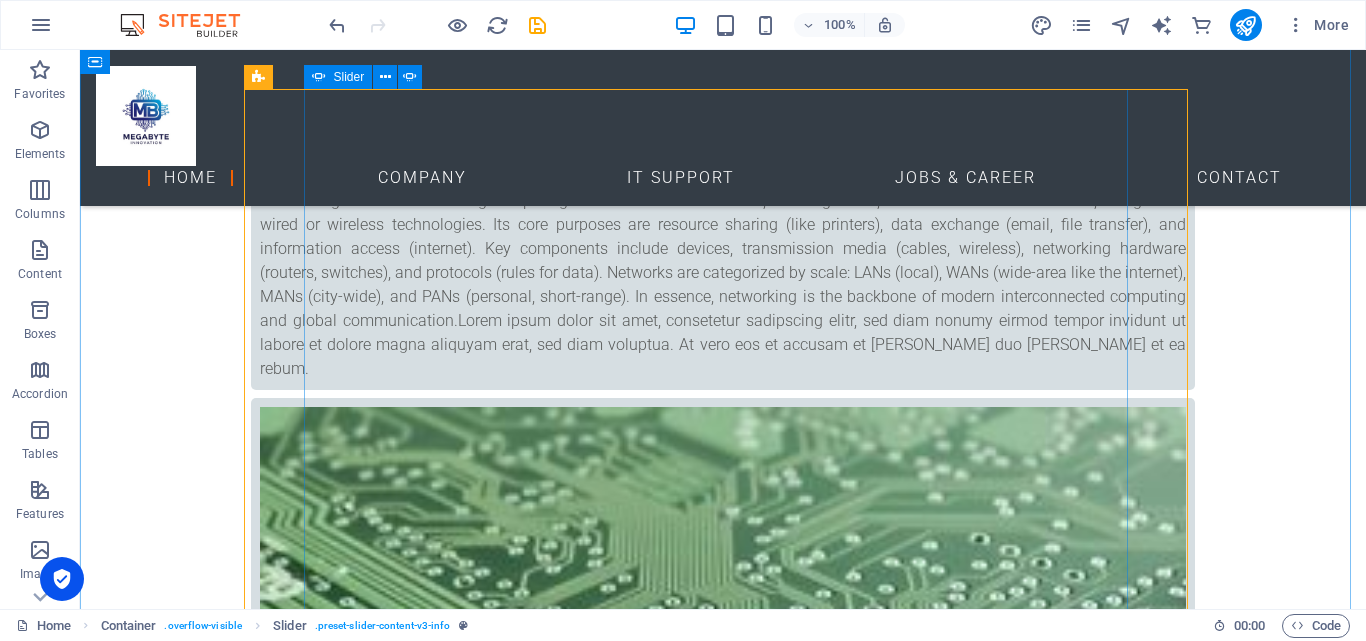 click at bounding box center (723, 3245) 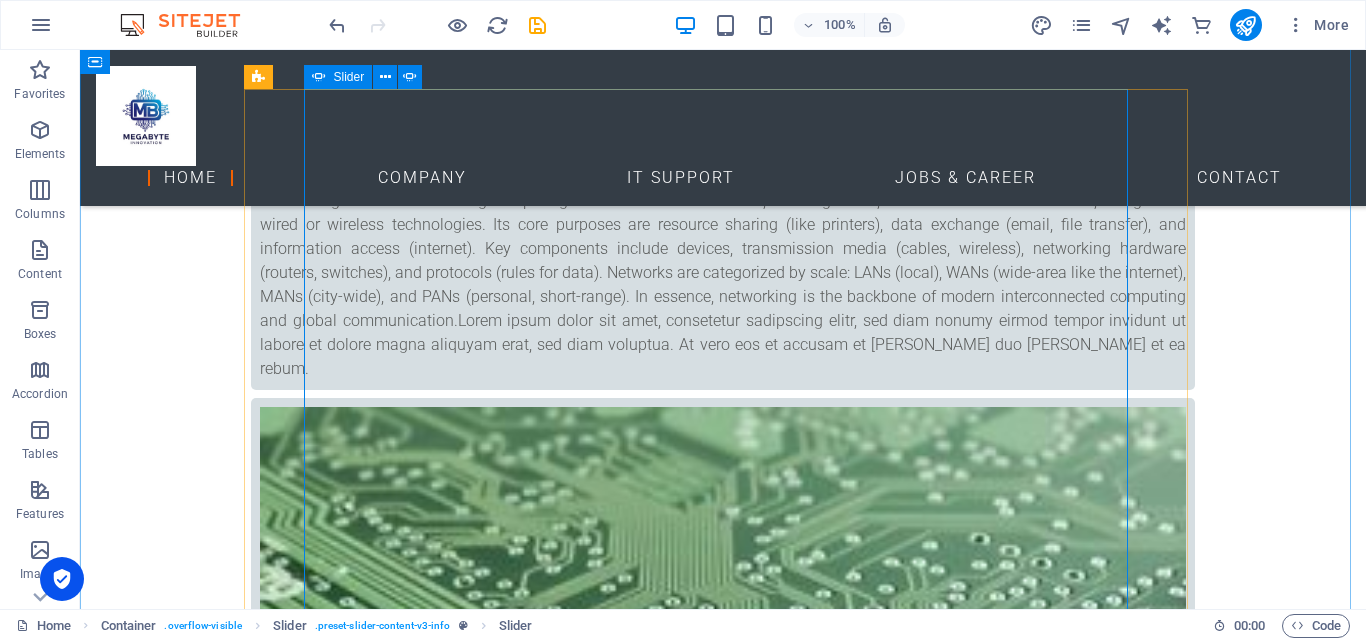 click at bounding box center (723, 3245) 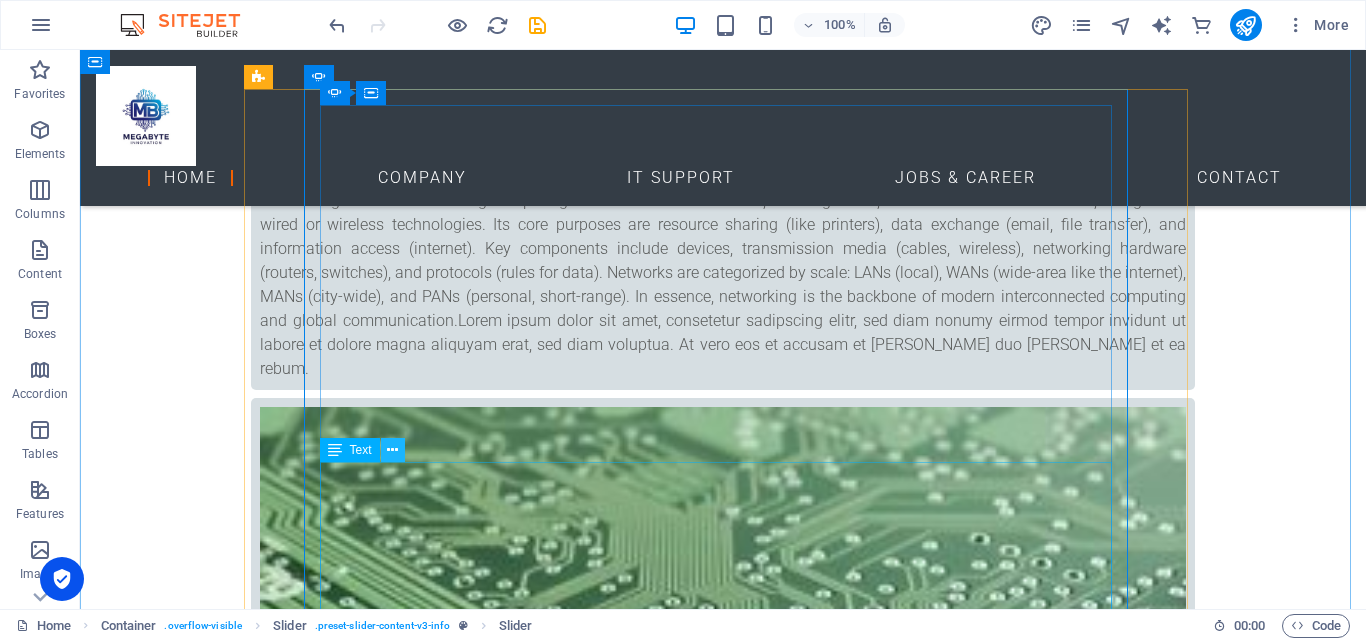 click at bounding box center (392, 450) 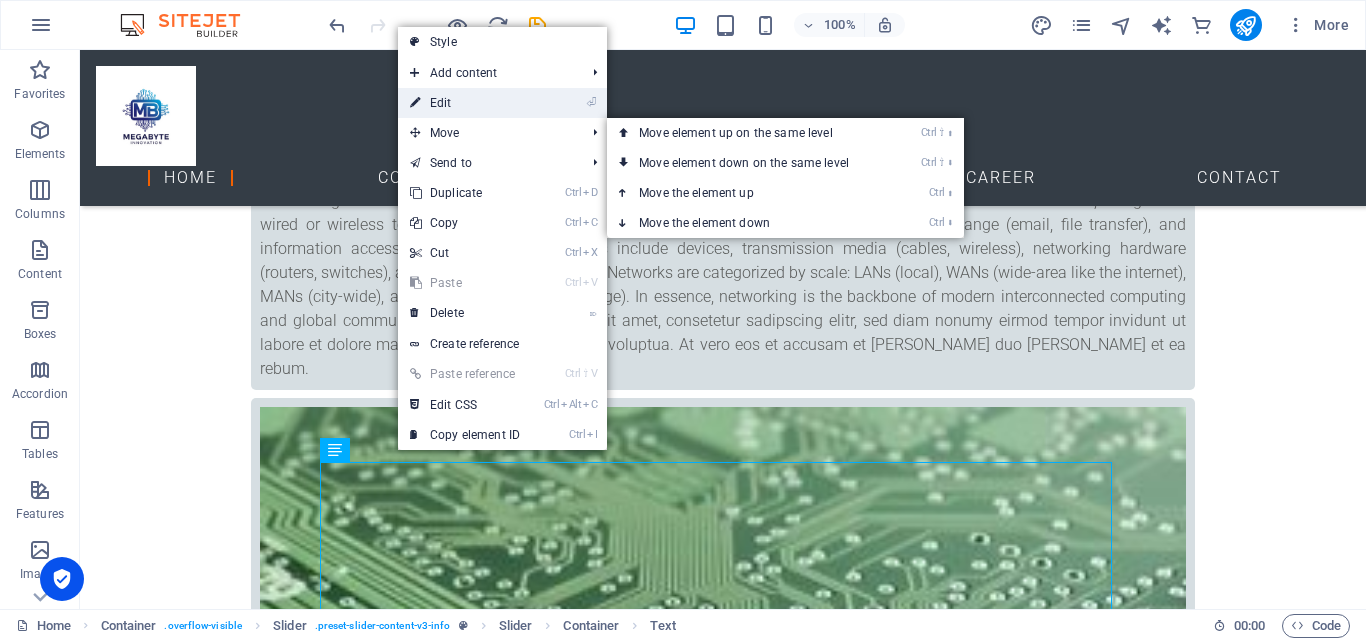 click on "⏎  Edit" at bounding box center (465, 103) 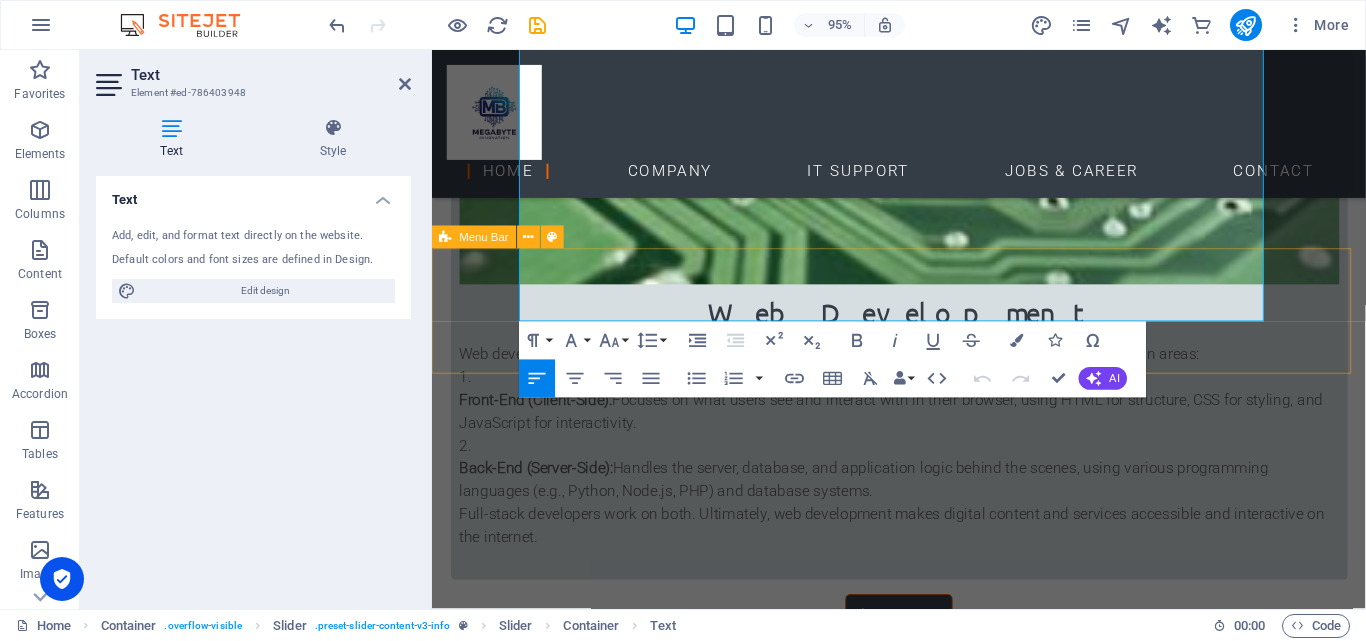 scroll, scrollTop: 2721, scrollLeft: 0, axis: vertical 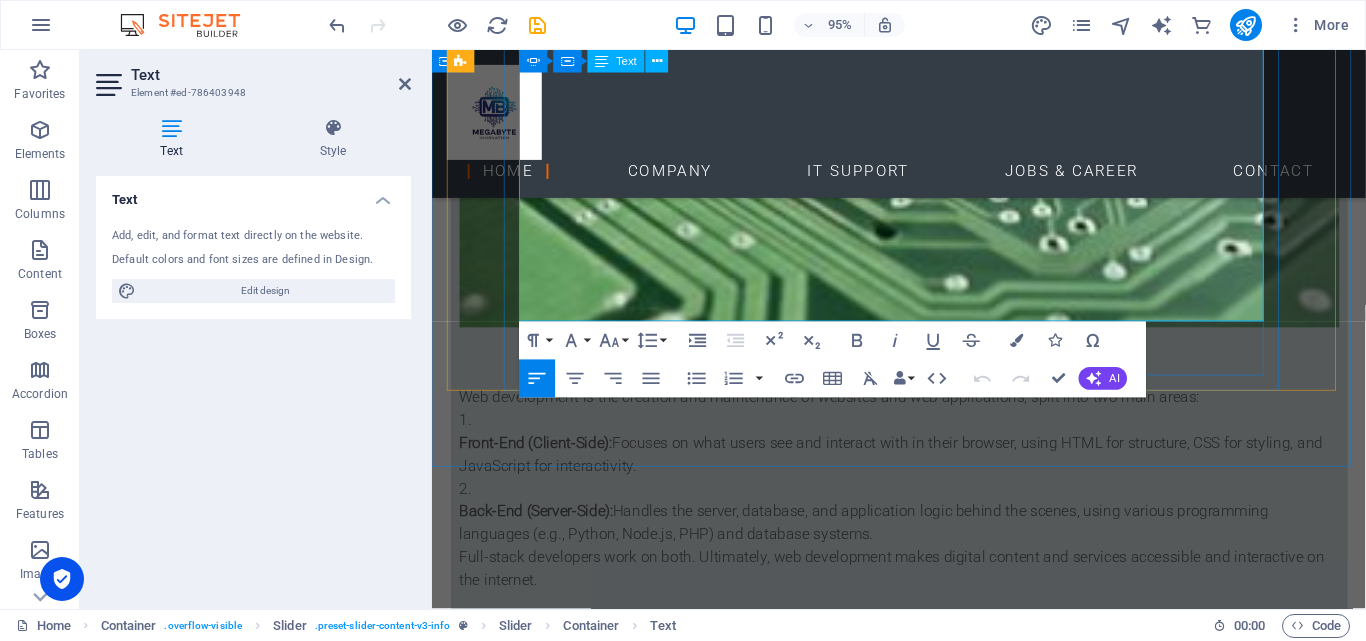 drag, startPoint x: 525, startPoint y: 468, endPoint x: 913, endPoint y: 317, distance: 416.3472 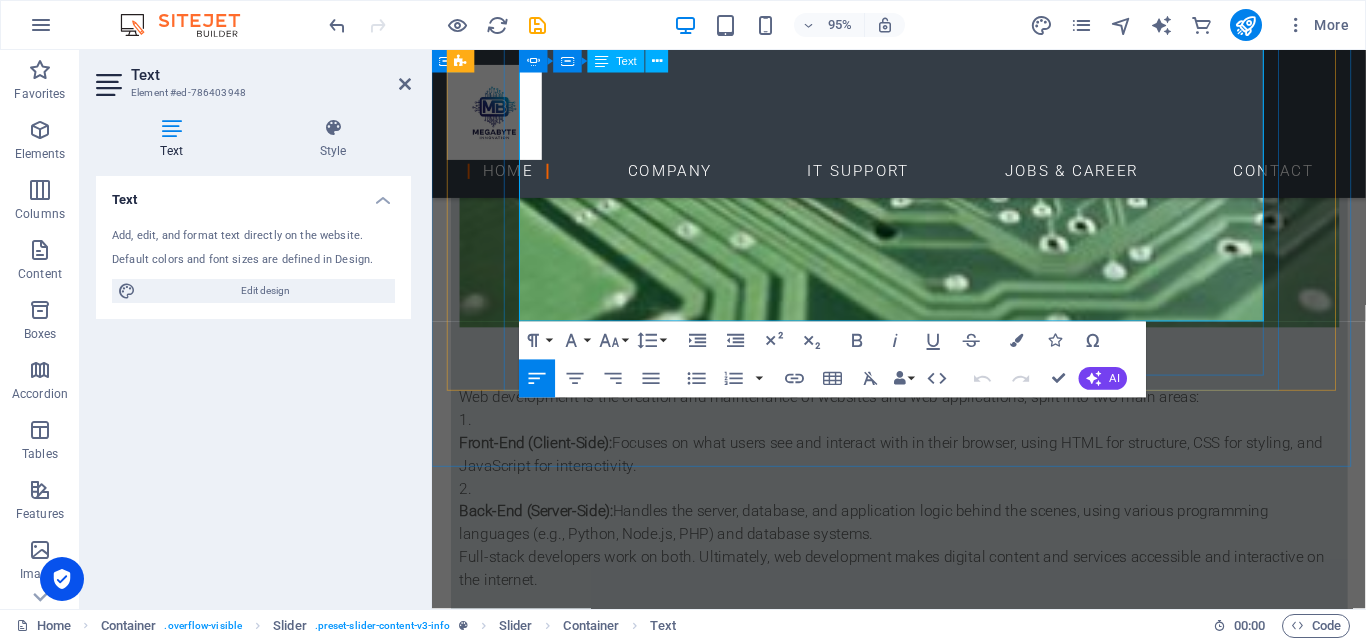 type 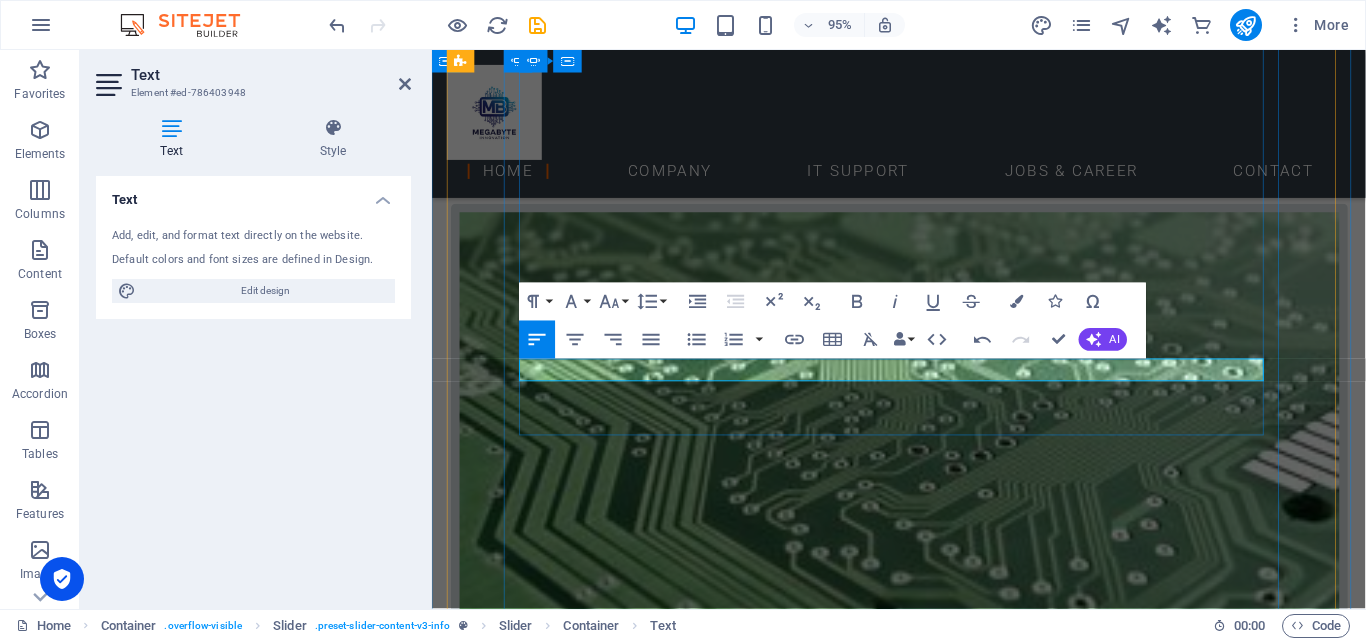 scroll, scrollTop: 2221, scrollLeft: 0, axis: vertical 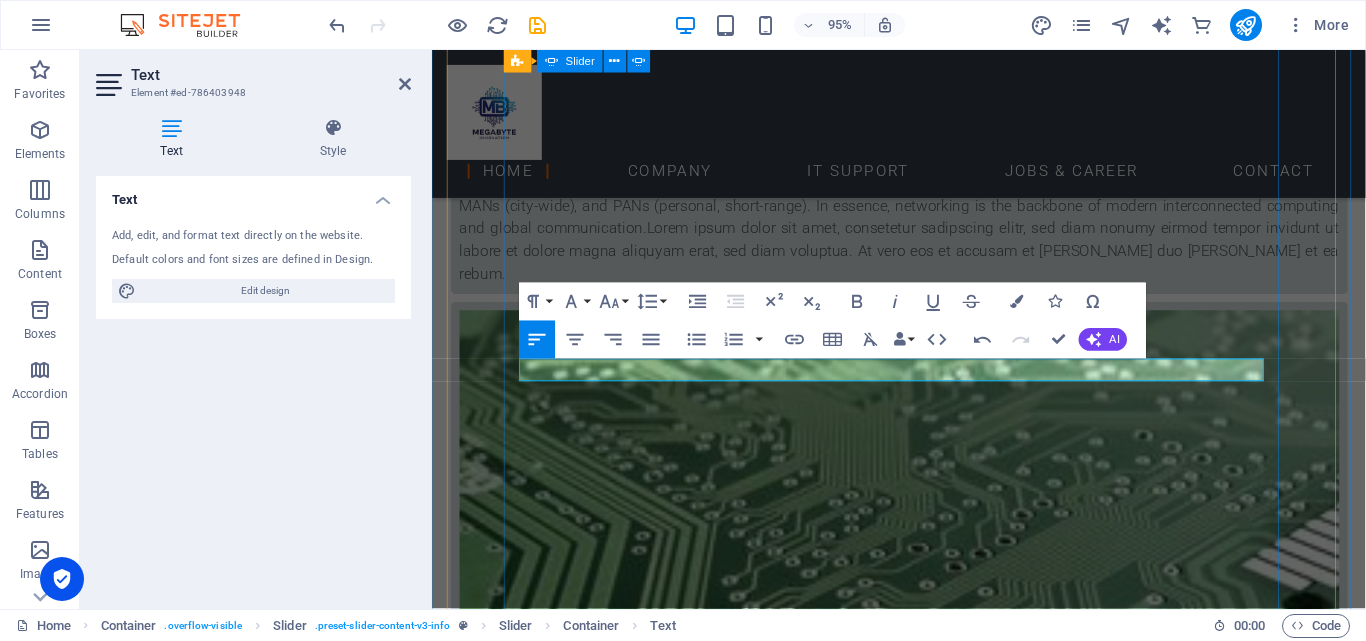 click on "MAC World As Macworld is a well-established entity, I will provide a summary based on general knowledge about it. Here's a summary of Macworld: Macworld  is a prominent and long-standing media brand dedicated to Apple products and software. It began as a print magazine alongside the launch of the original Macintosh in [DATE] and has evolved into a comprehensive digital publication and website. Its core focus is to provide: News and Analysis:  Covering the latest developments, product announcements, and trends from Apple Inc. Reviews:  In-depth evaluations of new Apple hardware (Macs, iPhones, iPads, Apple Watch, etc.) and software, as well as third-party accessories and applications. Tips and Tutorials:  Practical guides, how-to articles, and troubleshooting advice to help users get the most out of their Apple devices and software. Opinion and Commentary:  Expert insights and perspectives on Apple's strategies, products, and impact on the technology landscape. Macworld Expo (later Macworld/iWorld) Get informed" at bounding box center [924, 3634] 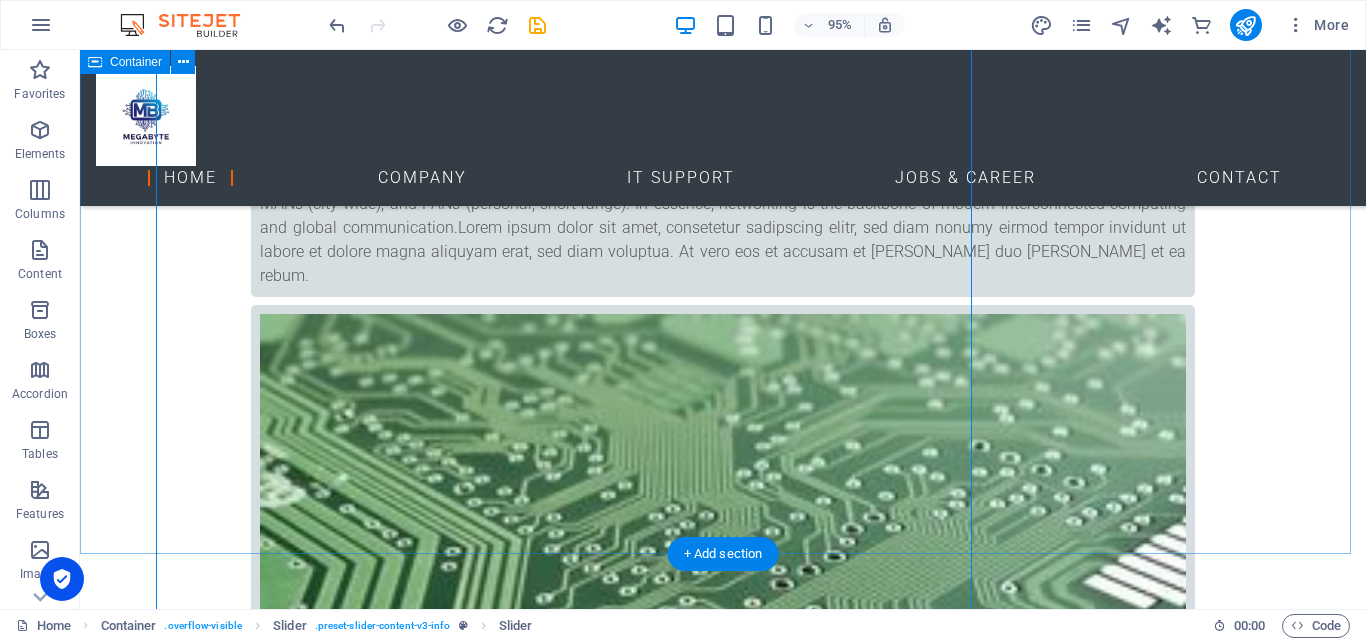 scroll, scrollTop: 2223, scrollLeft: 0, axis: vertical 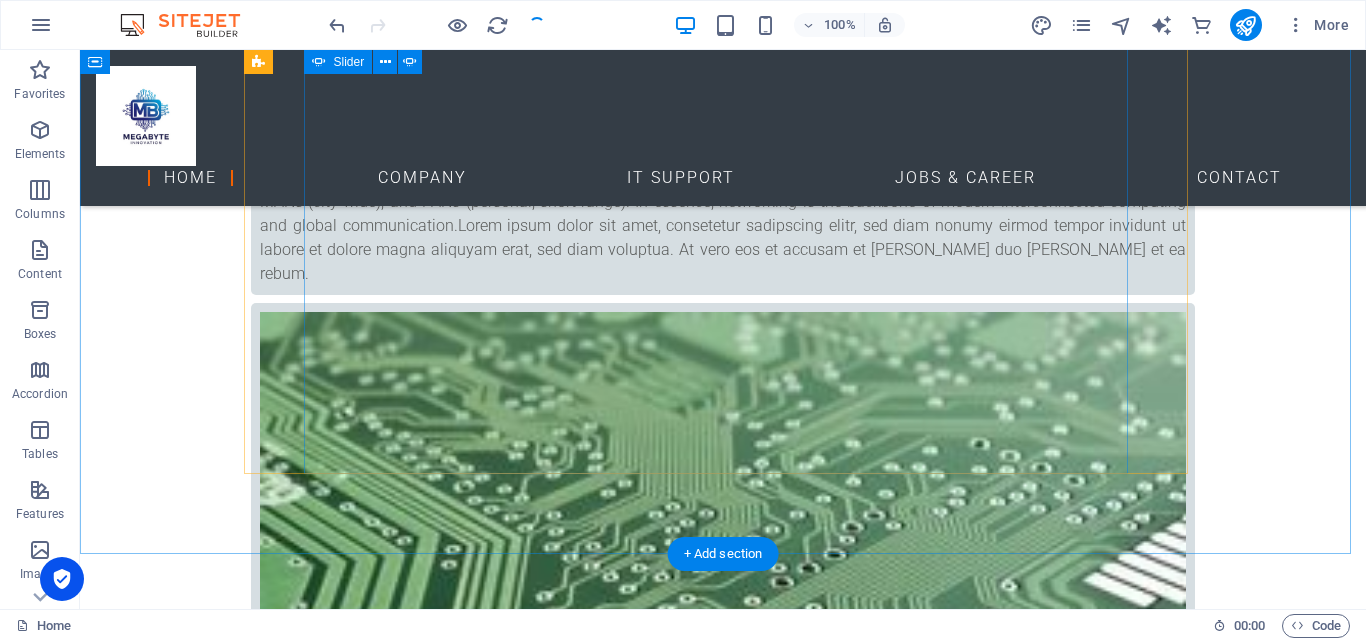 click at bounding box center (723, 3646) 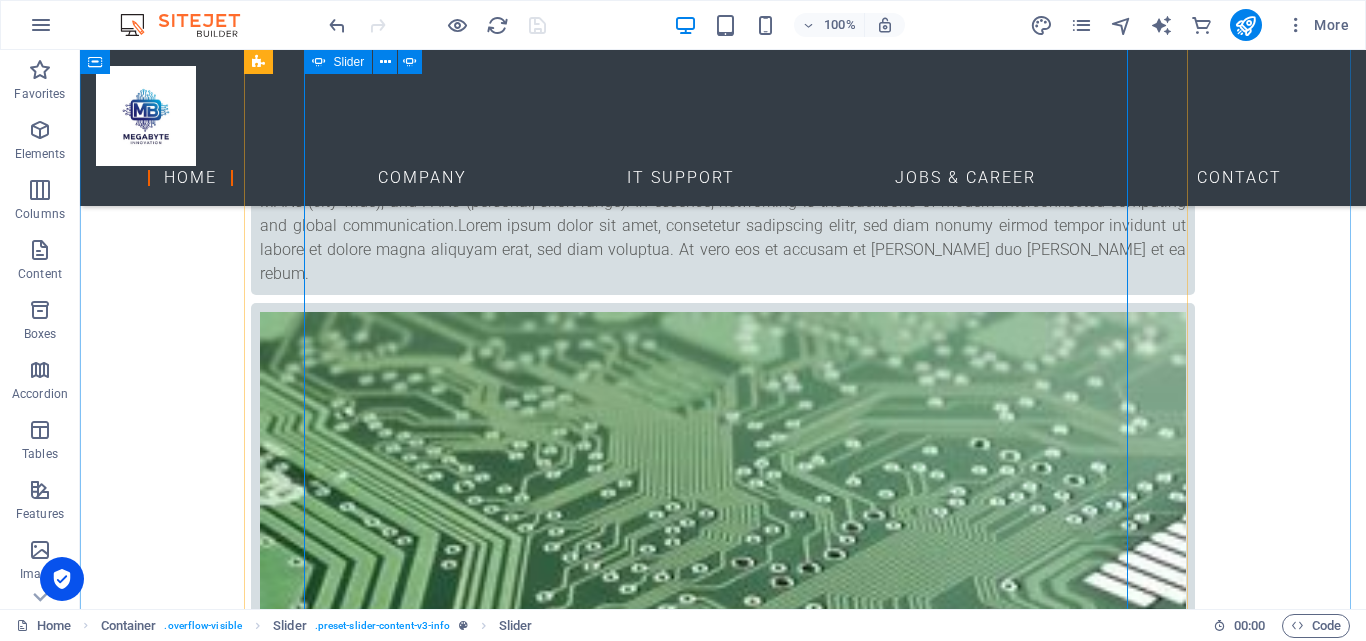 click at bounding box center (723, 4126) 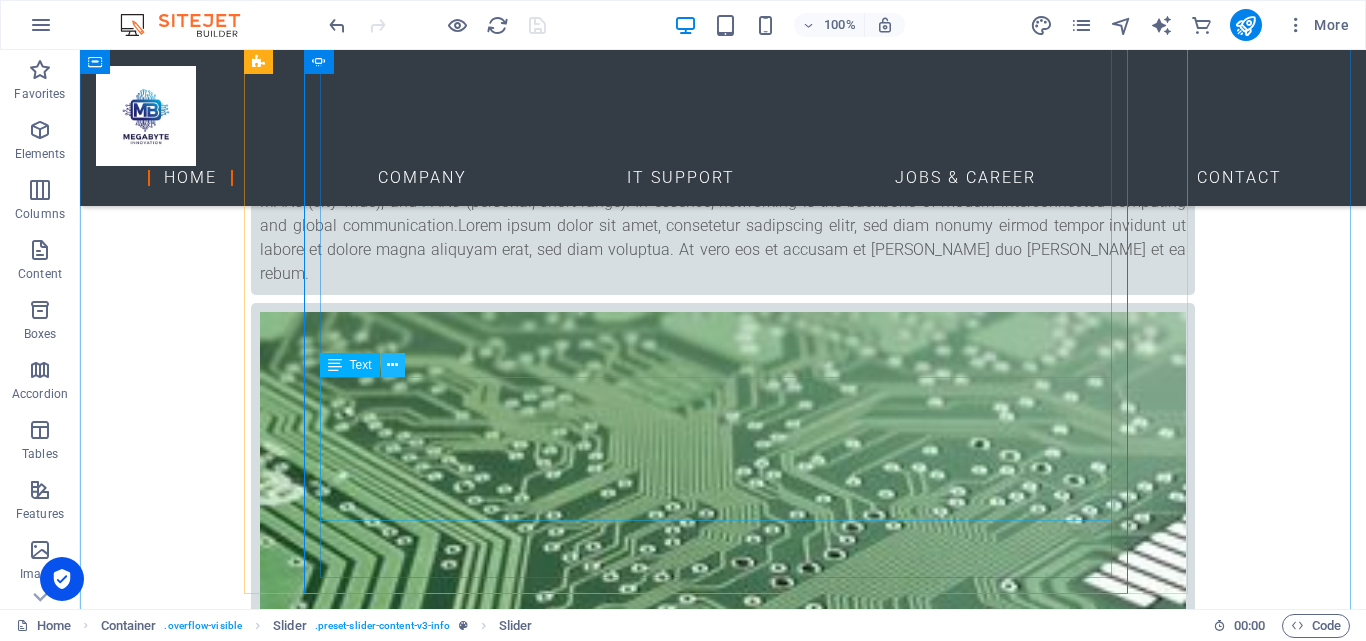 click at bounding box center [392, 365] 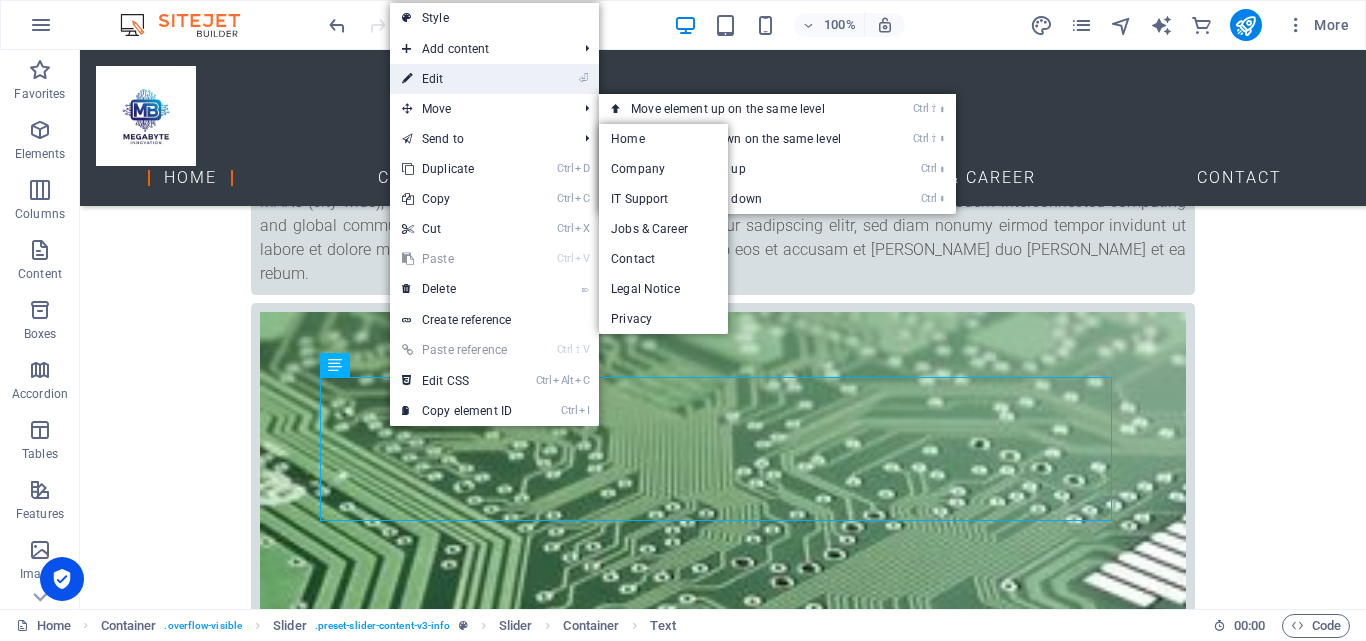 click on "⏎  Edit" at bounding box center (457, 79) 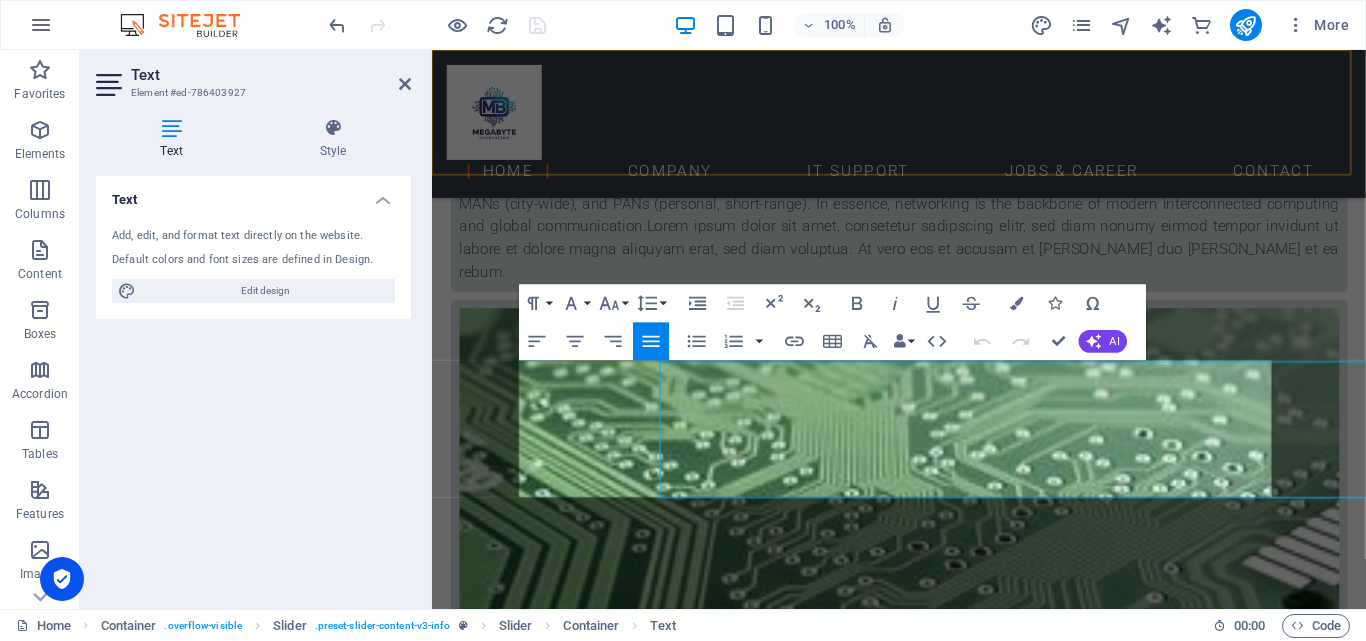 scroll, scrollTop: 2222, scrollLeft: 0, axis: vertical 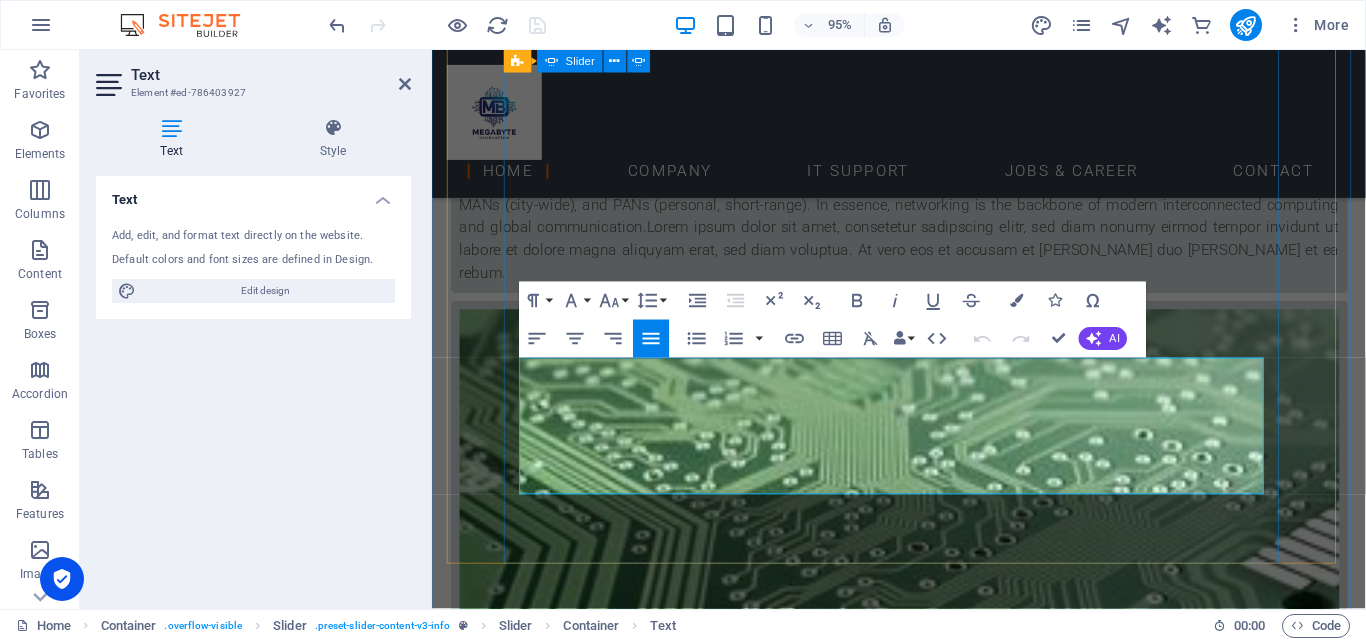 drag, startPoint x: 896, startPoint y: 506, endPoint x: 519, endPoint y: 377, distance: 398.45953 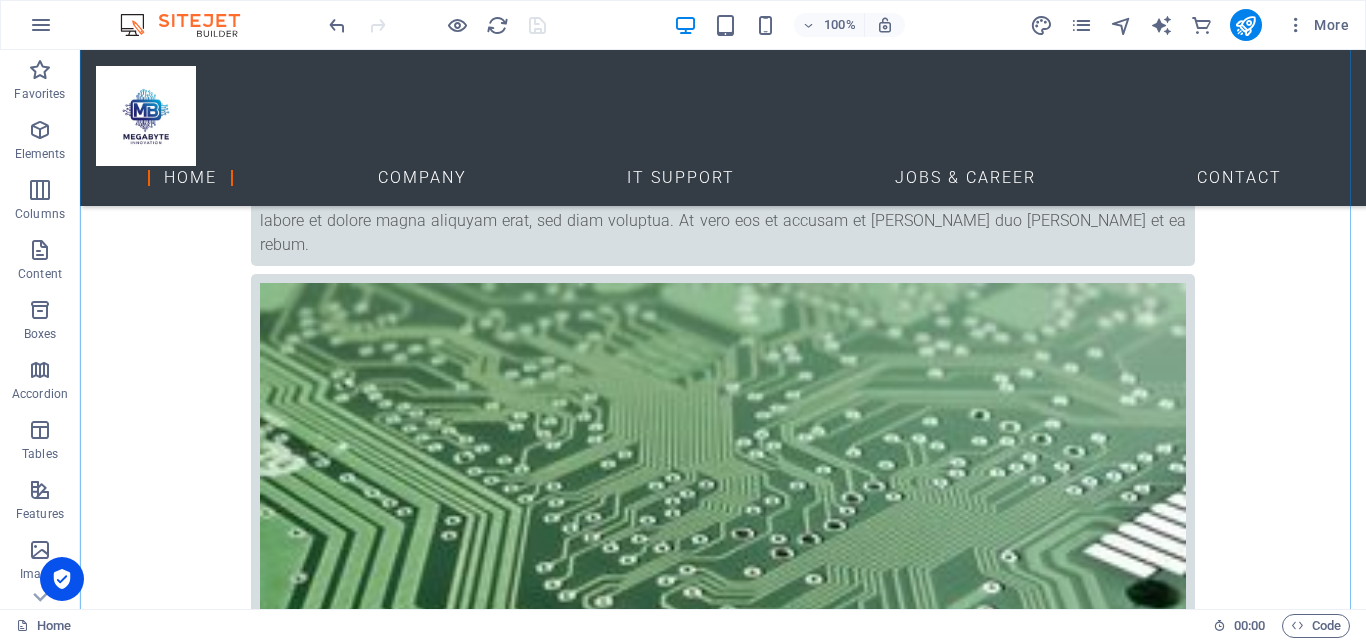 scroll, scrollTop: 2324, scrollLeft: 0, axis: vertical 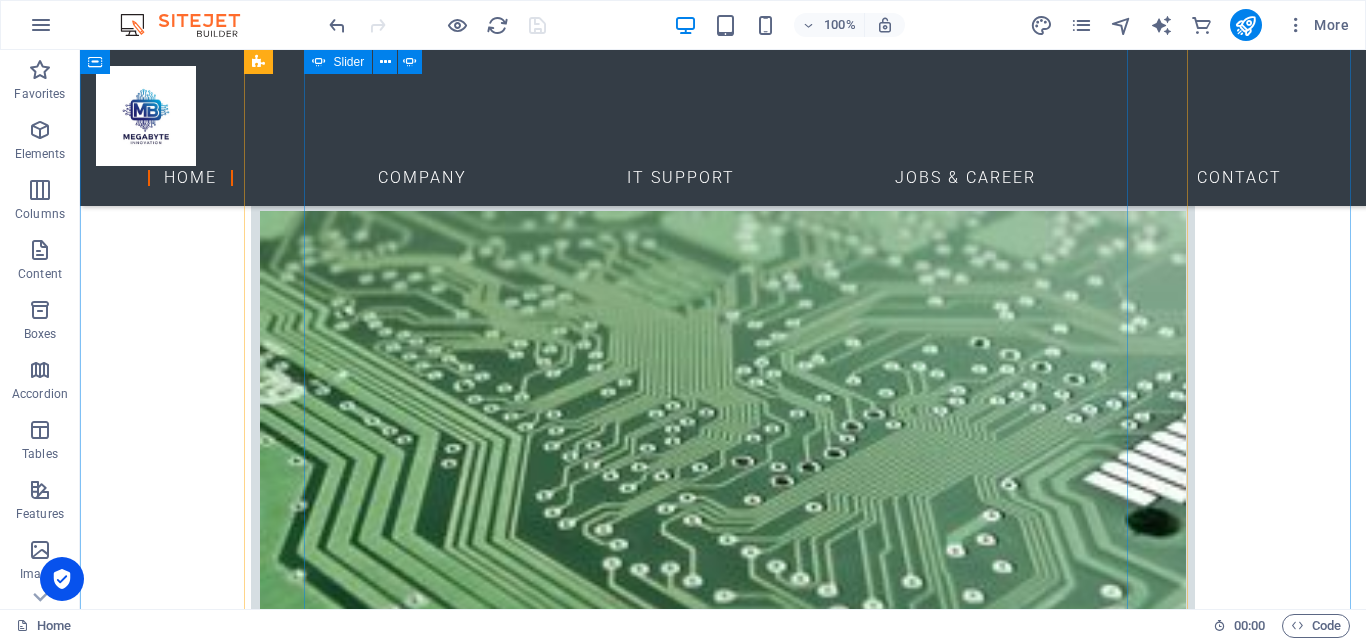 click at bounding box center (723, 3035) 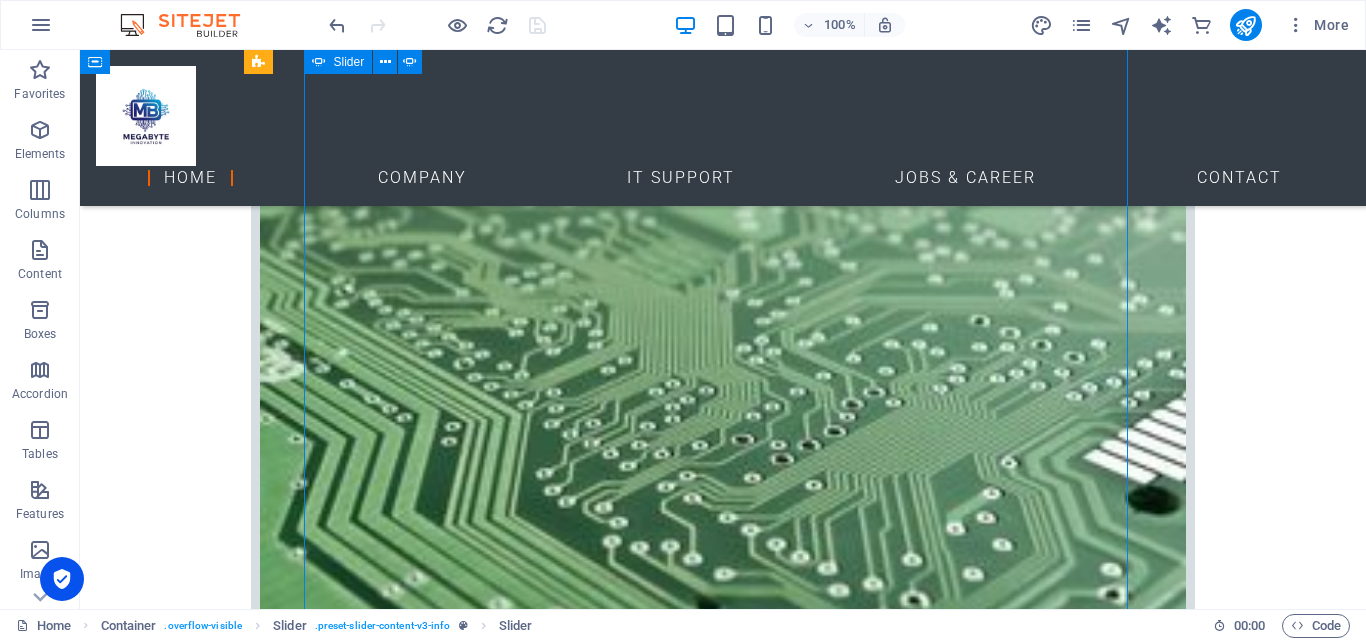 click at bounding box center (723, 3013) 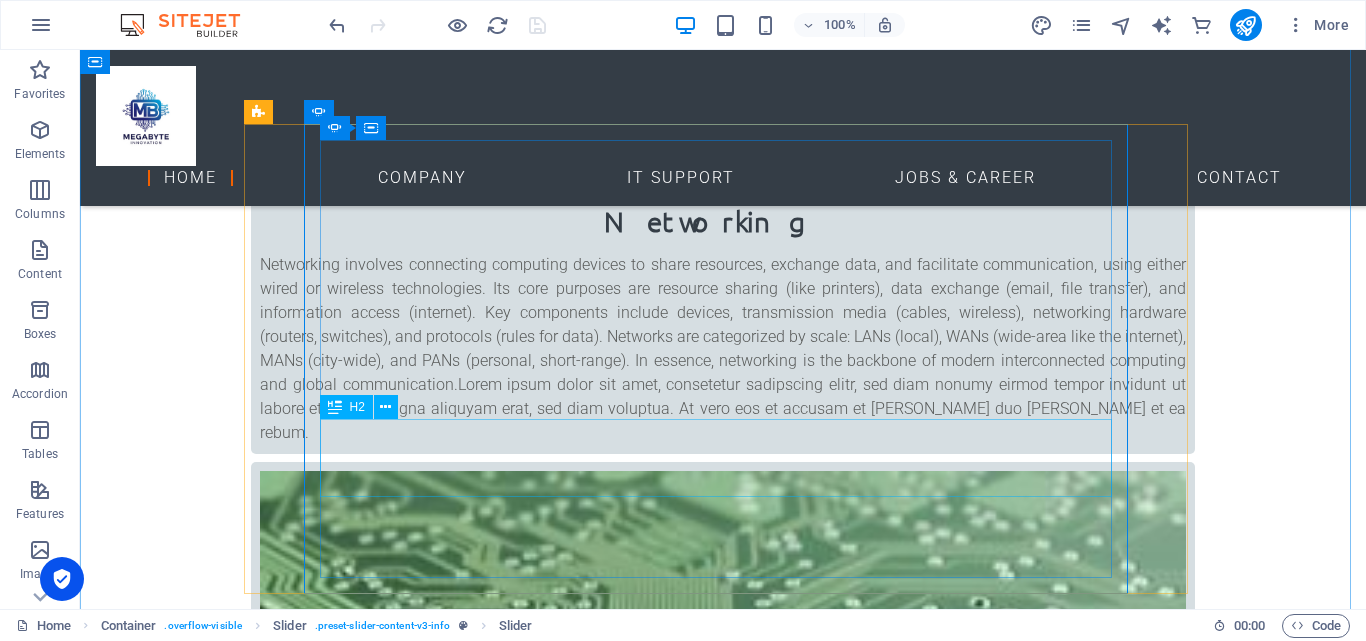 scroll, scrollTop: 1905, scrollLeft: 0, axis: vertical 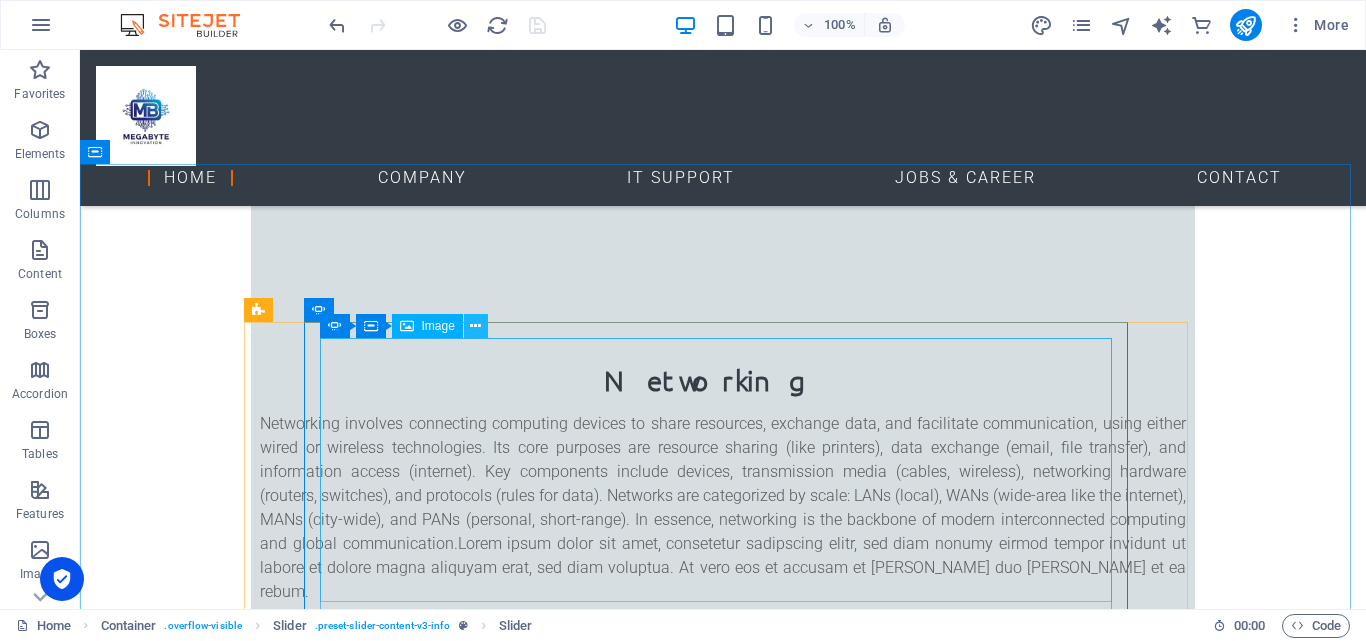 click at bounding box center [475, 326] 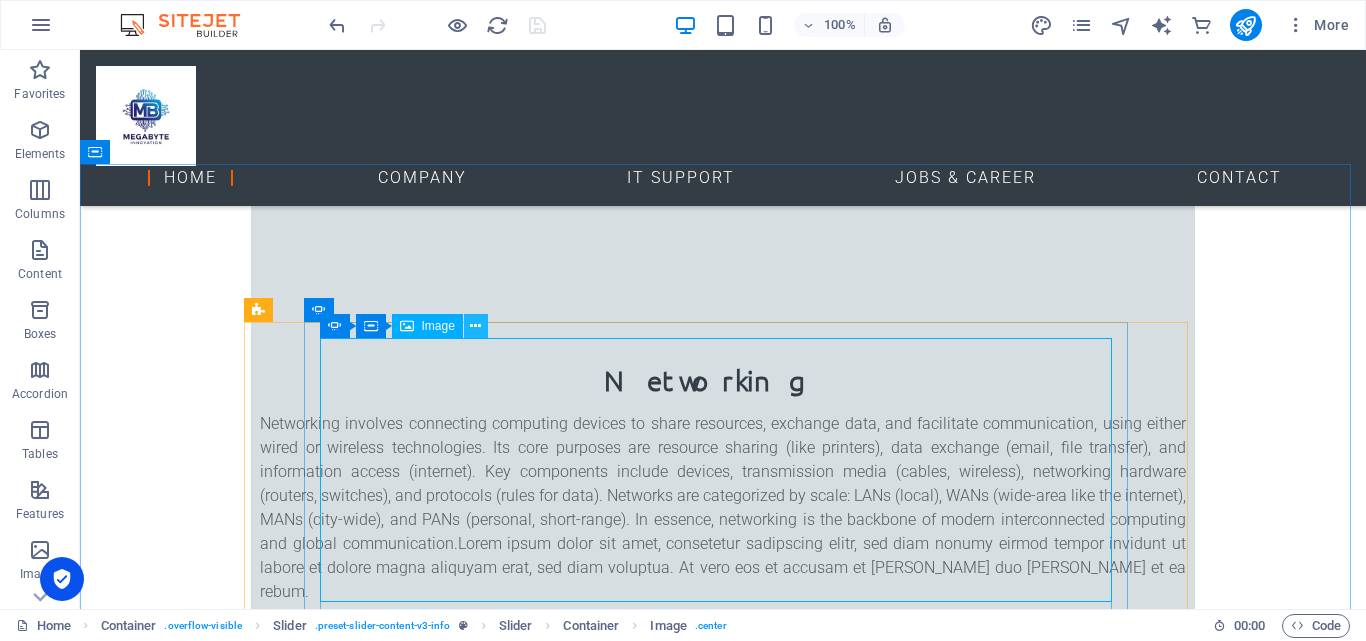 click at bounding box center (475, 326) 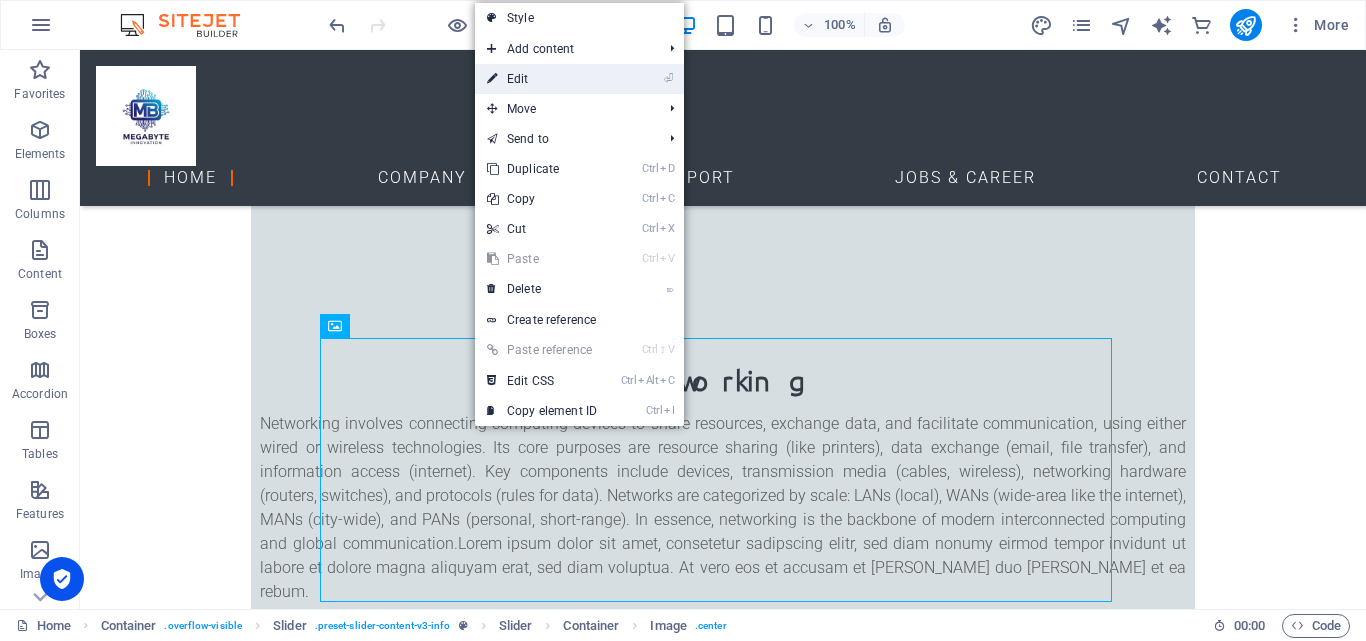 drag, startPoint x: 518, startPoint y: 84, endPoint x: 430, endPoint y: 352, distance: 282.078 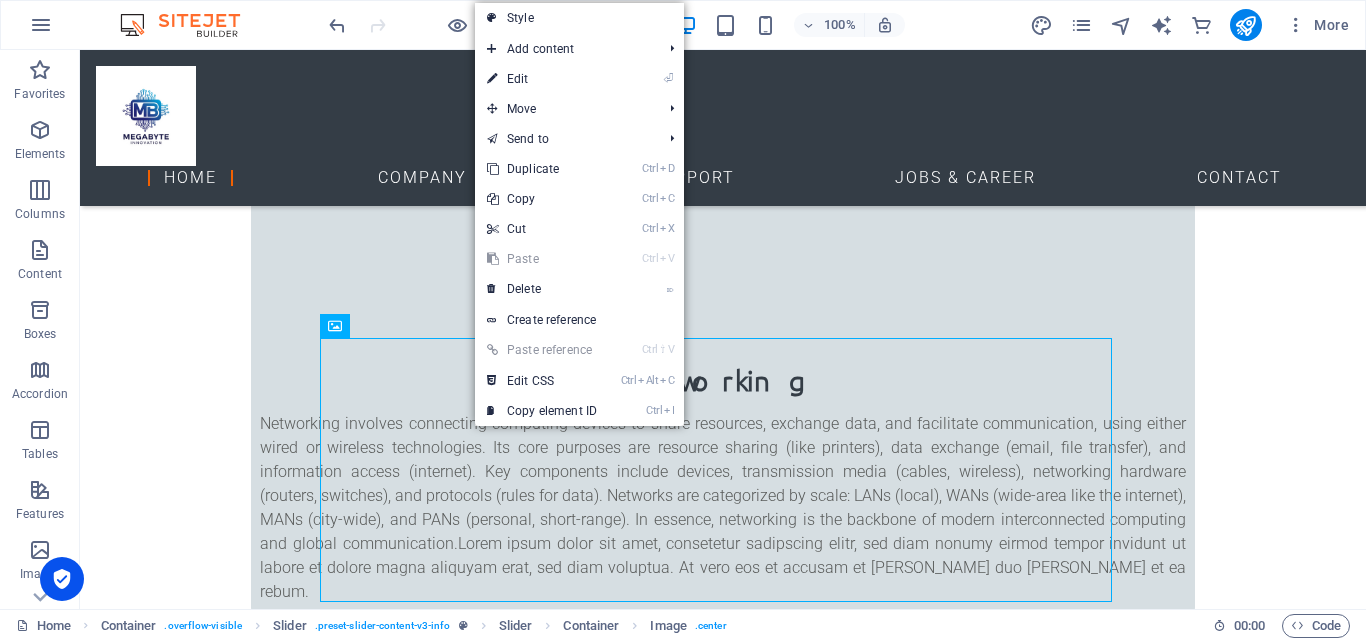 select on "%" 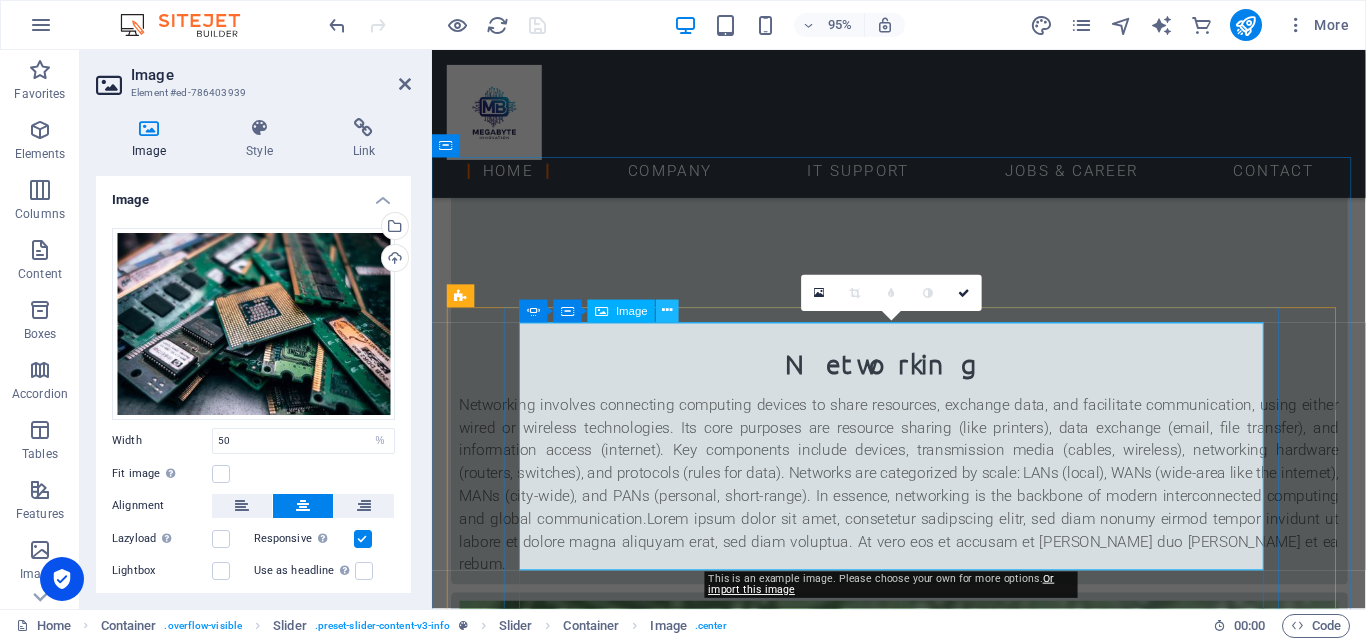 click at bounding box center (668, 311) 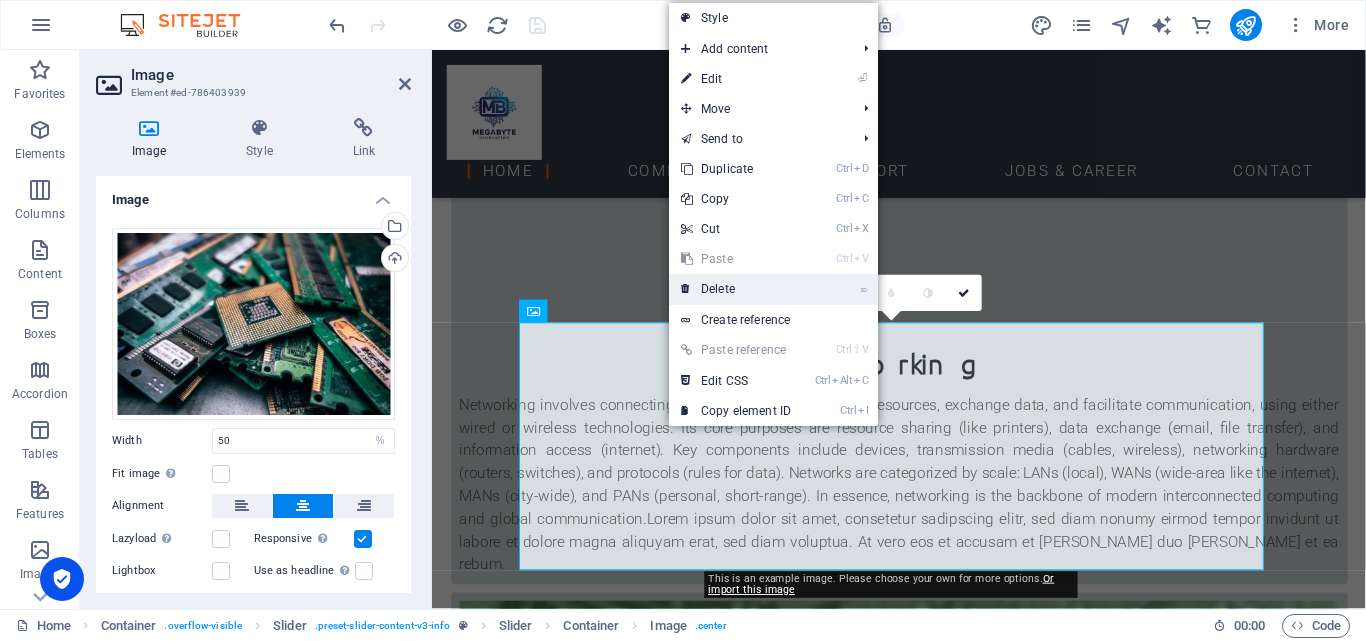 drag, startPoint x: 707, startPoint y: 294, endPoint x: 628, endPoint y: 324, distance: 84.50444 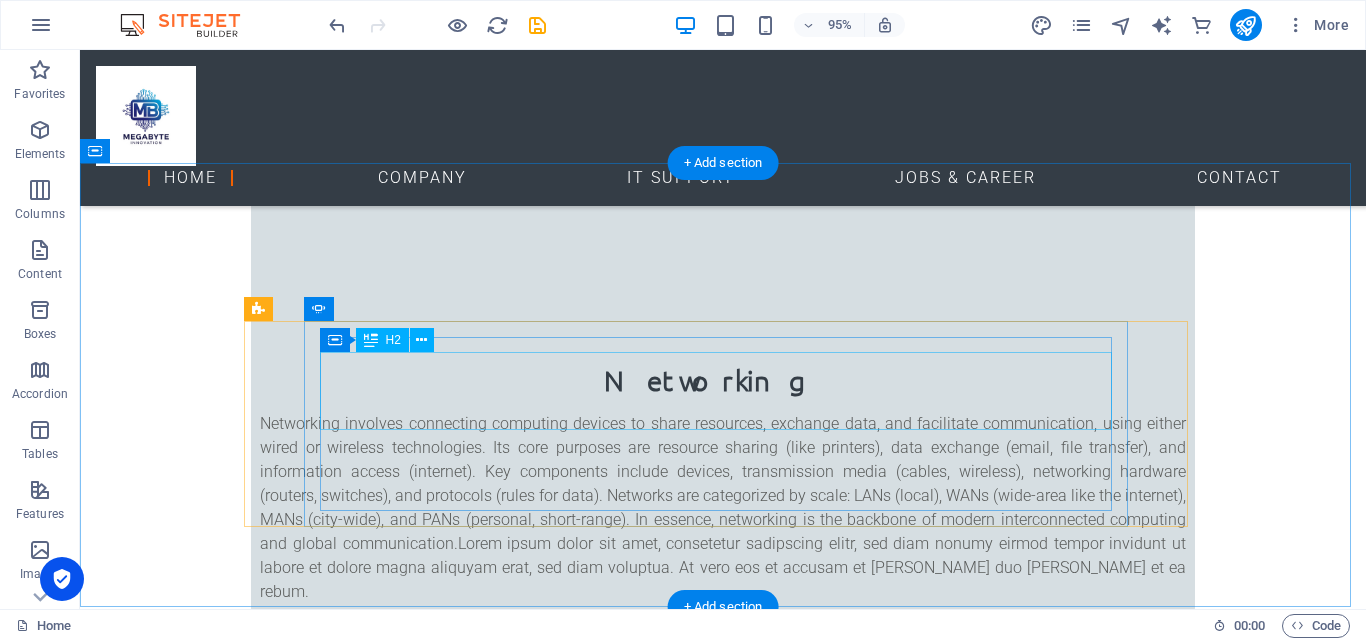 scroll, scrollTop: 1906, scrollLeft: 0, axis: vertical 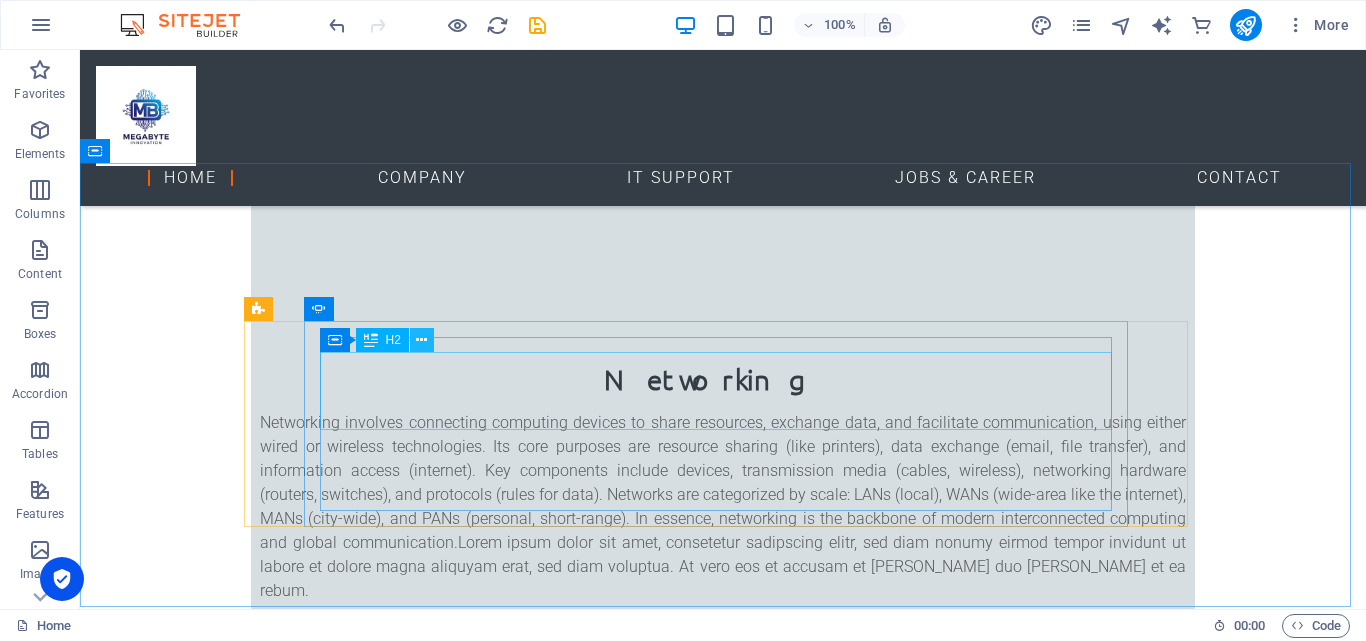 click at bounding box center [421, 340] 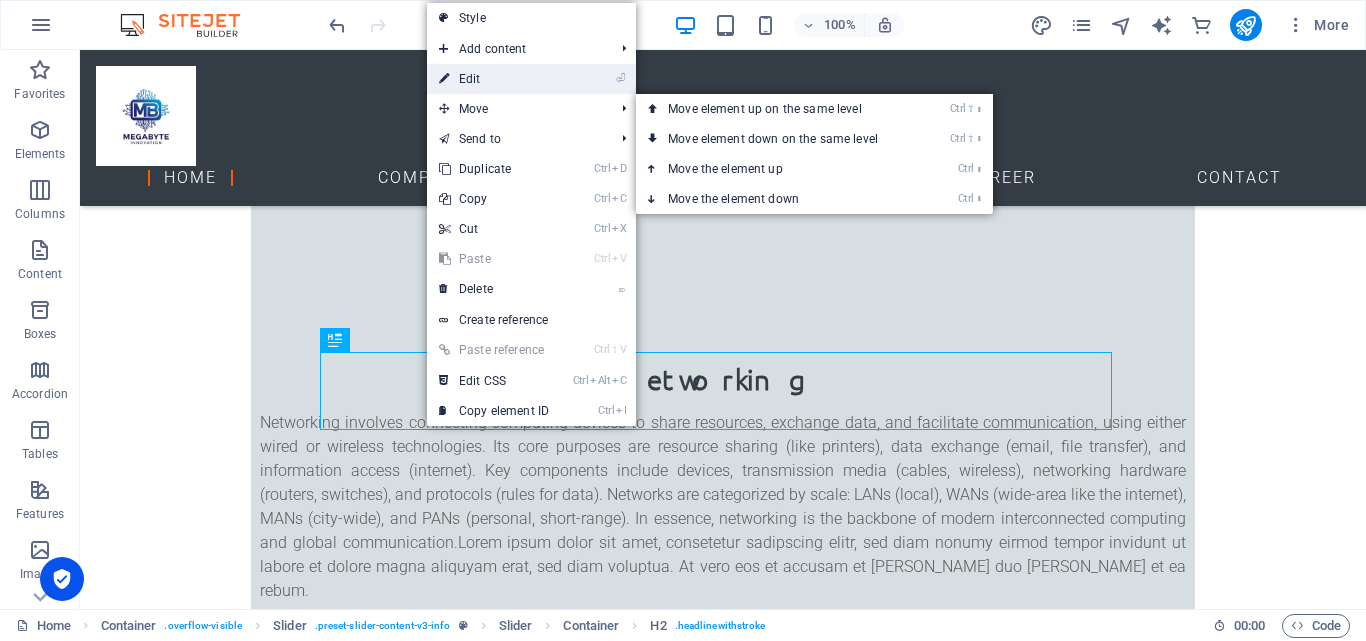 click on "⏎  Edit" at bounding box center (494, 79) 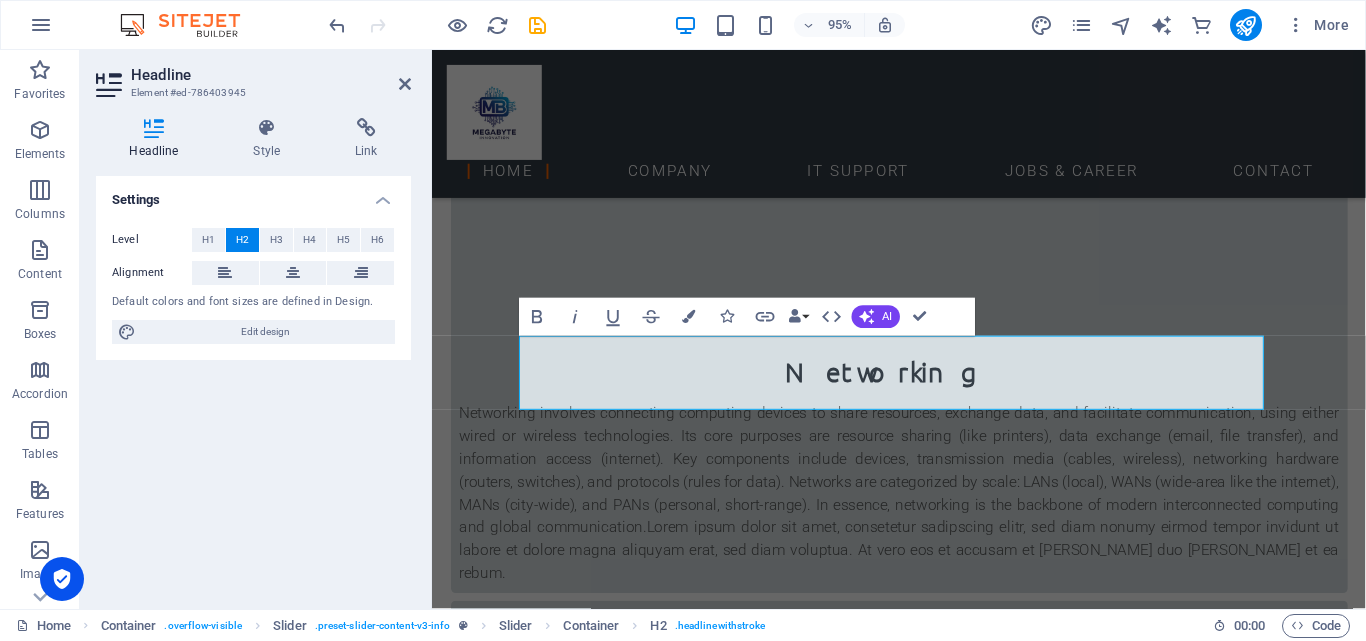 click on "Settings Level H1 H2 H3 H4 H5 H6 Alignment Default colors and font sizes are defined in Design. Edit design" at bounding box center [253, 384] 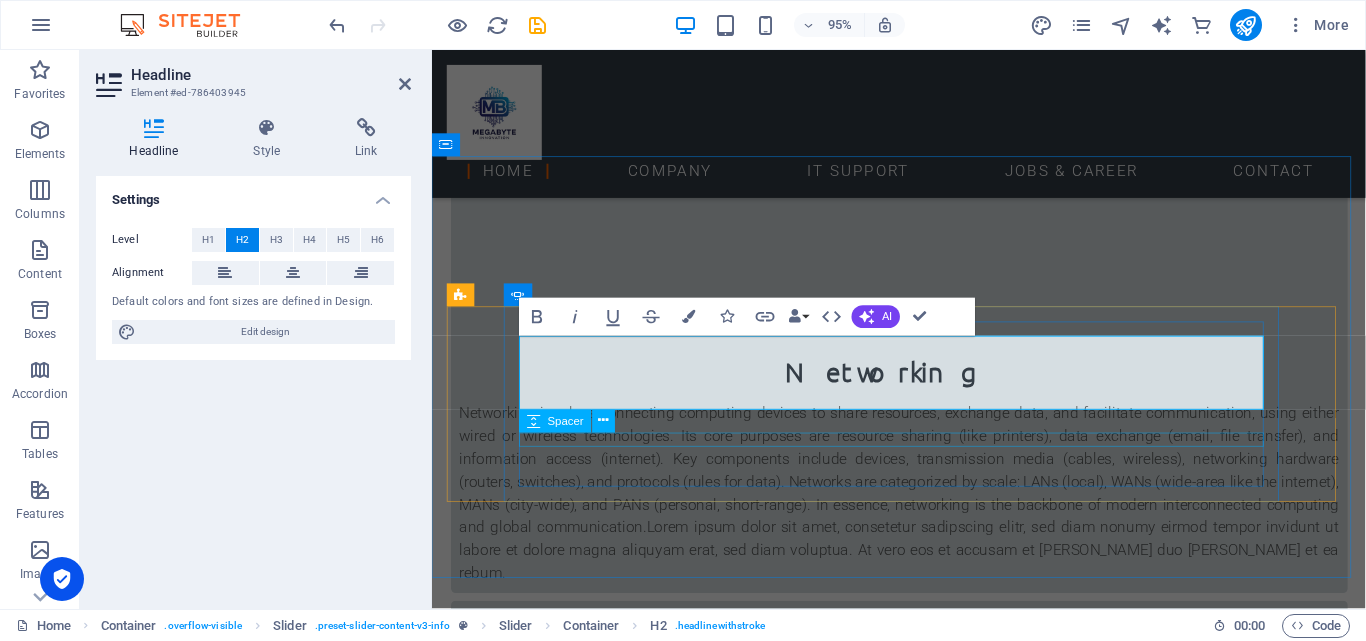 click at bounding box center (-728, 5507) 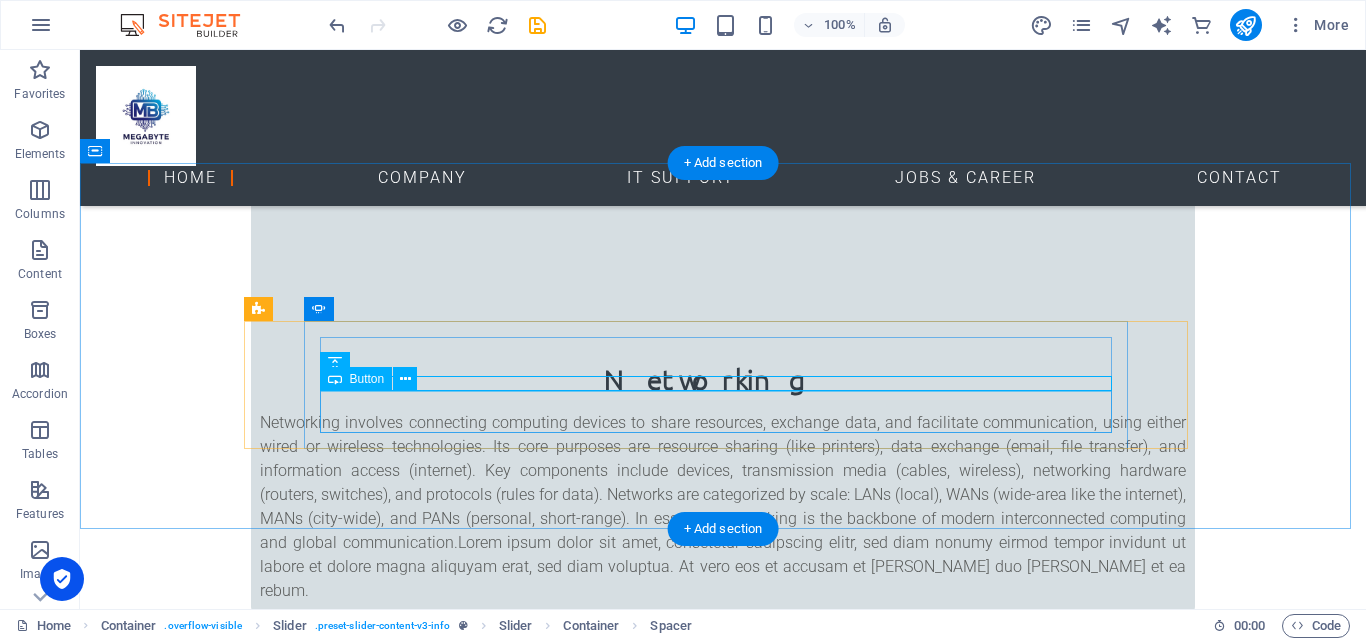 click on "Get informed" at bounding box center (-941, 5415) 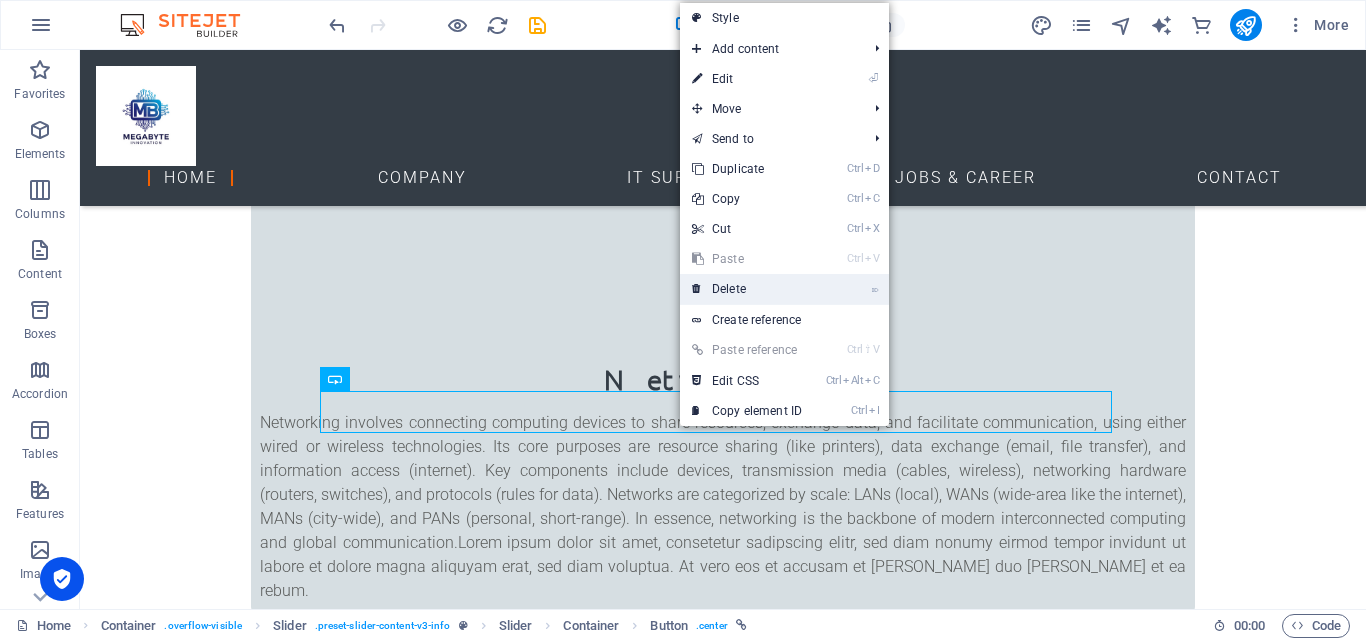 click on "⌦  Delete" at bounding box center [747, 289] 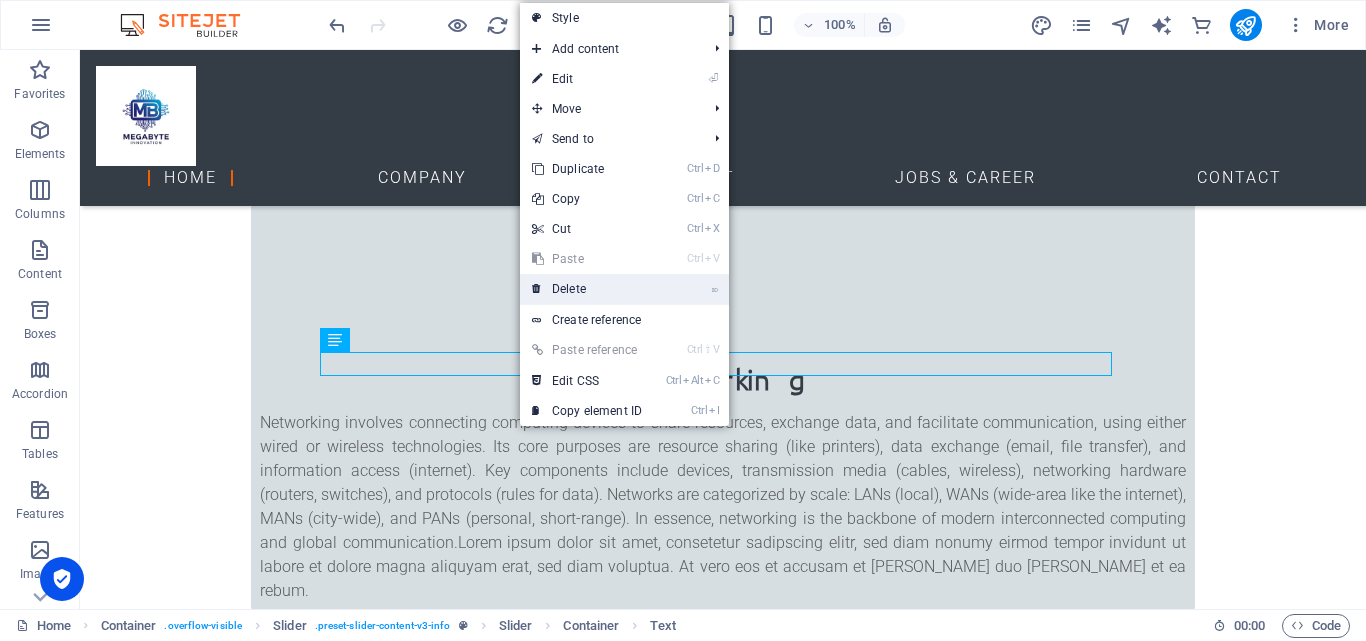 click on "⌦  Delete" at bounding box center (587, 289) 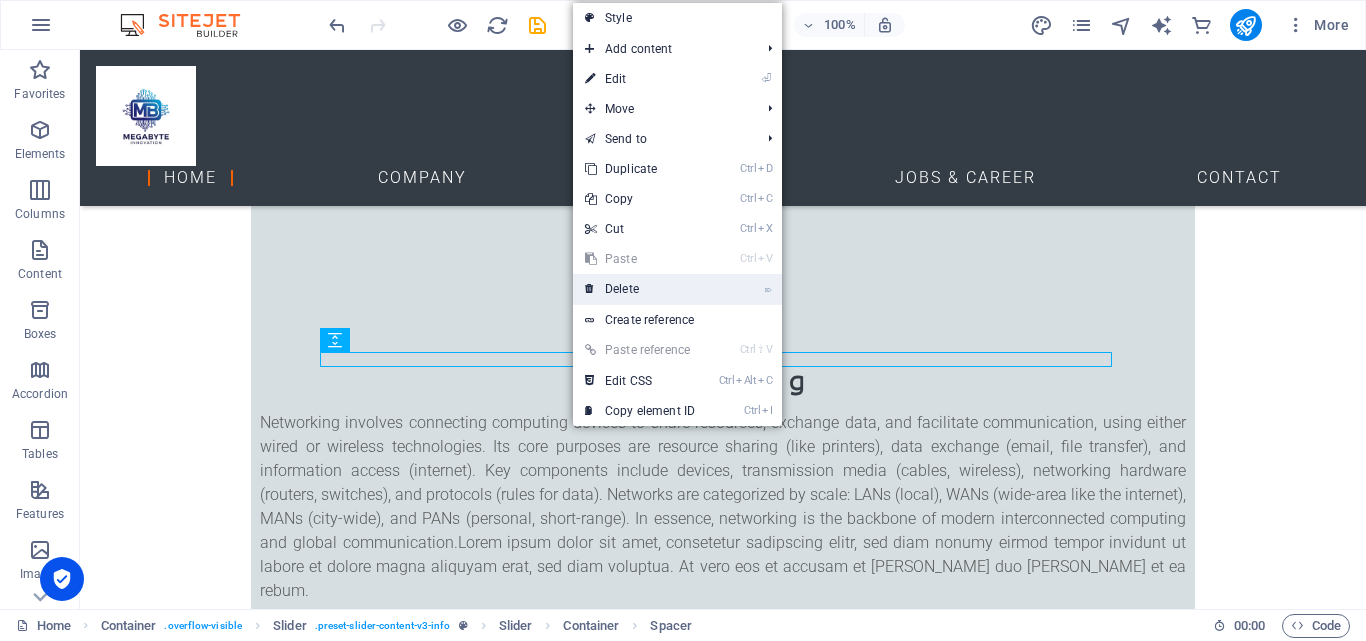 drag, startPoint x: 612, startPoint y: 291, endPoint x: 538, endPoint y: 384, distance: 118.84864 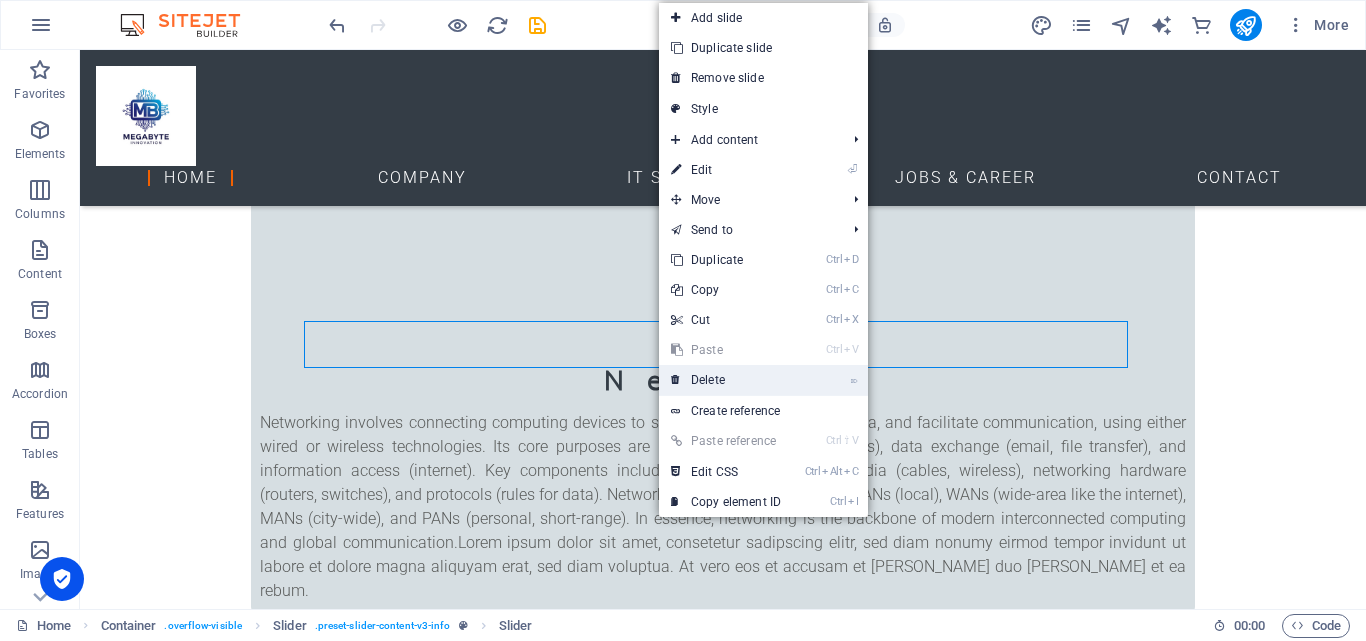 click on "⌦  Delete" at bounding box center [726, 380] 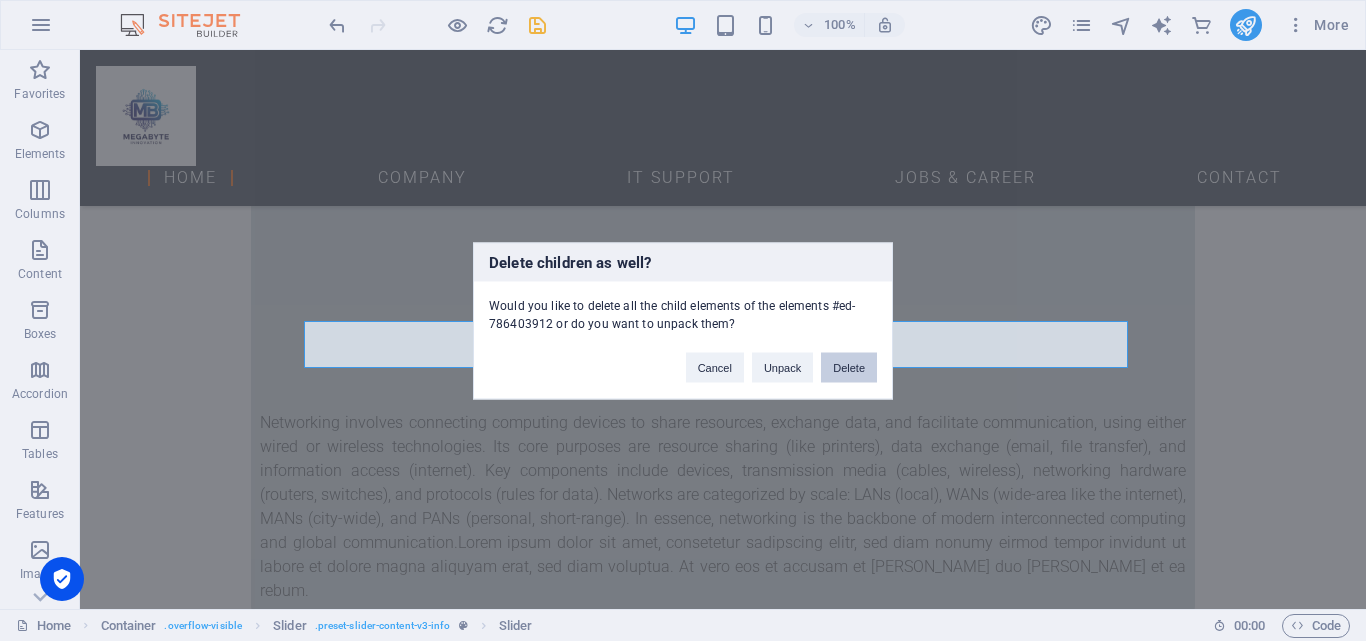 click on "Delete" at bounding box center [849, 367] 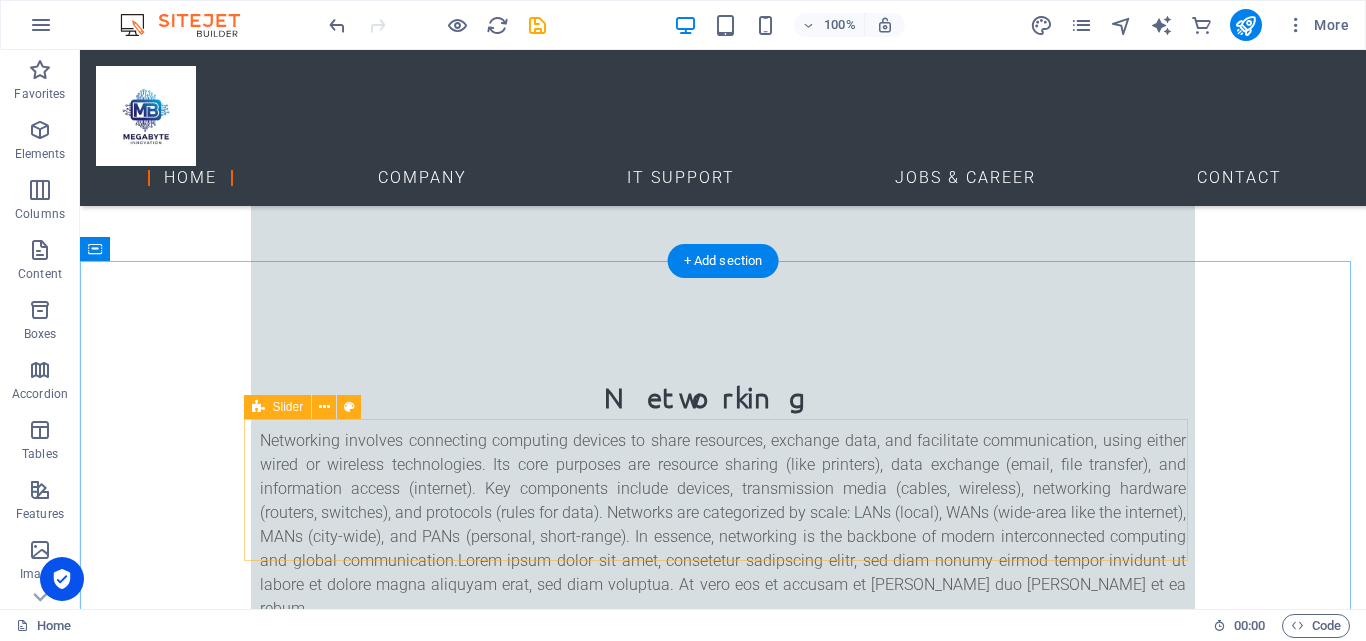 scroll, scrollTop: 1906, scrollLeft: 0, axis: vertical 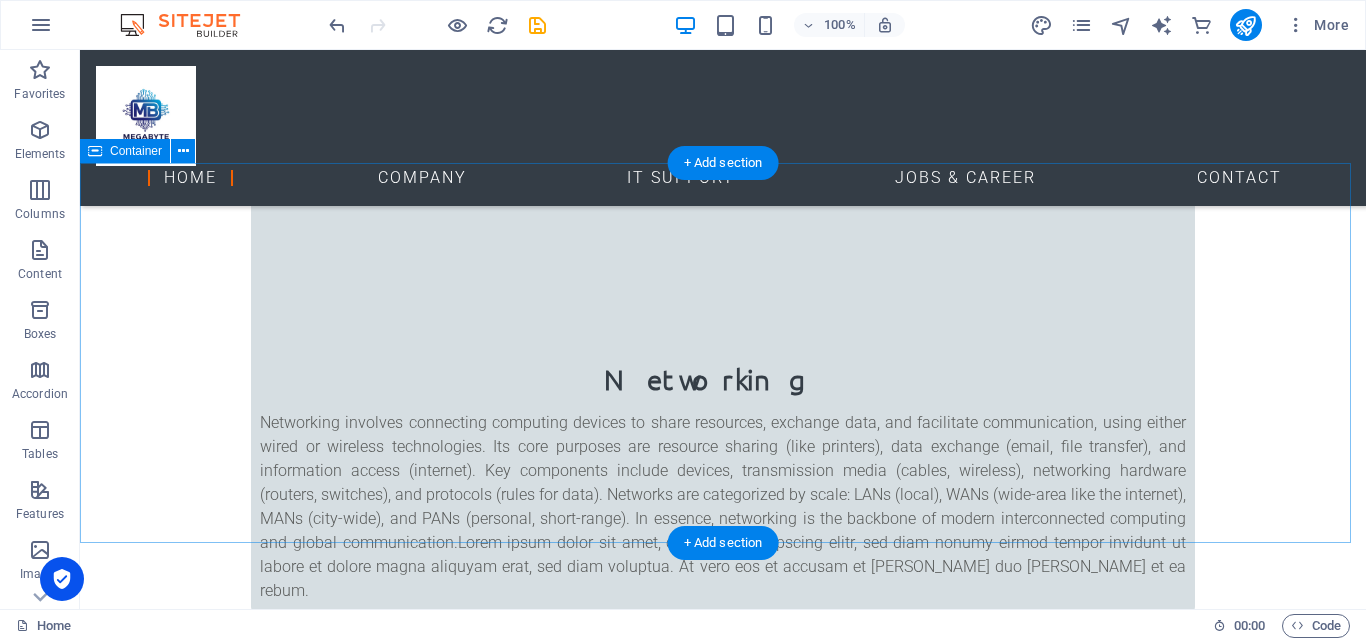 click on "Did you already know... Drop content here or  Add elements  Paste clipboard" at bounding box center (723, 3465) 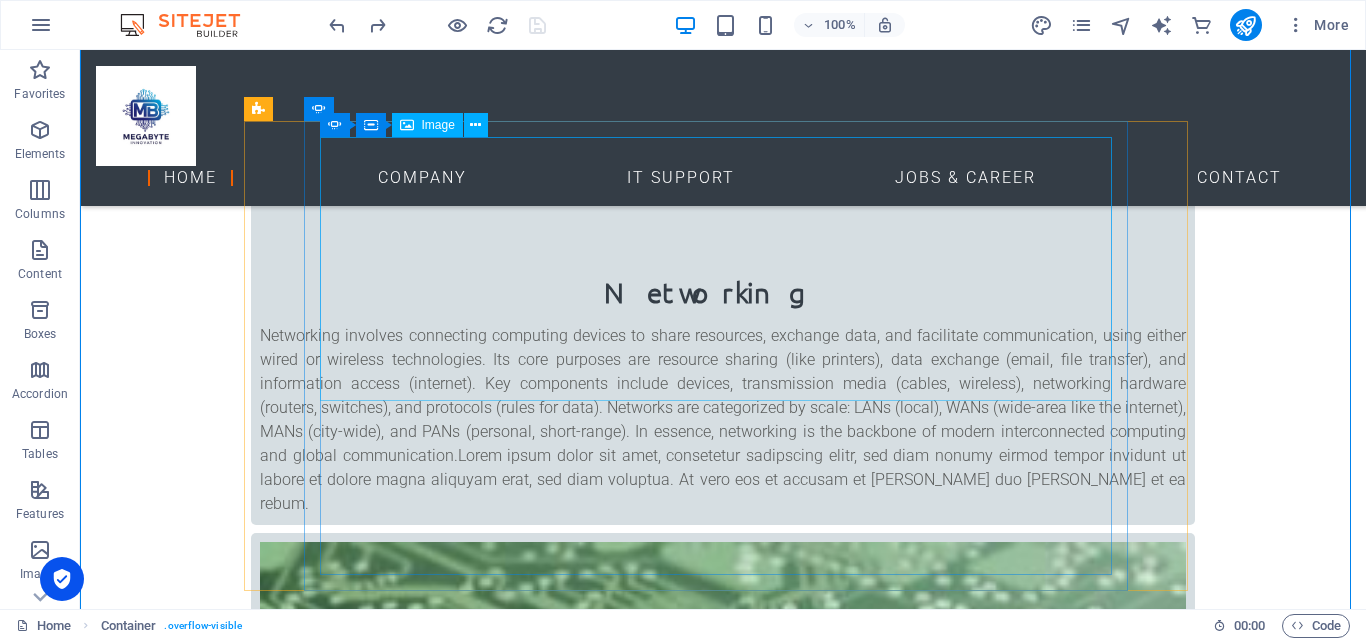 scroll, scrollTop: 2106, scrollLeft: 0, axis: vertical 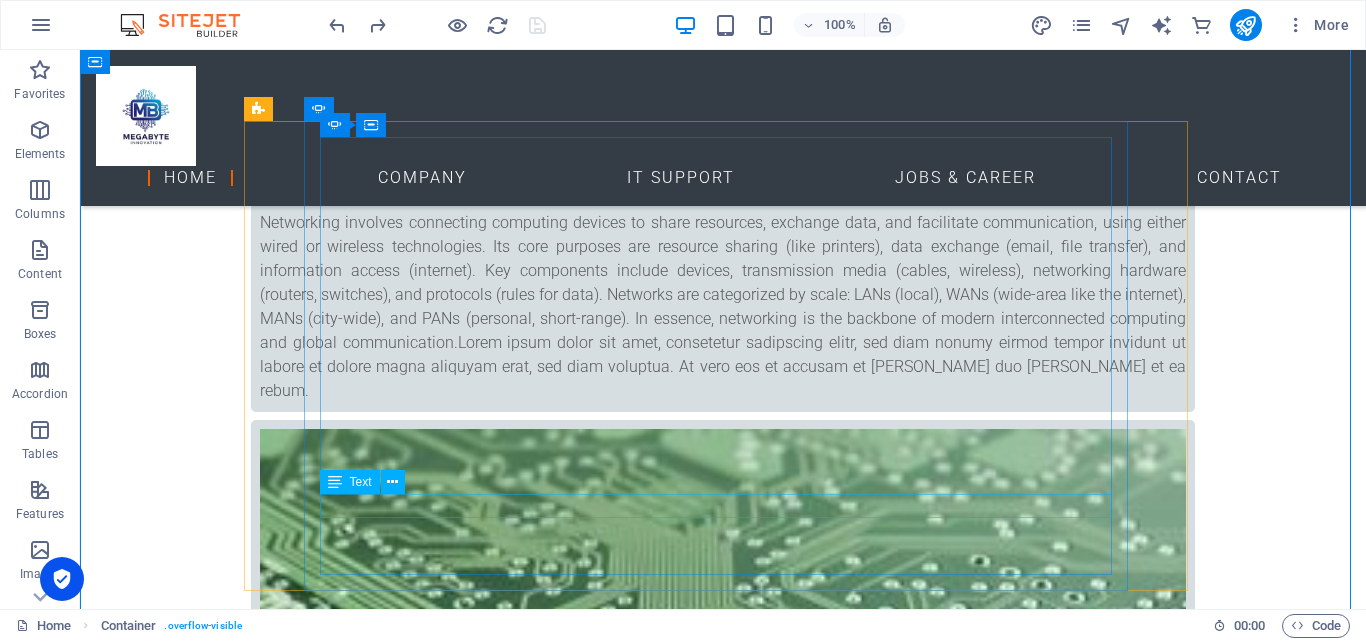 click on "123" at bounding box center [-941, 5499] 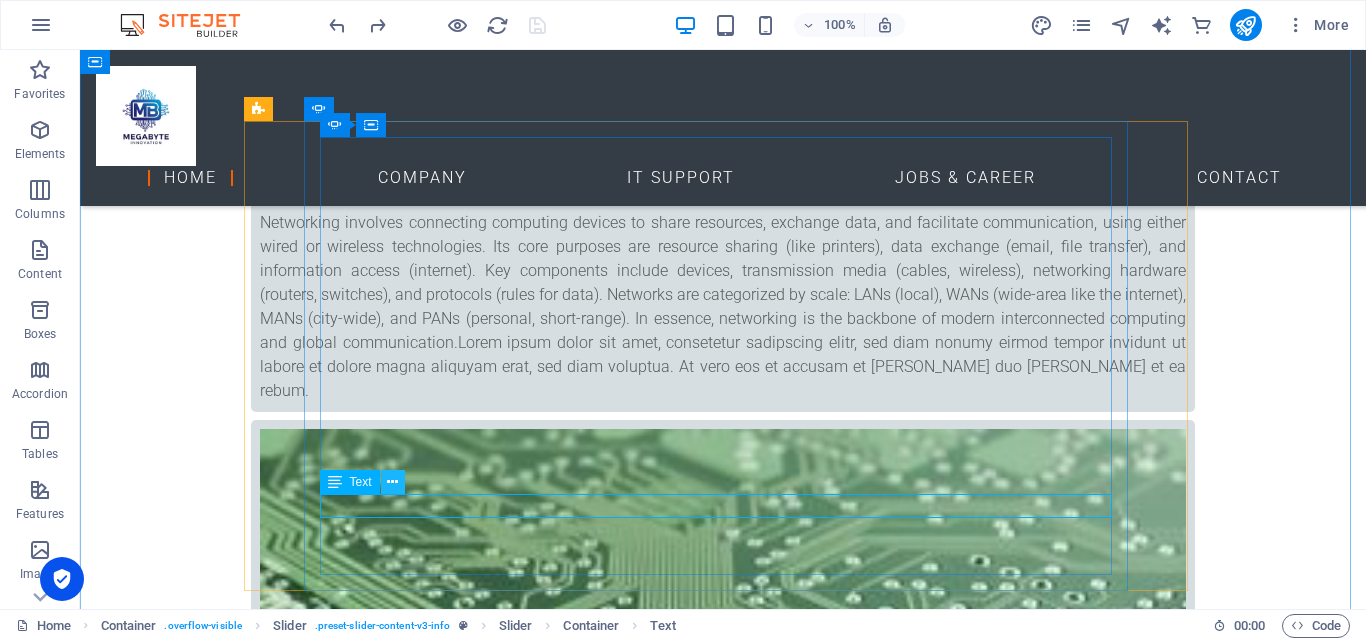 click at bounding box center [392, 482] 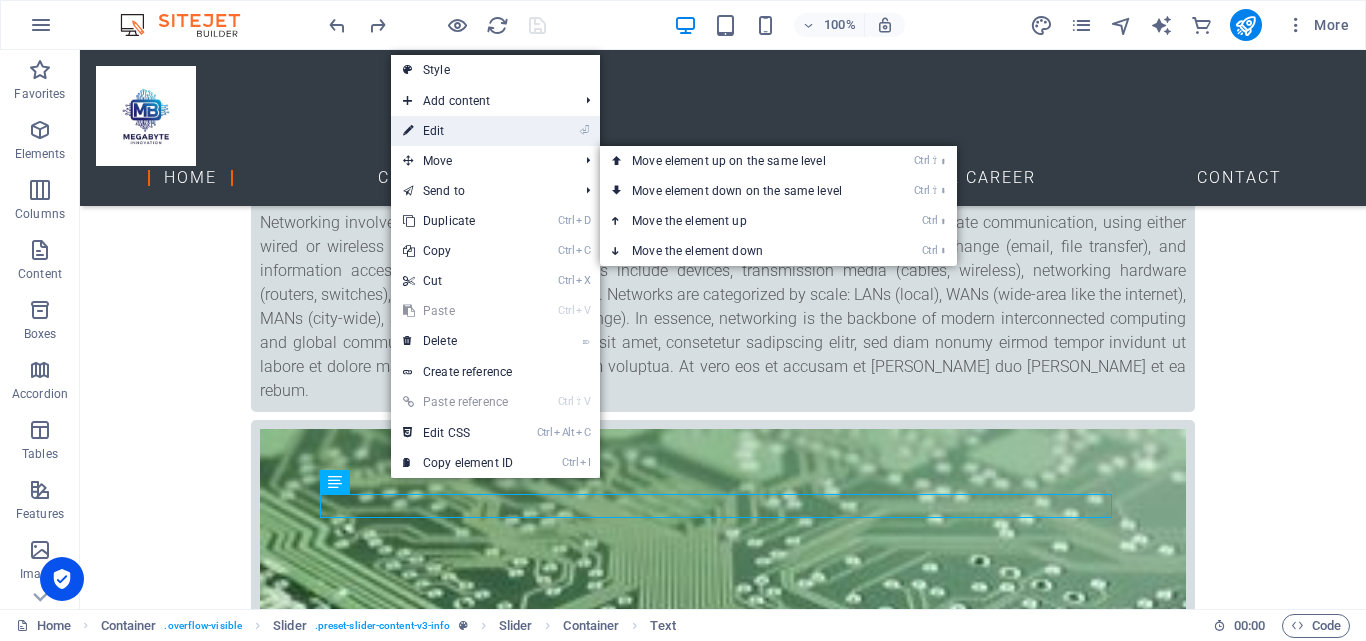 click on "⏎  Edit" at bounding box center [458, 131] 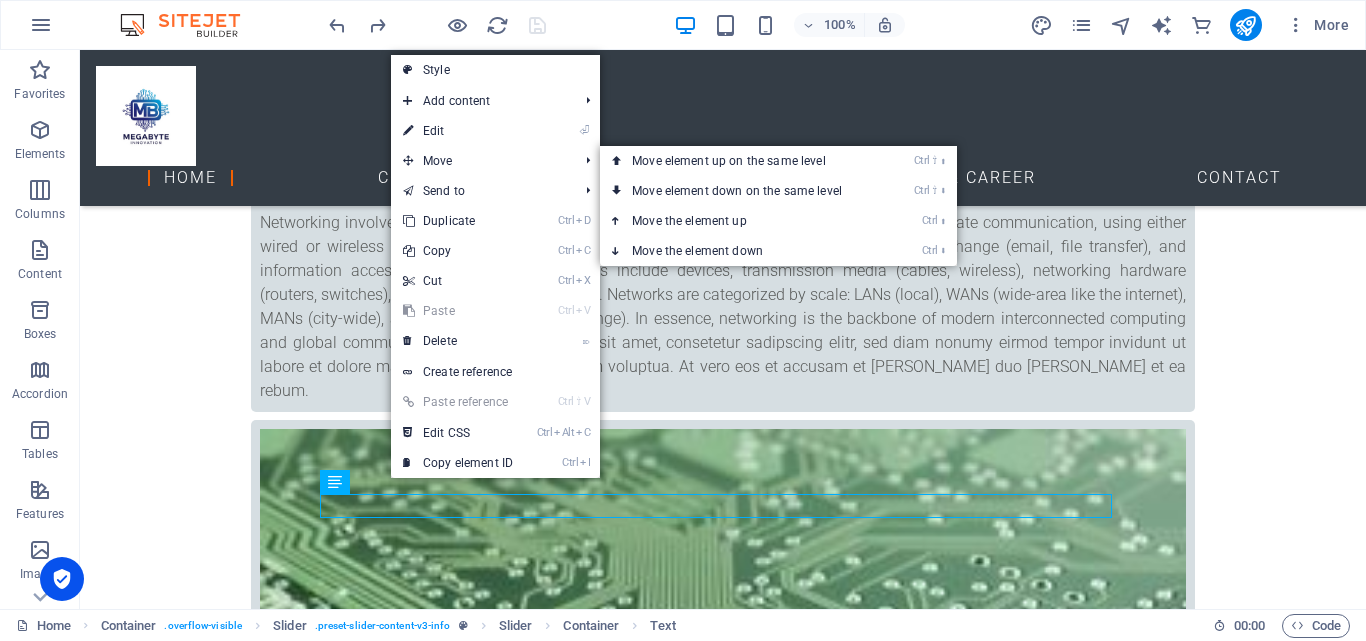 scroll, scrollTop: 2105, scrollLeft: 0, axis: vertical 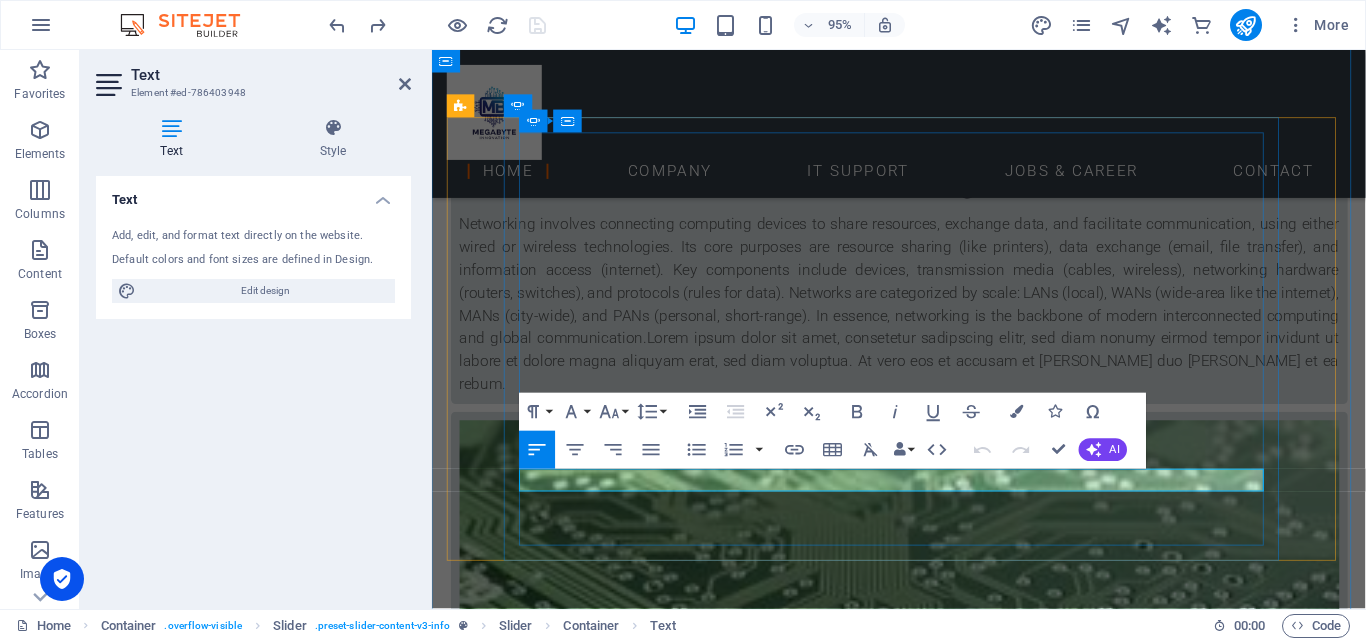 click on "123" at bounding box center [-728, 5540] 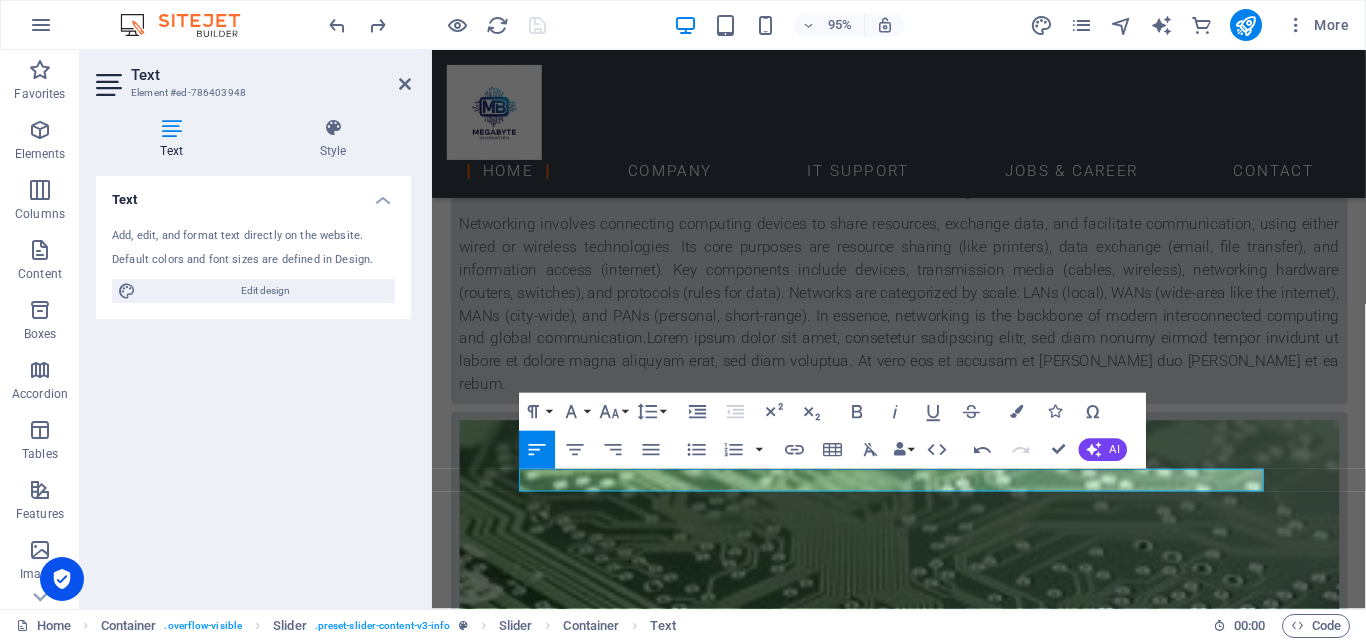 click on "Text Add, edit, and format text directly on the website. Default colors and font sizes are defined in Design. Edit design Alignment Left aligned Centered Right aligned" at bounding box center [253, 384] 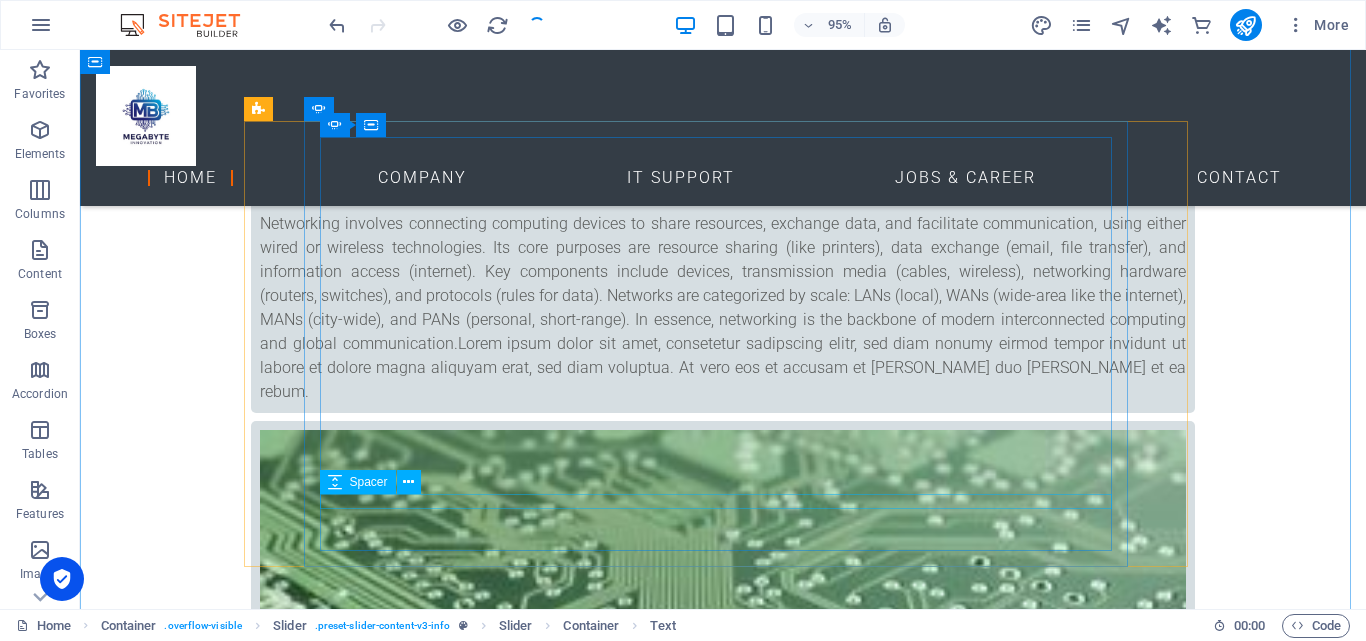 scroll, scrollTop: 2106, scrollLeft: 0, axis: vertical 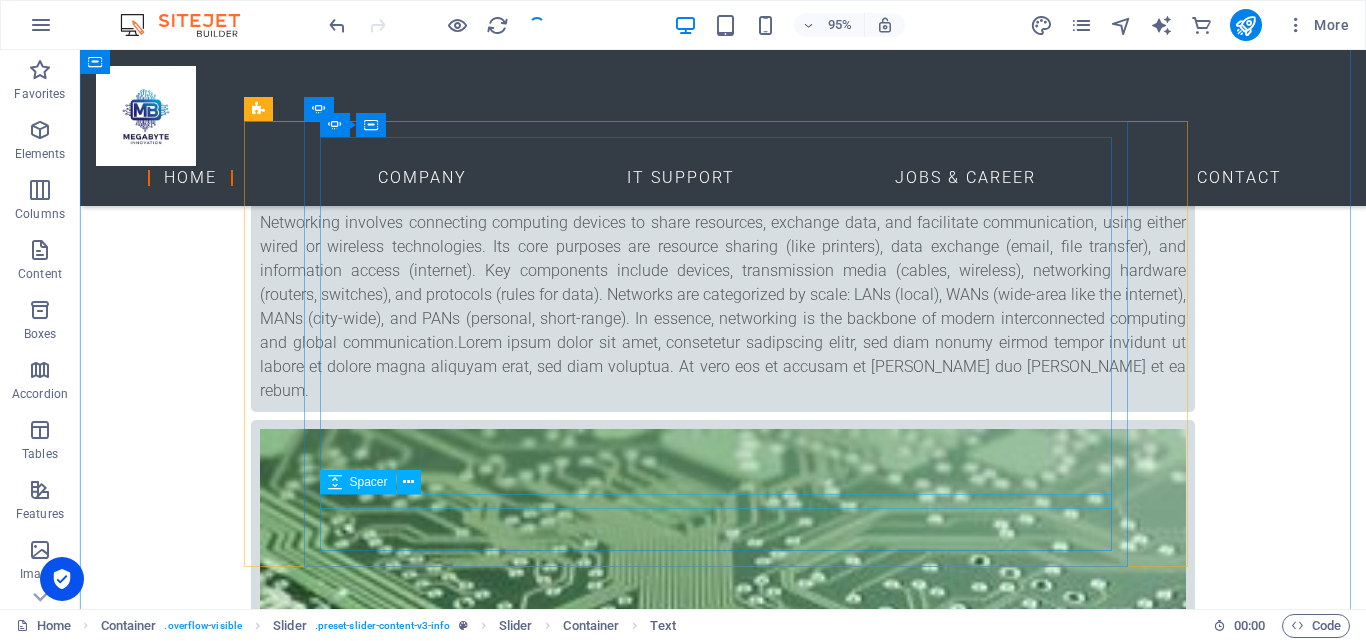 click on "Spacer" at bounding box center [369, 482] 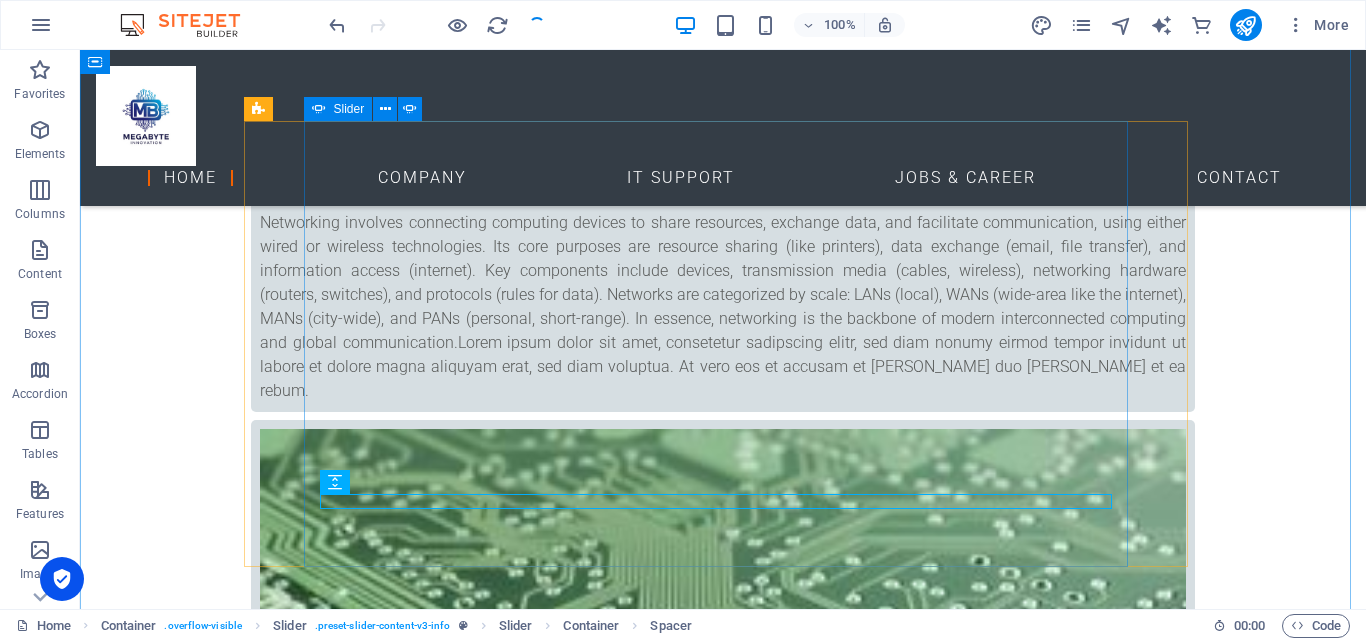 click at bounding box center (723, 3739) 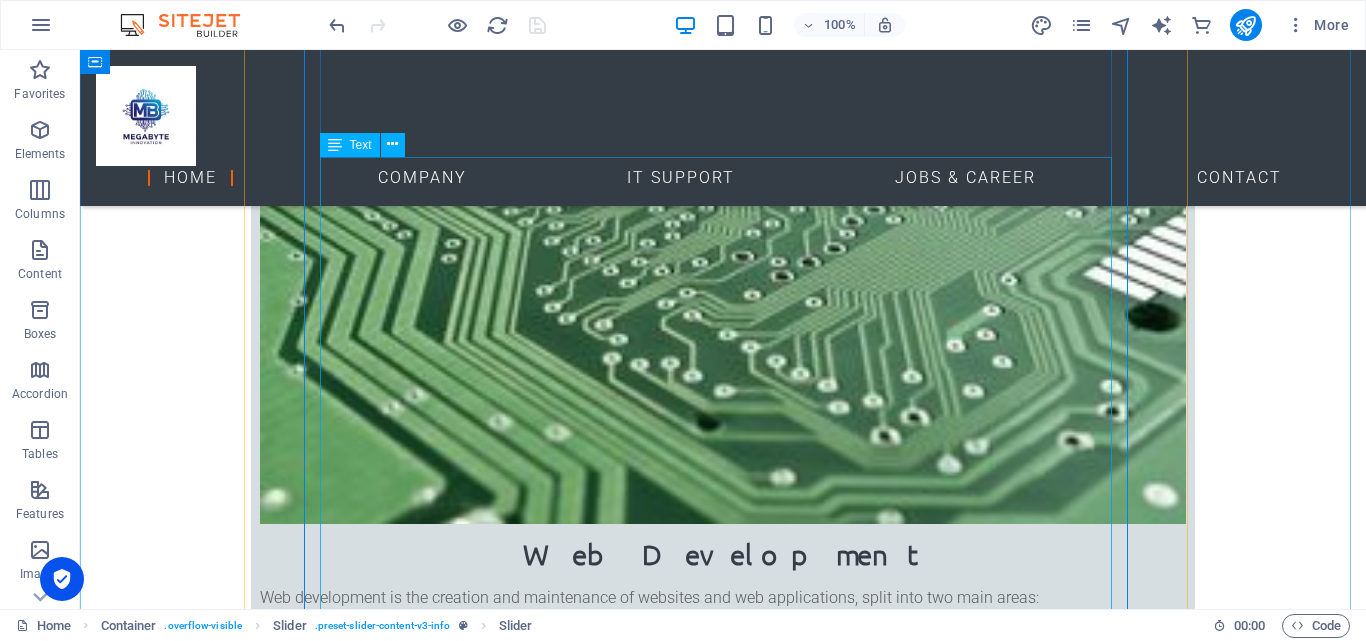 scroll, scrollTop: 2606, scrollLeft: 0, axis: vertical 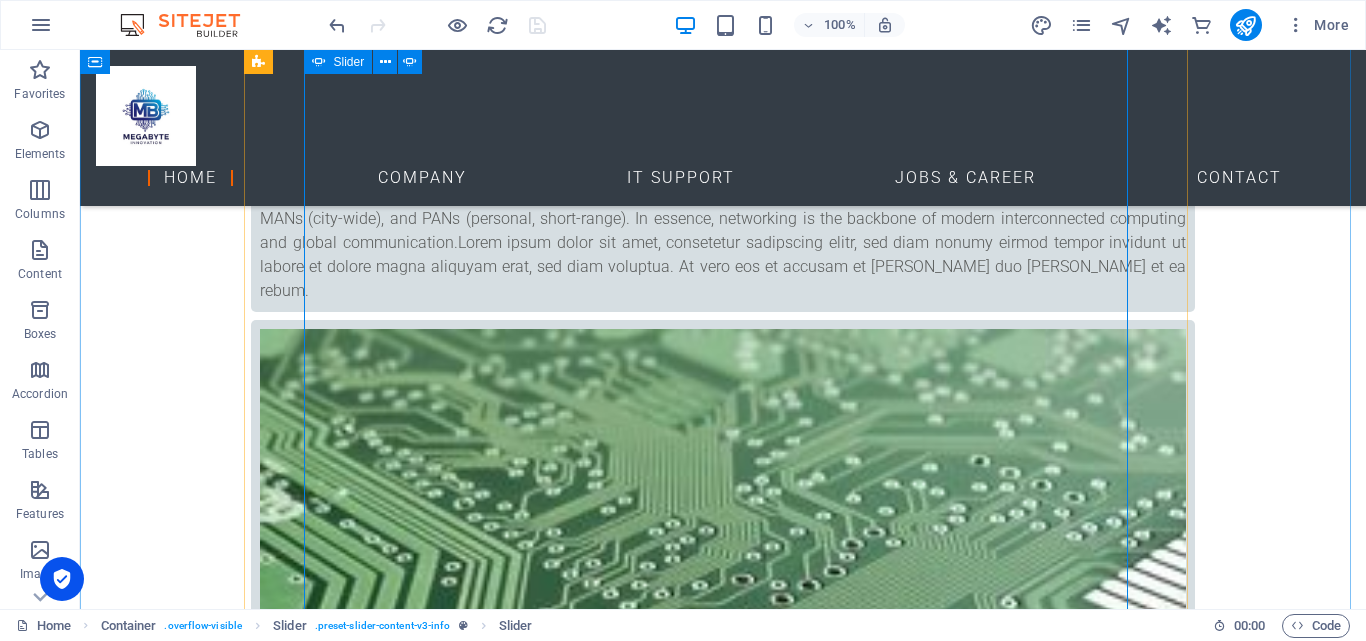 click at bounding box center [723, 3153] 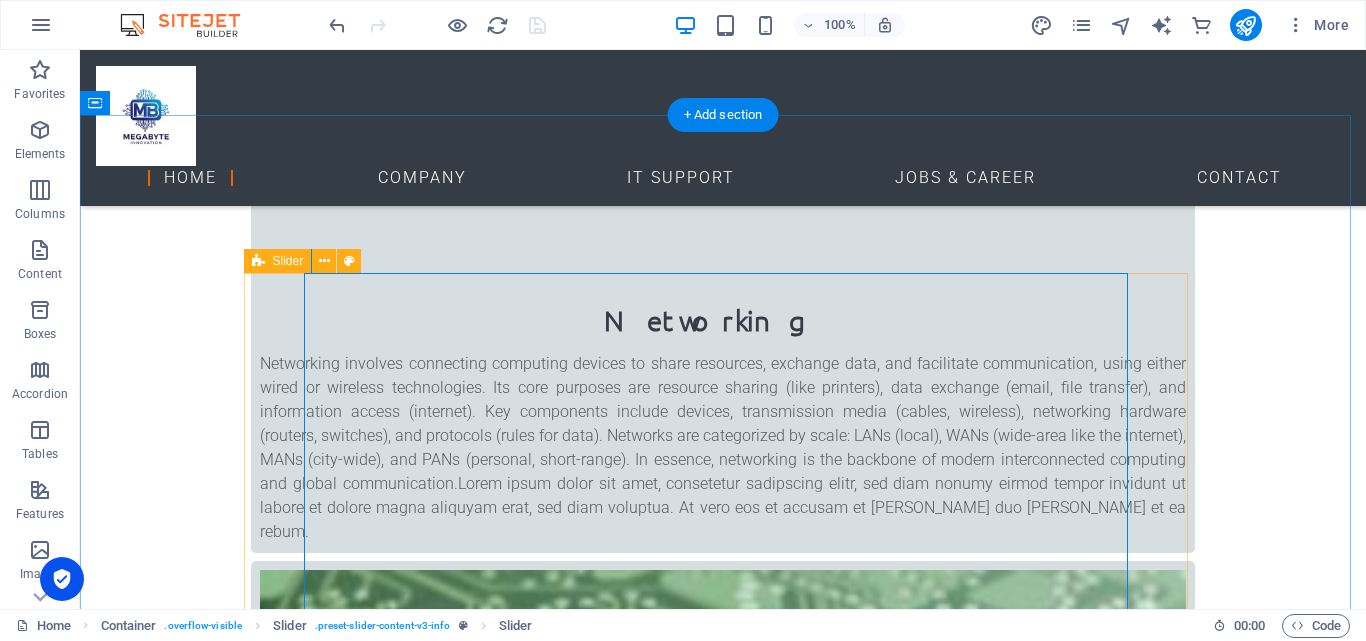 scroll, scrollTop: 1953, scrollLeft: 0, axis: vertical 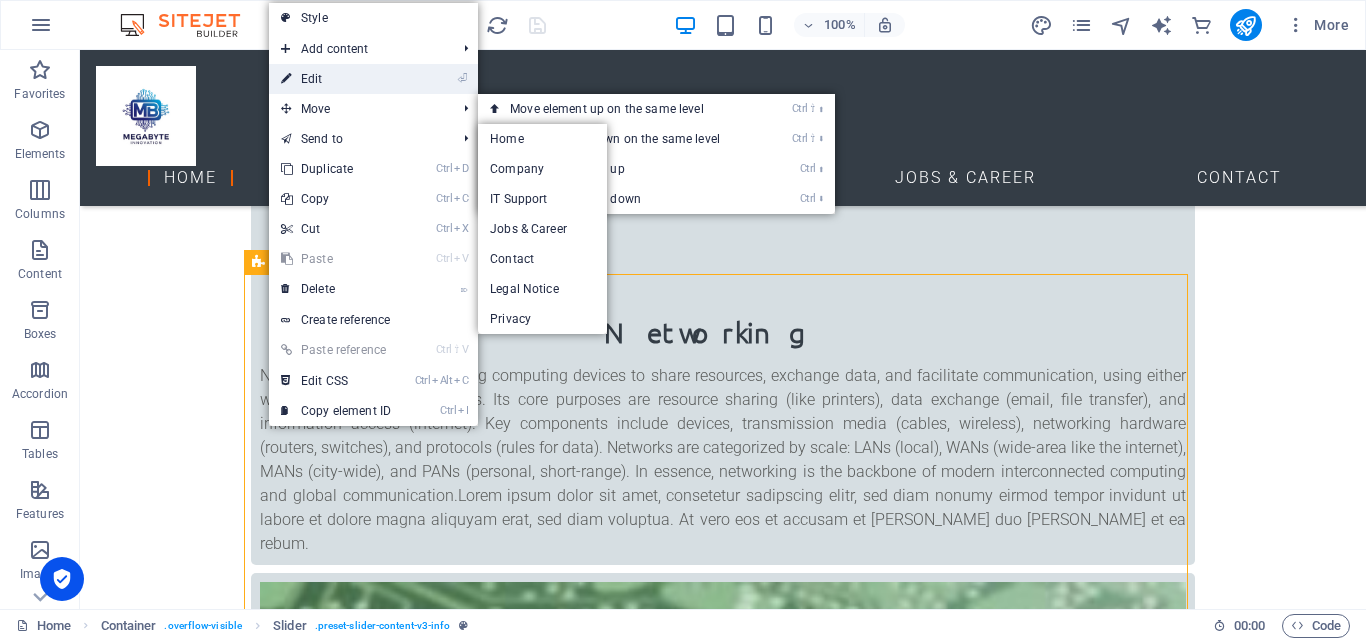 click on "⏎  Edit" at bounding box center (336, 79) 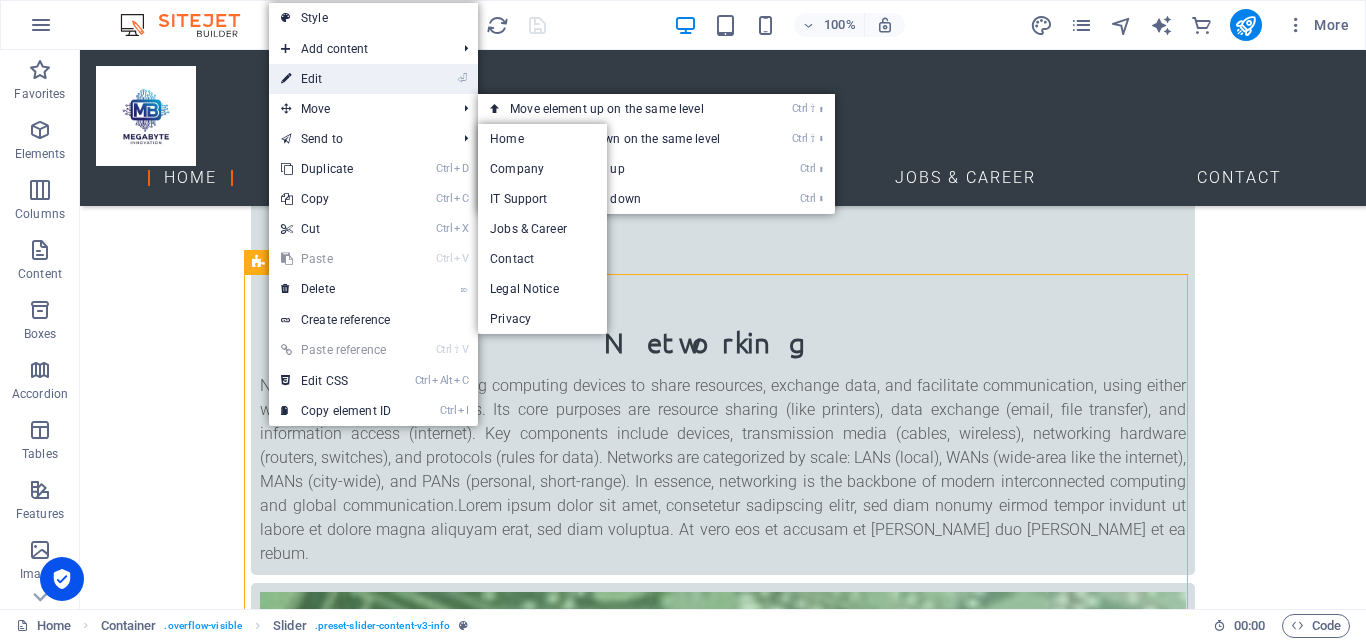 select on "region" 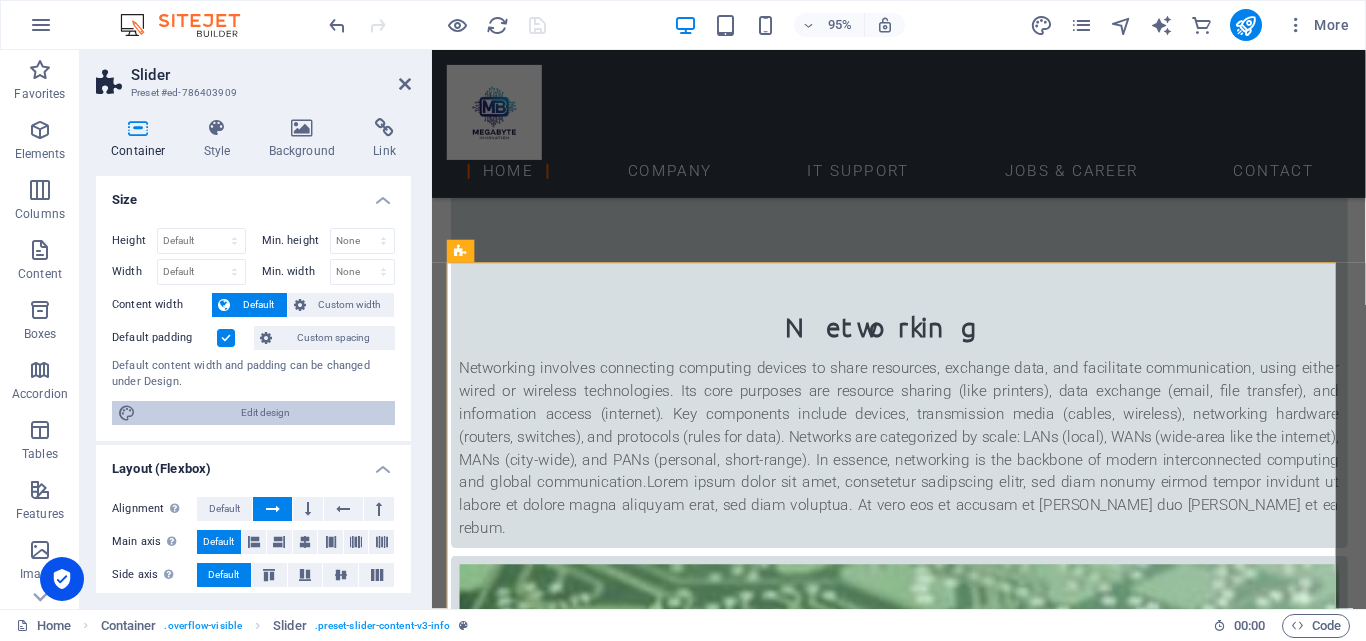 scroll, scrollTop: 1951, scrollLeft: 0, axis: vertical 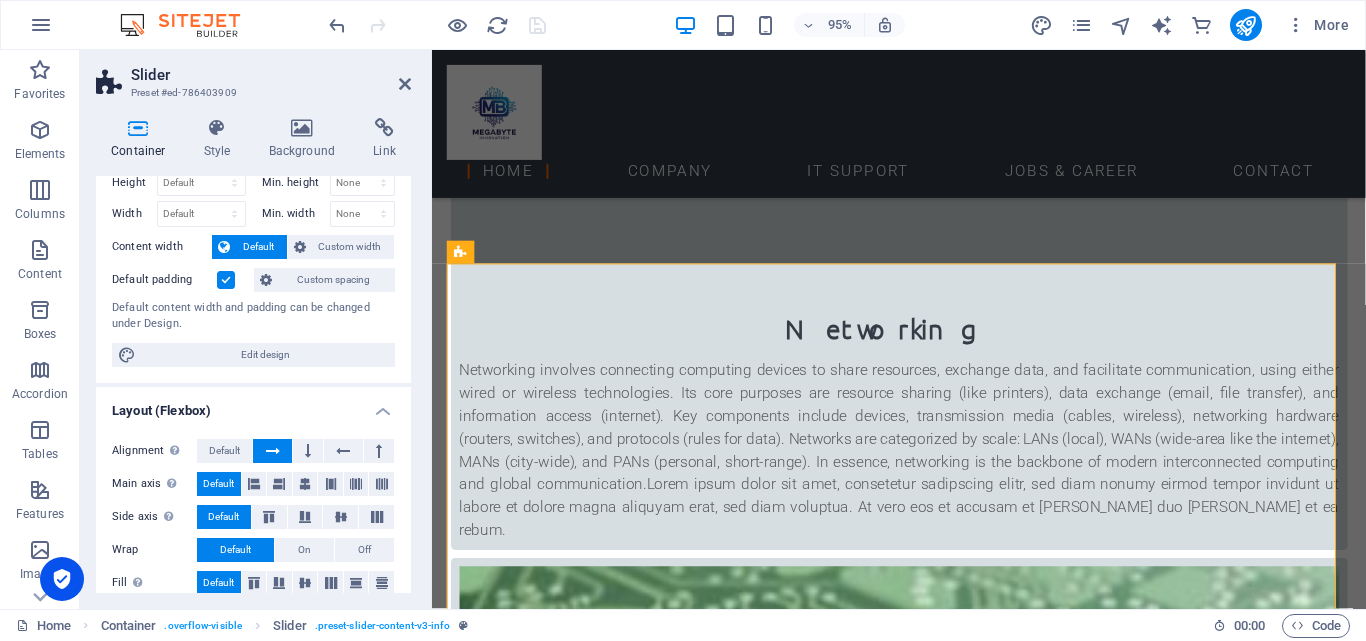 click at bounding box center [138, 128] 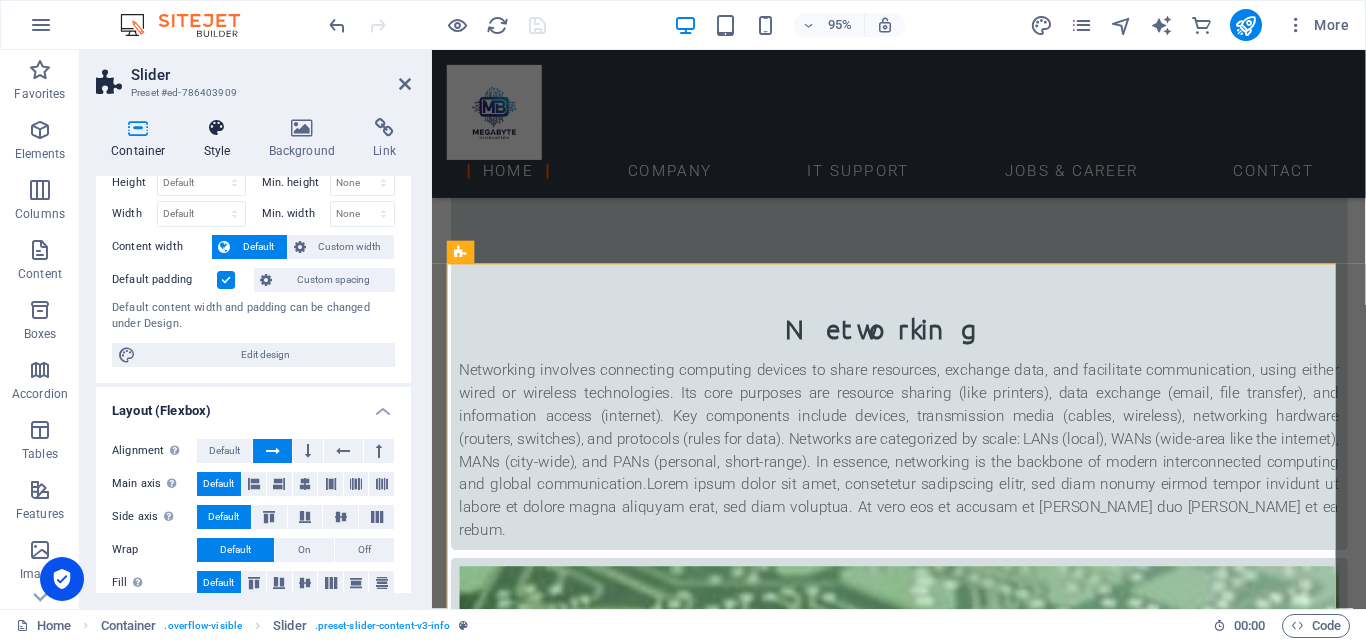 click on "Style" at bounding box center (221, 139) 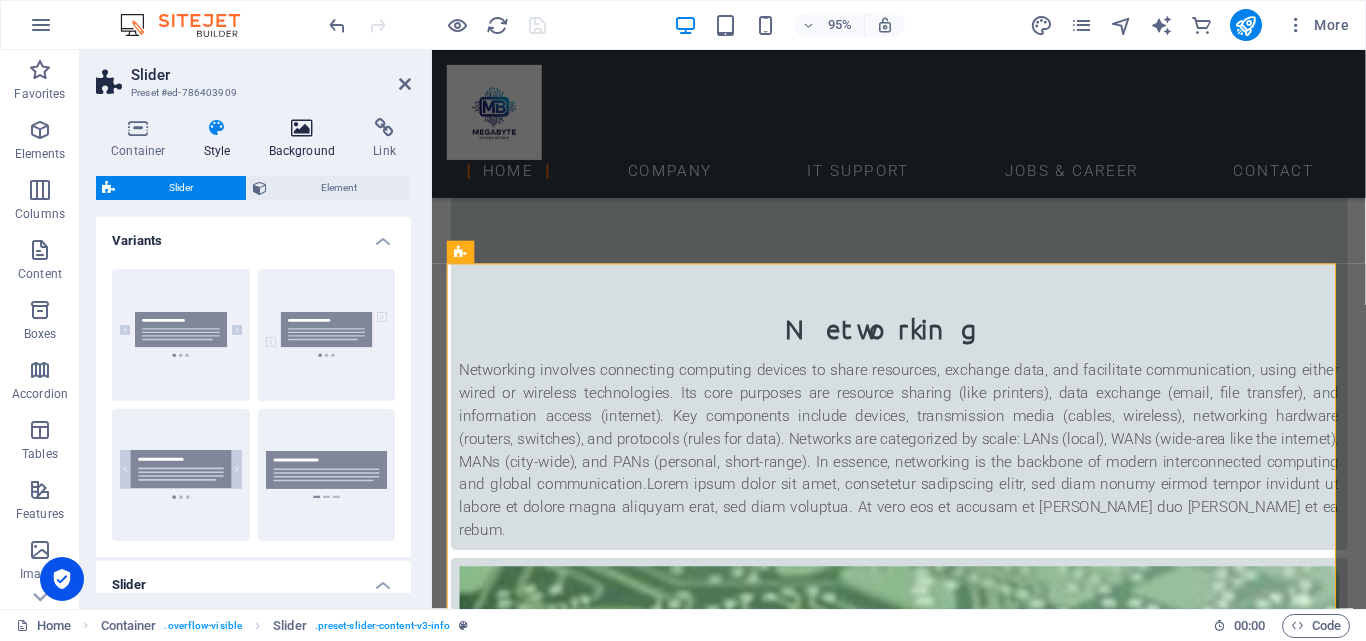click on "Background" at bounding box center (306, 139) 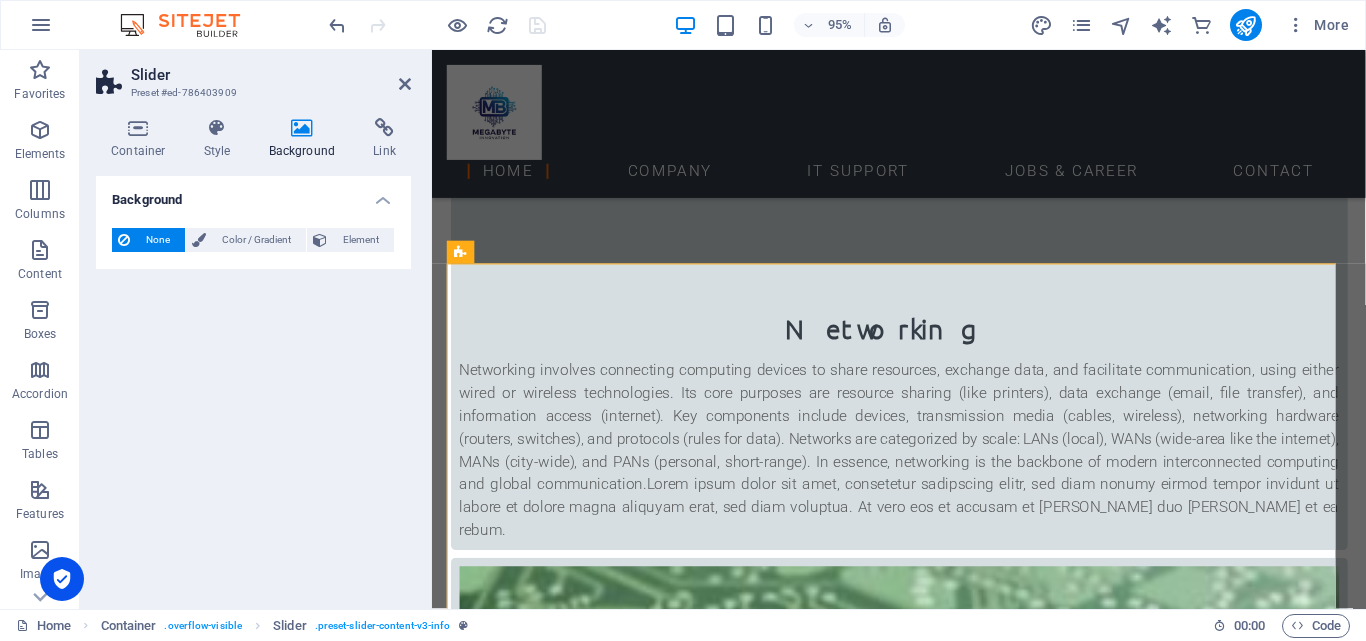 click on "Background" at bounding box center (306, 139) 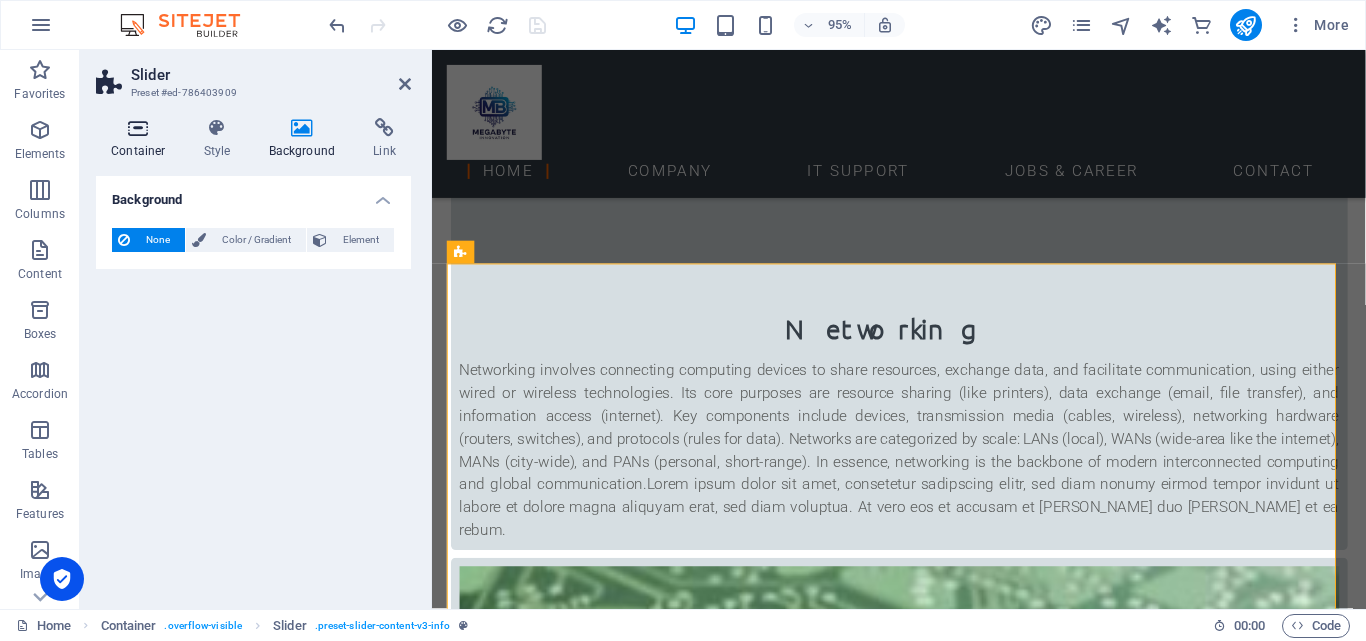 click on "Container" at bounding box center [142, 139] 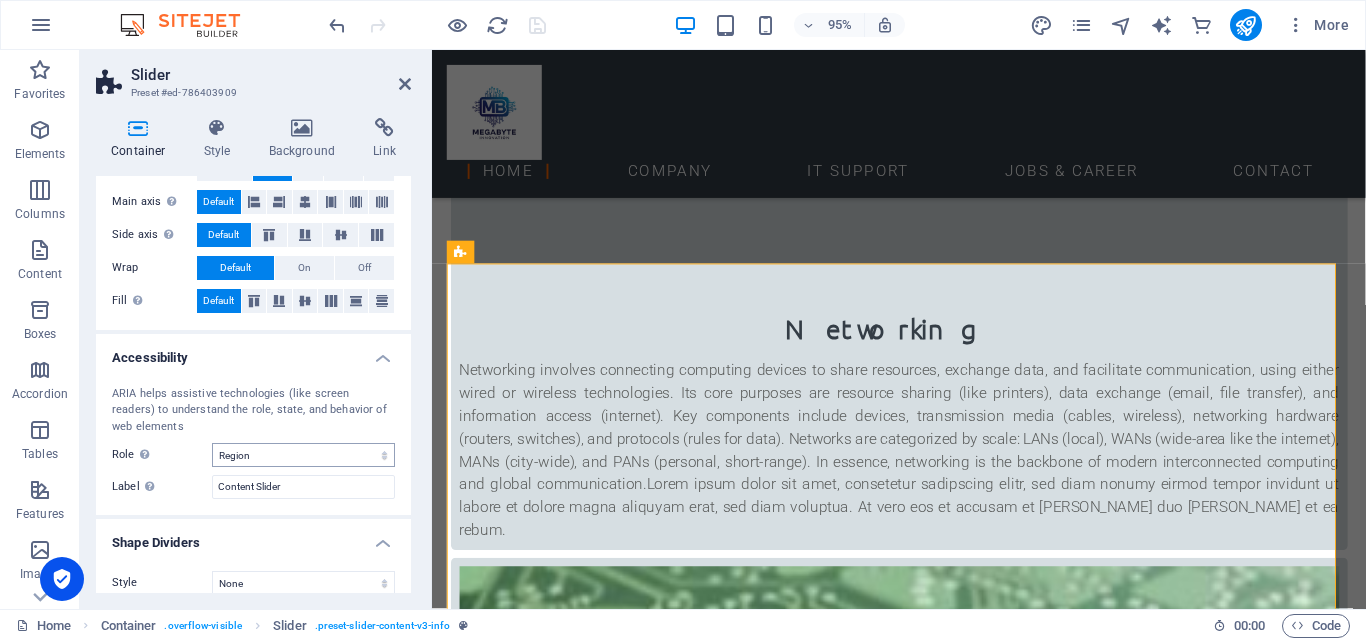 scroll, scrollTop: 358, scrollLeft: 0, axis: vertical 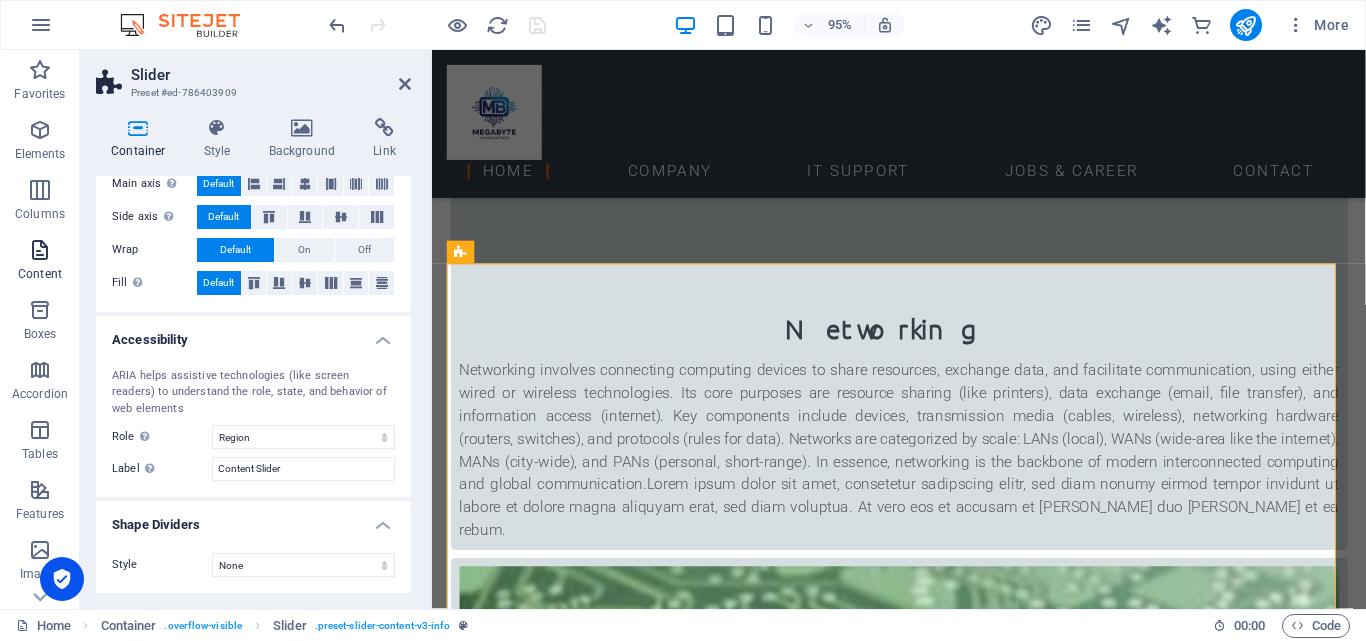 click at bounding box center (40, 250) 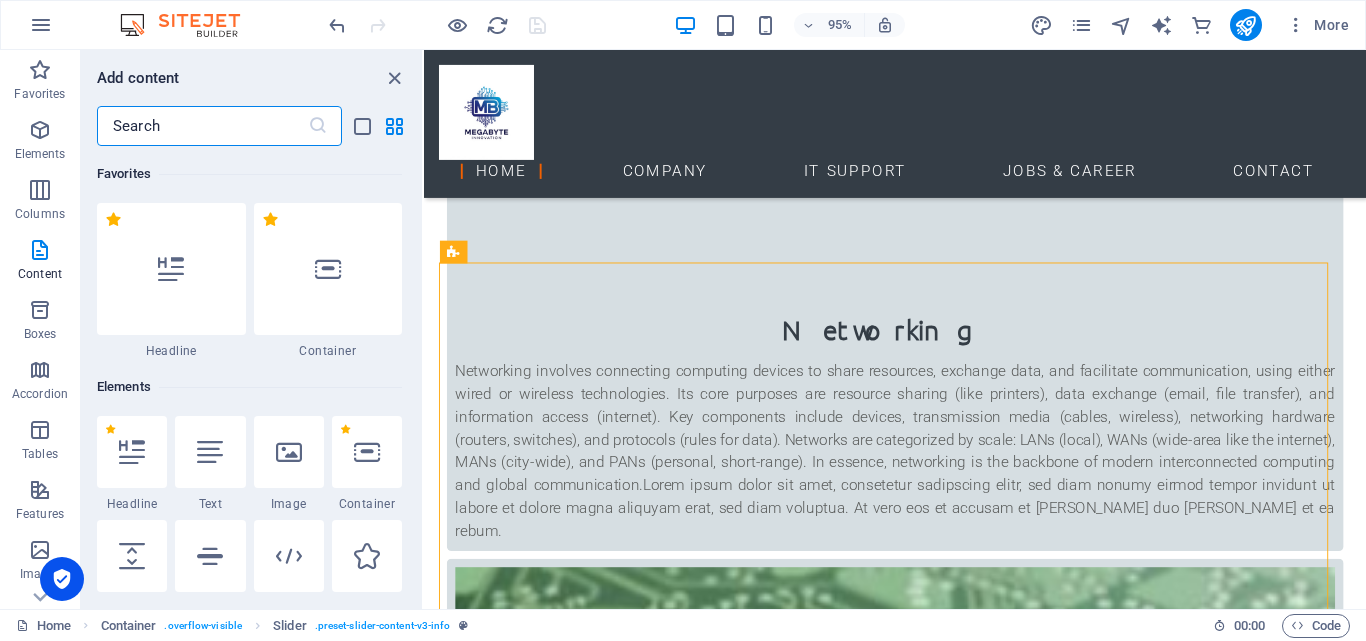 scroll, scrollTop: 1952, scrollLeft: 0, axis: vertical 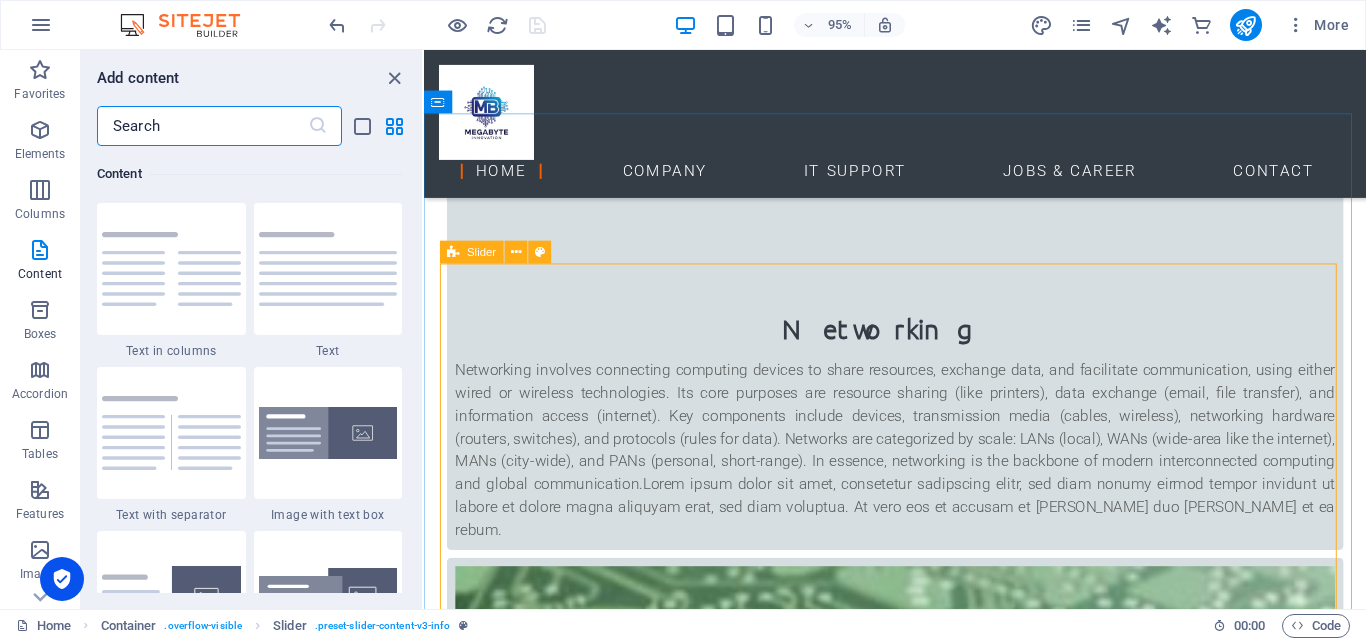 click on "Slider" at bounding box center (472, 252) 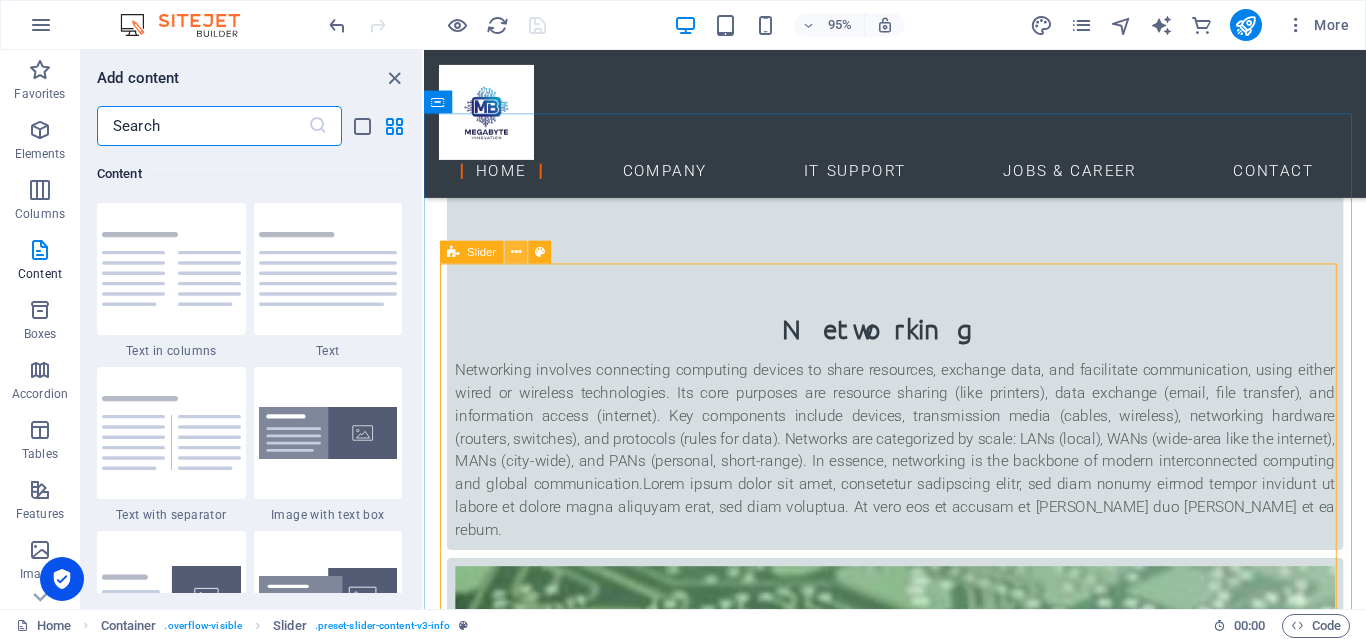 click at bounding box center [516, 253] 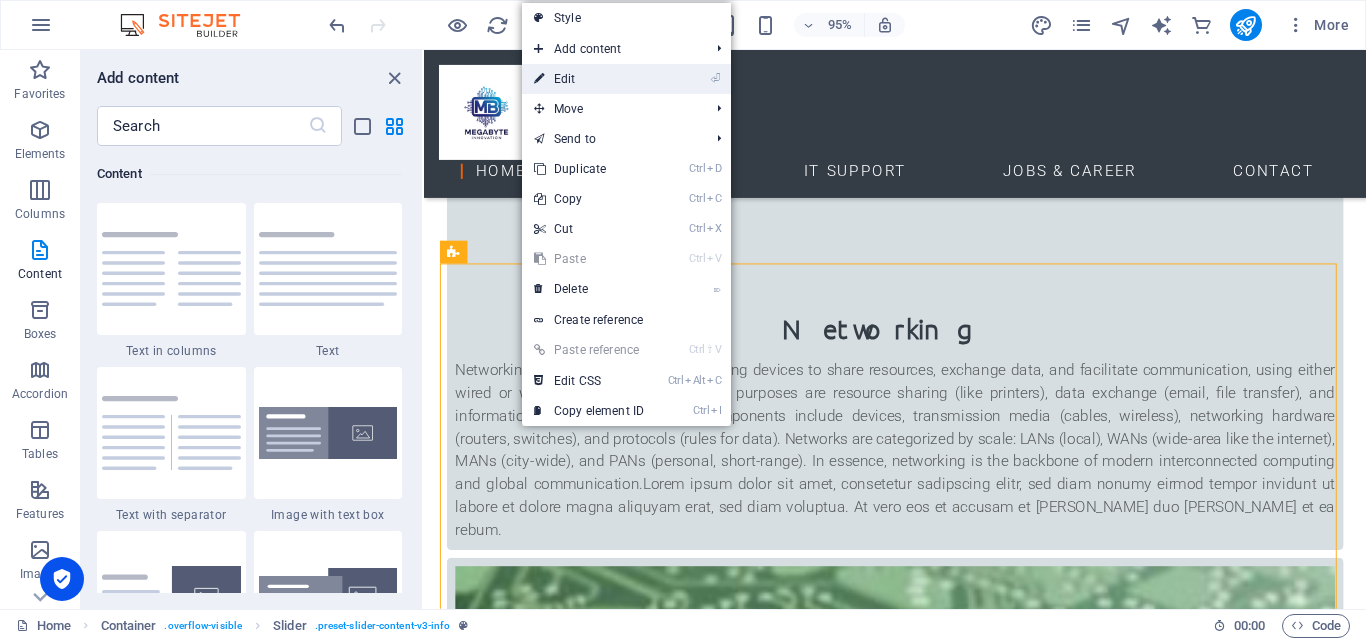 drag, startPoint x: 574, startPoint y: 81, endPoint x: 149, endPoint y: 33, distance: 427.702 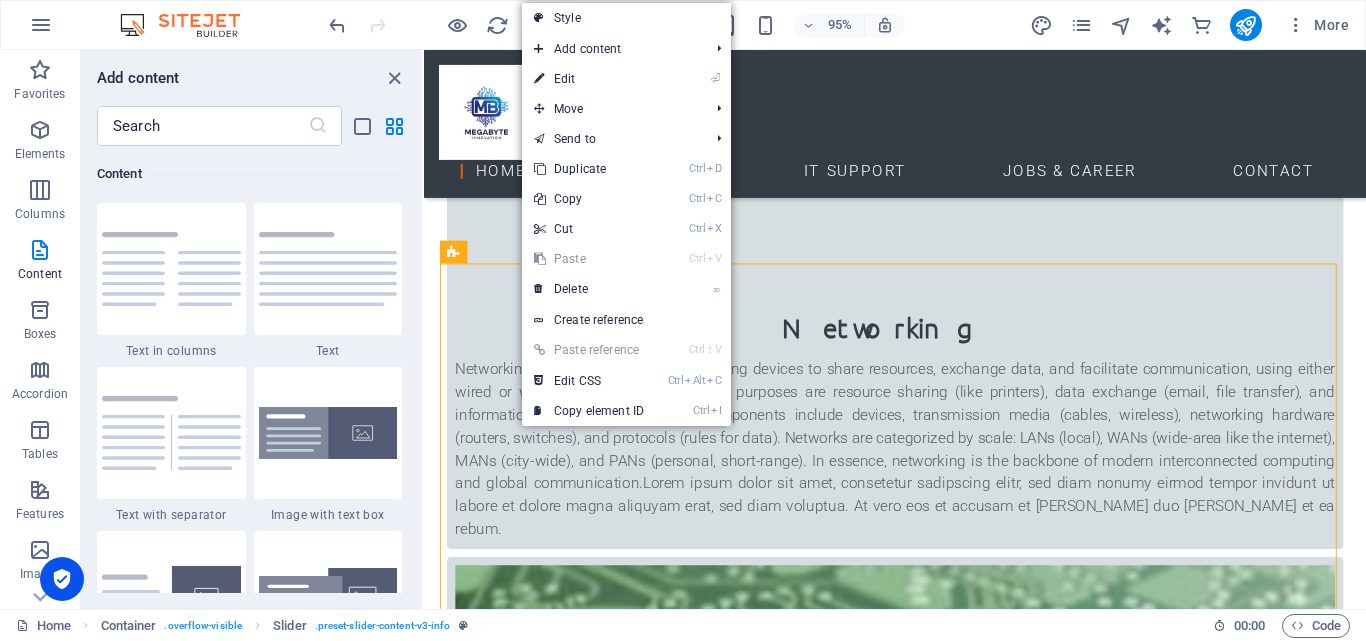 select on "region" 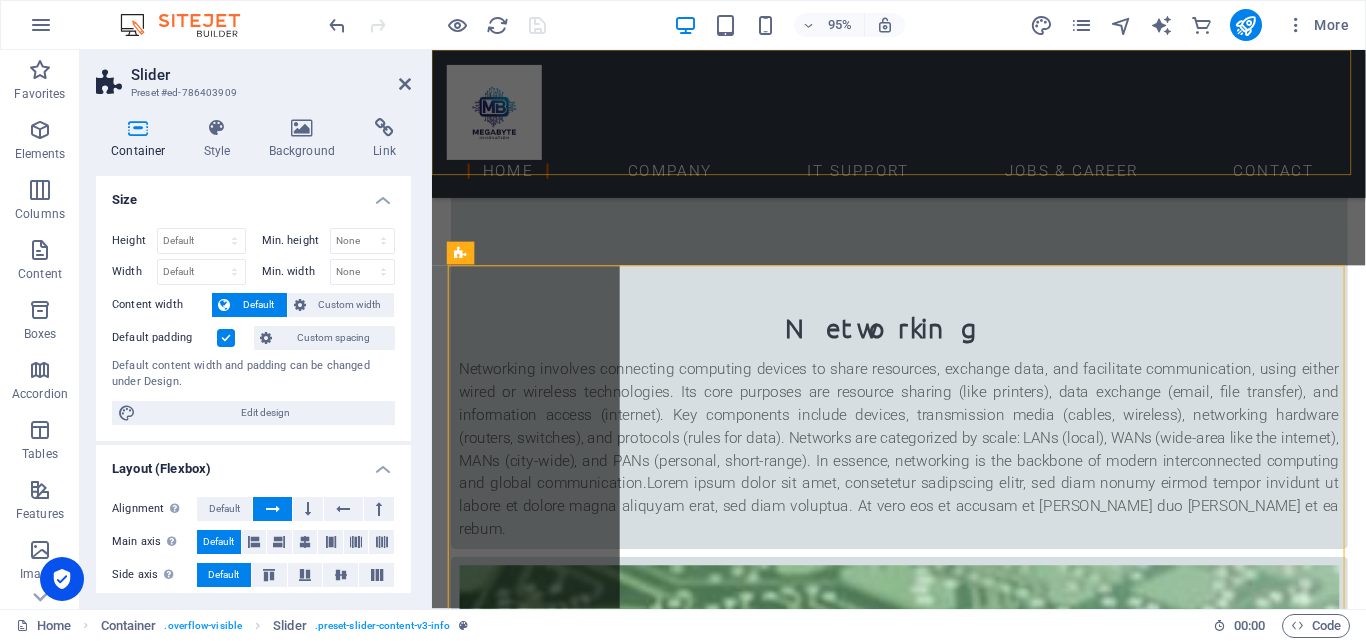 scroll, scrollTop: 1950, scrollLeft: 0, axis: vertical 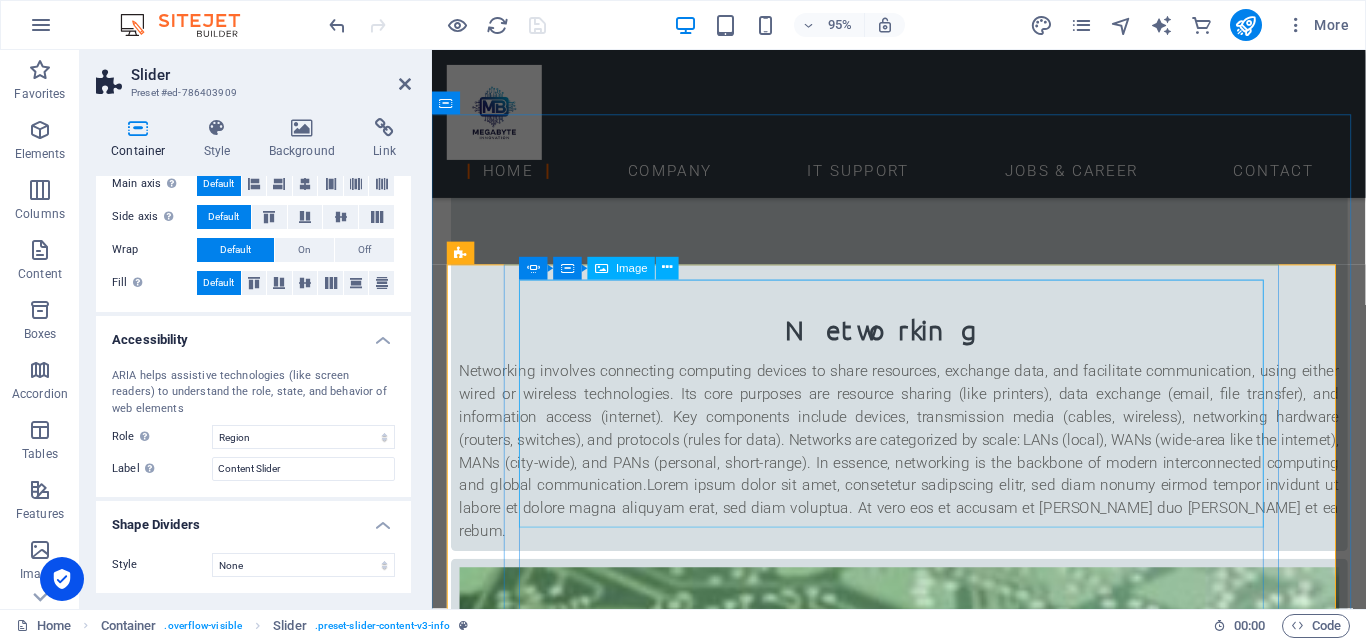 click at bounding box center [-728, 5464] 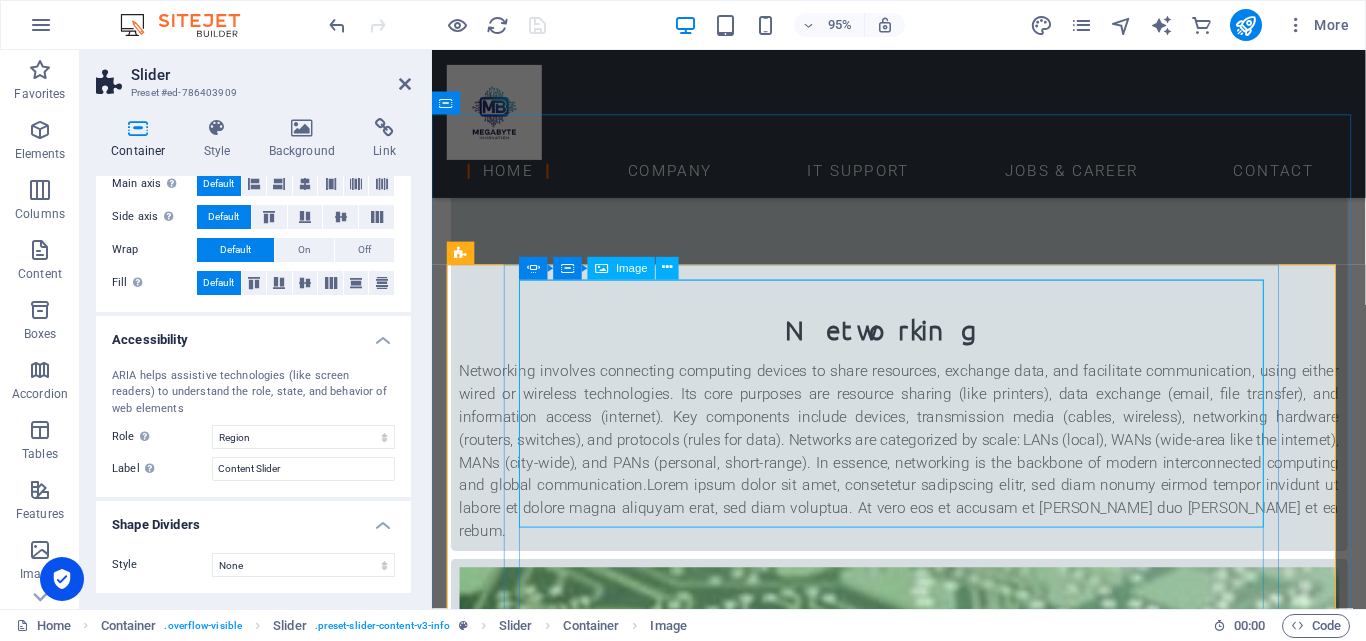 click on "Image" at bounding box center [632, 268] 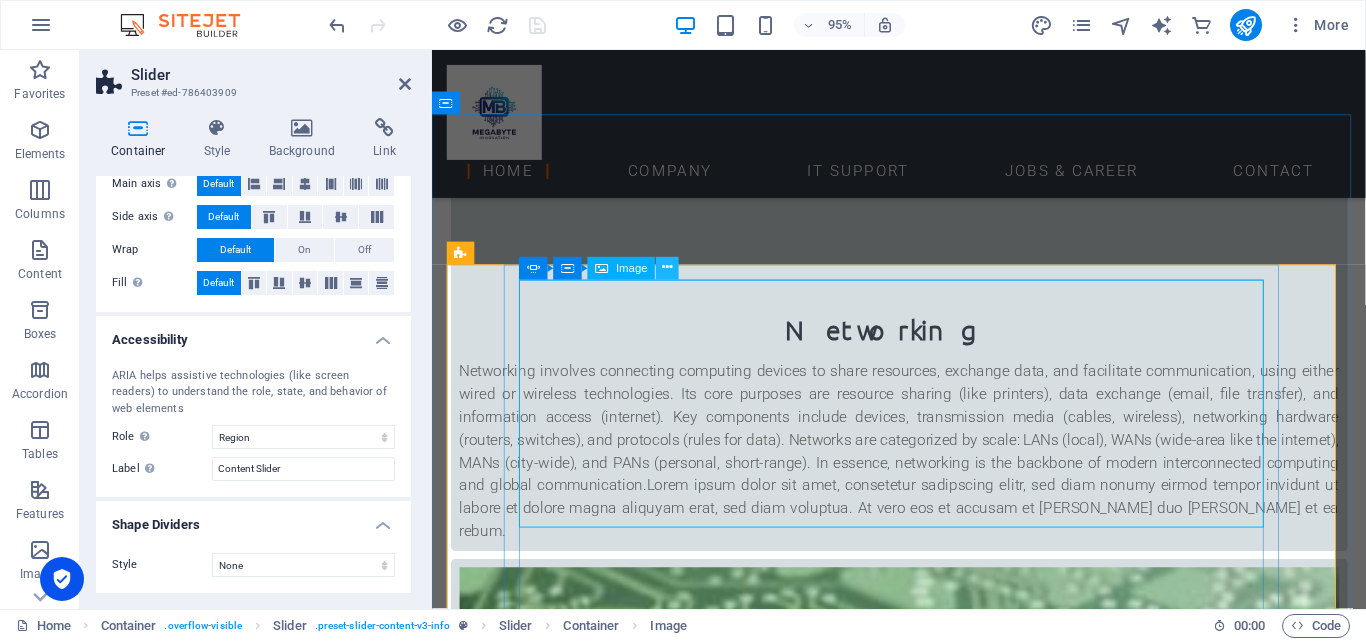 click at bounding box center (668, 268) 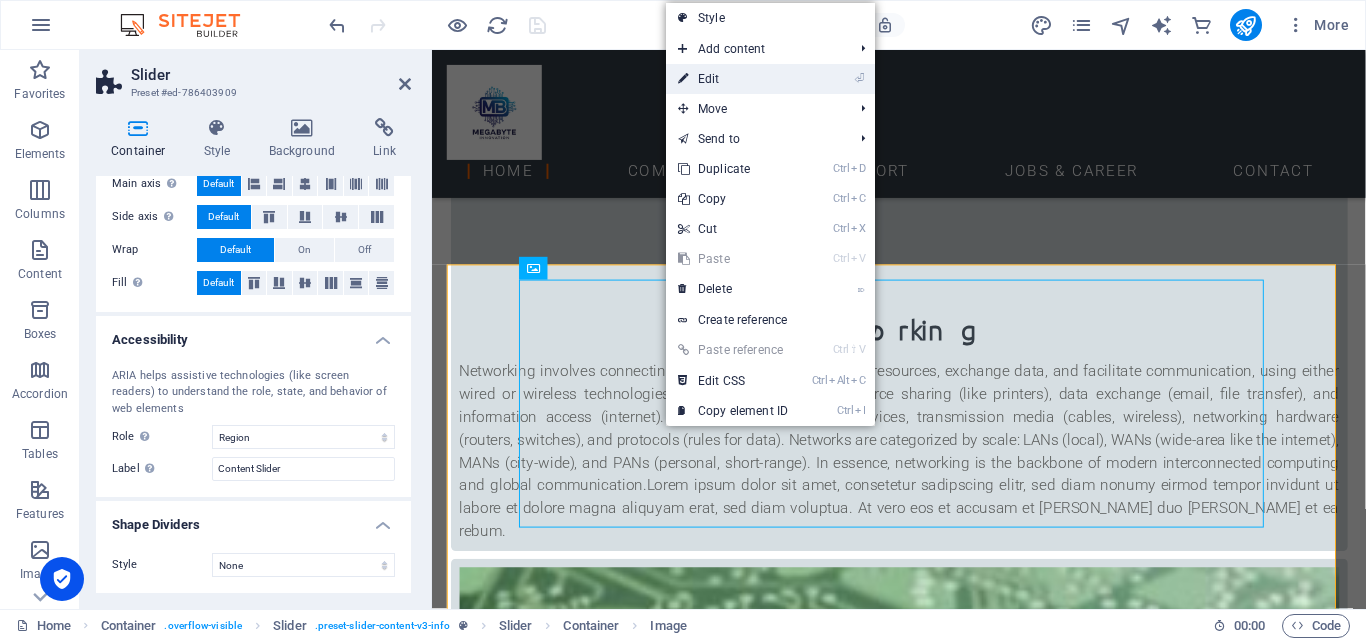 click on "⏎  Edit" at bounding box center [733, 79] 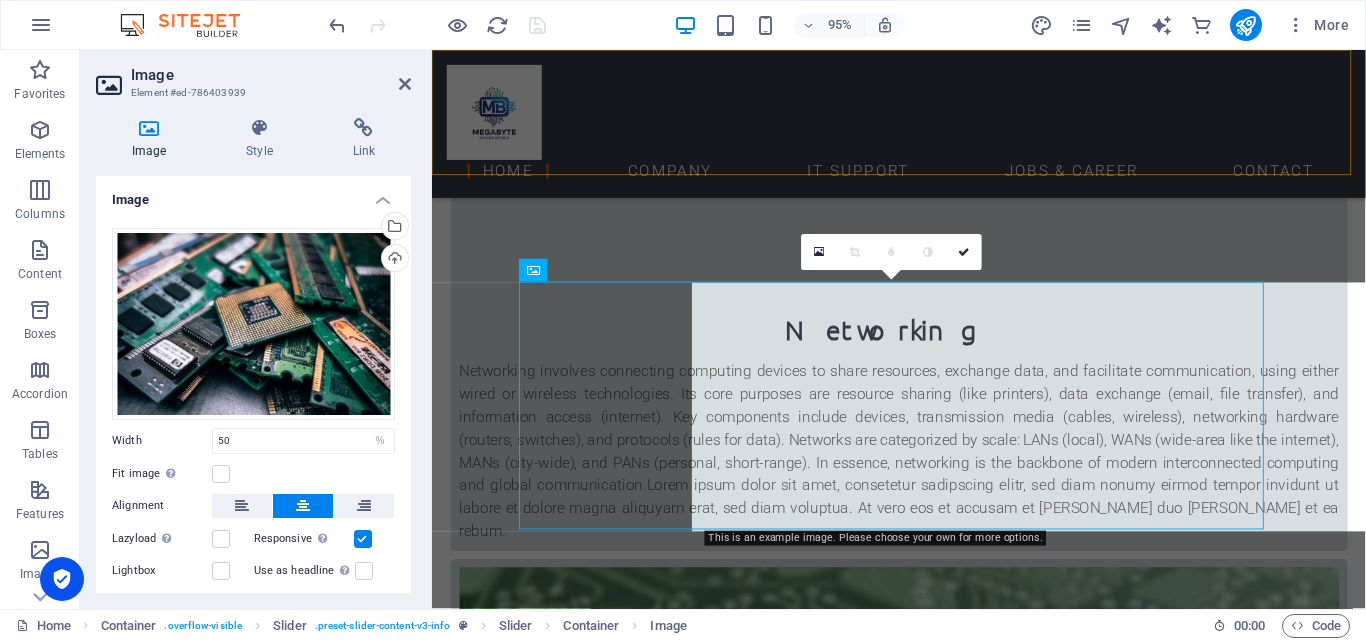 scroll, scrollTop: 1948, scrollLeft: 0, axis: vertical 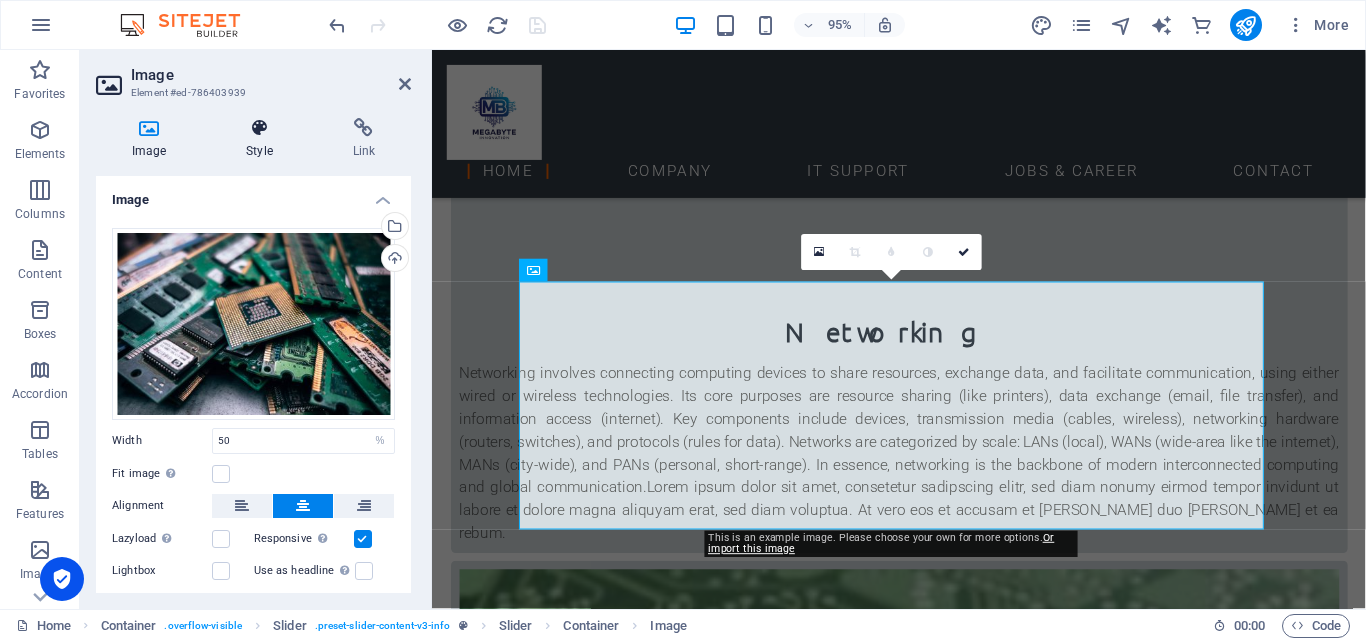 click on "Style" at bounding box center (263, 139) 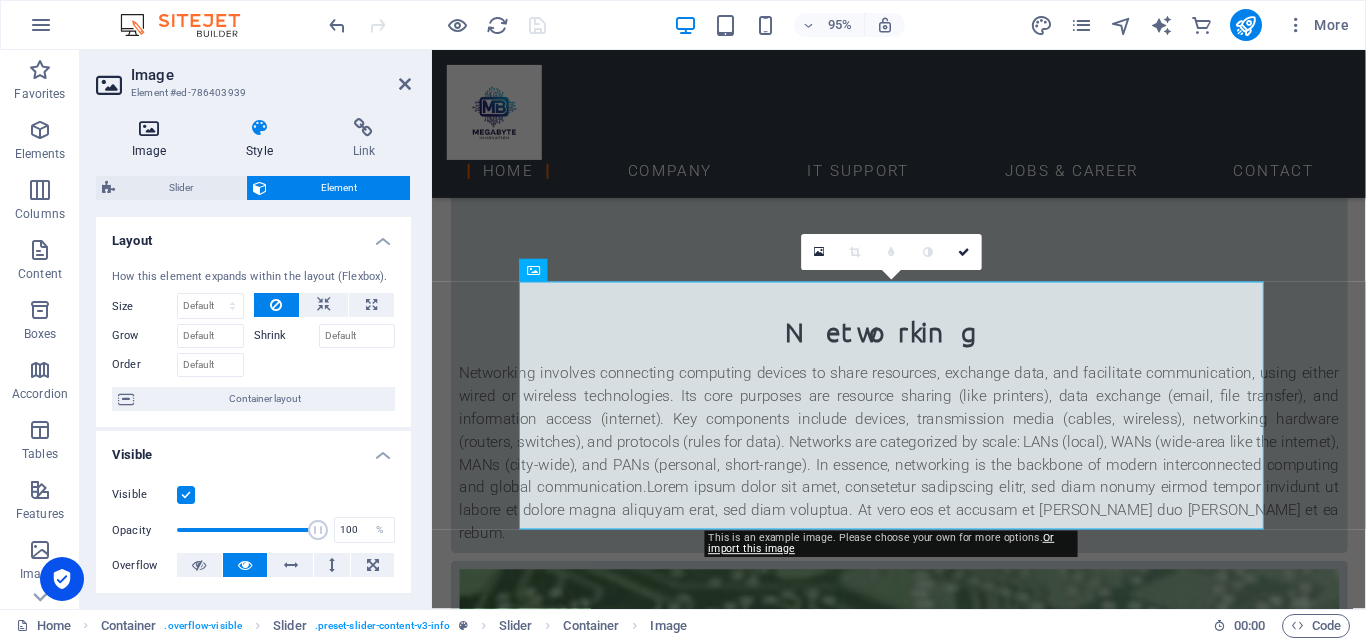 click at bounding box center [149, 128] 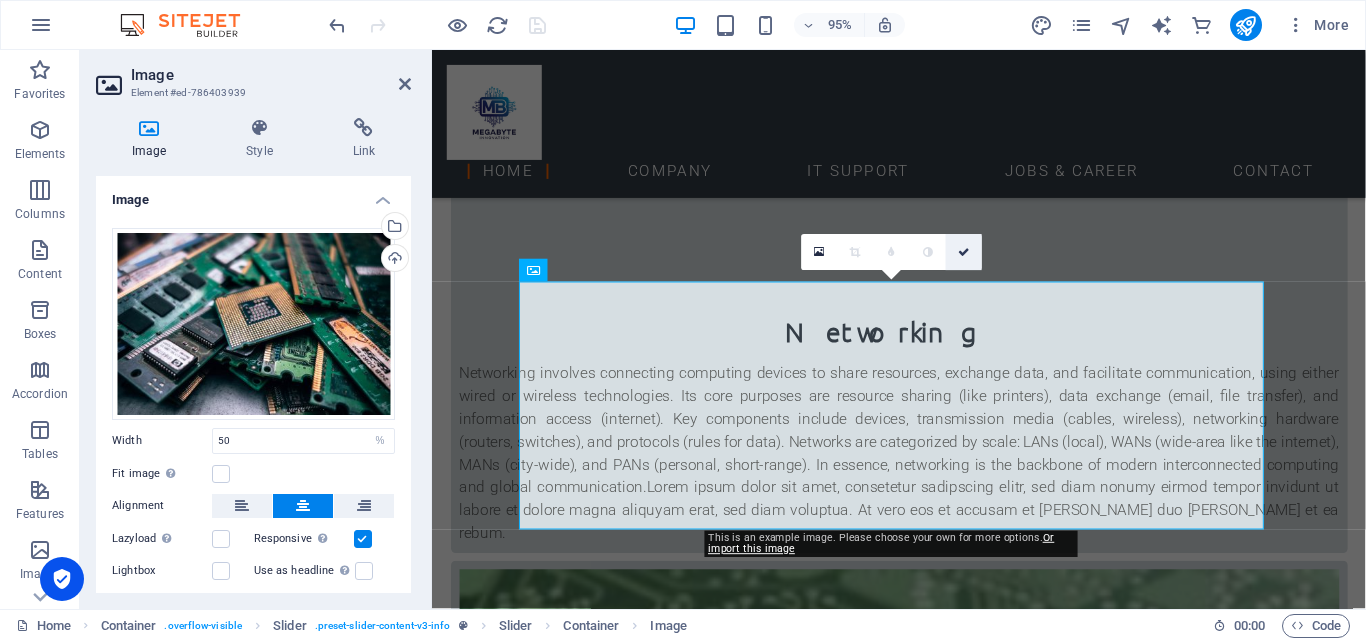 drag, startPoint x: 845, startPoint y: 211, endPoint x: 967, endPoint y: 255, distance: 129.69194 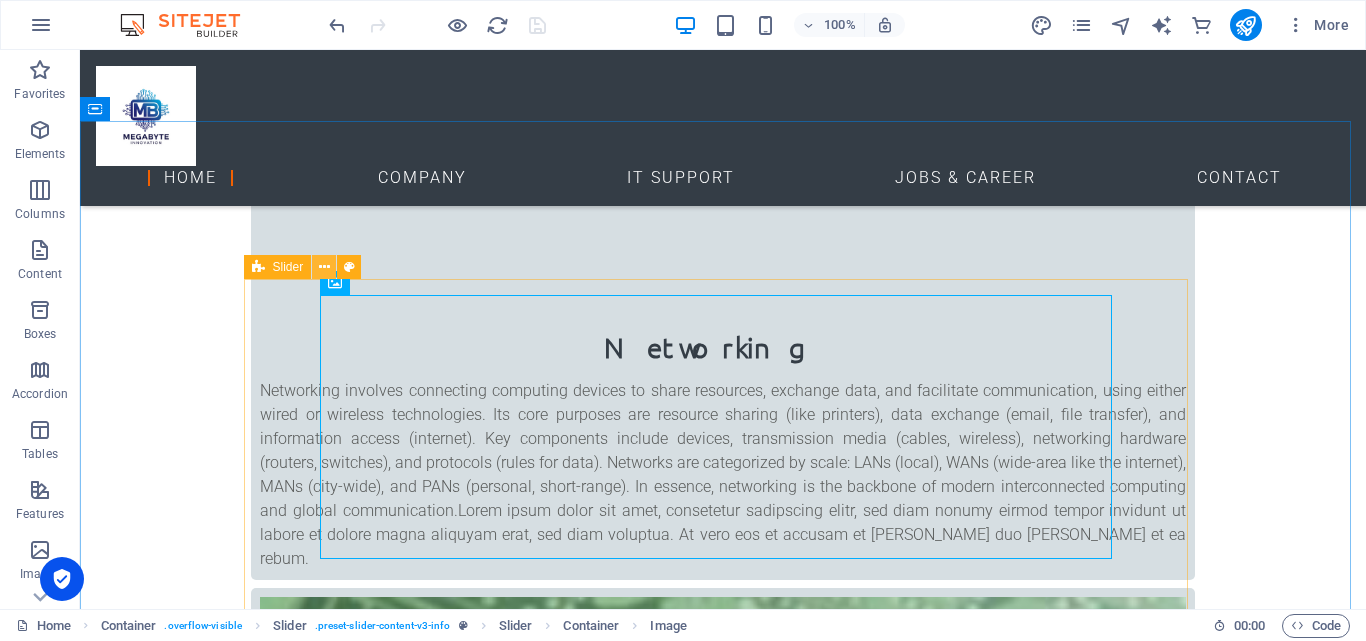 click at bounding box center (324, 267) 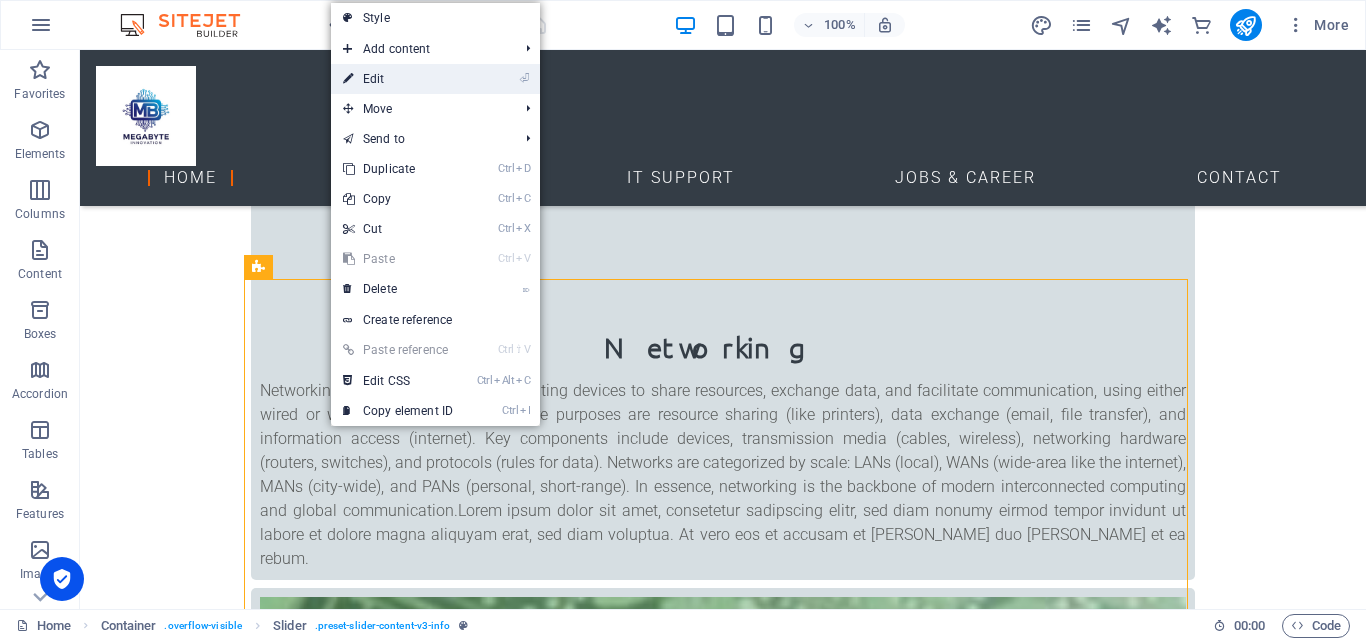click on "⏎  Edit" at bounding box center [398, 79] 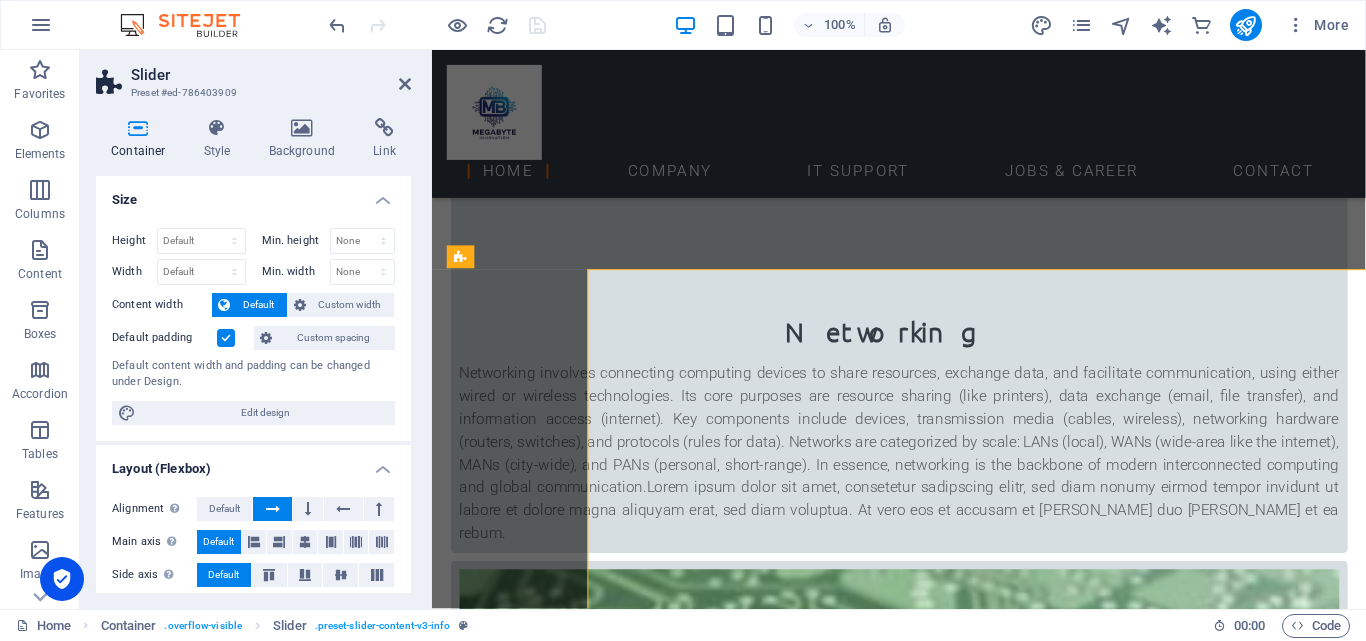 scroll, scrollTop: 1946, scrollLeft: 0, axis: vertical 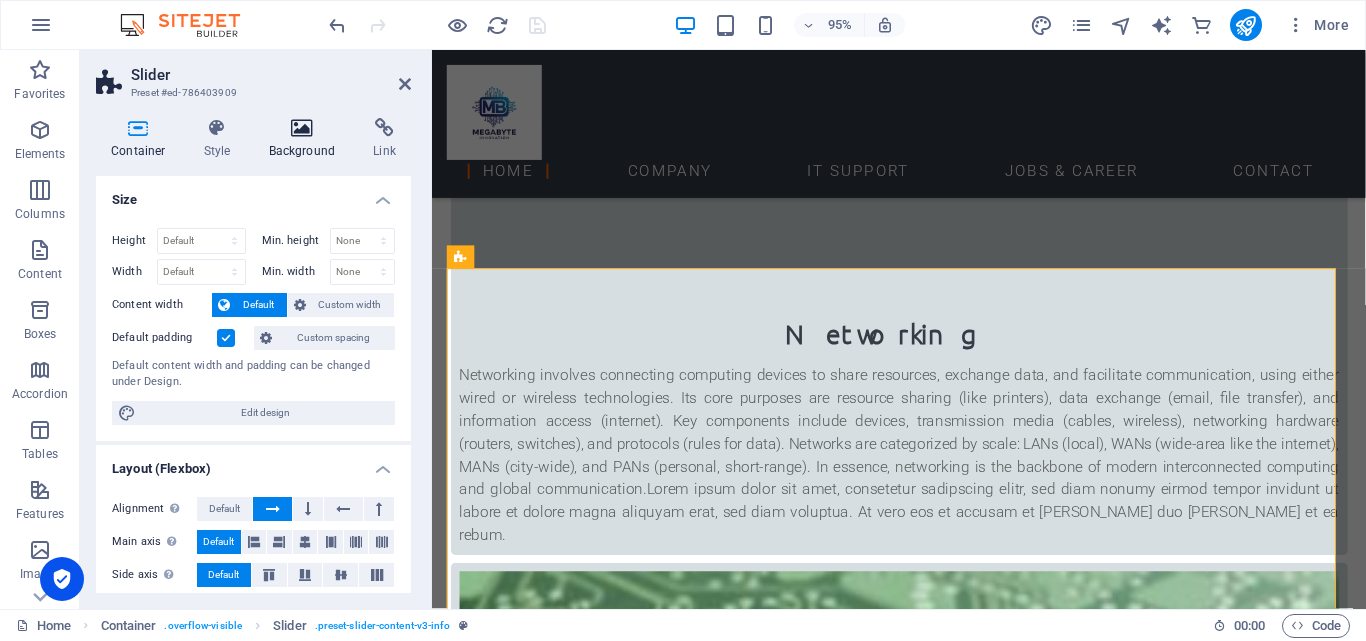 click on "Background" at bounding box center (306, 139) 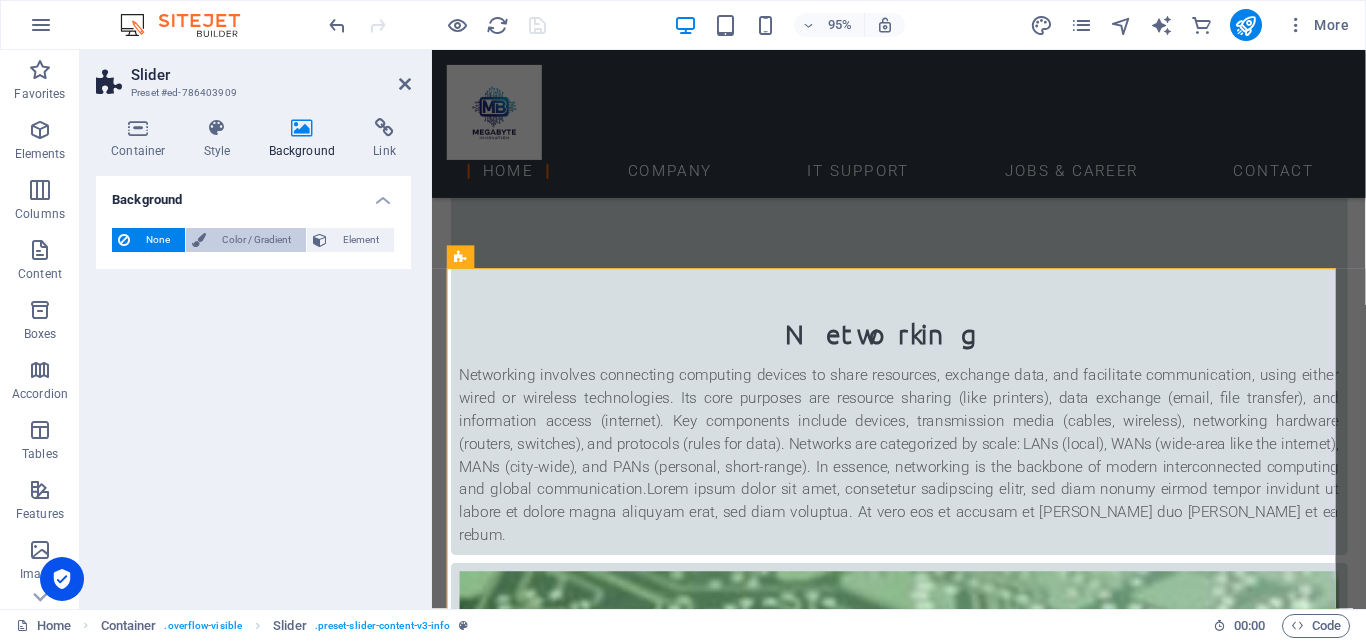 click on "Color / Gradient" at bounding box center [256, 240] 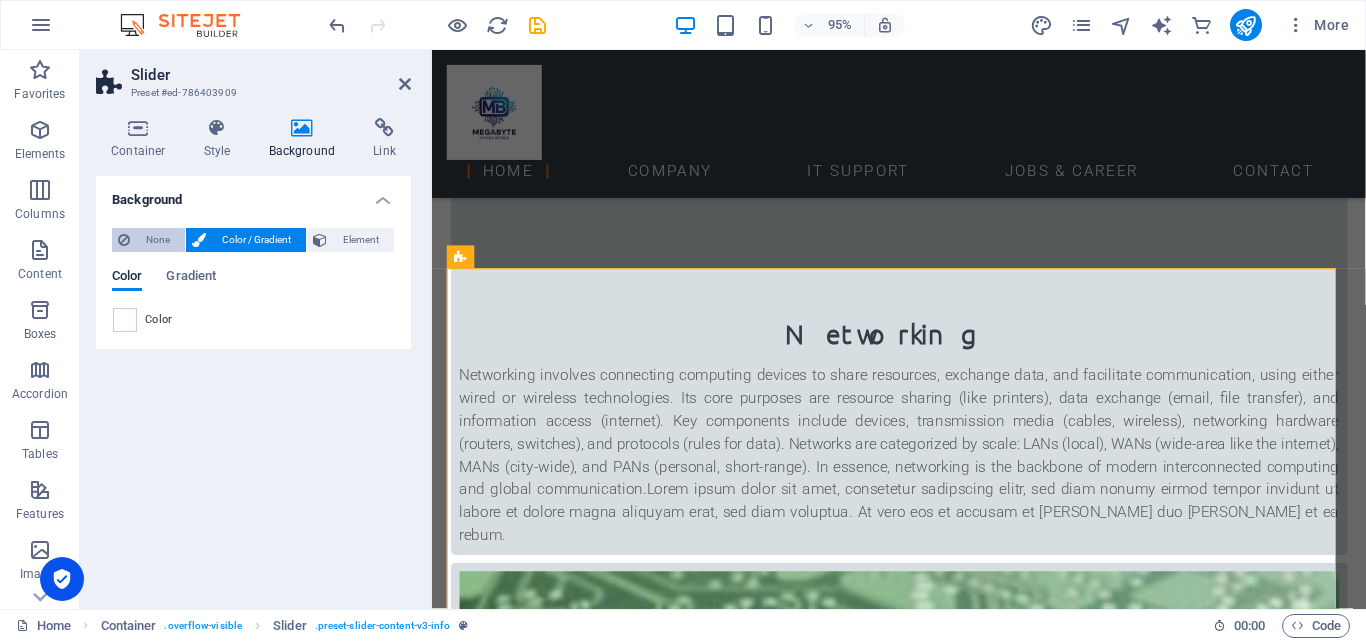 click on "Element" at bounding box center [360, 240] 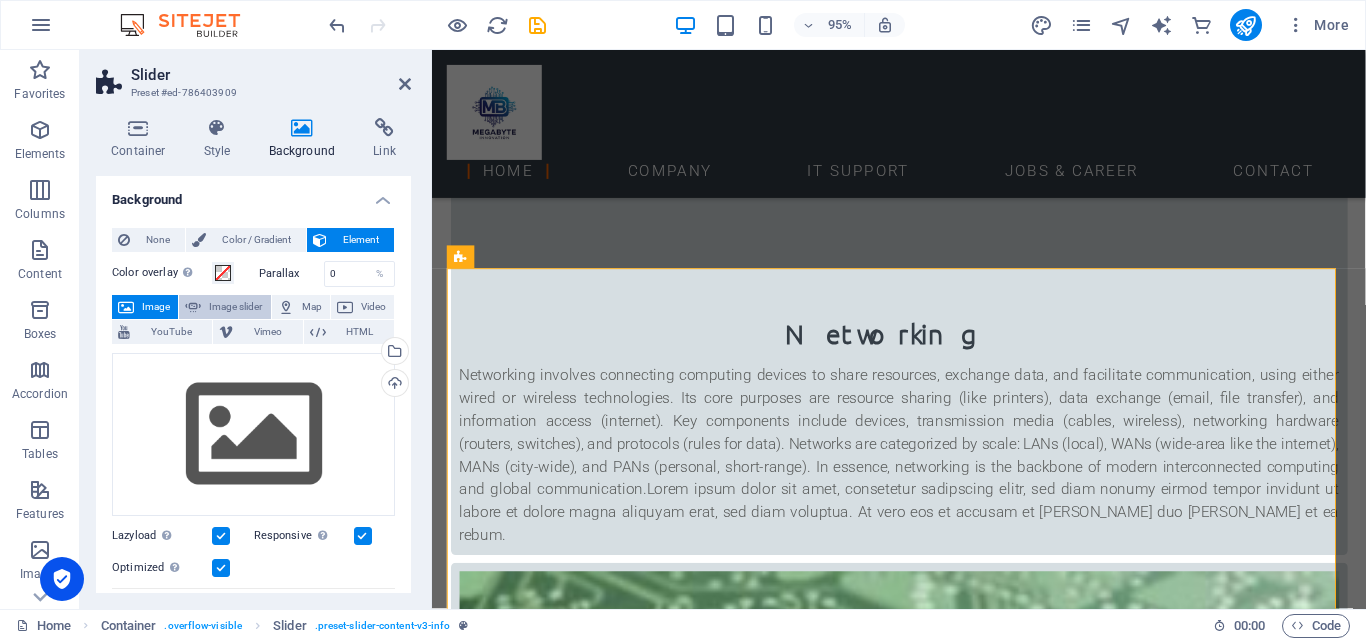 click on "Image slider" at bounding box center [235, 307] 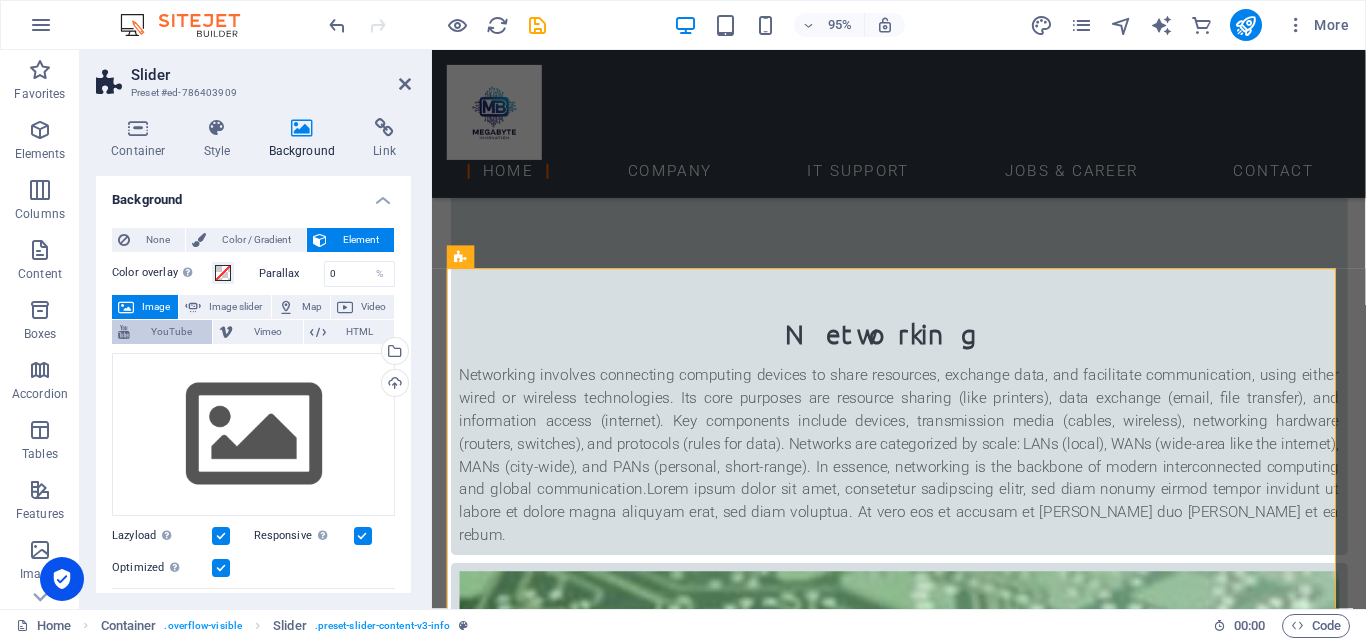 select on "ms" 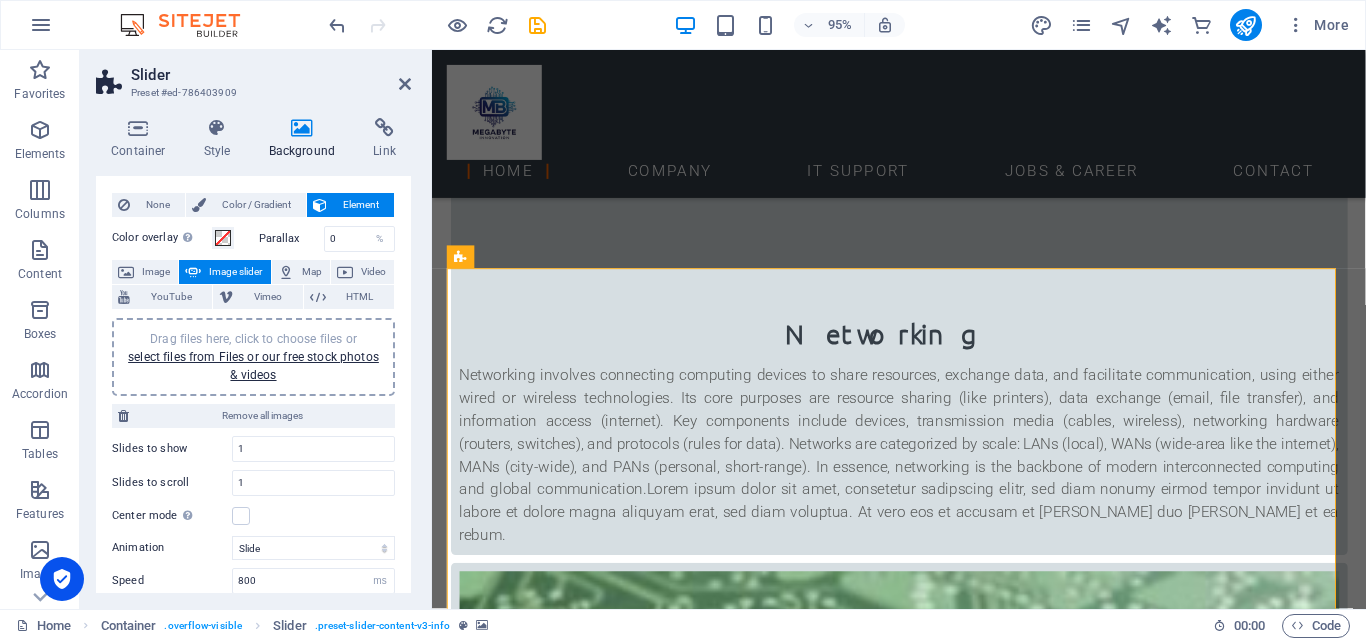 scroll, scrollTop: 0, scrollLeft: 0, axis: both 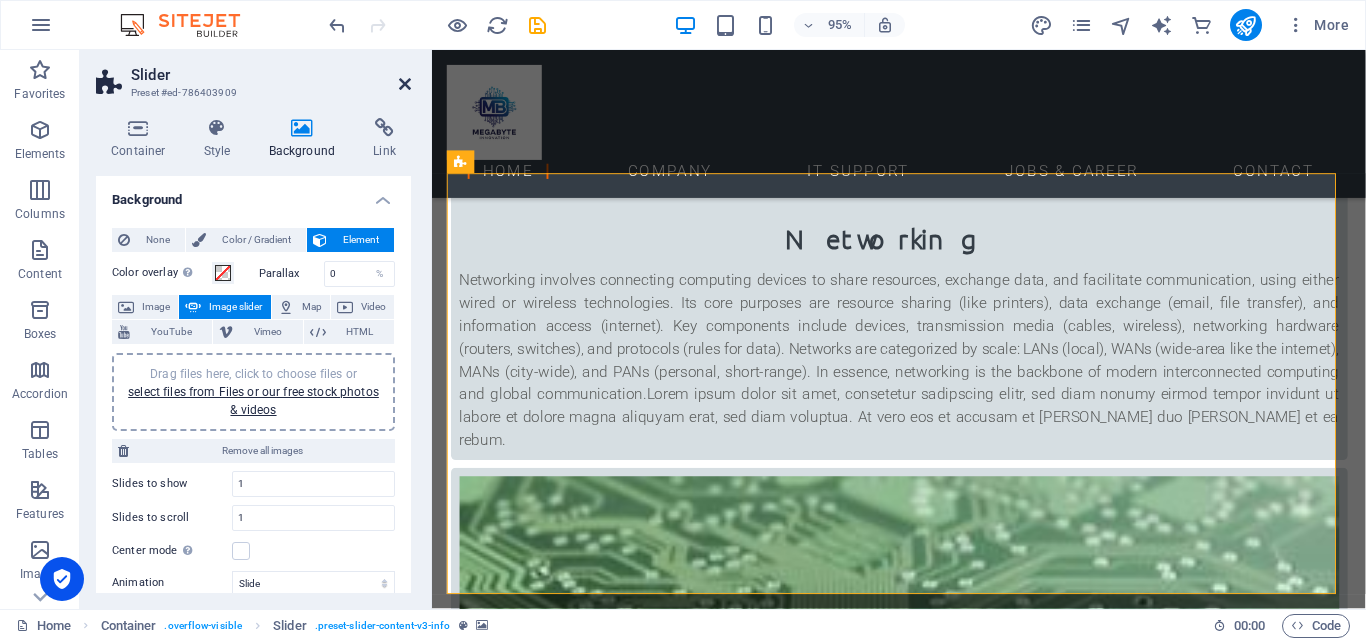 click at bounding box center [405, 84] 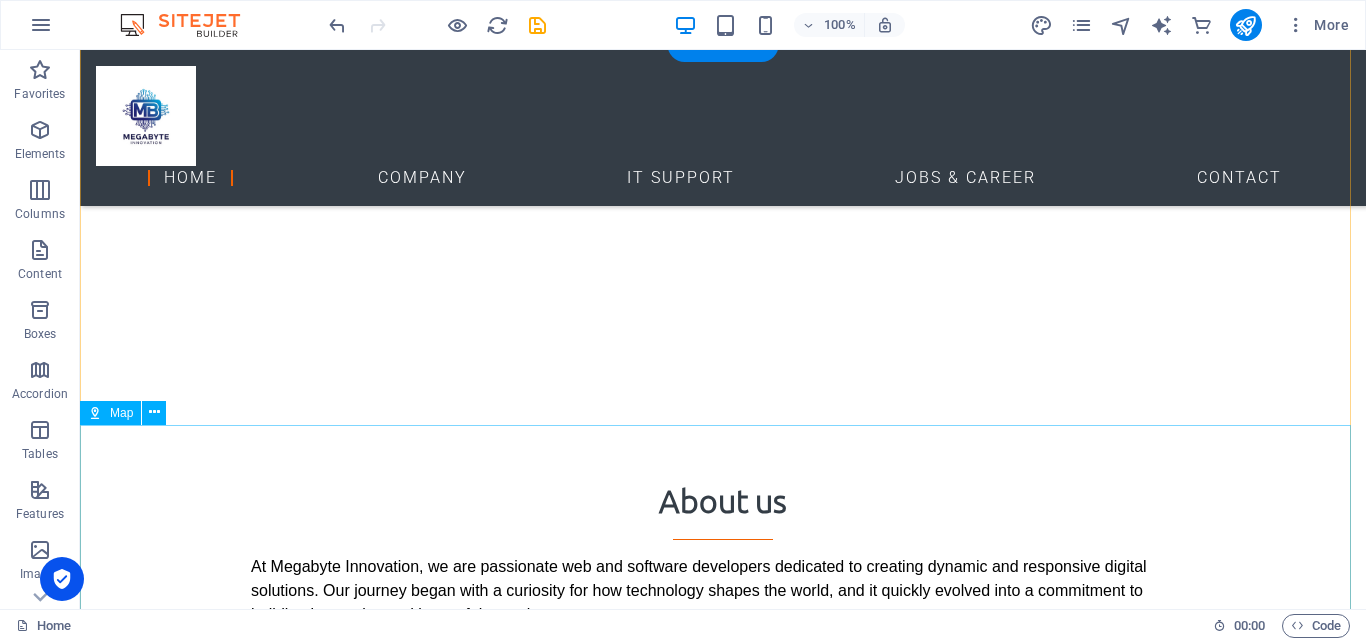 scroll, scrollTop: 3247, scrollLeft: 0, axis: vertical 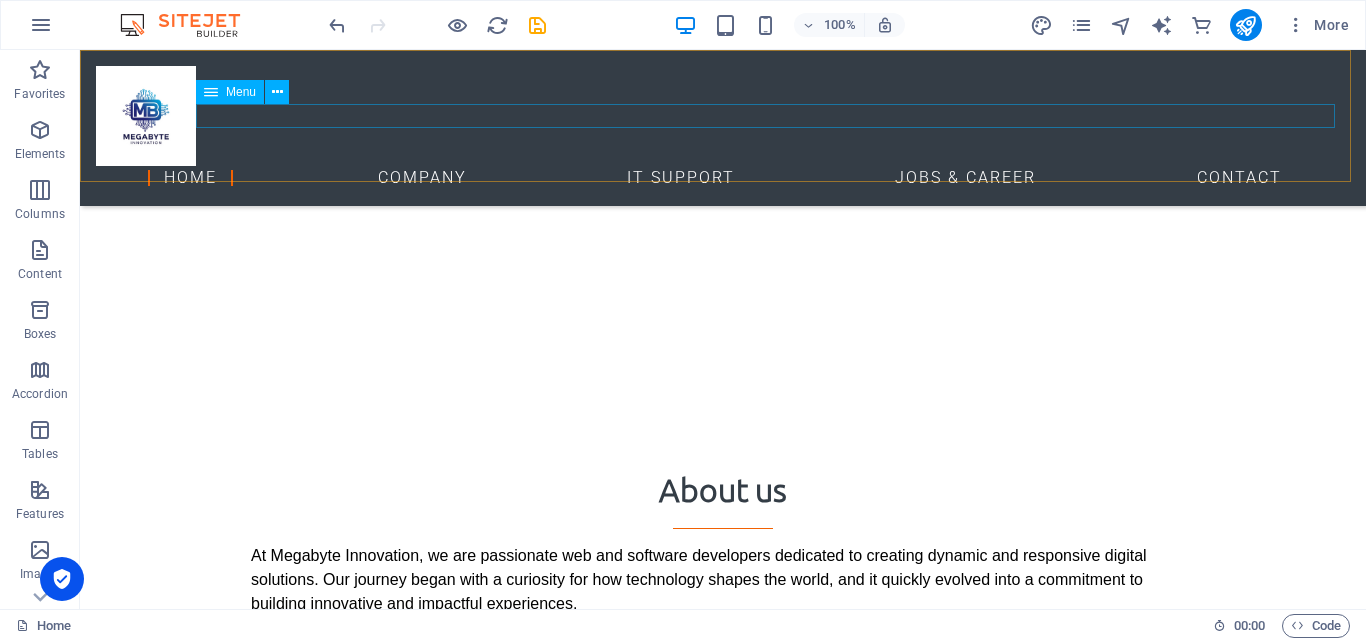 click on "Home Company IT Support Jobs & Career Contact" at bounding box center (723, 178) 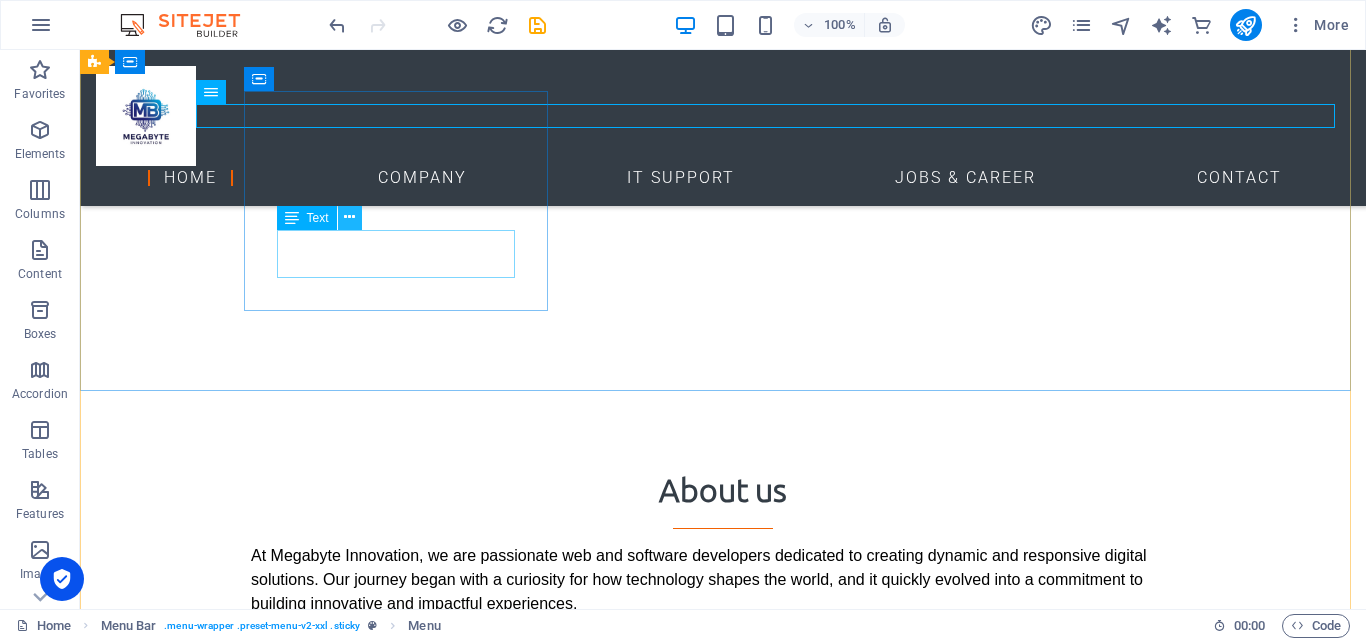 click at bounding box center (349, 217) 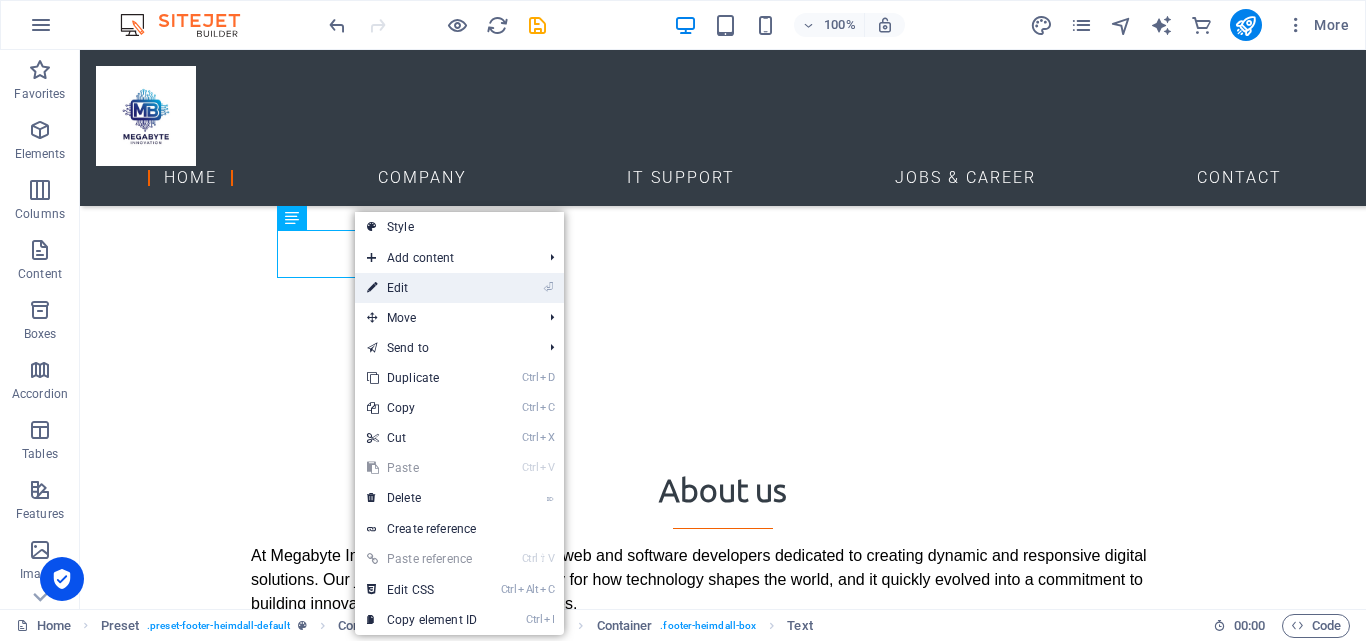 click on "⏎  Edit" at bounding box center [422, 288] 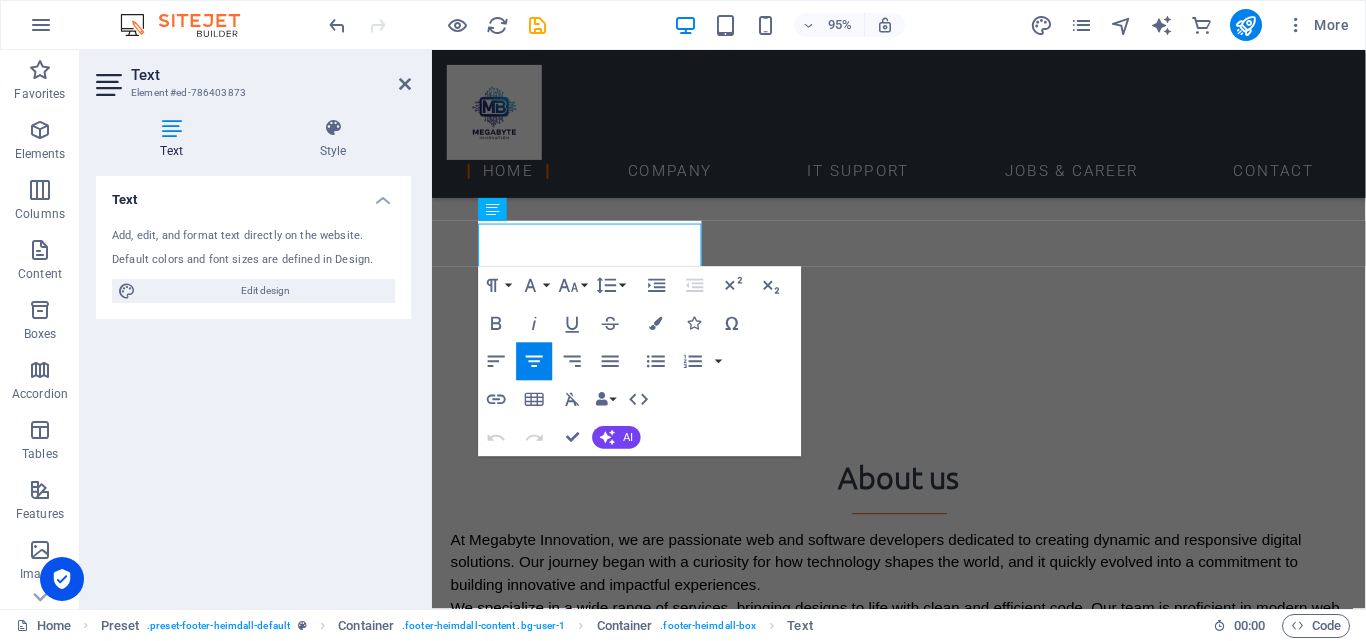 scroll, scrollTop: 3242, scrollLeft: 0, axis: vertical 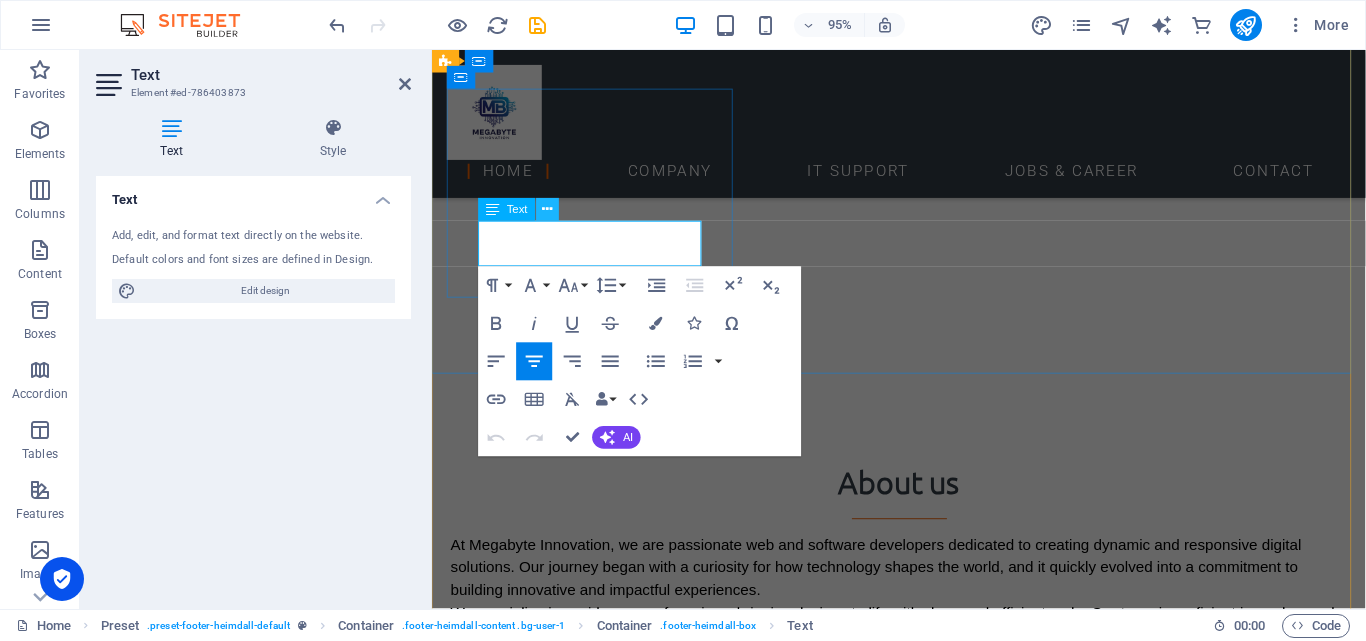 click at bounding box center [548, 210] 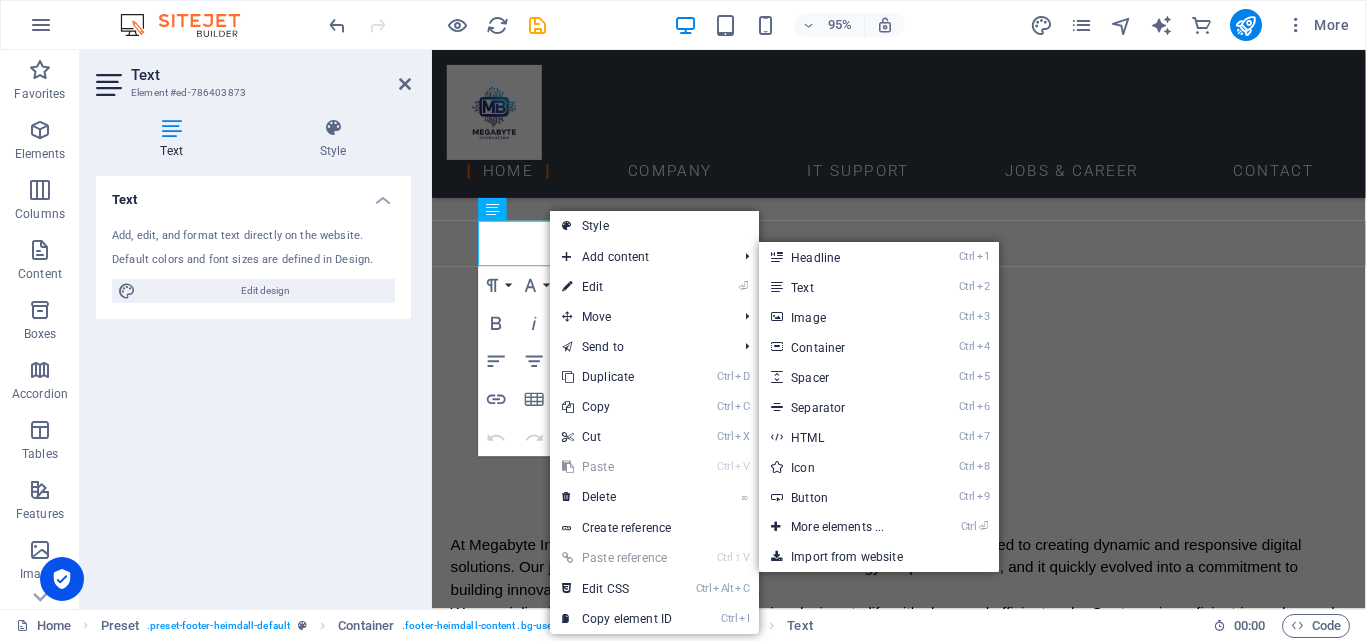 click on "⏎  Edit" at bounding box center (617, 287) 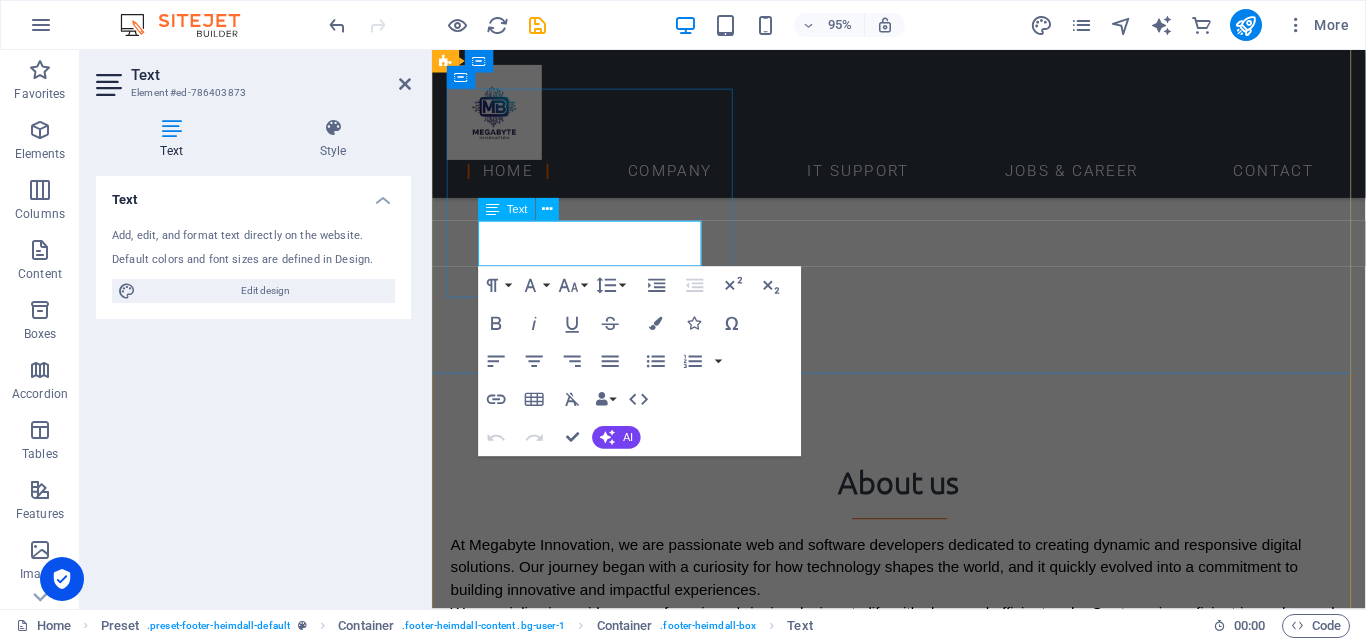click on "[GEOGRAPHIC_DATA], [GEOGRAPHIC_DATA]" at bounding box center [895, 4430] 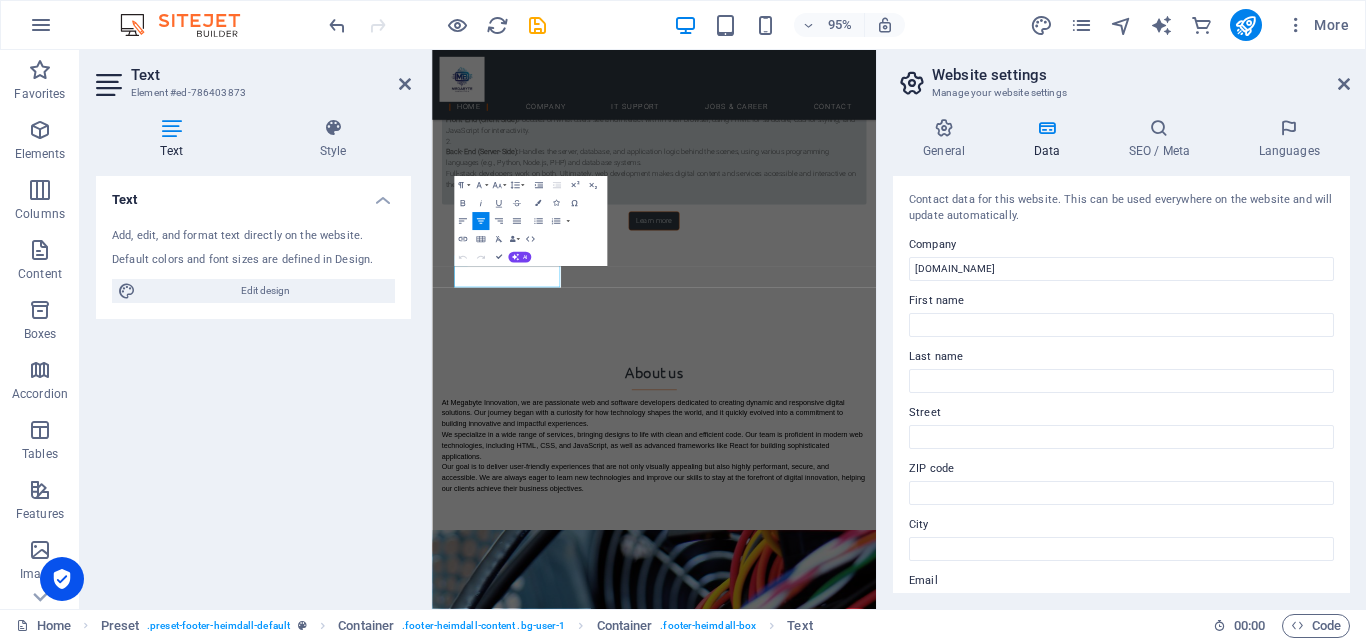 scroll, scrollTop: 2944, scrollLeft: 0, axis: vertical 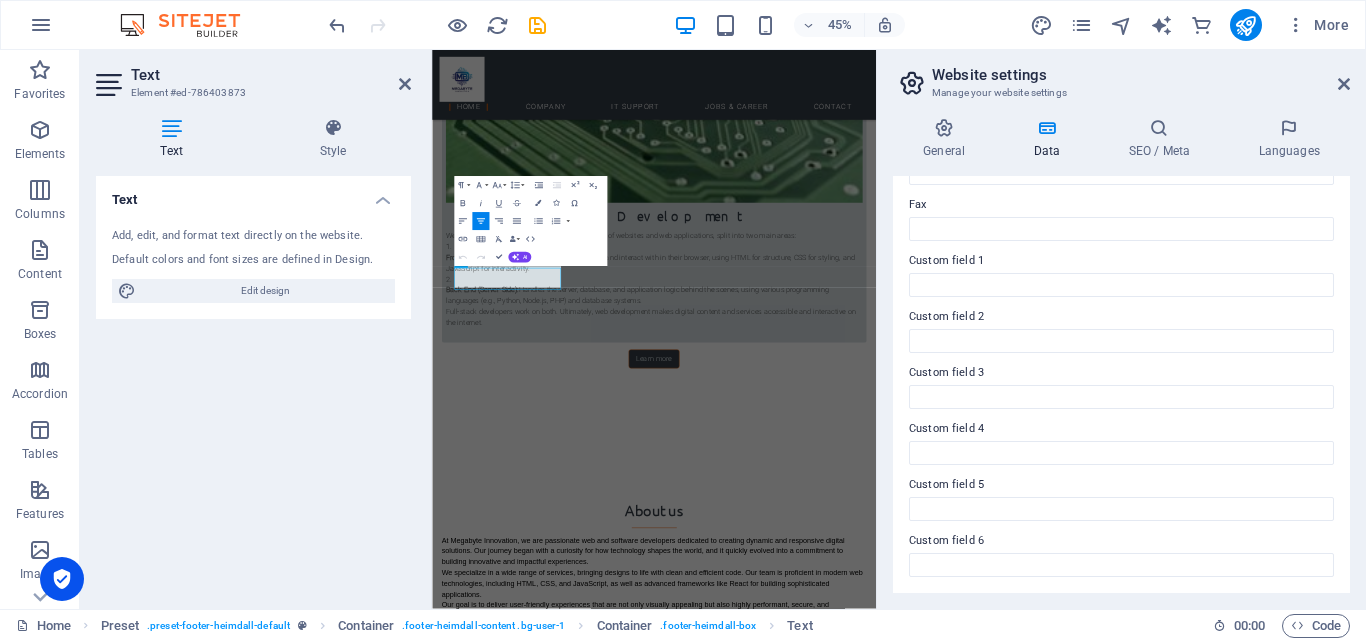 click on "Data" at bounding box center (1050, 139) 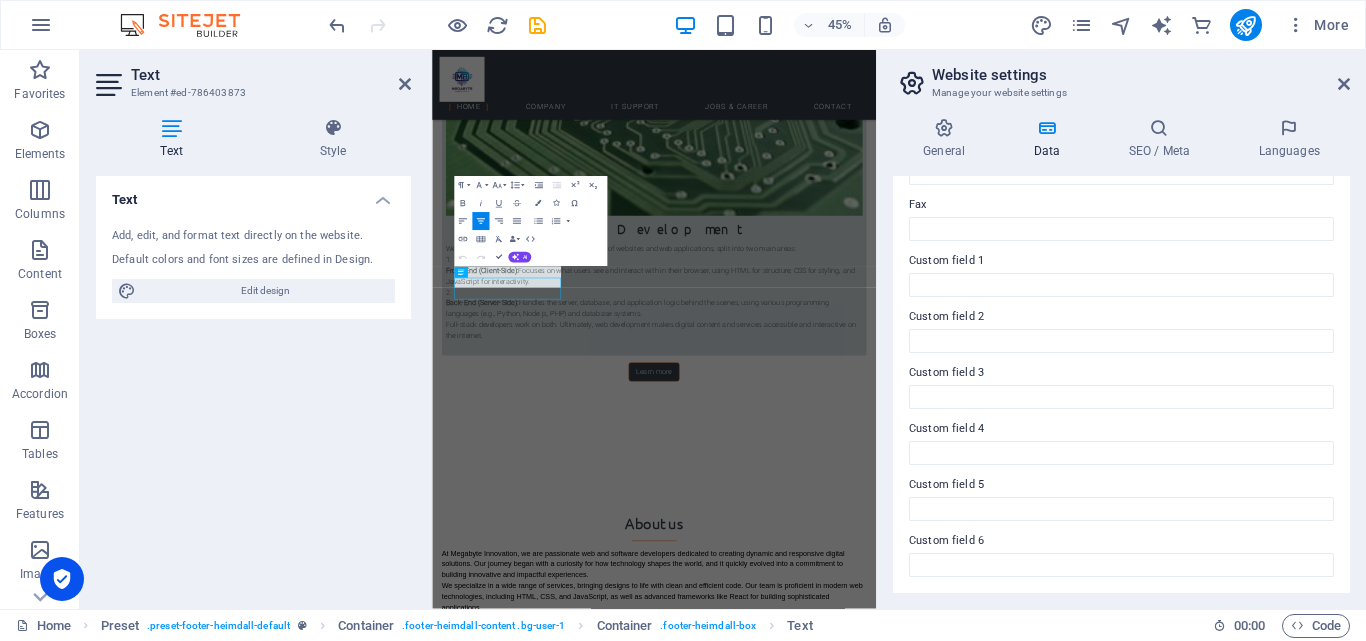 scroll, scrollTop: 2900, scrollLeft: 0, axis: vertical 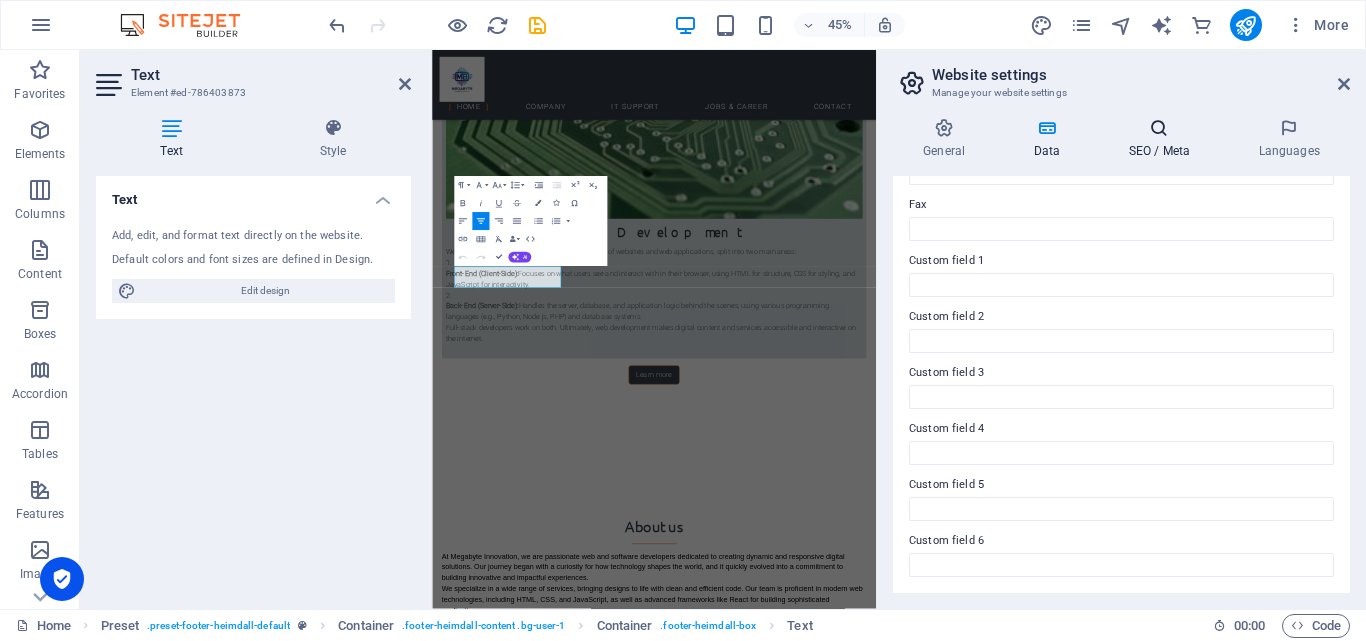 click on "SEO / Meta" at bounding box center [1163, 139] 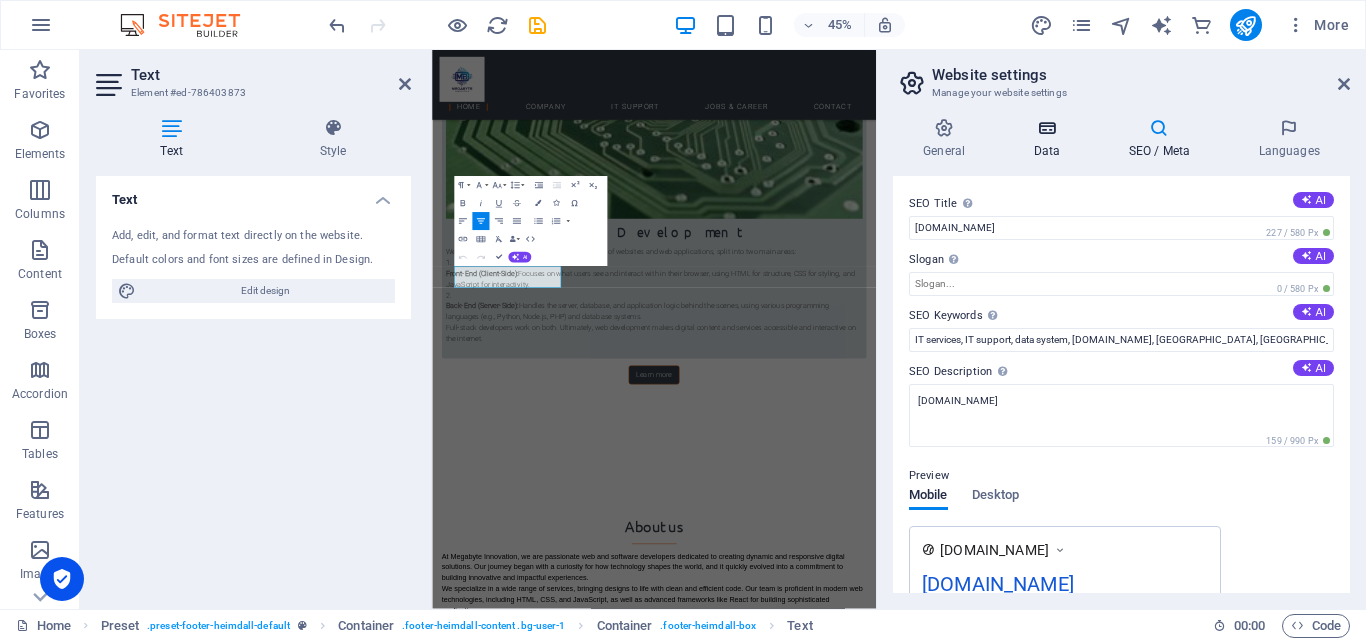 click at bounding box center (1046, 128) 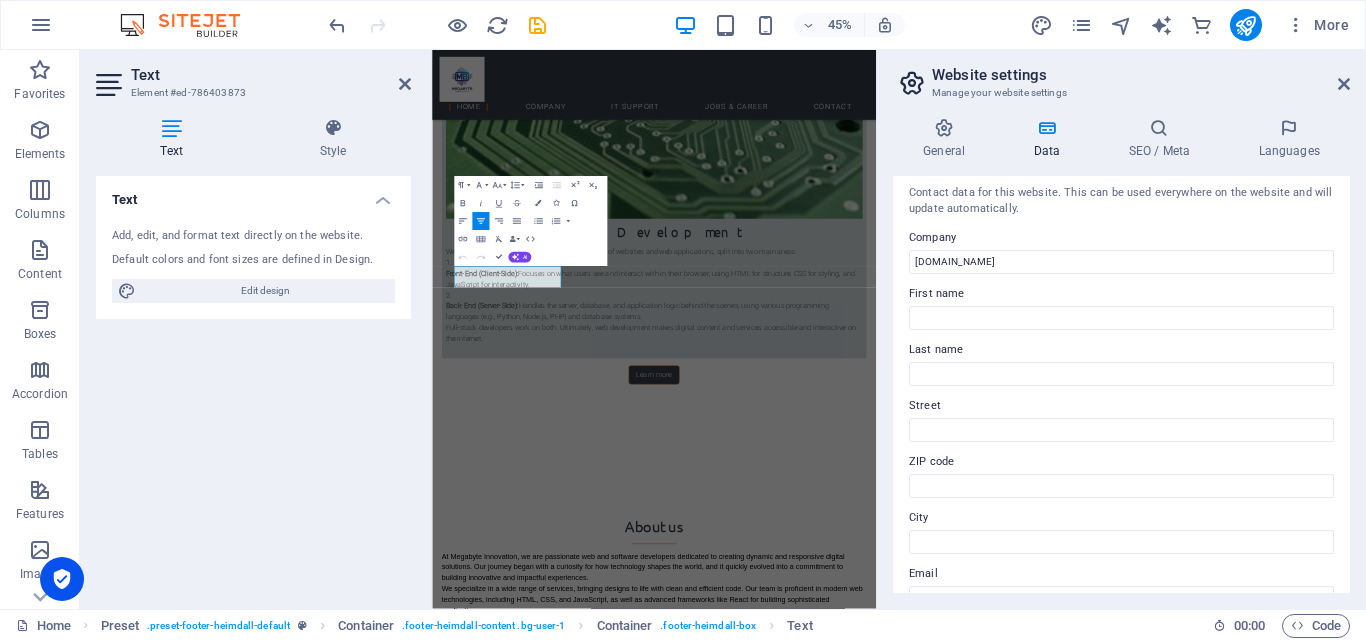 scroll, scrollTop: 0, scrollLeft: 0, axis: both 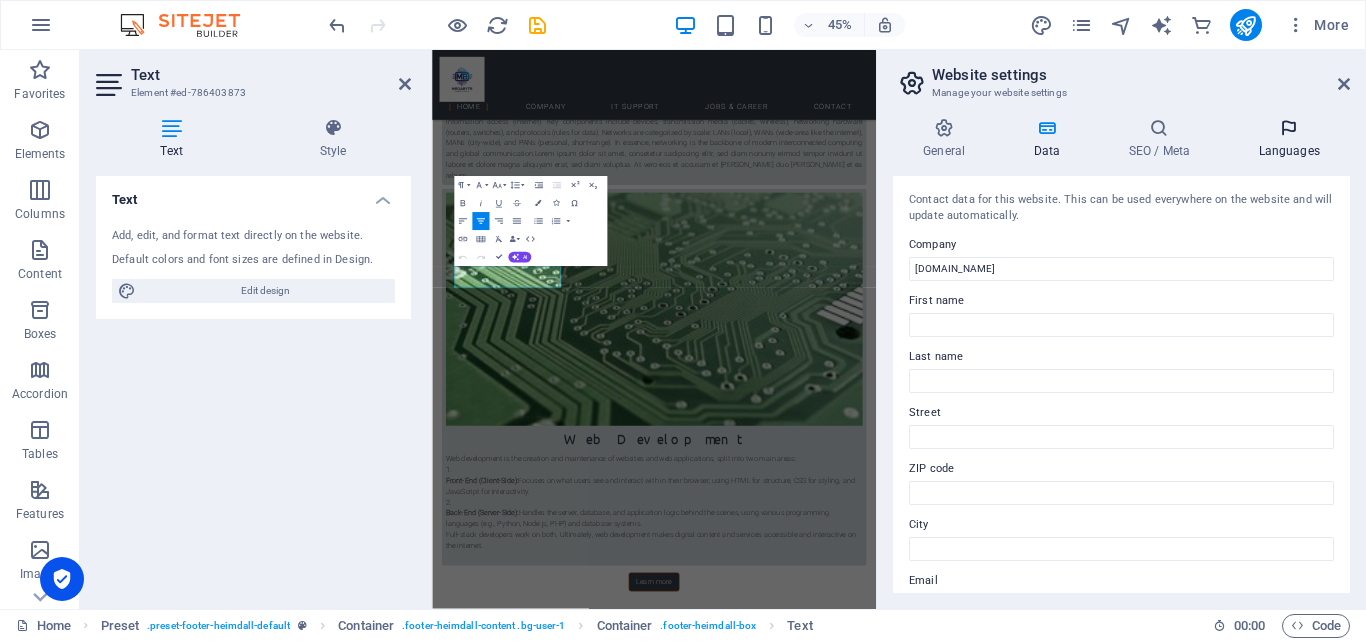 click on "Languages" at bounding box center (1289, 139) 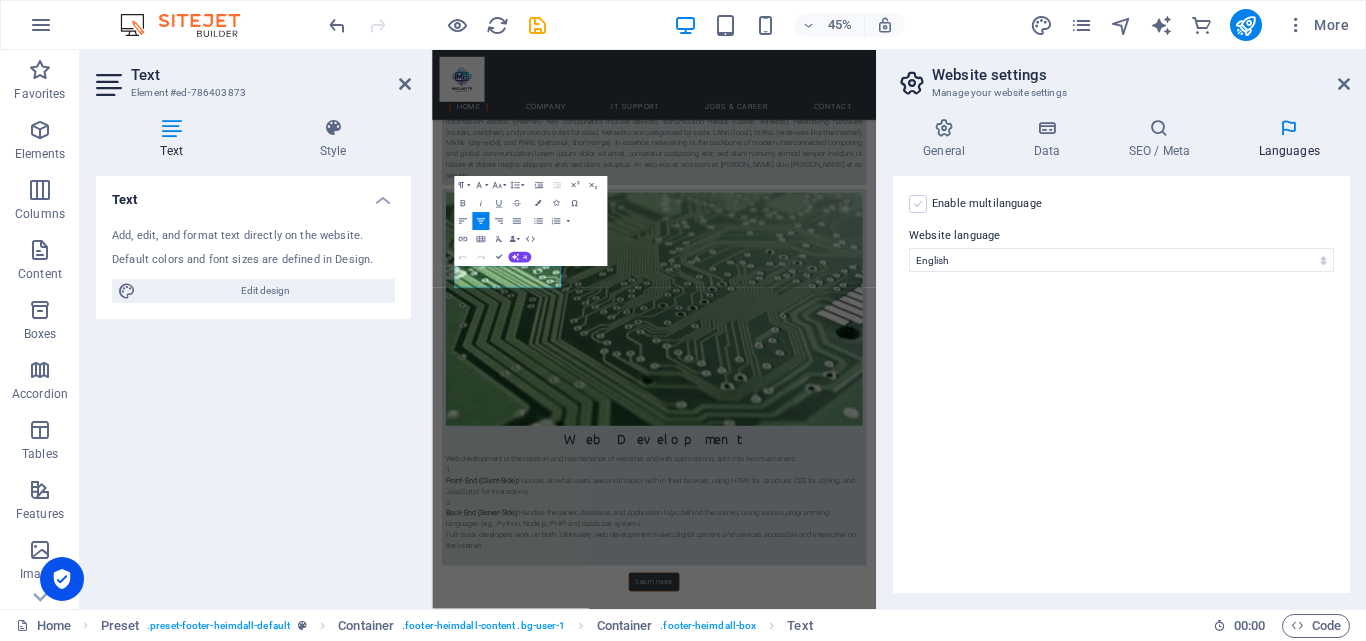 click at bounding box center (918, 204) 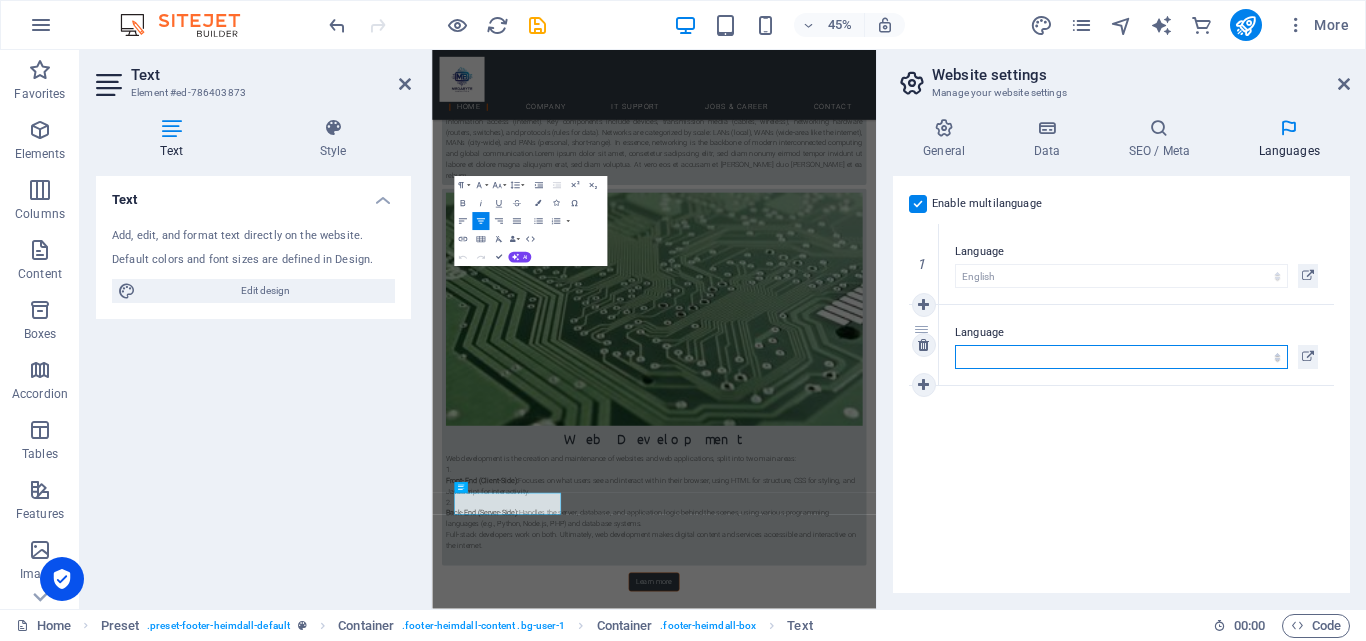 click on "Abkhazian Afar Afrikaans Akan Albanian Amharic Arabic Aragonese Armenian Assamese Avaric Avestan Aymara Azerbaijani Bambara Bashkir Basque Belarusian Bengali Bihari languages Bislama Bokmål Bosnian Breton Bulgarian Burmese Catalan Central Khmer Chamorro Chechen Chinese Church Slavic Chuvash Cornish Corsican Cree Croatian Czech Danish Dutch Dzongkha English Esperanto Estonian Ewe Faroese Farsi (Persian) Fijian Finnish French Fulah Gaelic Galician Ganda Georgian German Greek Greenlandic Guaraní Gujarati Haitian Creole Hausa Hebrew Herero Hindi Hiri Motu Hungarian Icelandic Ido Igbo Indonesian Interlingua Interlingue Inuktitut Inupiaq Irish Italian Japanese Javanese Kannada Kanuri Kashmiri Kazakh Kikuyu Kinyarwanda Komi Kongo Korean Kurdish Kwanyama Kyrgyz Lao Latin Latvian Limburgish Lingala Lithuanian Luba-Katanga Luxembourgish Macedonian Malagasy Malay Malayalam Maldivian Maltese Manx Maori Marathi Marshallese Mongolian [GEOGRAPHIC_DATA] Navajo [GEOGRAPHIC_DATA] Nepali North Ndebele Northern Sami Norwegian Norwegian Nynorsk Nuosu" at bounding box center [1121, 357] 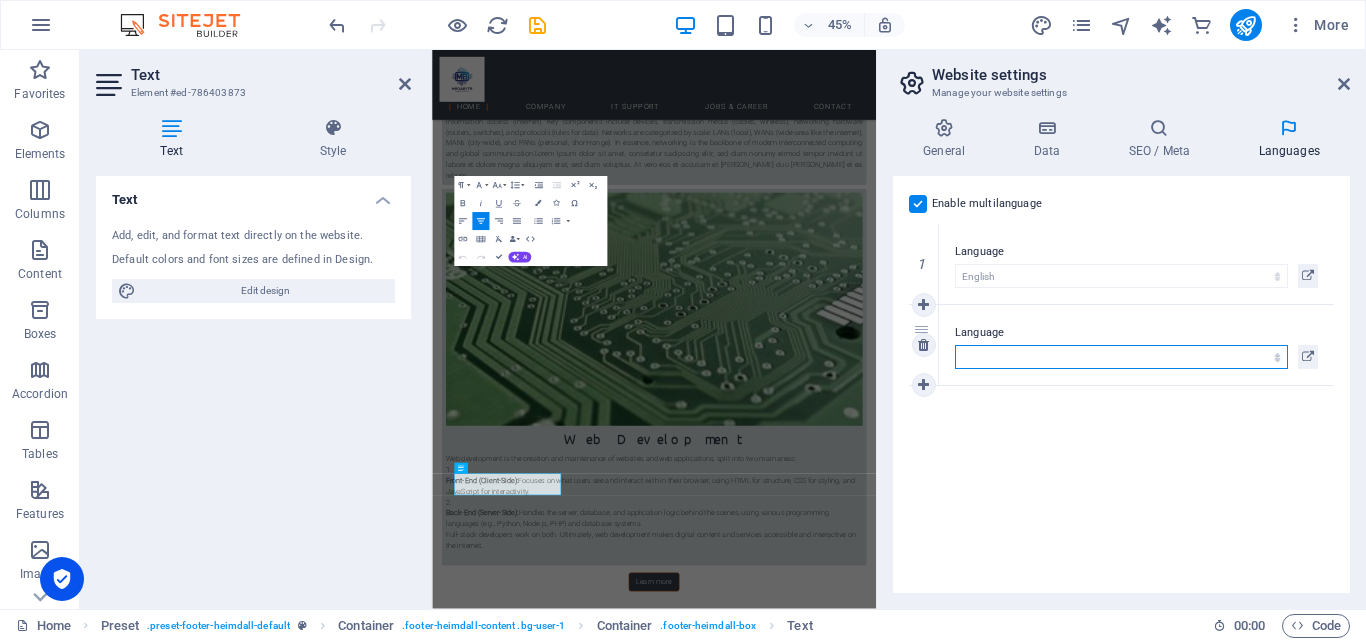 select on "45" 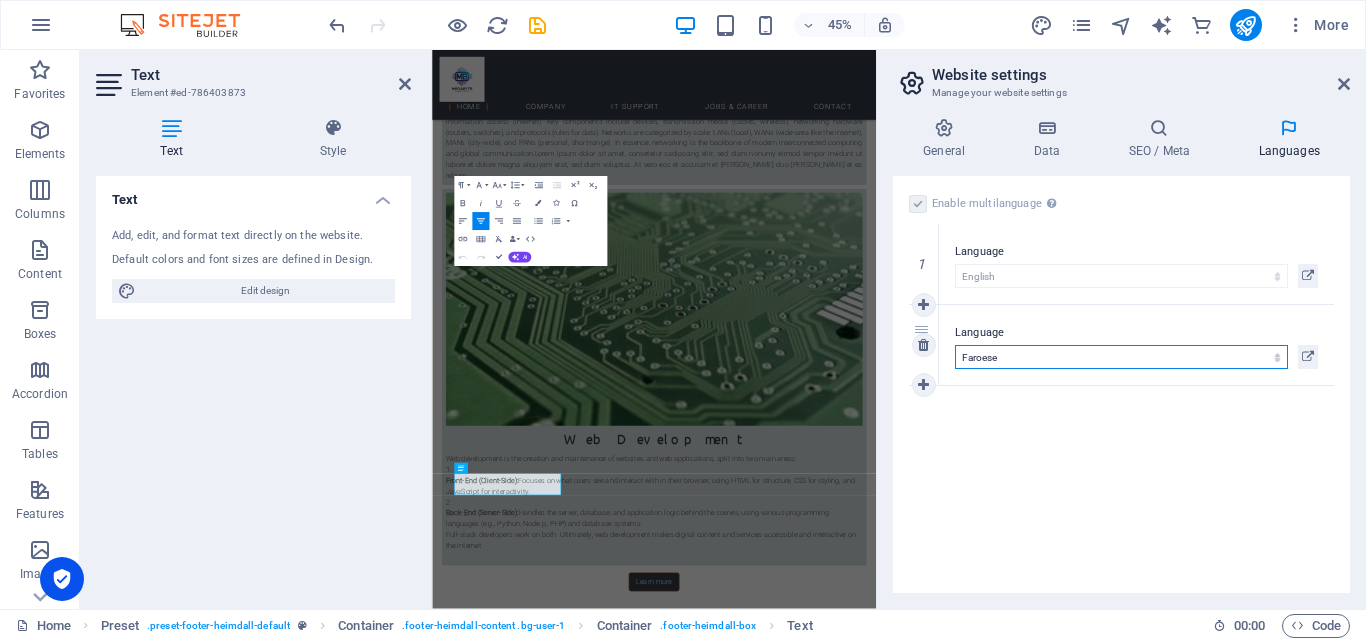 click on "Abkhazian Afar Afrikaans Akan Albanian Amharic Arabic Aragonese Armenian Assamese Avaric Avestan Aymara Azerbaijani Bambara Bashkir Basque Belarusian Bengali Bihari languages Bislama Bokmål Bosnian Breton Bulgarian Burmese Catalan Central Khmer Chamorro Chechen Chinese Church Slavic Chuvash Cornish Corsican Cree Croatian Czech Danish Dutch Dzongkha English Esperanto Estonian Ewe Faroese Farsi (Persian) Fijian Finnish French Fulah Gaelic Galician Ganda Georgian German Greek Greenlandic Guaraní Gujarati Haitian Creole Hausa Hebrew Herero Hindi Hiri Motu Hungarian Icelandic Ido Igbo Indonesian Interlingua Interlingue Inuktitut Inupiaq Irish Italian Japanese Javanese Kannada Kanuri Kashmiri Kazakh Kikuyu Kinyarwanda Komi Kongo Korean Kurdish Kwanyama Kyrgyz Lao Latin Latvian Limburgish Lingala Lithuanian Luba-Katanga Luxembourgish Macedonian Malagasy Malay Malayalam Maldivian Maltese Manx Maori Marathi Marshallese Mongolian [GEOGRAPHIC_DATA] Navajo [GEOGRAPHIC_DATA] Nepali North Ndebele Northern Sami Norwegian Norwegian Nynorsk Nuosu" at bounding box center [1121, 357] 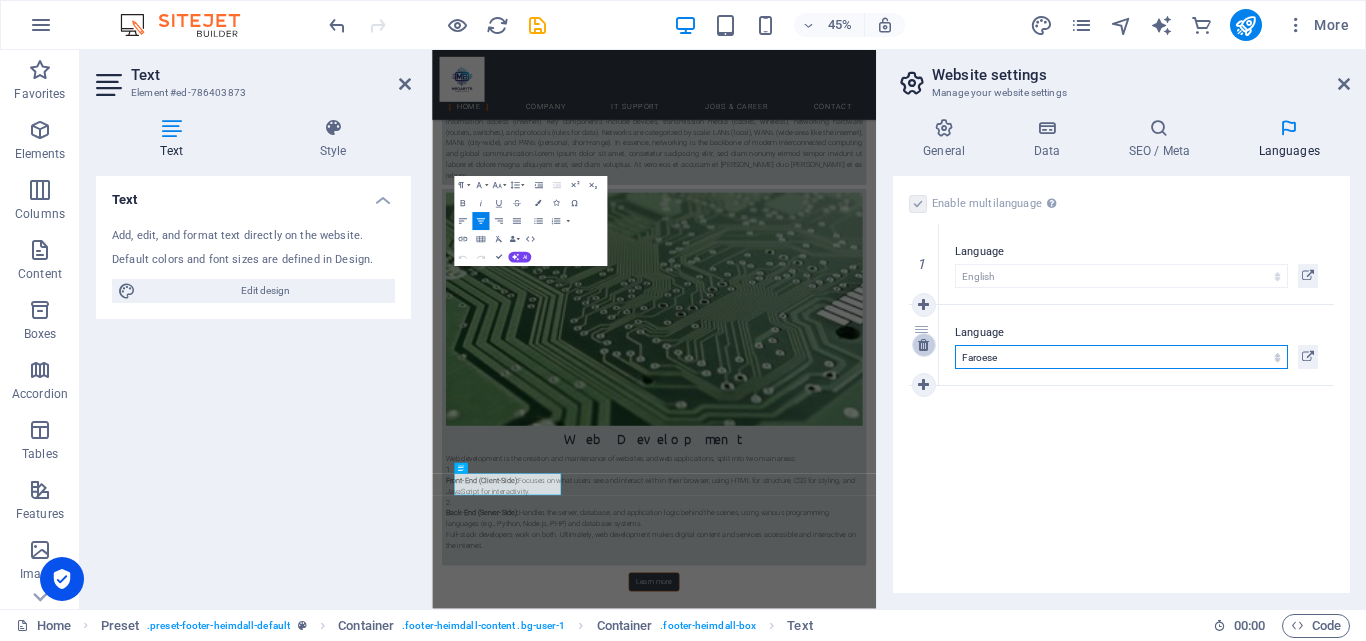 click at bounding box center (923, 345) 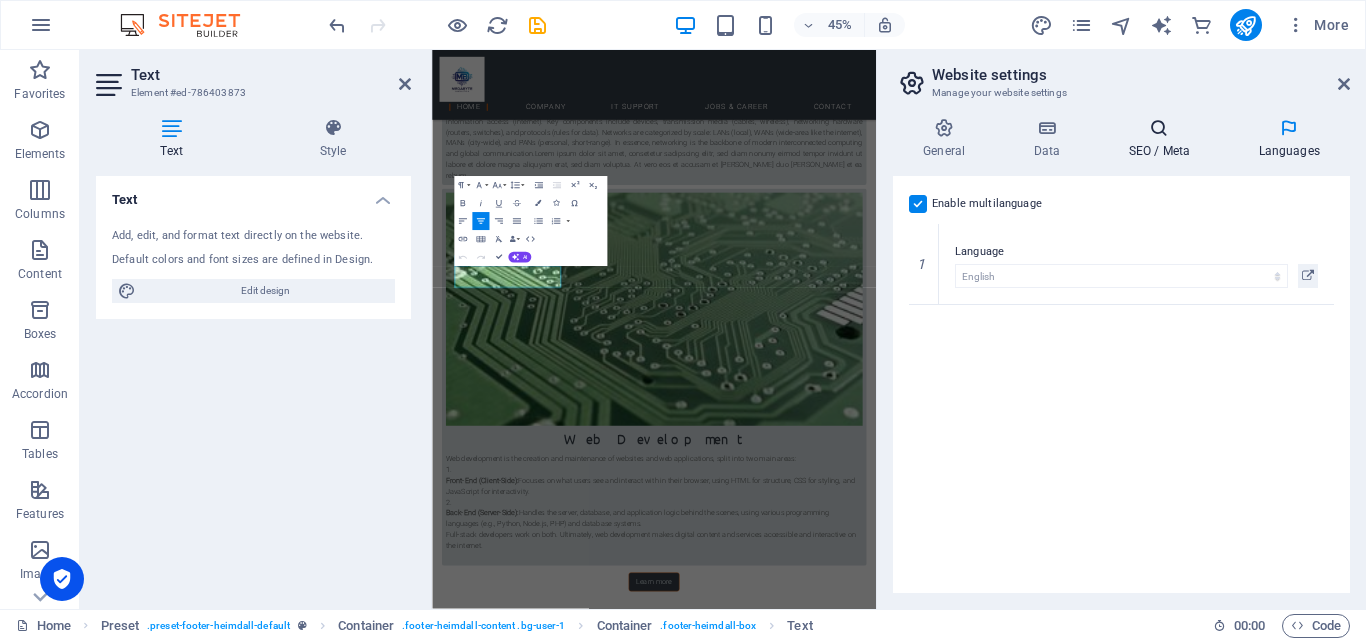 click on "SEO / Meta" at bounding box center (1163, 139) 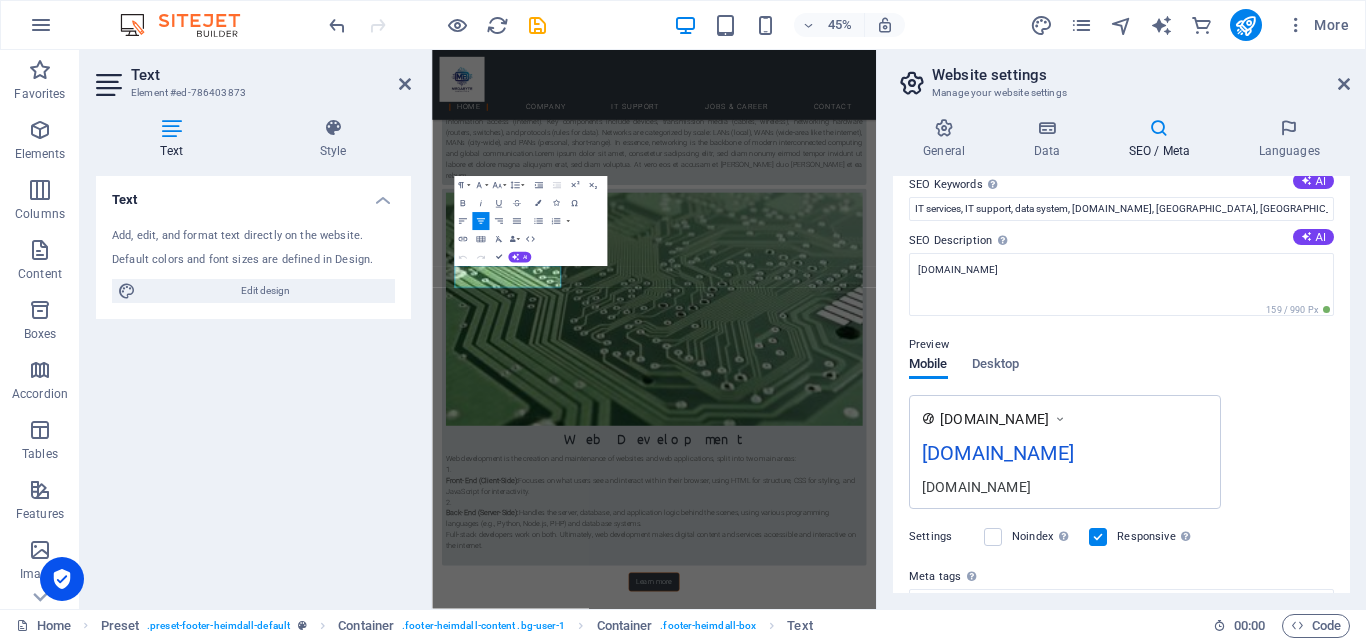 scroll, scrollTop: 119, scrollLeft: 0, axis: vertical 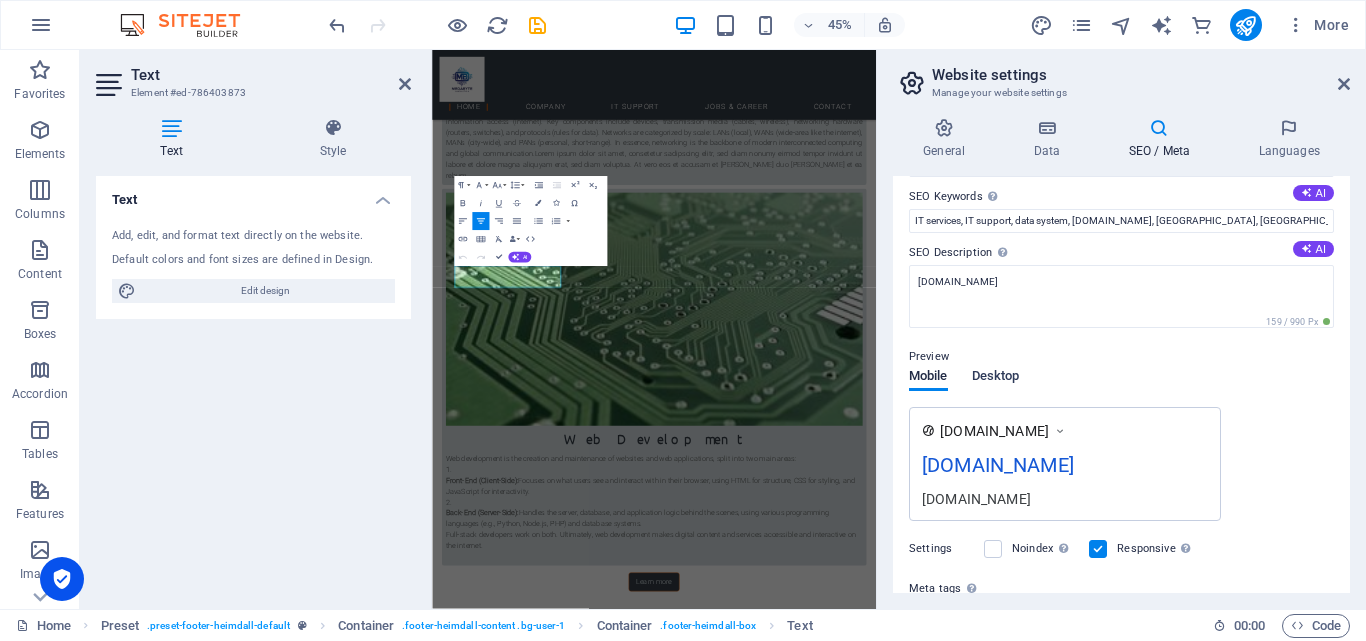 click on "Desktop" at bounding box center (996, 378) 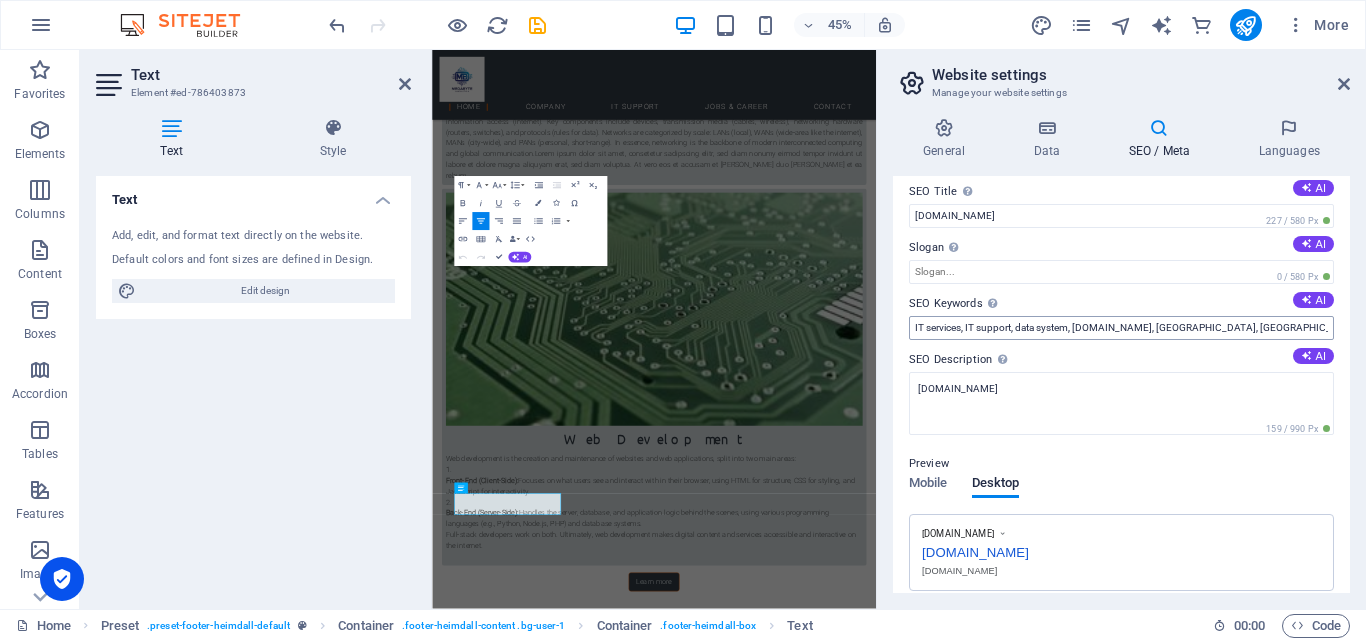 scroll, scrollTop: 0, scrollLeft: 0, axis: both 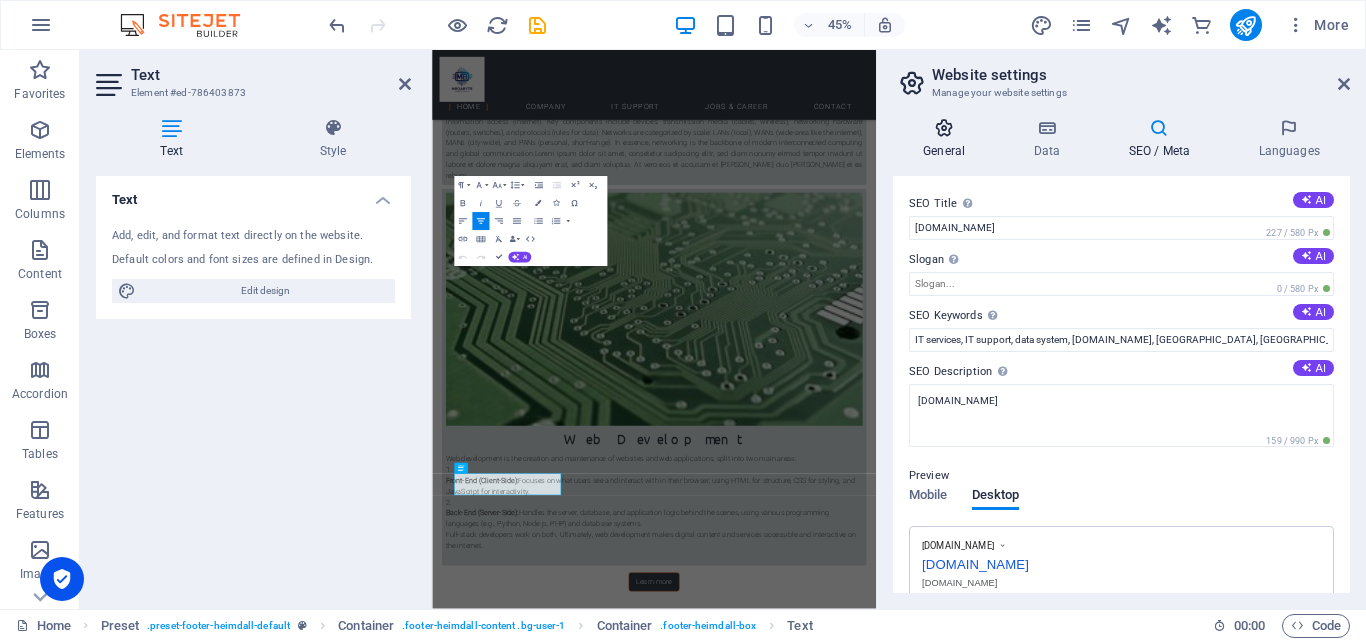click at bounding box center (944, 128) 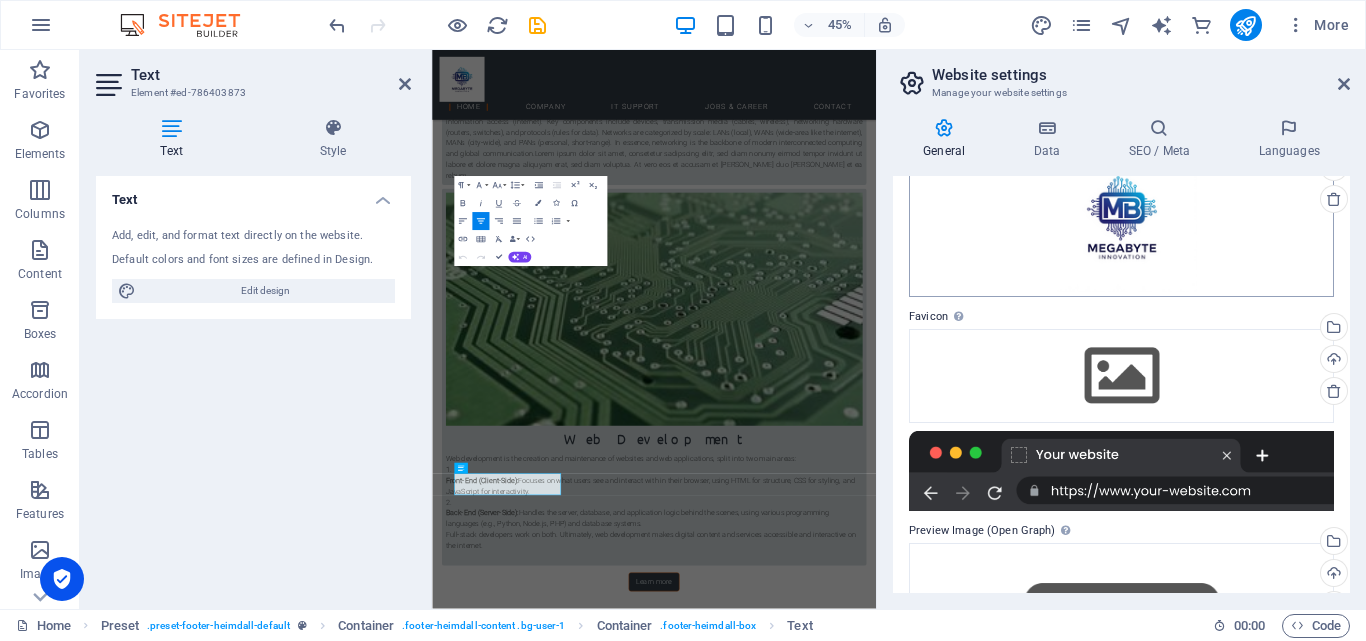 scroll, scrollTop: 100, scrollLeft: 0, axis: vertical 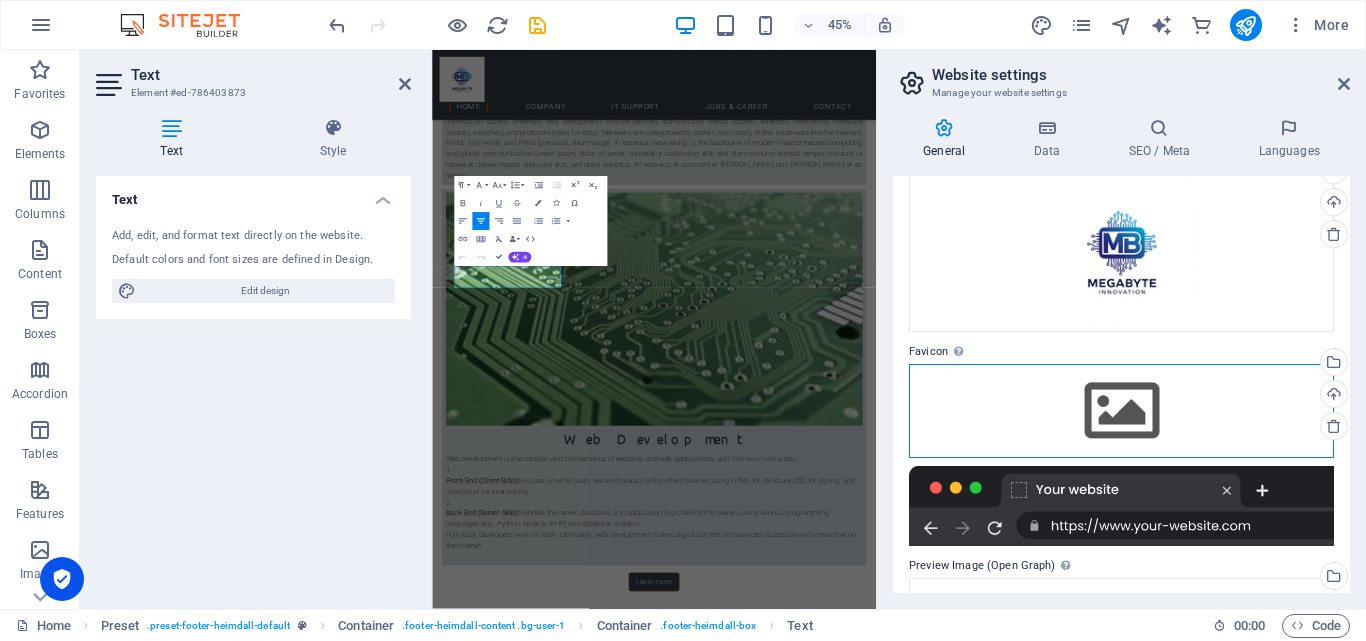 click on "Drag files here, click to choose files or select files from Files or our free stock photos & videos" at bounding box center (1121, 411) 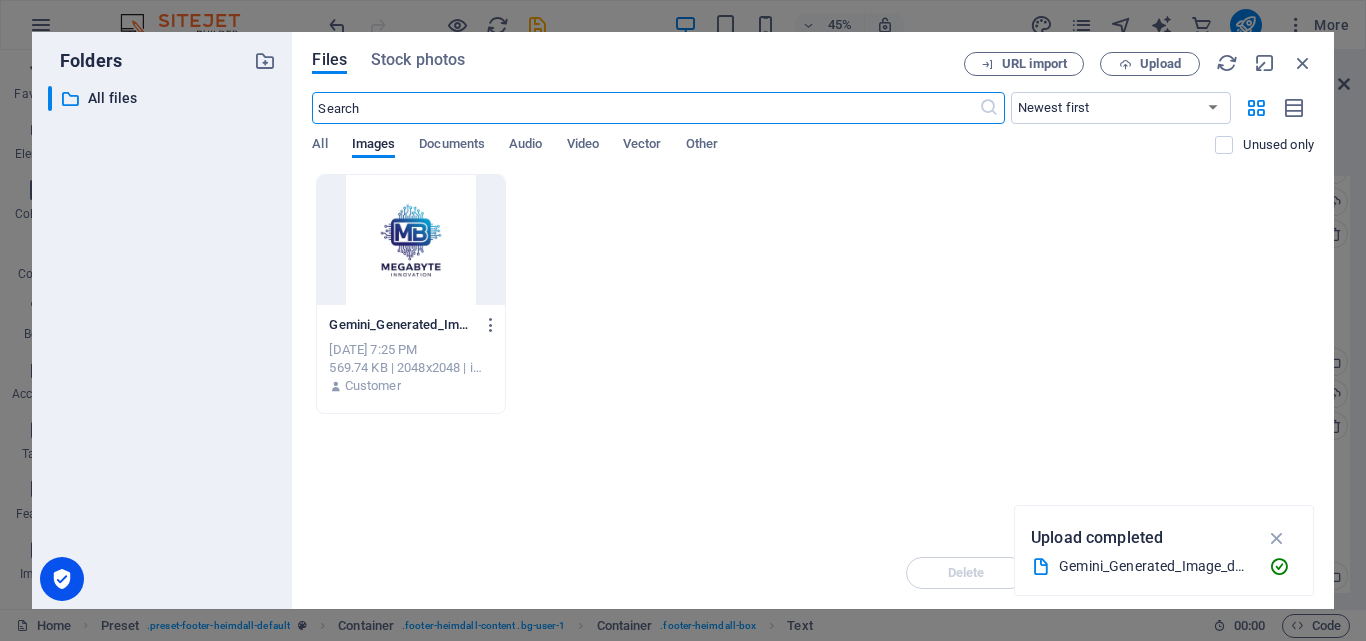 scroll, scrollTop: 12613, scrollLeft: 0, axis: vertical 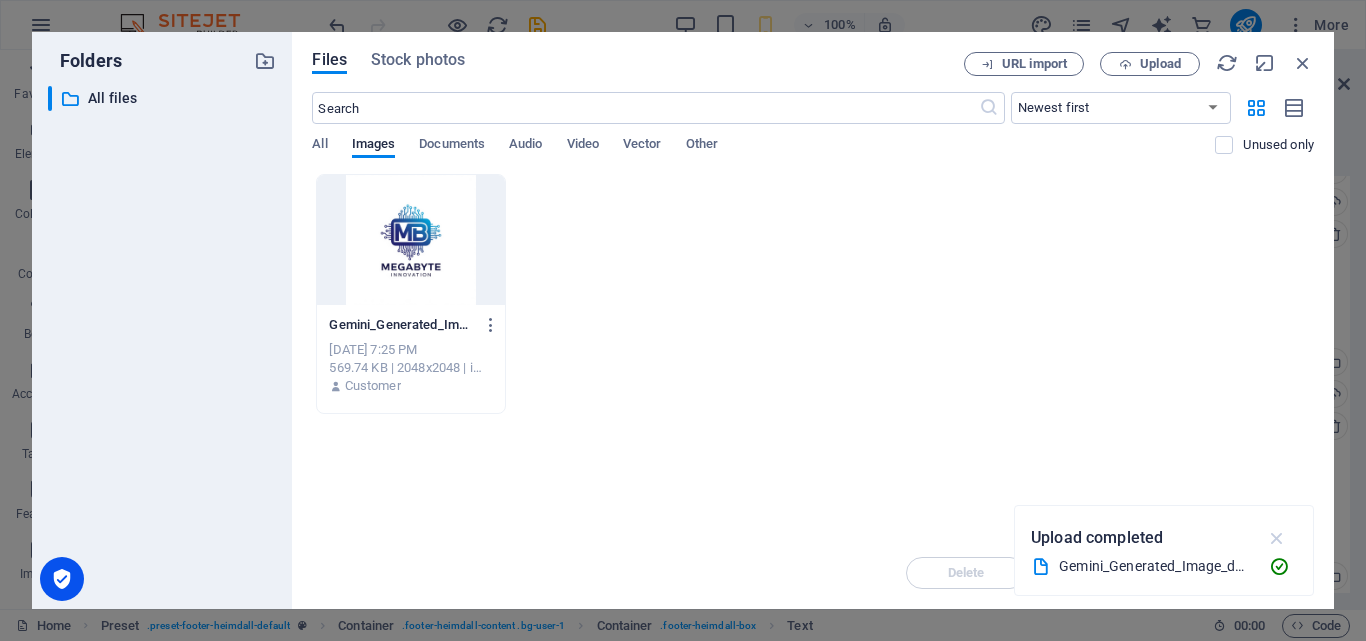 click at bounding box center (1277, 538) 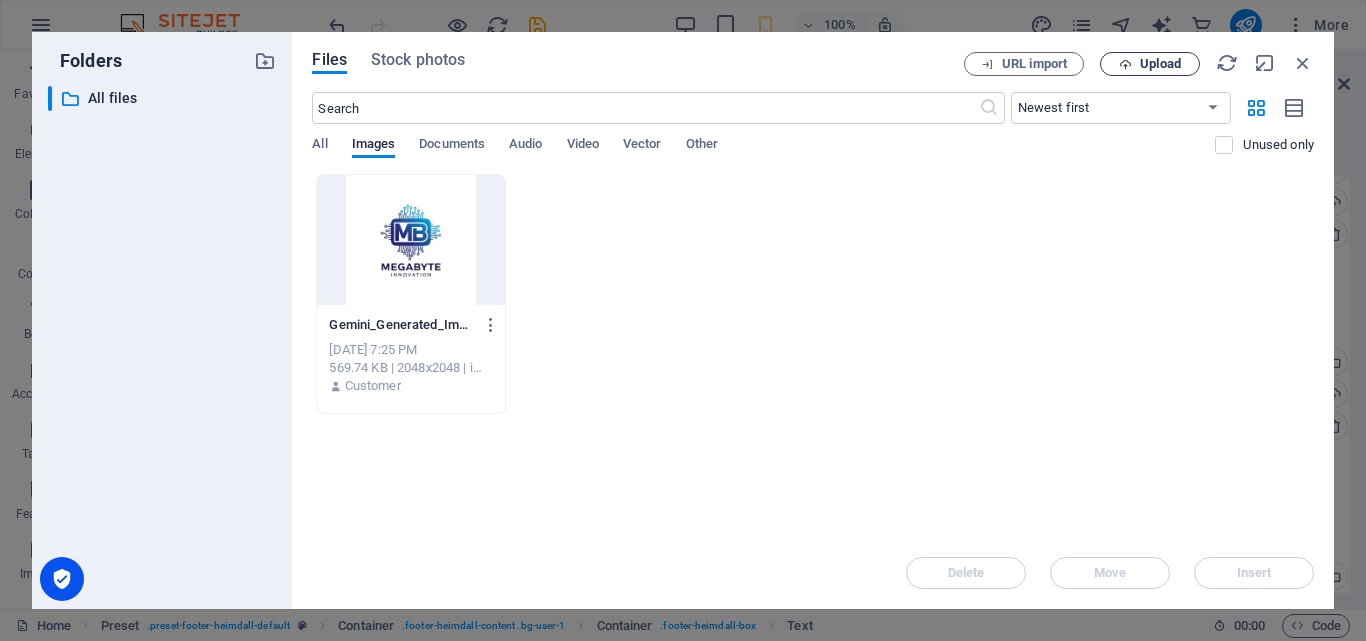 click on "Upload" at bounding box center [1150, 64] 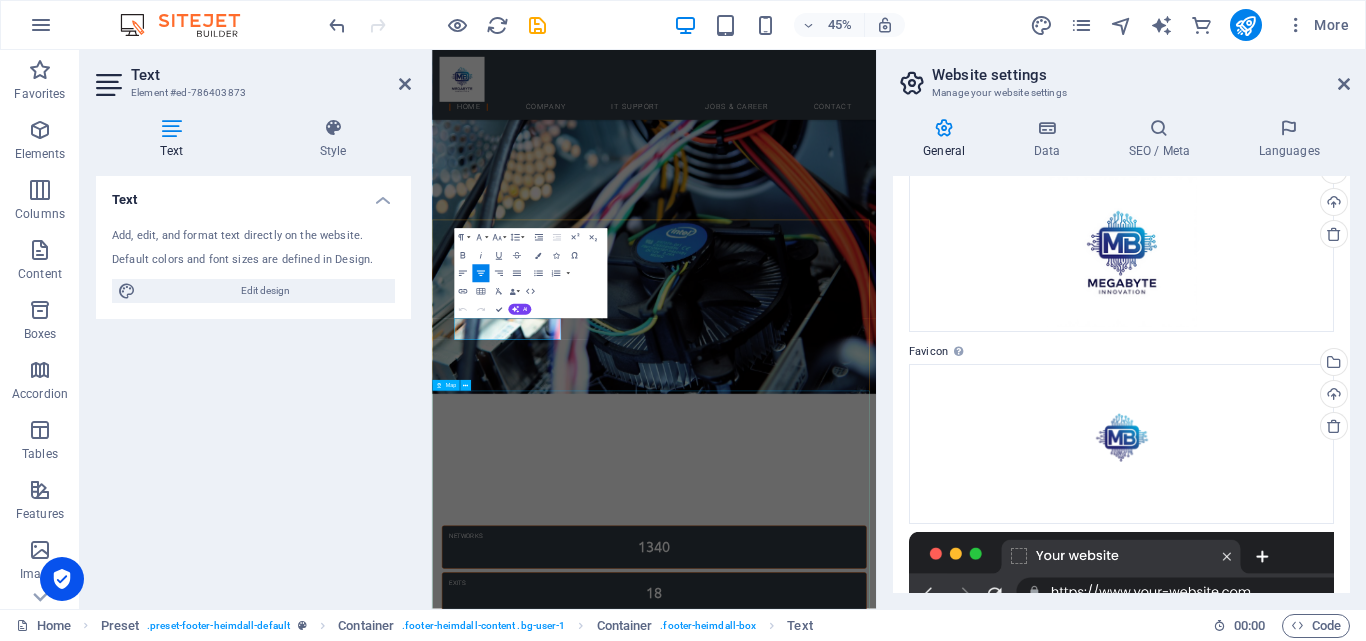 scroll, scrollTop: 2784, scrollLeft: 0, axis: vertical 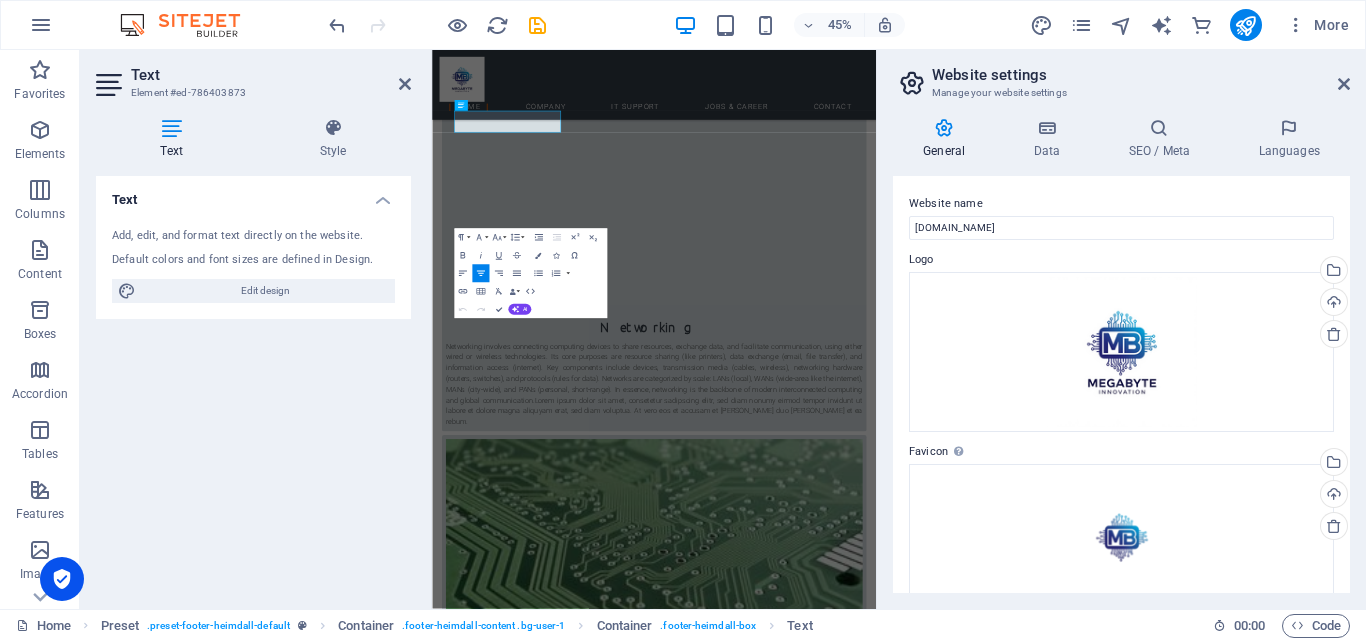 drag, startPoint x: 215, startPoint y: 470, endPoint x: 347, endPoint y: 387, distance: 155.92627 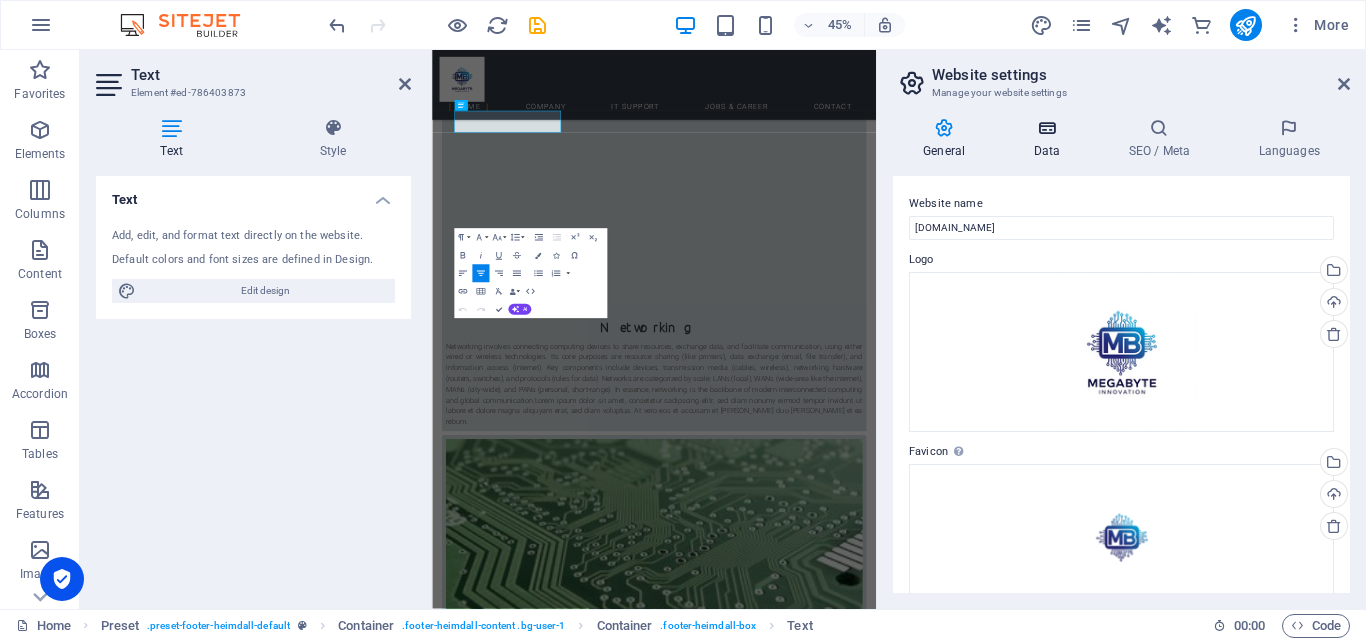 click on "Data" at bounding box center [1050, 139] 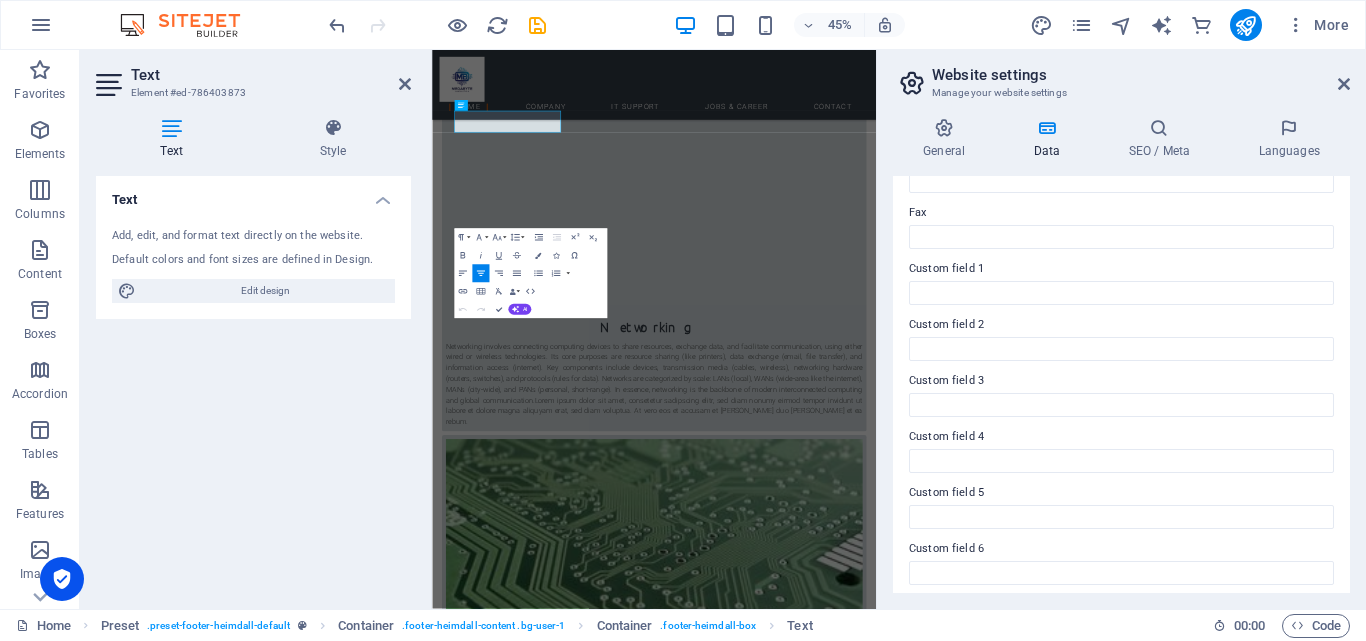 scroll, scrollTop: 544, scrollLeft: 0, axis: vertical 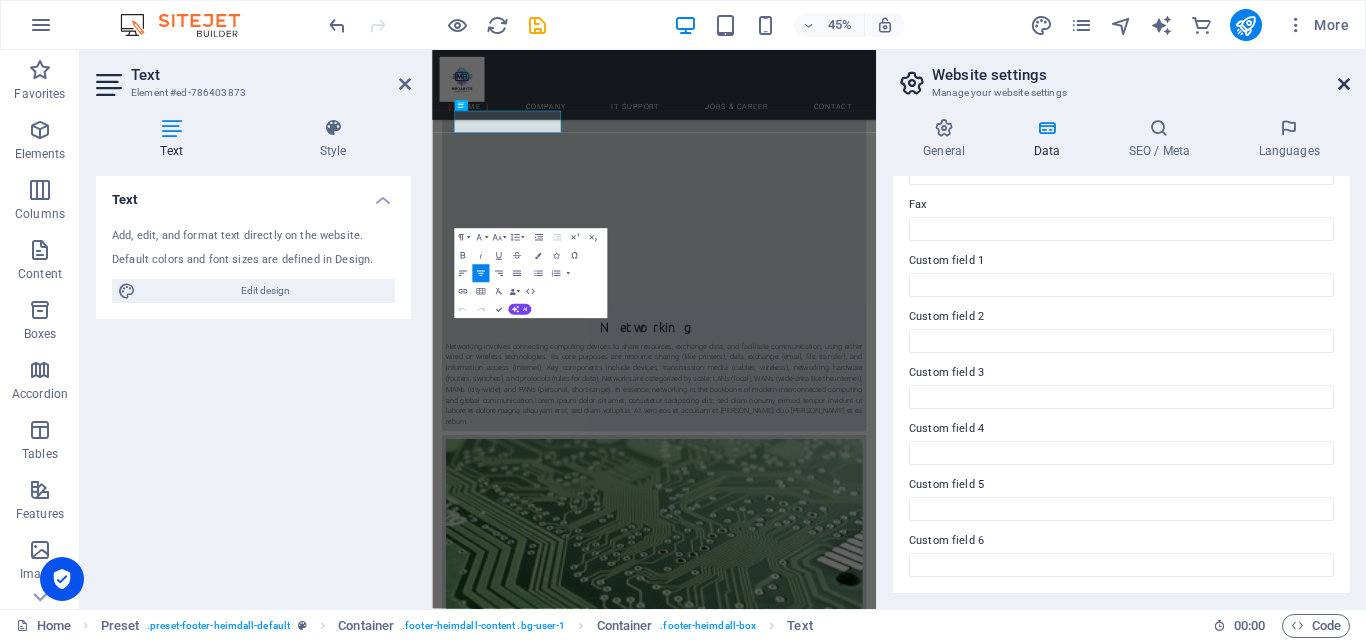 click at bounding box center [1344, 84] 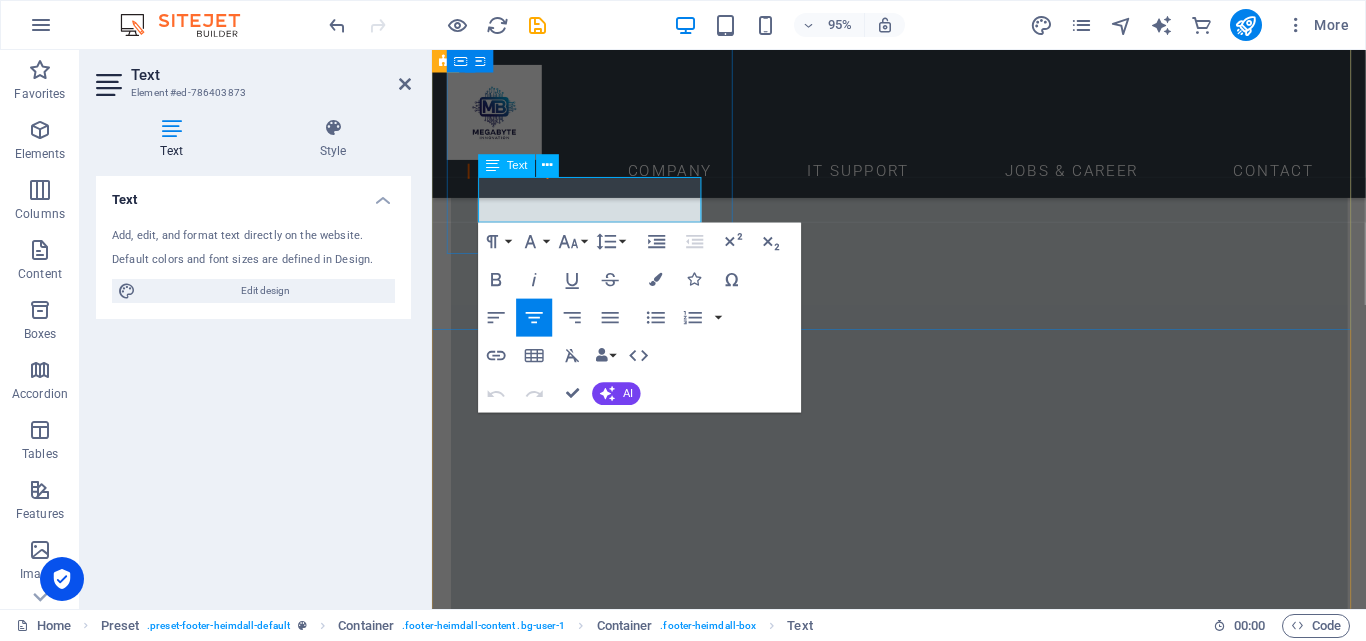 click on "[GEOGRAPHIC_DATA], [GEOGRAPHIC_DATA]" at bounding box center [895, 8996] 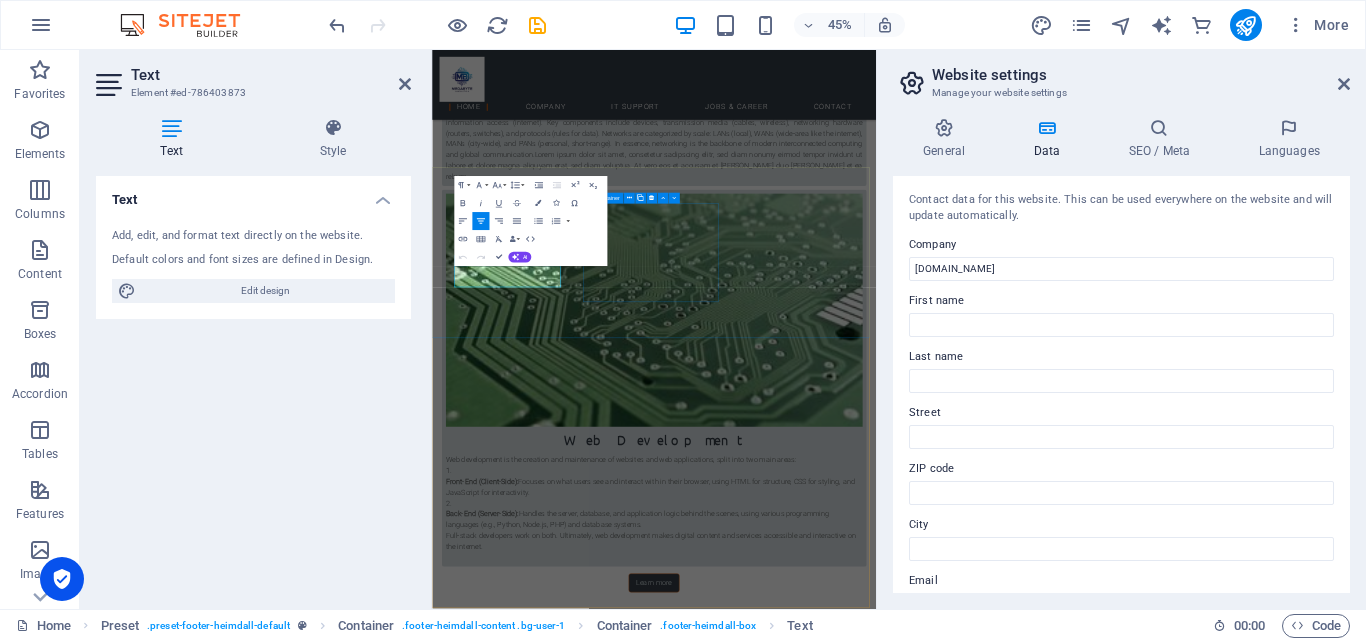 scroll, scrollTop: 2439, scrollLeft: 0, axis: vertical 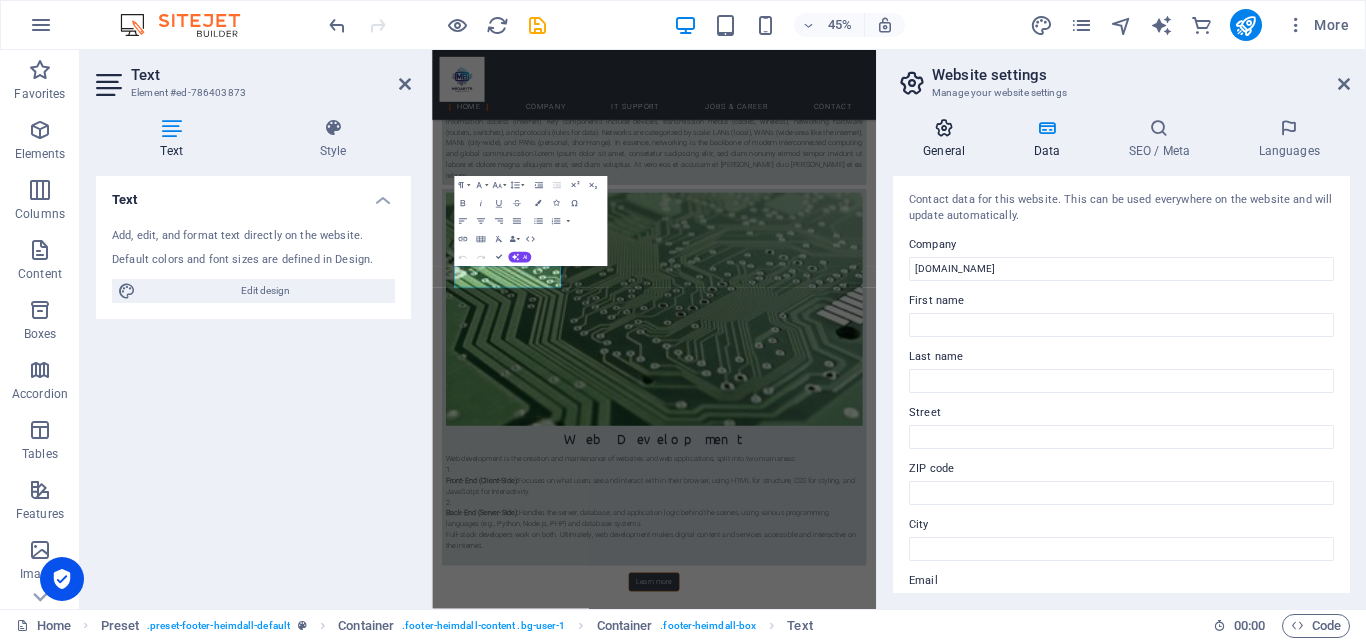 click on "General" at bounding box center [948, 139] 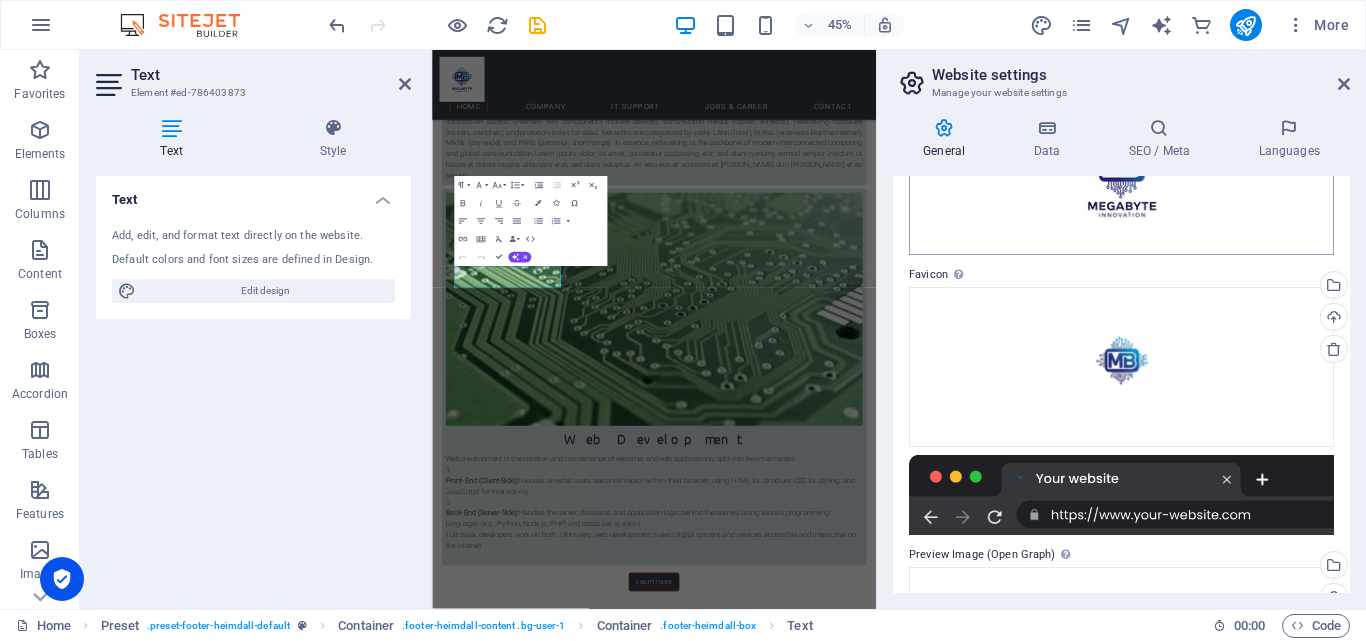 scroll, scrollTop: 96, scrollLeft: 0, axis: vertical 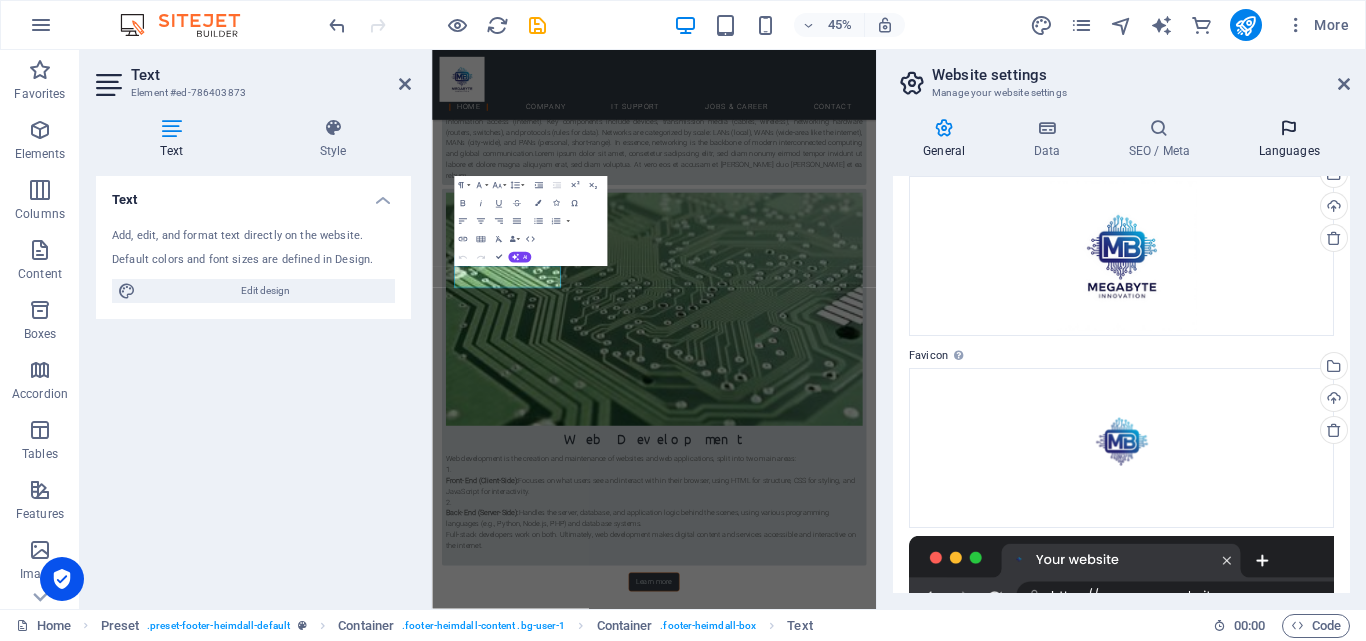 click on "Languages" at bounding box center (1289, 139) 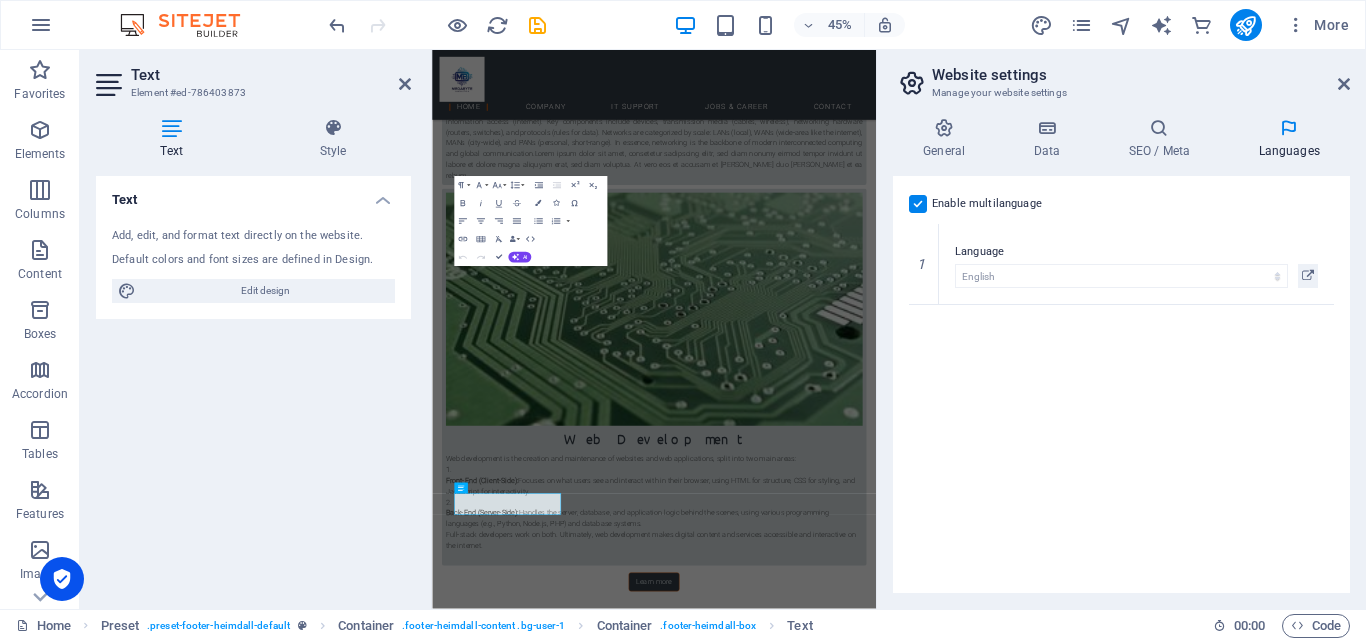 drag, startPoint x: 1034, startPoint y: 140, endPoint x: 1365, endPoint y: 63, distance: 339.8382 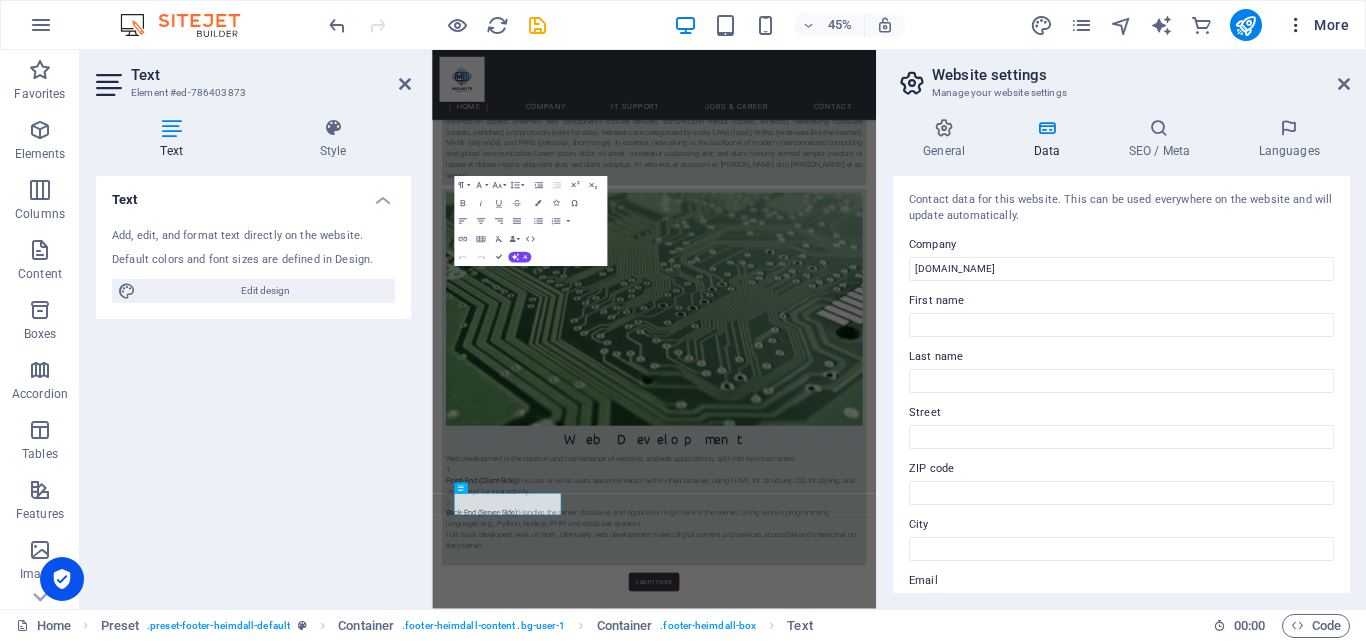 click at bounding box center [1296, 25] 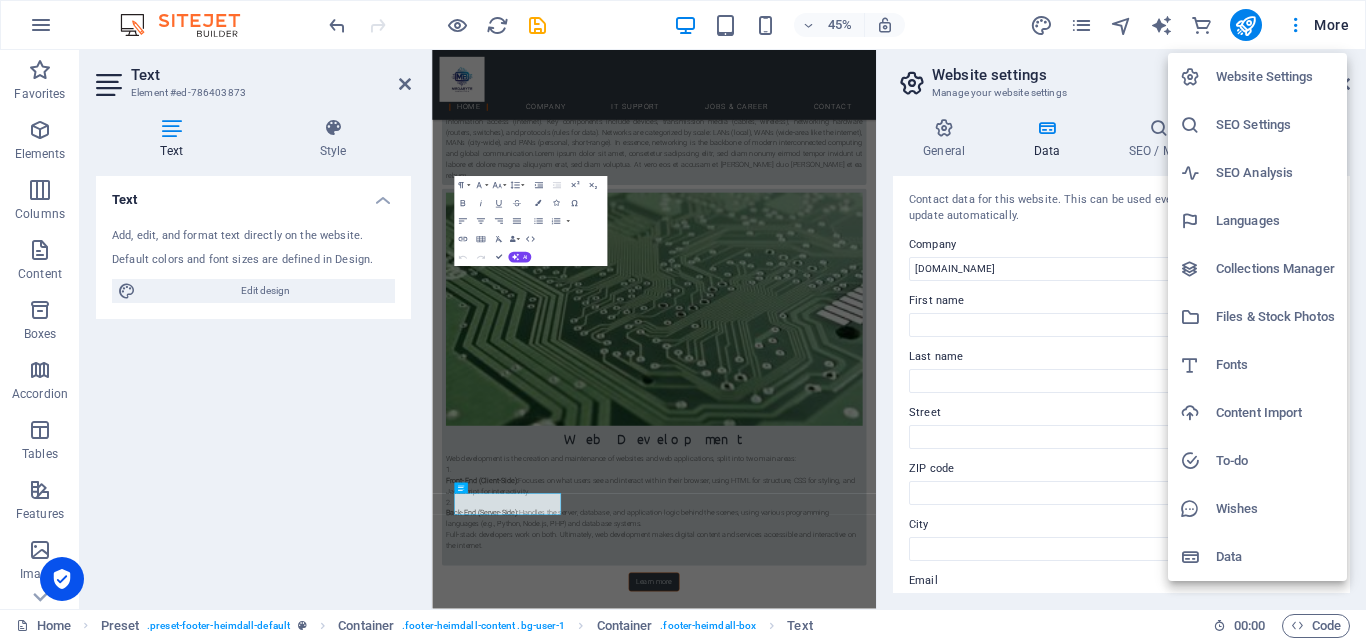 click at bounding box center (683, 320) 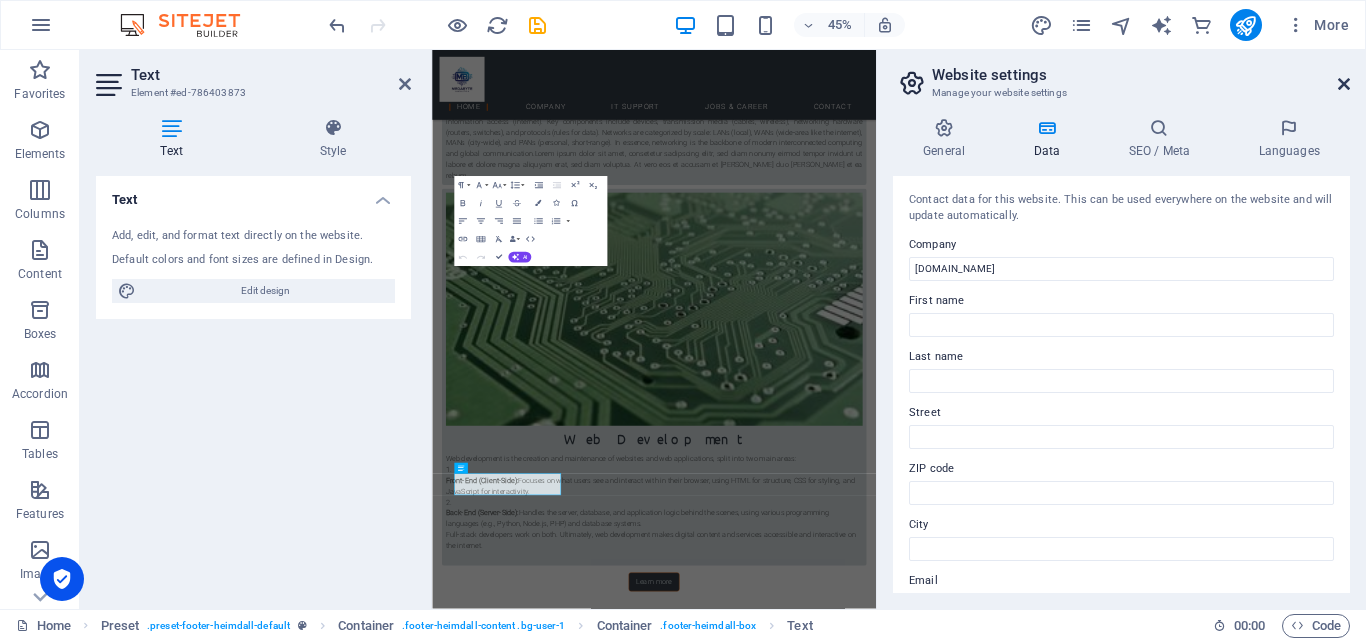 drag, startPoint x: 1346, startPoint y: 85, endPoint x: 961, endPoint y: 38, distance: 387.85822 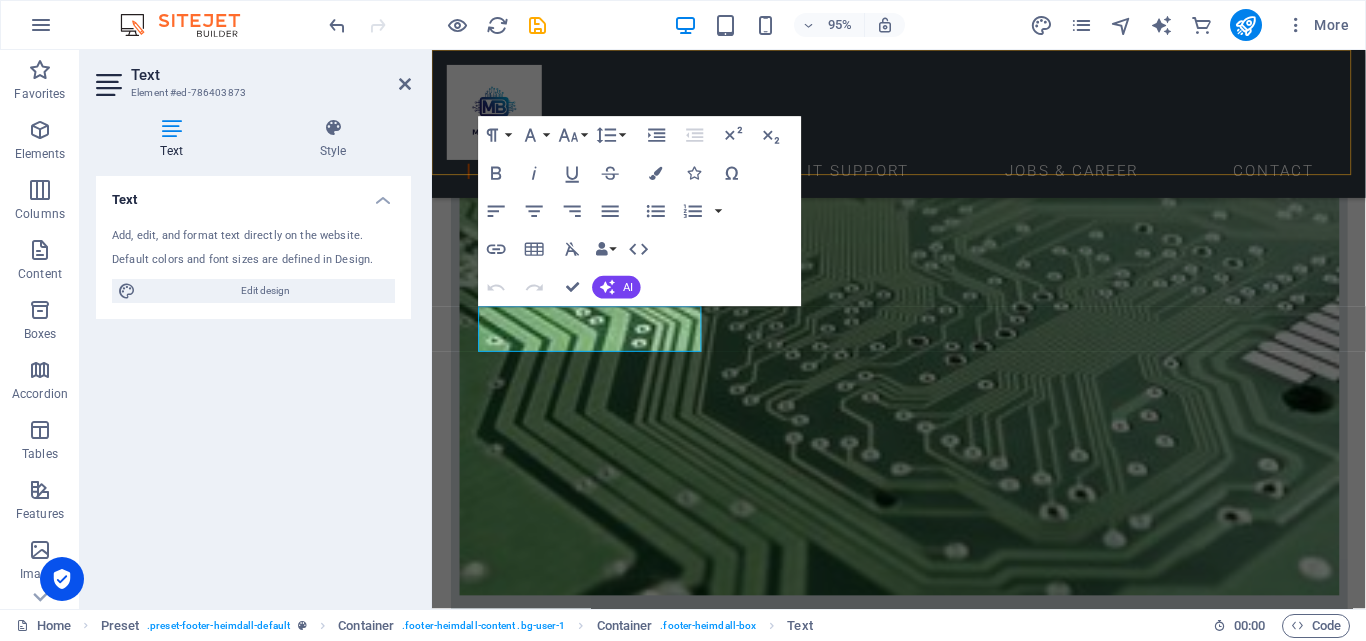 scroll, scrollTop: 3111, scrollLeft: 0, axis: vertical 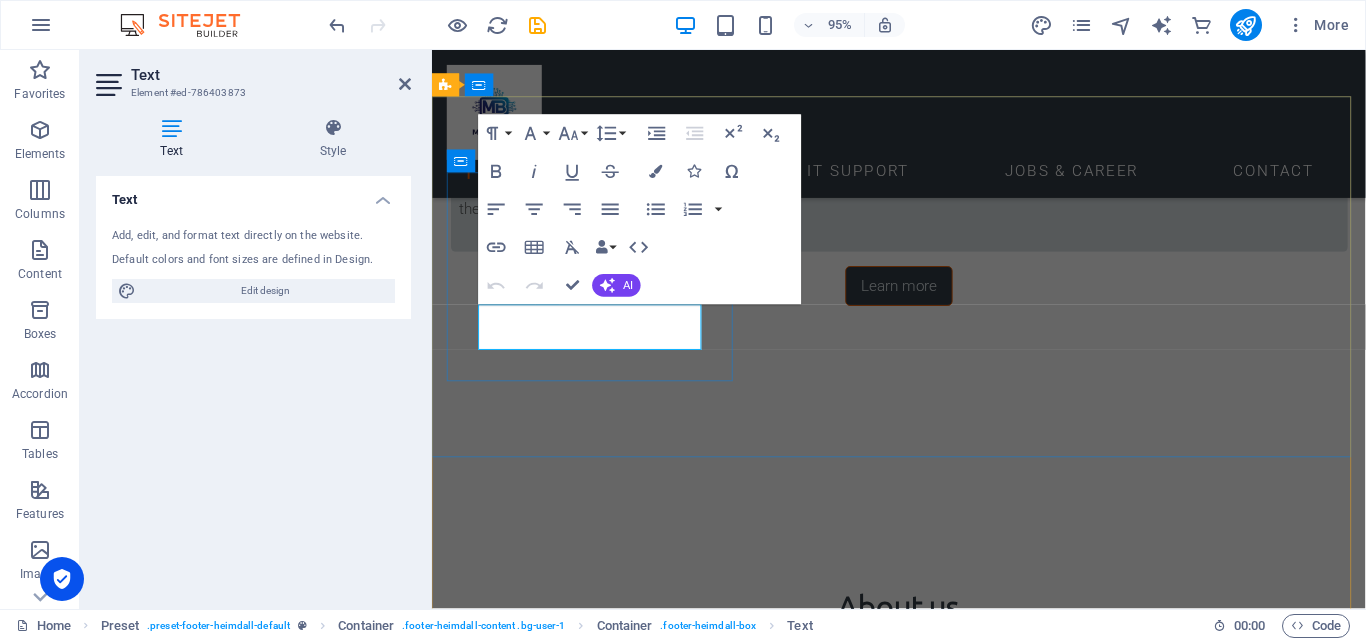click on "[STREET_ADDRESS]" at bounding box center [920, 4453] 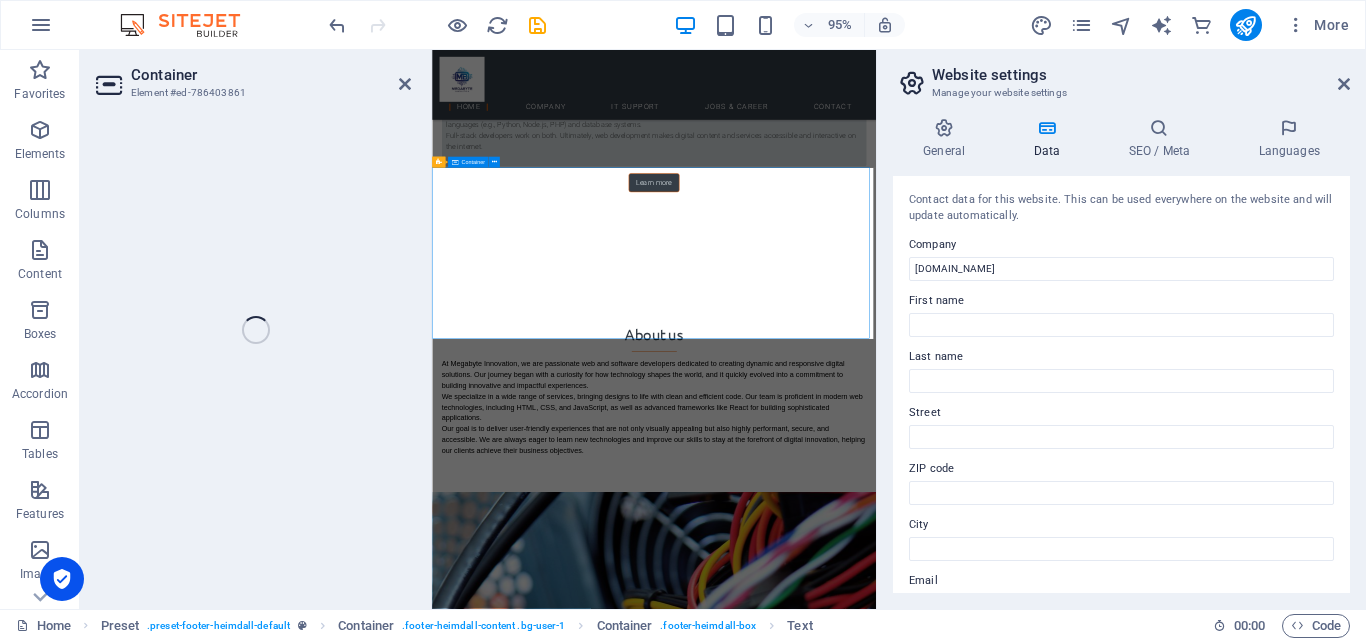 scroll, scrollTop: 2899, scrollLeft: 0, axis: vertical 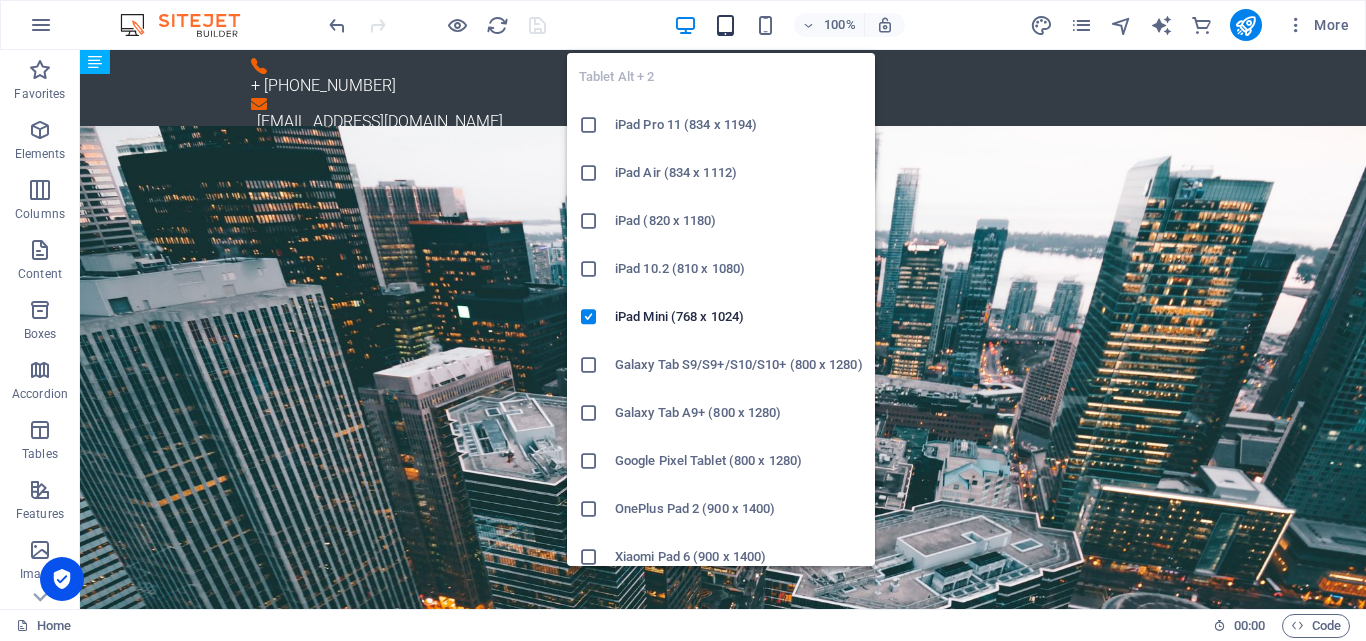 click at bounding box center [725, 25] 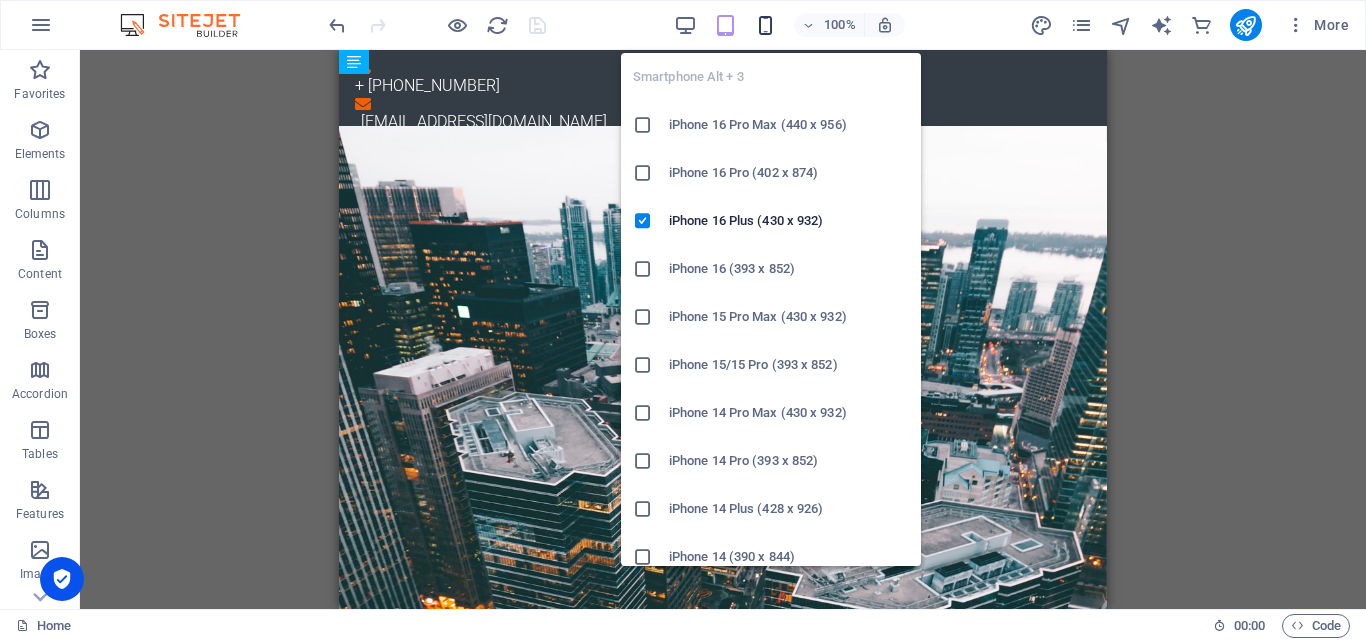 click at bounding box center (765, 25) 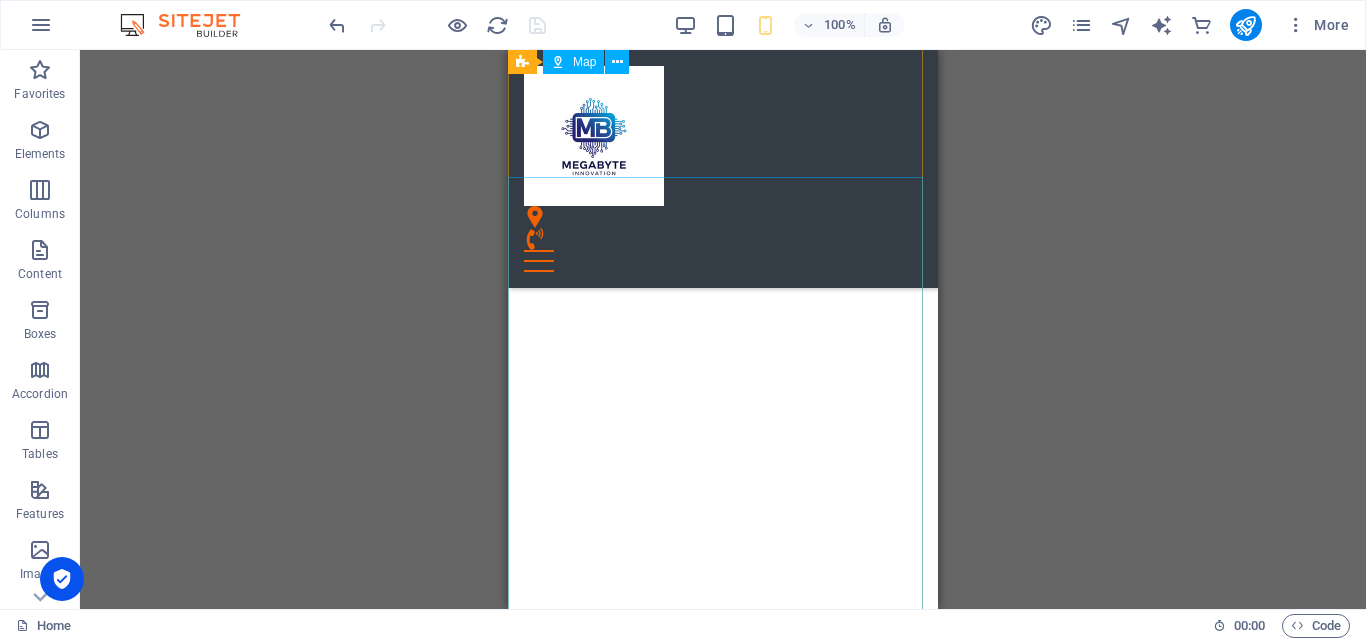 scroll, scrollTop: 5278, scrollLeft: 0, axis: vertical 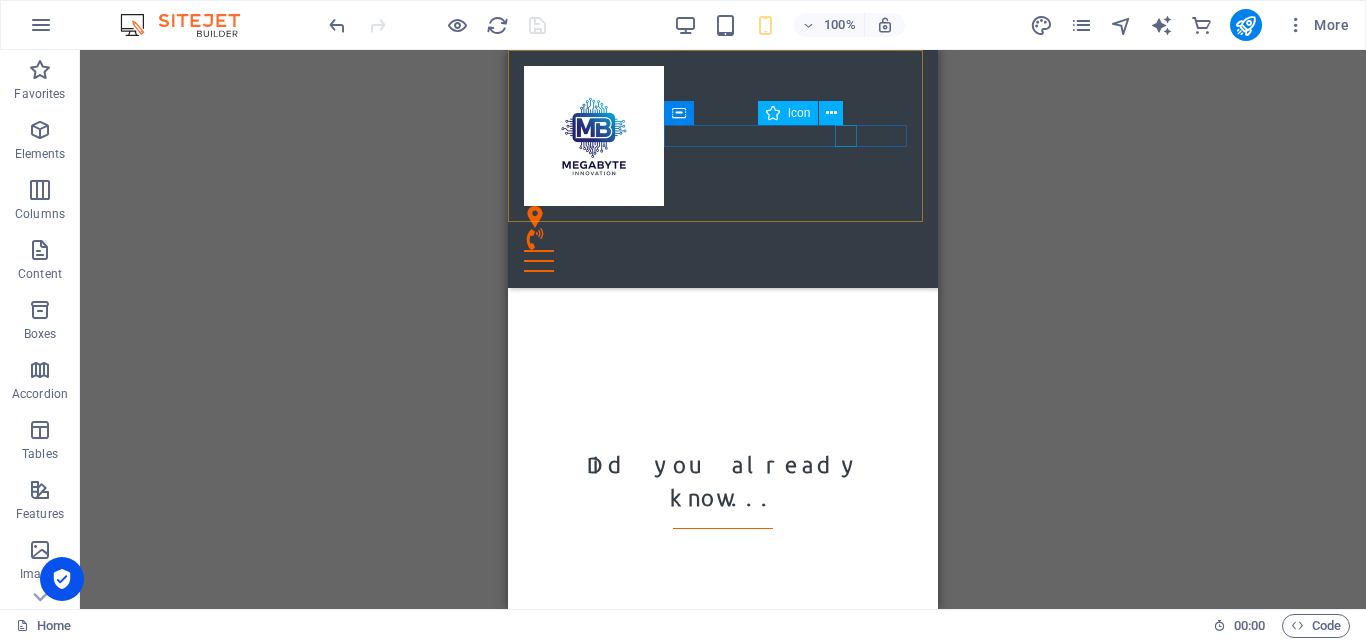 click at bounding box center (715, 217) 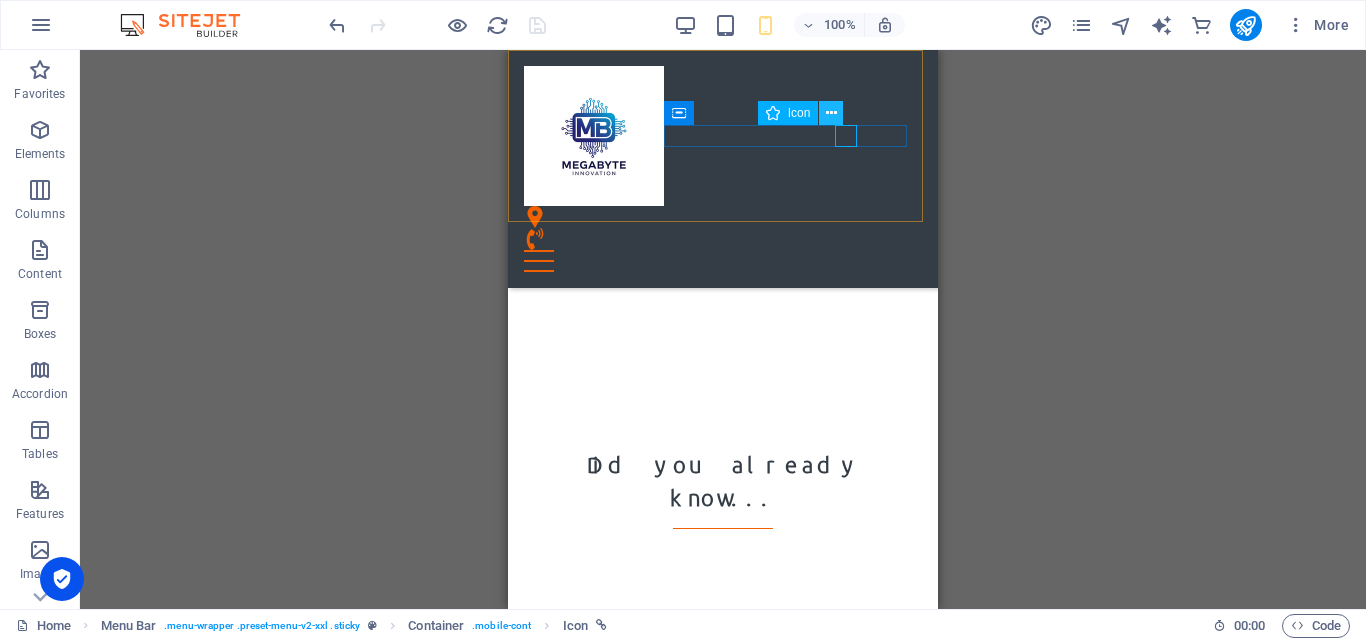 click at bounding box center (831, 113) 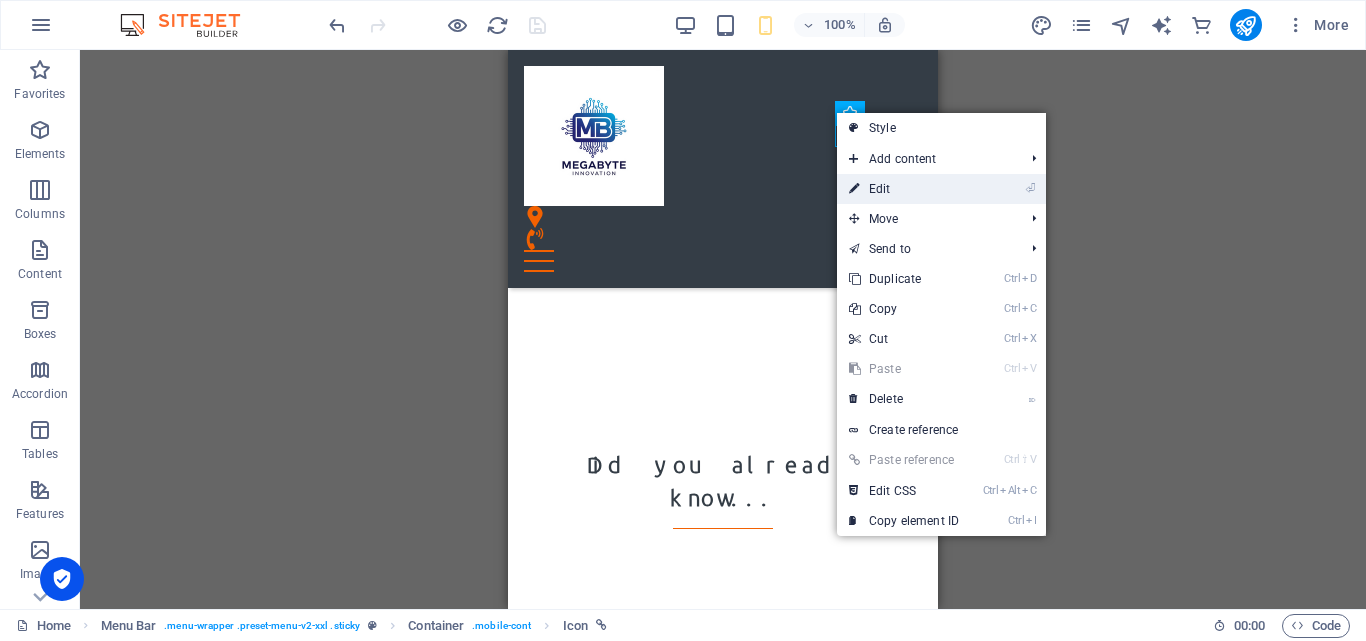 click on "⏎  Edit" at bounding box center (904, 189) 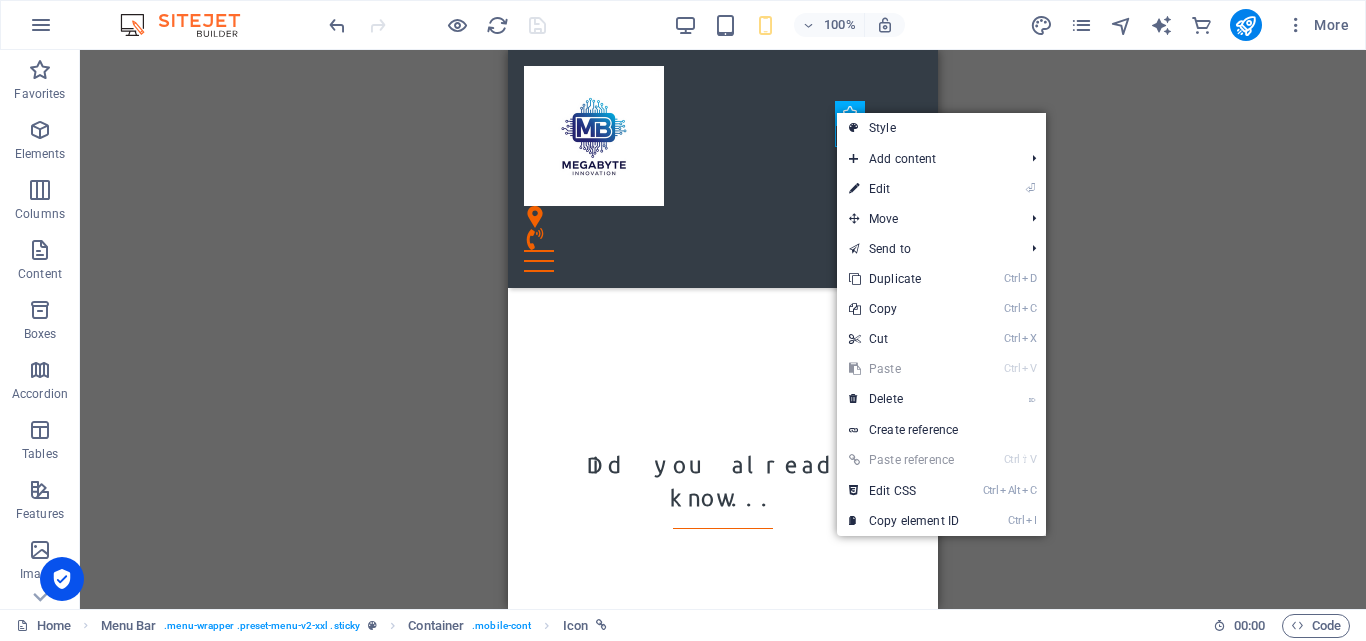 select on "xMidYMid" 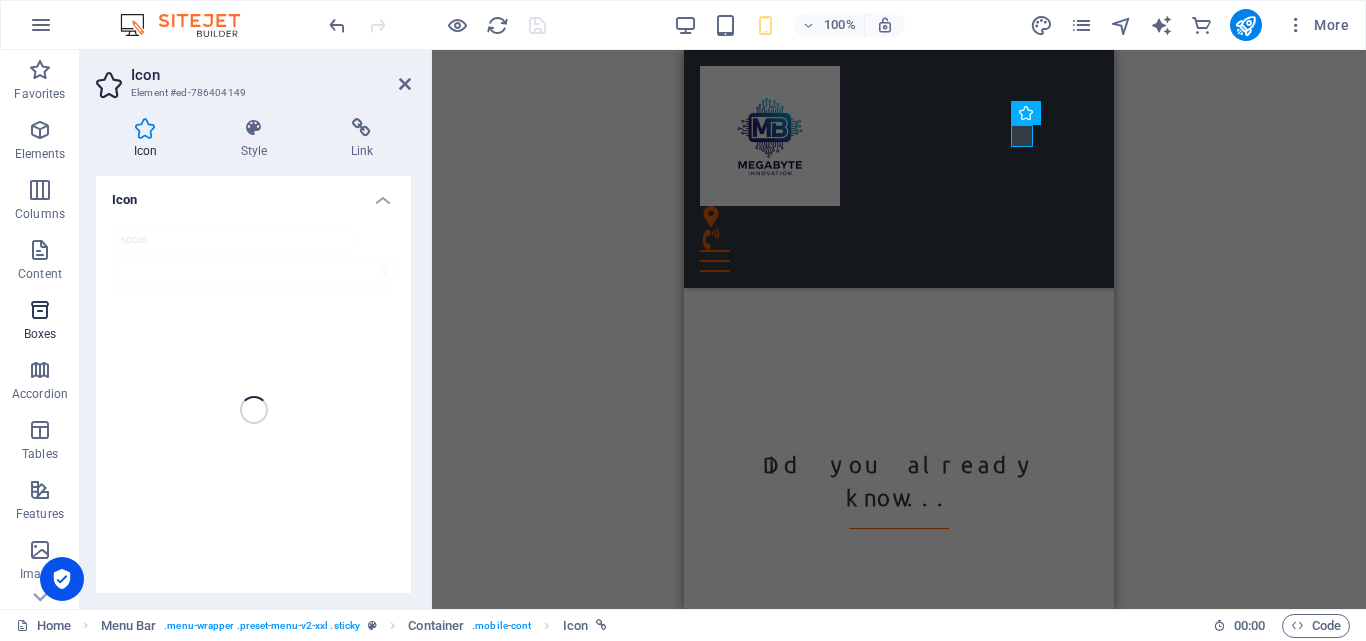 drag, startPoint x: 32, startPoint y: 201, endPoint x: 46, endPoint y: 335, distance: 134.72935 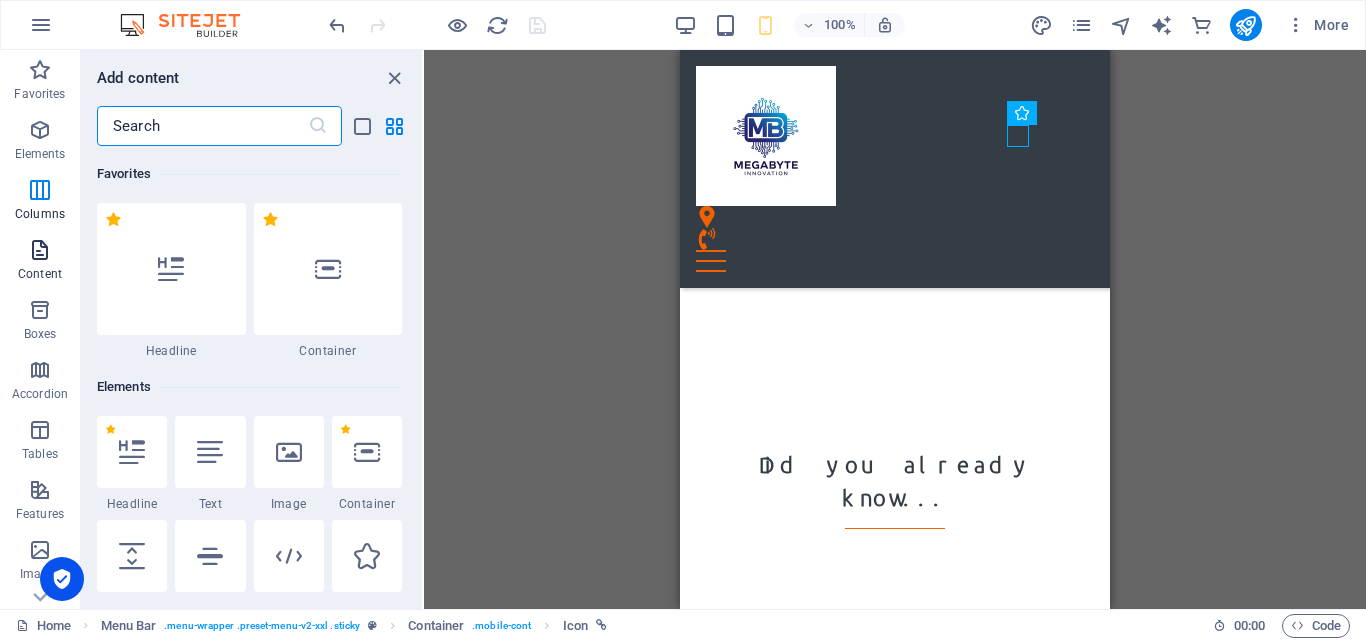 click at bounding box center [40, 250] 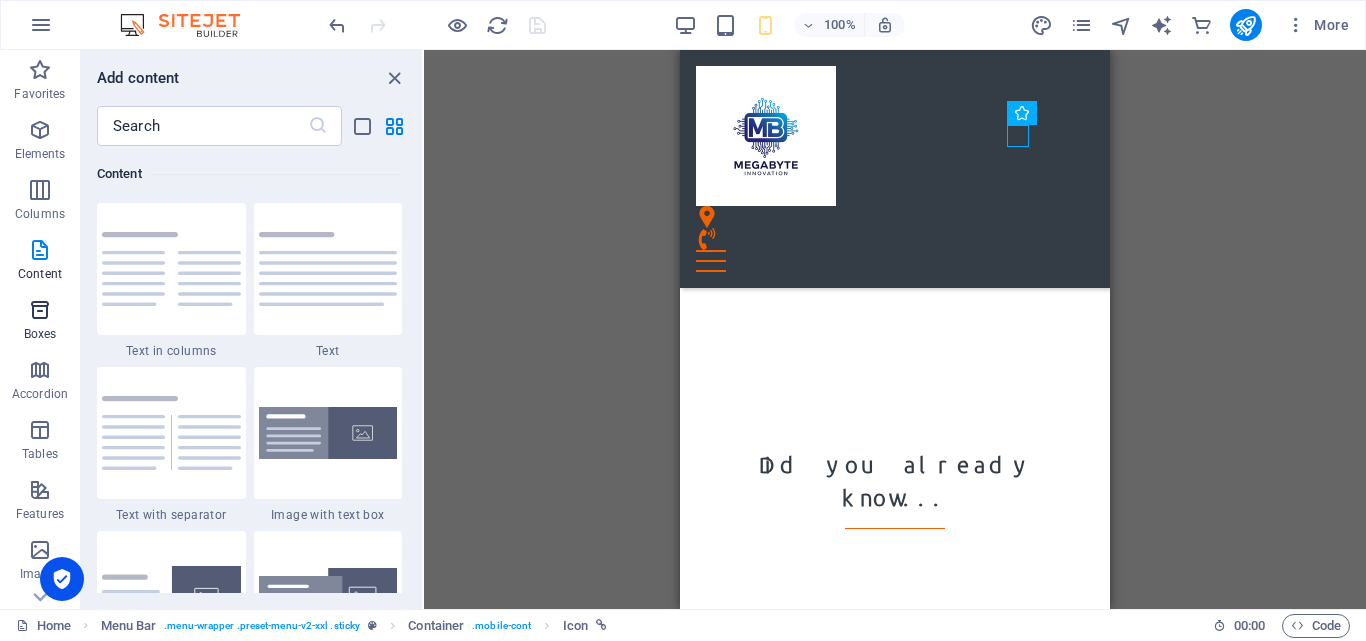 scroll, scrollTop: 3499, scrollLeft: 0, axis: vertical 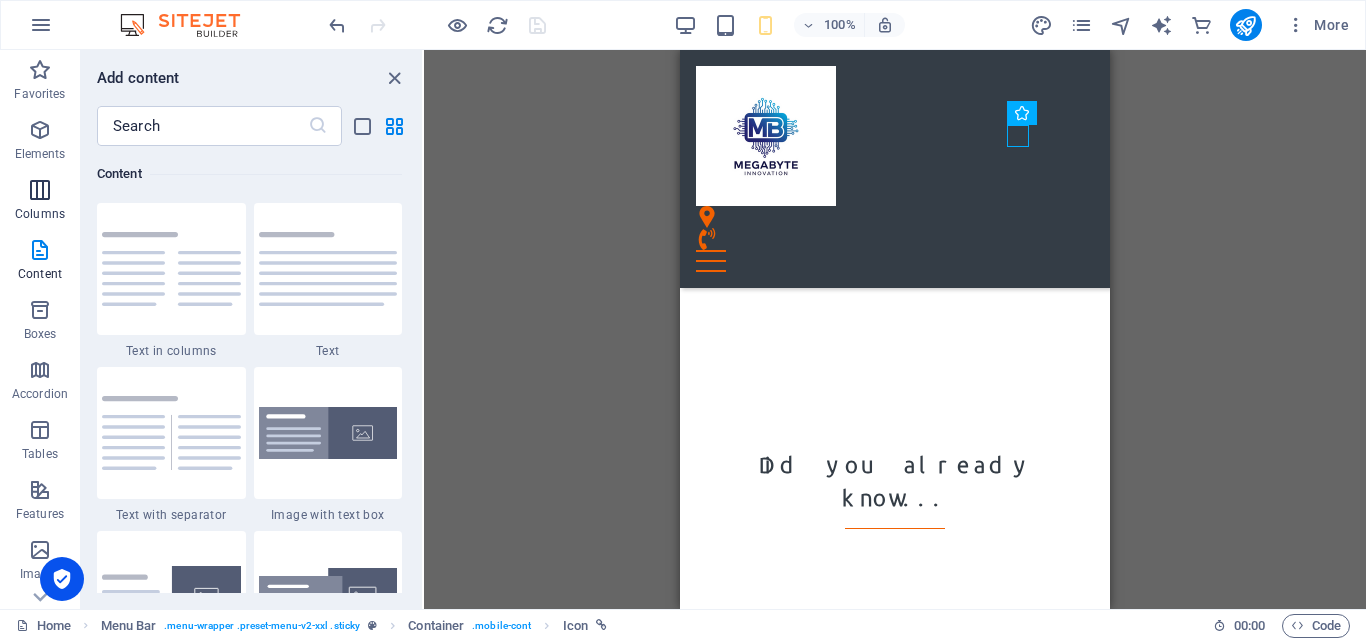 click on "Columns" at bounding box center [40, 214] 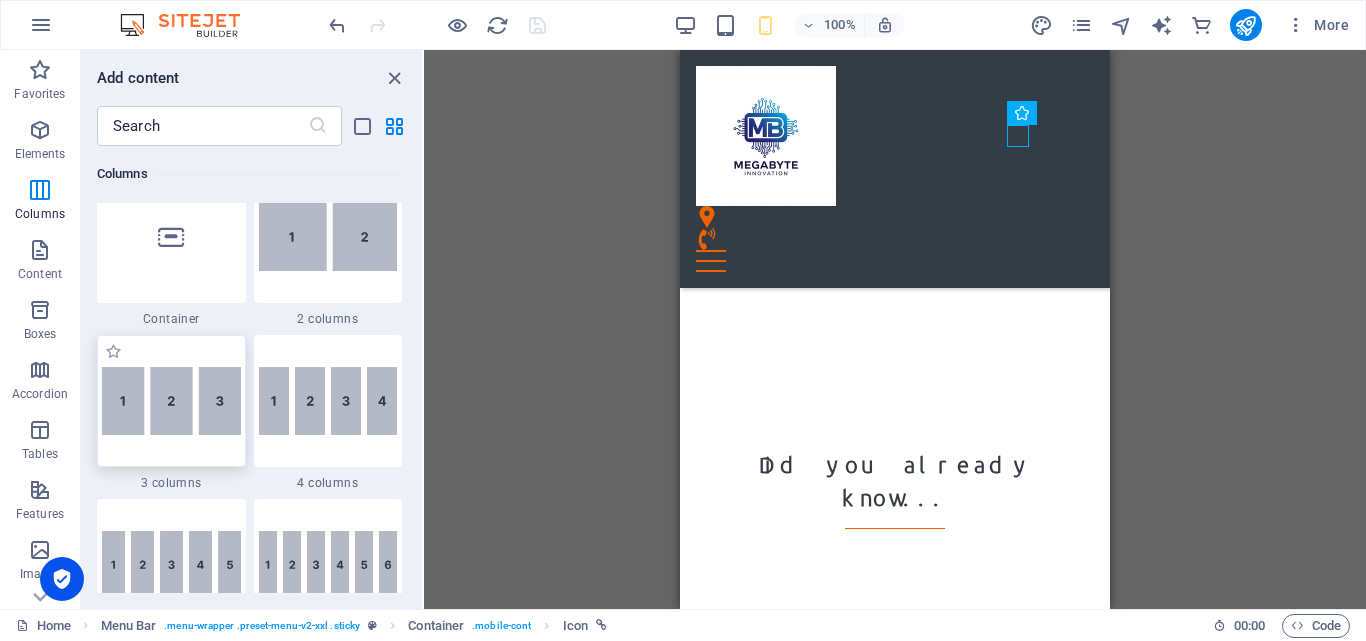 scroll, scrollTop: 990, scrollLeft: 0, axis: vertical 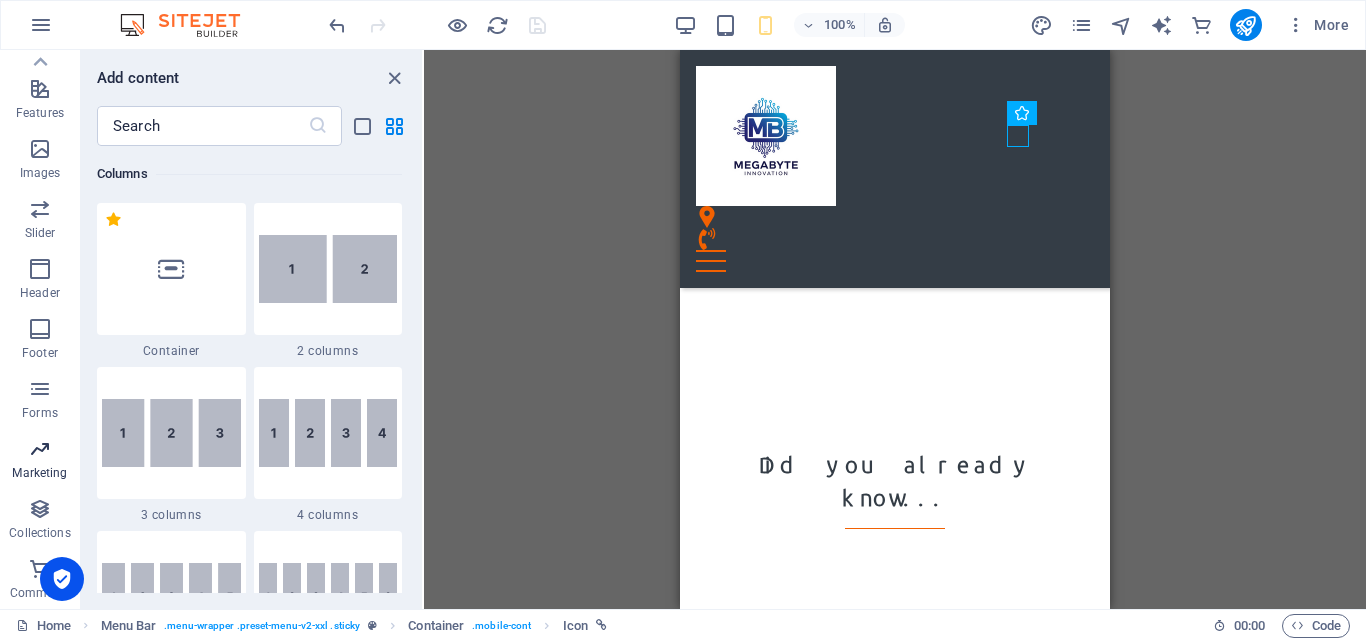 click on "Marketing" at bounding box center [40, 461] 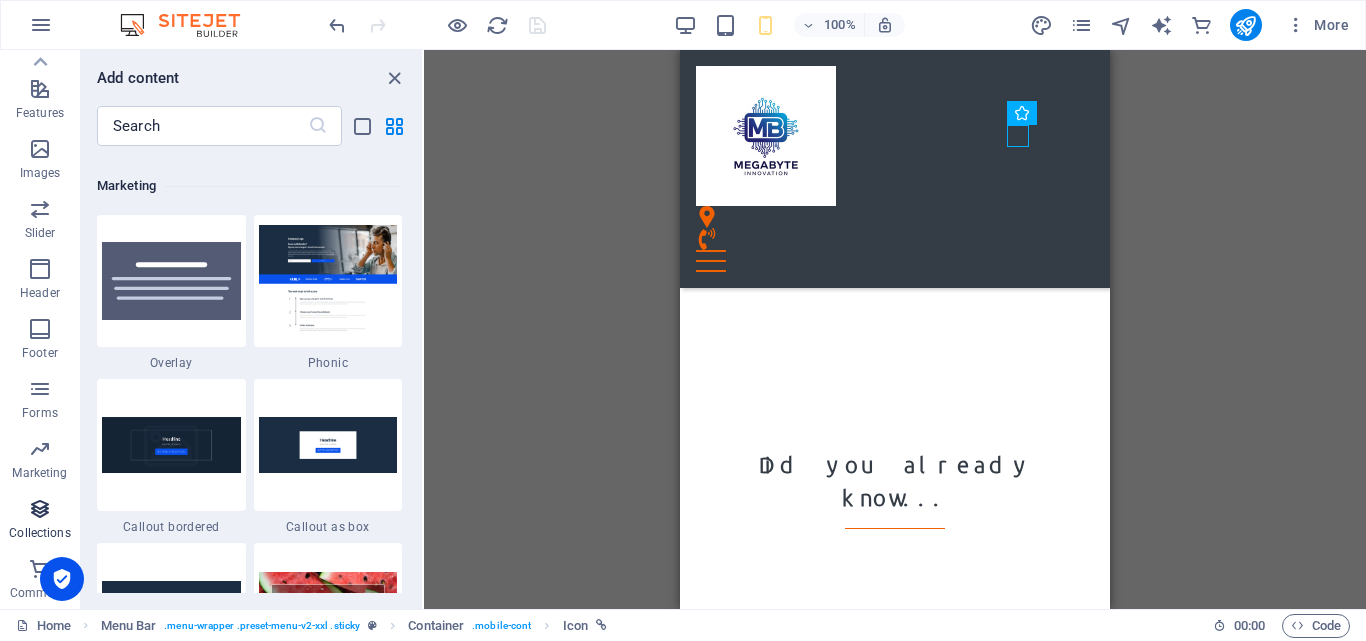 click at bounding box center (40, 509) 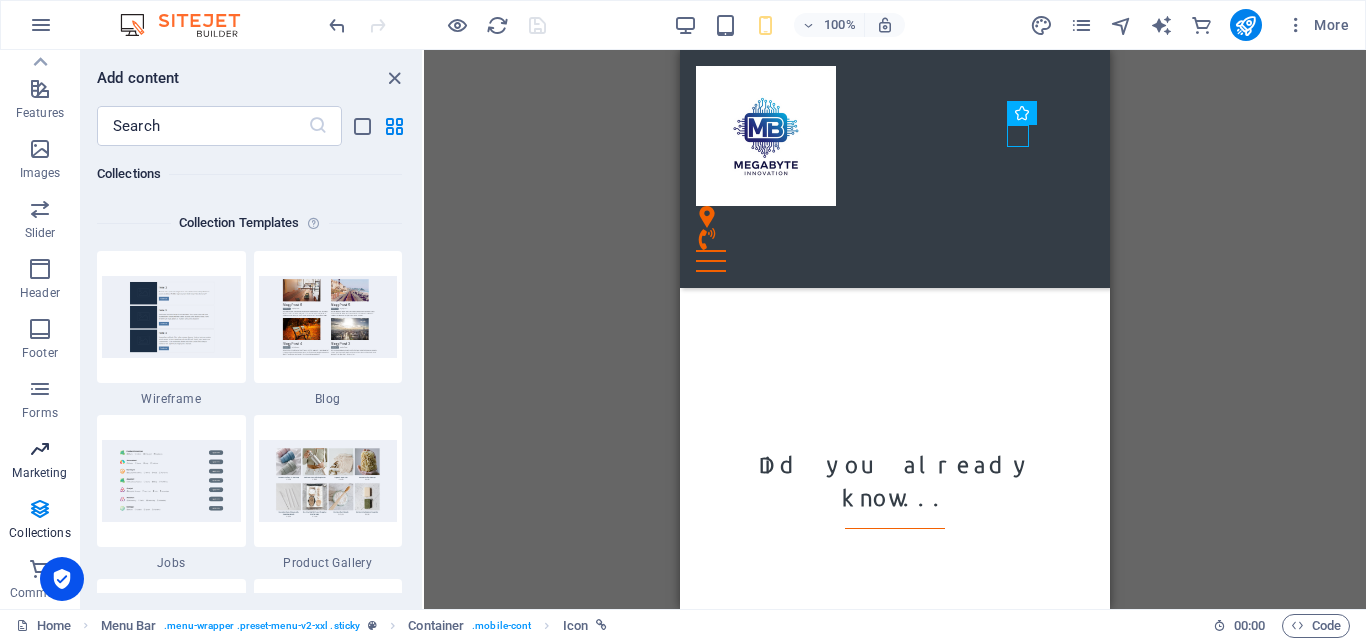 scroll, scrollTop: 18142, scrollLeft: 0, axis: vertical 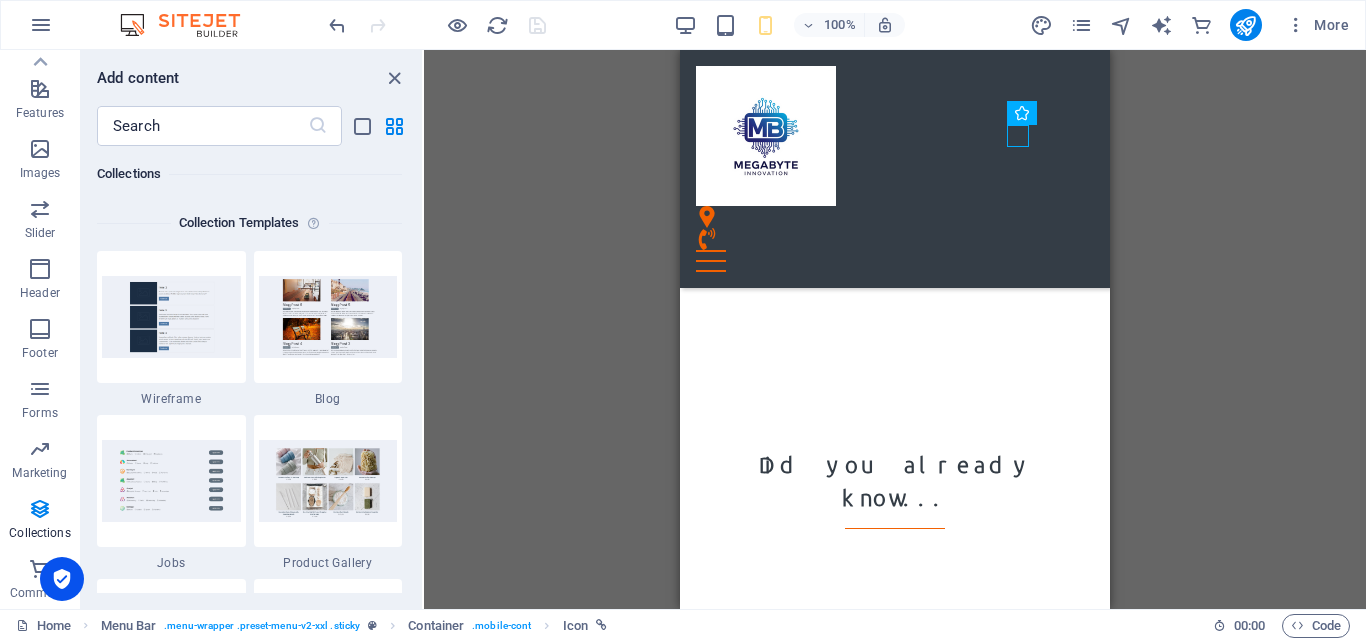 click on "H3   Banner   Banner   Container   Container   Banner   Preset   Preset   Container   Info Bar   Preset   Container   Image   Spacer   Text   Container   Text   Text   Container   Spacer   H3   H3   Spacer   Menu Bar   Menu   Preset   H2   Text   Container   Container   Container   Text   Preset   Container   Preset   HTML   Preset   Container   H2   Container   Slider   Slider   Container   Slider   Slider   Slider   Container   Image   Slider   Slider   Container   Spacer   H2   Text   Preset   Container   Preset   Container   Preset   Map   Icon   Text   Container   Text   H3   Text   Container   Text   Button   Slider   Container   Spacer   Text   H2   Slider   Container   Image   Container   Button   Spacer   Info Bar   Container   Spacer   Image   Container   Image   Container   Video   Container   HTML   Preset   Container   HTML   Preset   Container   Text   HTML   Container   Text   Container   Container   Text   Container   Spacer   Icon   Icon   Spacer   Spacer   Text   Spacer" at bounding box center [895, 329] 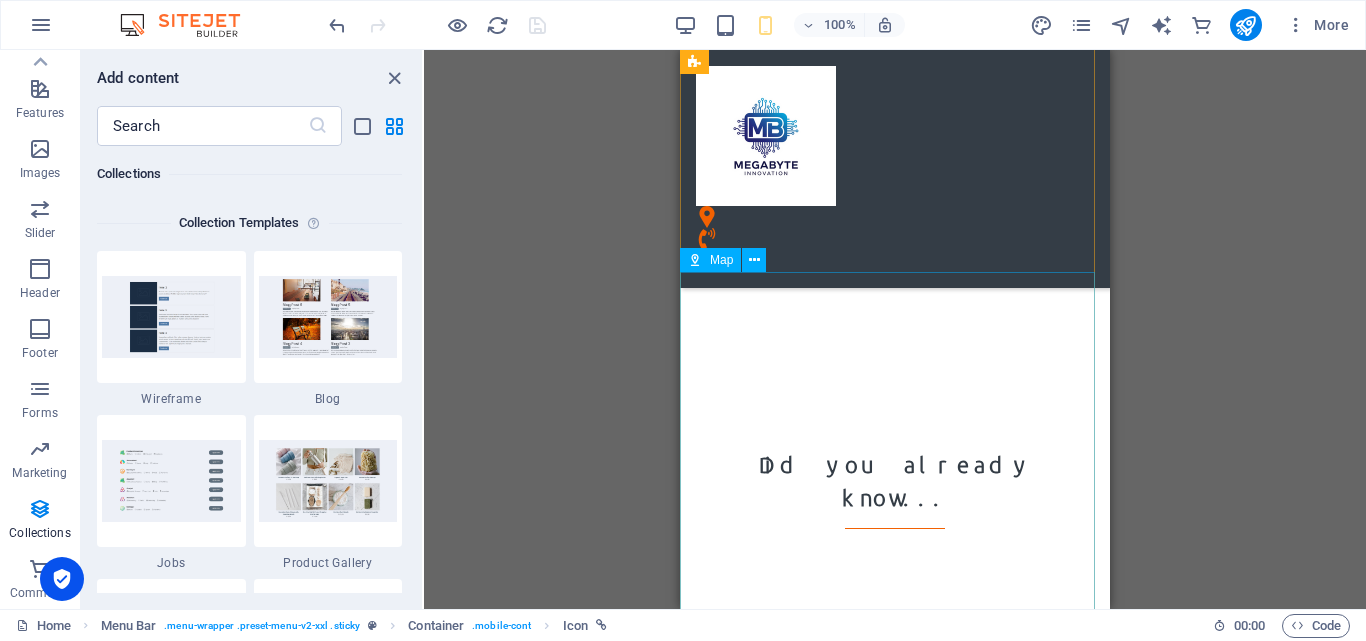 scroll, scrollTop: 5778, scrollLeft: 0, axis: vertical 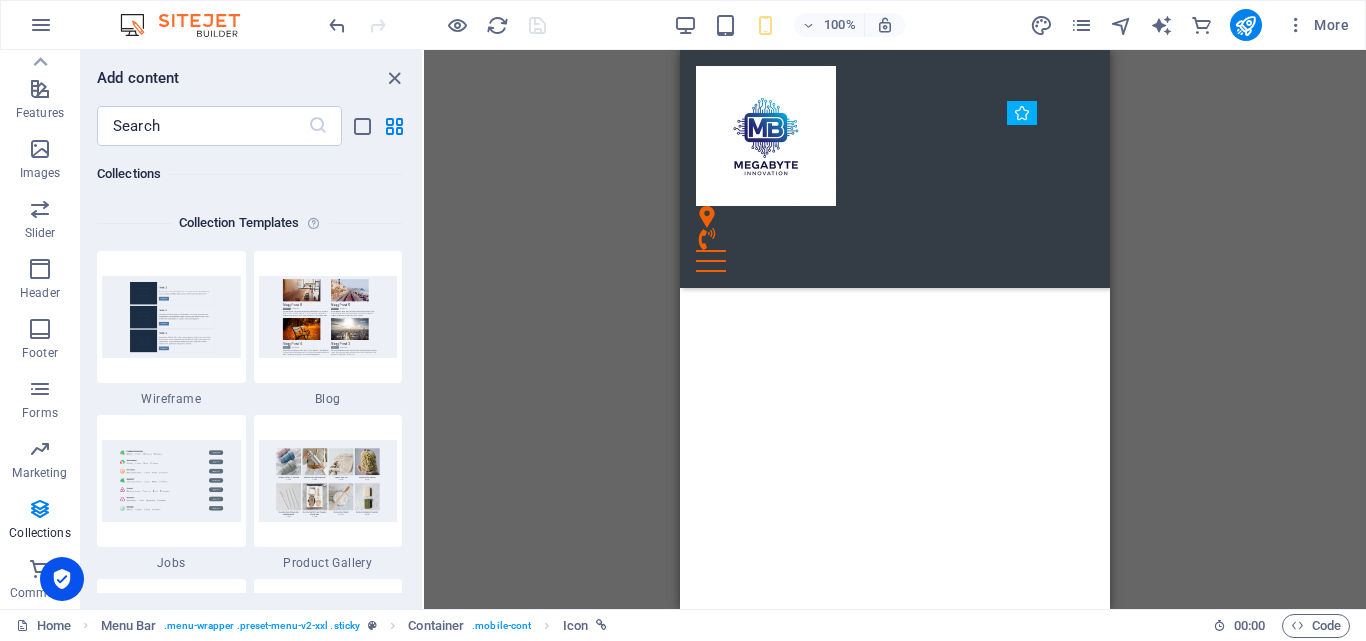 click on "H3   Banner   Banner   Container   Container   Banner   Preset   Preset   Container   Info Bar   Preset   Container   Image   Spacer   Text   Container   Text   Text   Container   Spacer   H3   H3   Spacer   Menu Bar   Menu   Preset   H2   Text   Container   Container   Container   Text   Preset   Container   Preset   HTML   Preset   Container   H2   Container   Slider   Slider   Container   Slider   Slider   Slider   Container   Image   Slider   Slider   Container   Spacer   H2   Text   Preset   Container   Preset   Container   Preset   Map   Icon   Text   Container   Text   H3   Text   Container   Text   Button   Slider   Container   Spacer   Text   H2   Slider   Container   Image   Container   Button   Spacer   Info Bar   Container   Spacer   Image   Container   Image   Container   Video   Container   HTML   Preset   Container   HTML   Preset   Container   Text   HTML   Container   Text   Container   Container   Text   Container   Spacer   Icon   Icon   Spacer   Spacer   Text   Spacer" at bounding box center (895, 329) 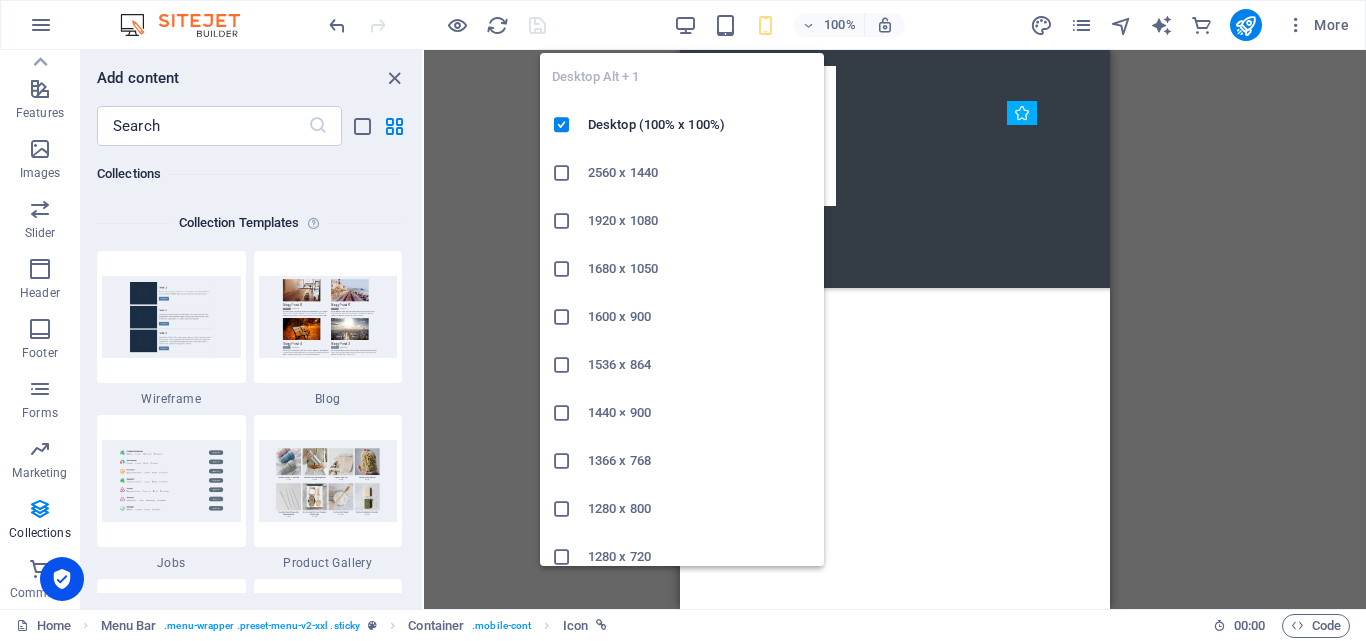 drag, startPoint x: 677, startPoint y: 25, endPoint x: 679, endPoint y: 49, distance: 24.083189 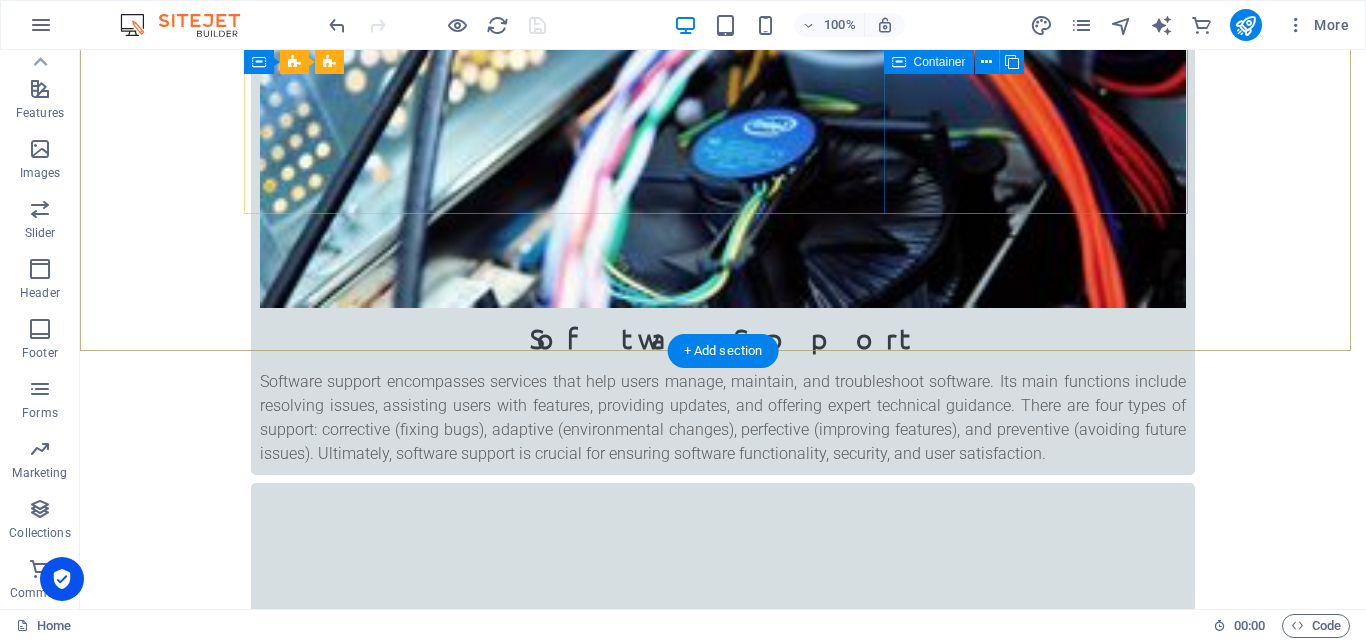 scroll, scrollTop: 700, scrollLeft: 0, axis: vertical 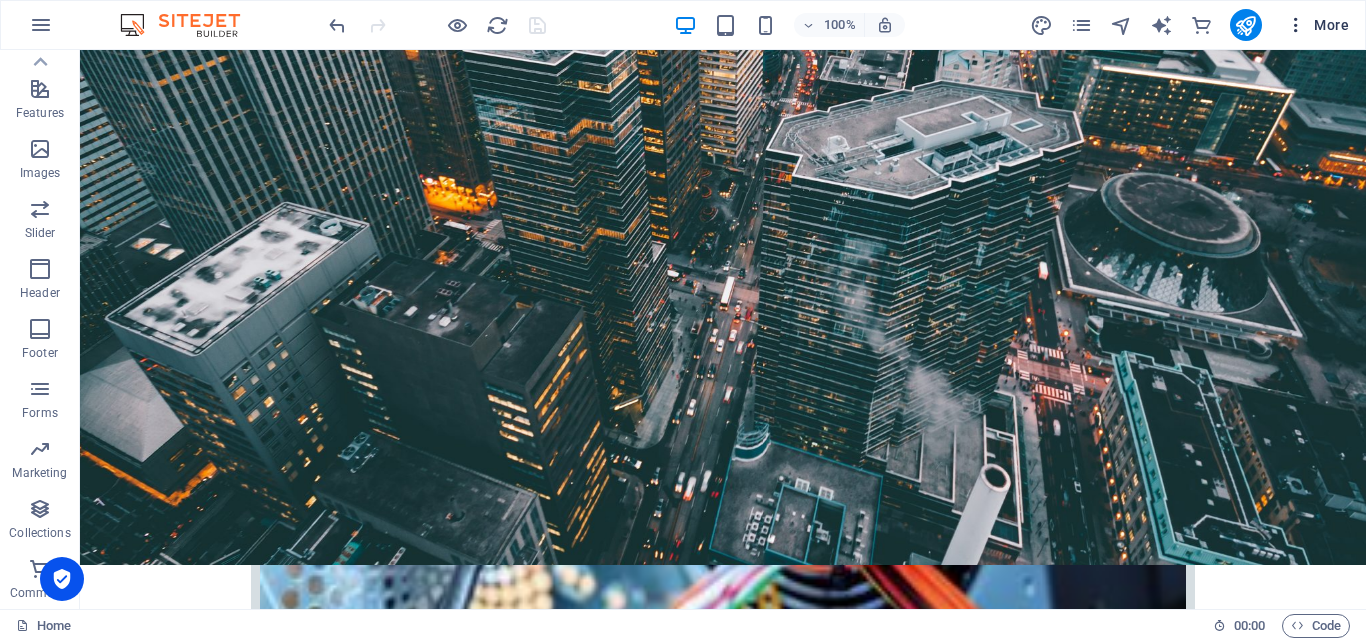 click on "More" at bounding box center [1317, 25] 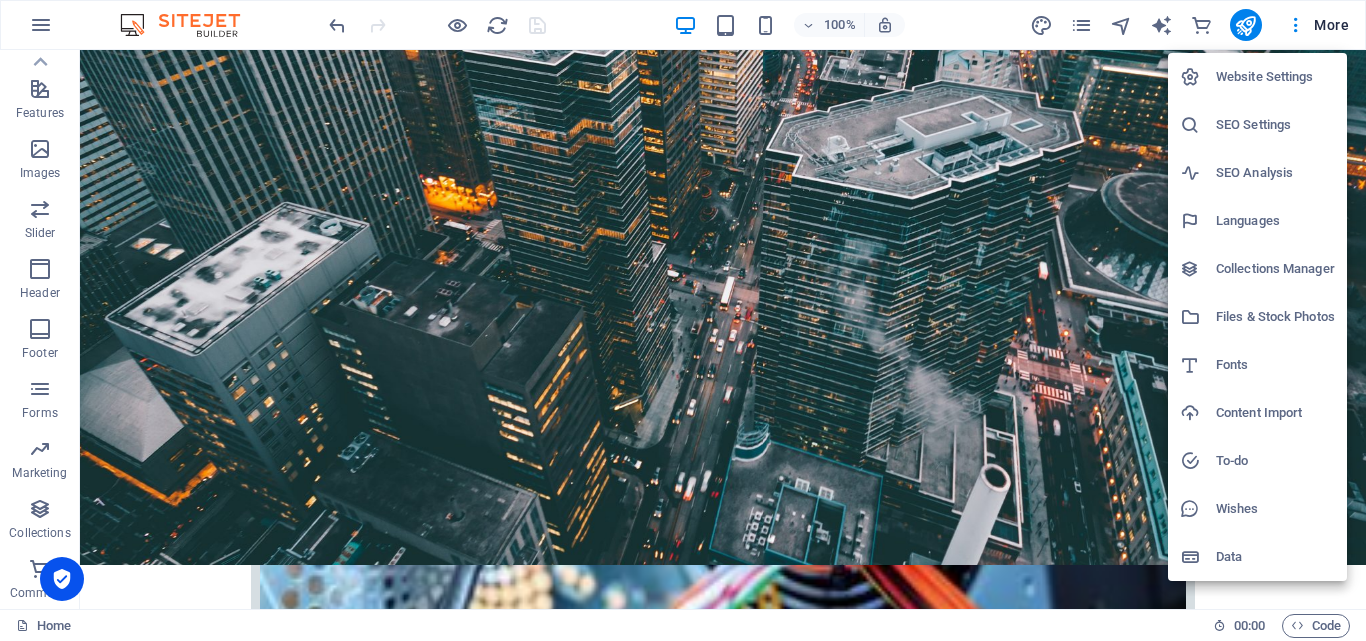 click on "Website Settings" at bounding box center [1275, 77] 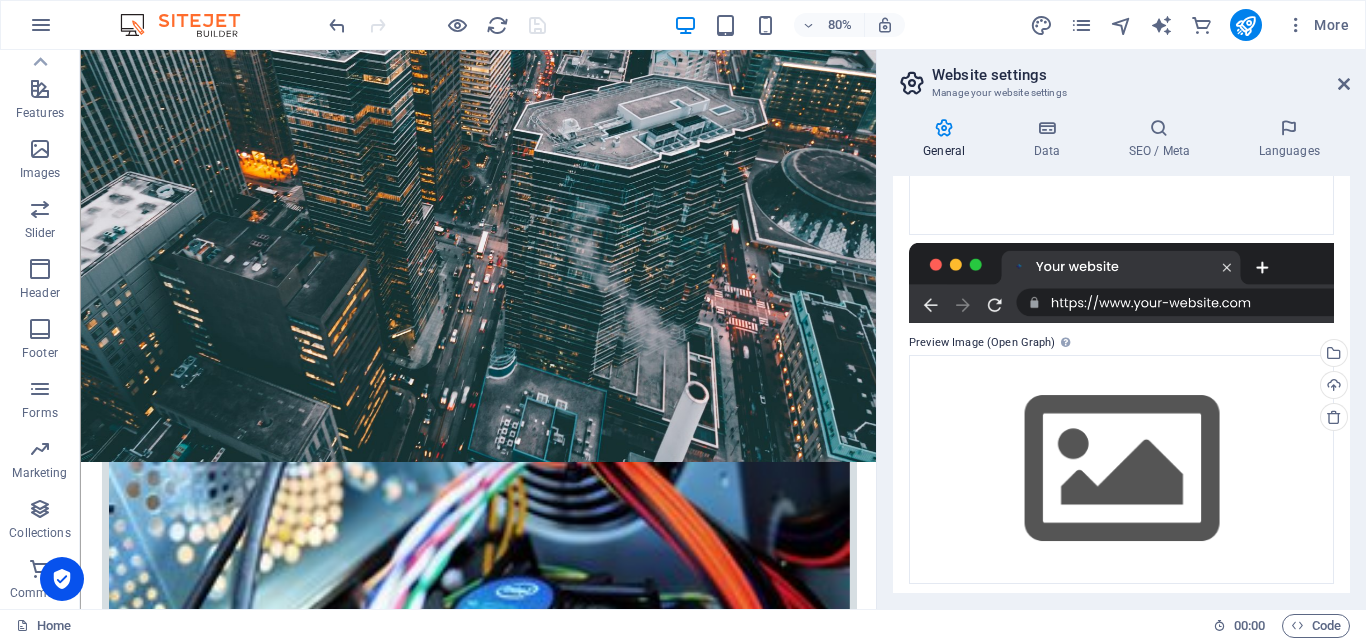 scroll, scrollTop: 396, scrollLeft: 0, axis: vertical 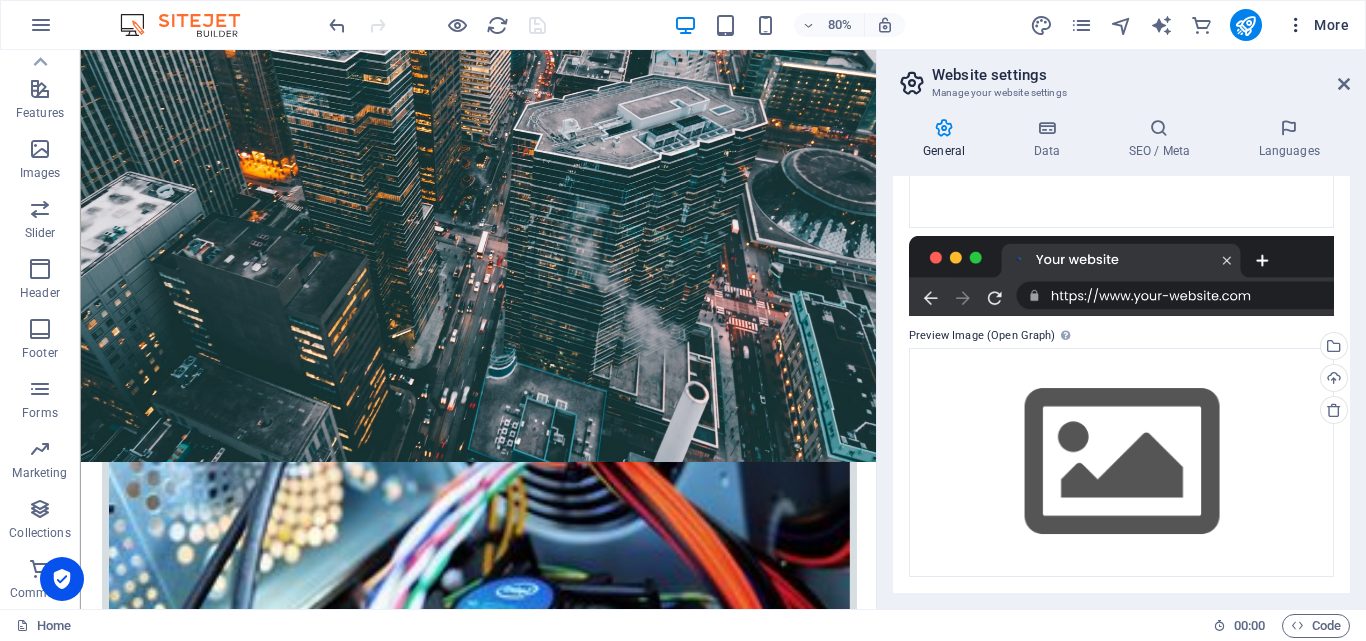 click at bounding box center (1296, 25) 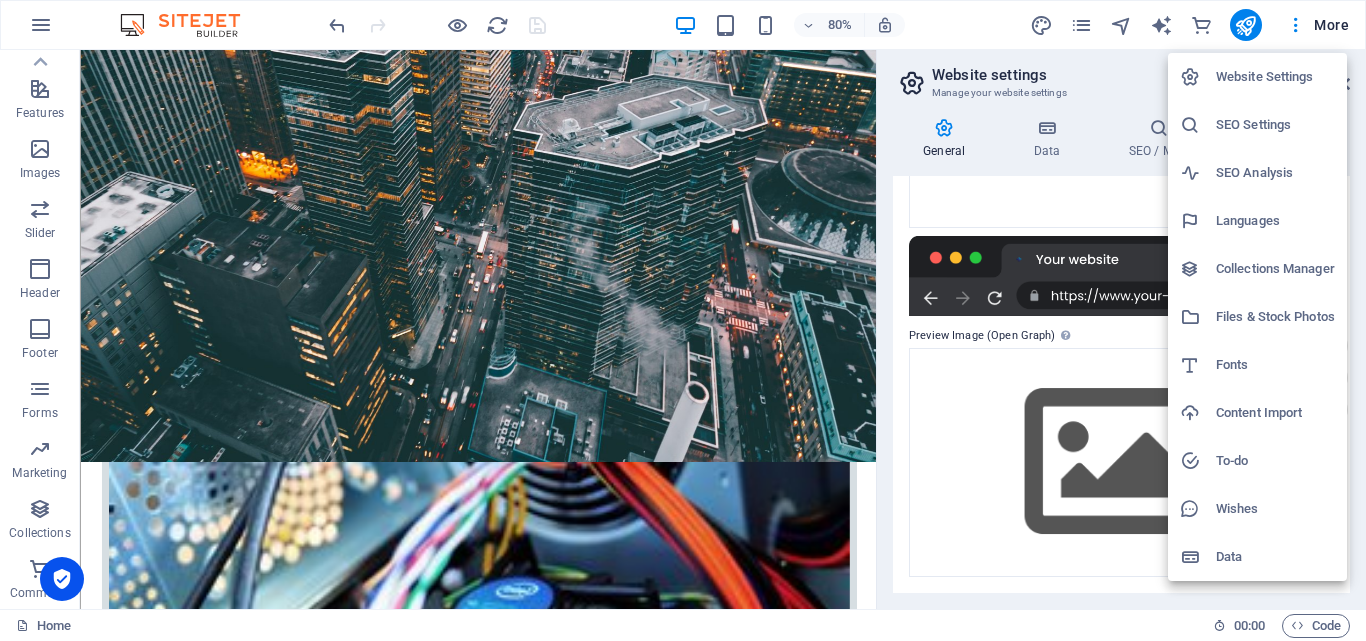 click at bounding box center (683, 320) 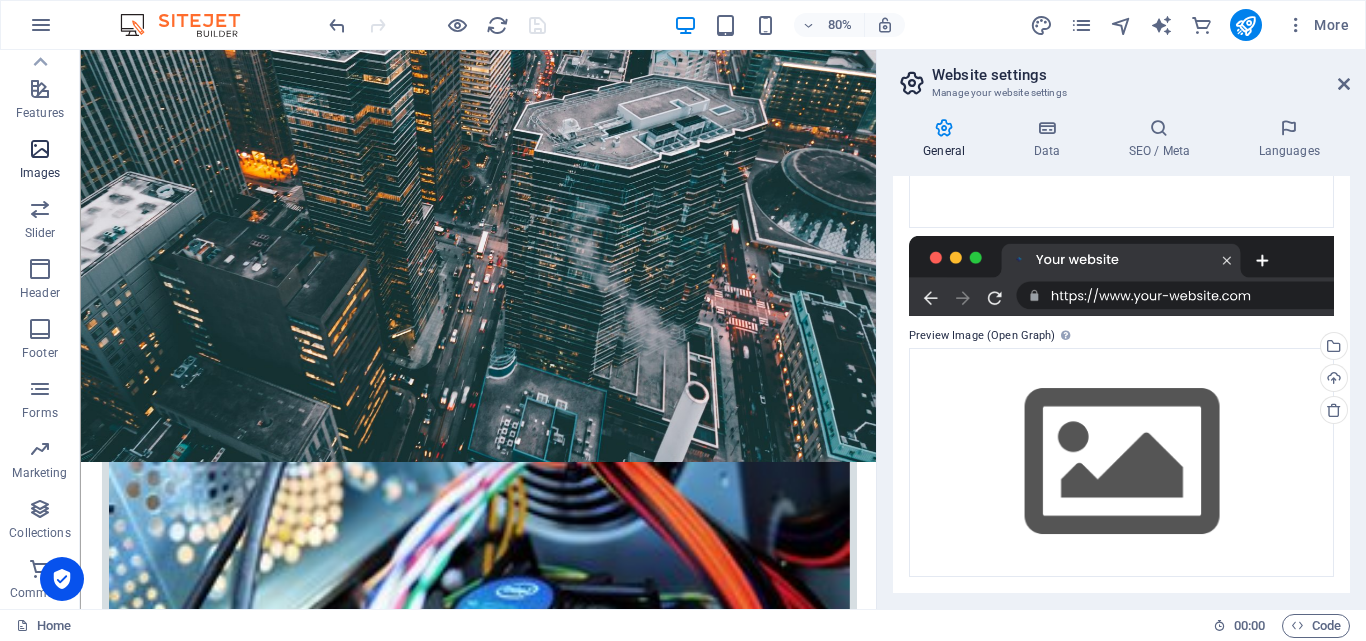 click on "Images" at bounding box center (40, 161) 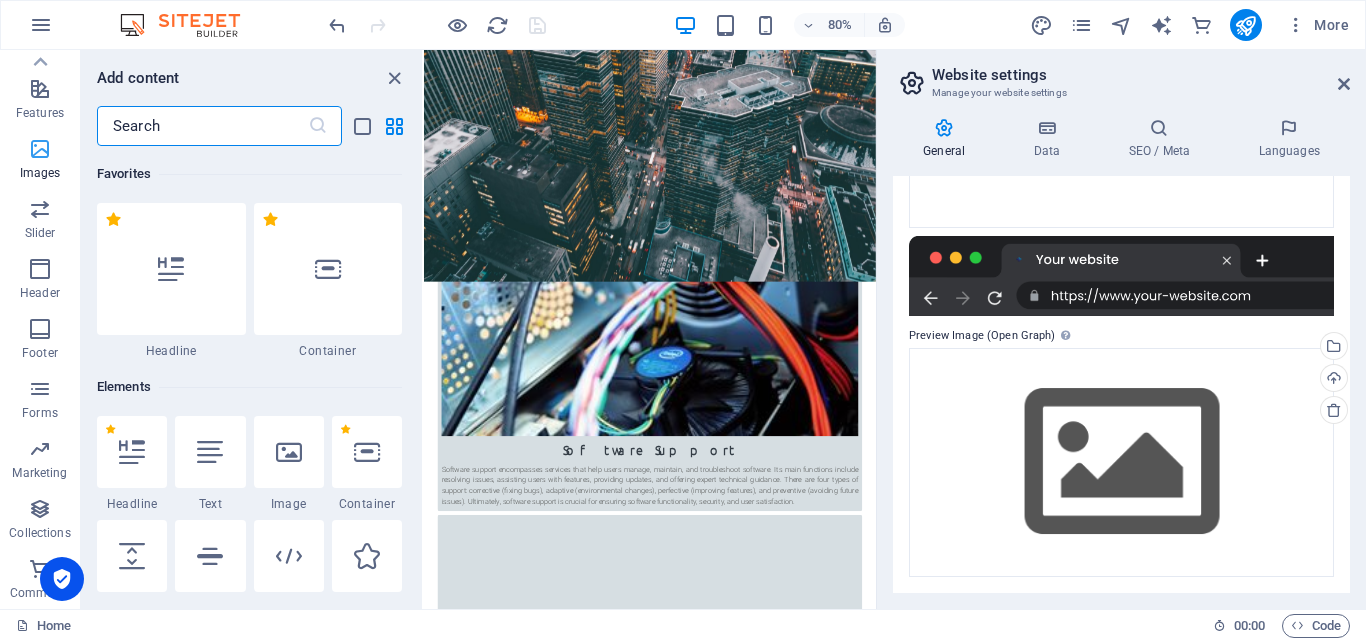 click at bounding box center [40, 149] 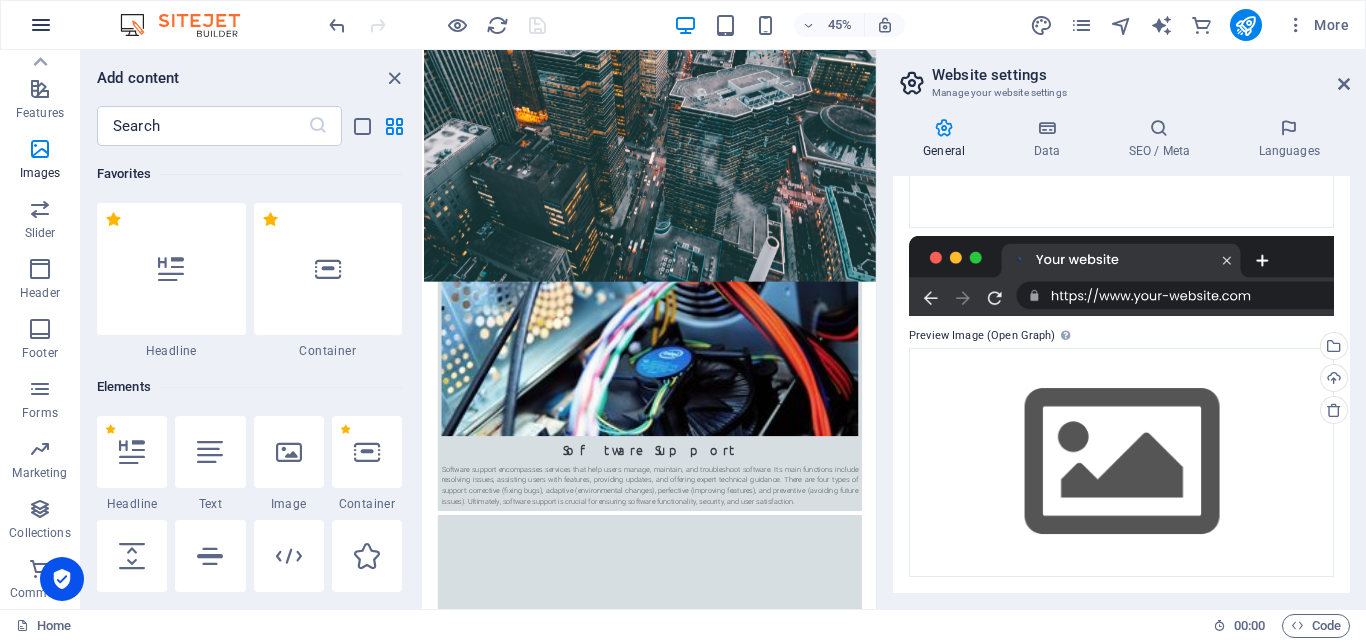 click at bounding box center (41, 25) 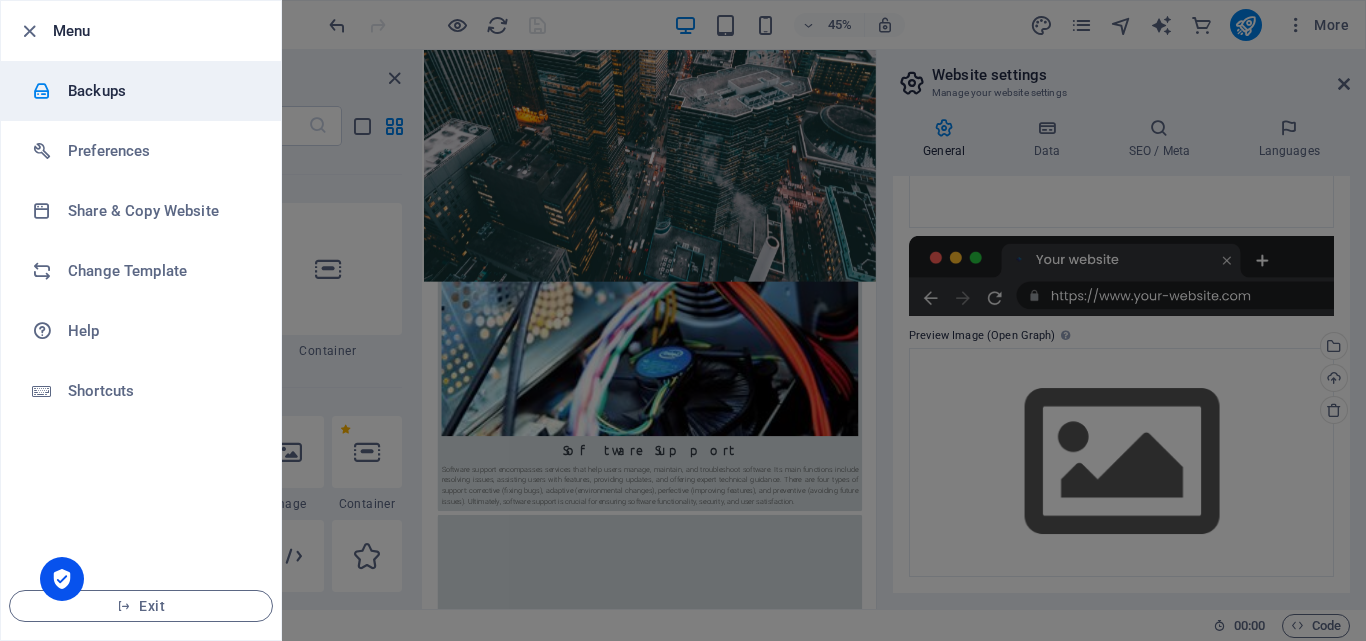 click on "Backups" at bounding box center (160, 91) 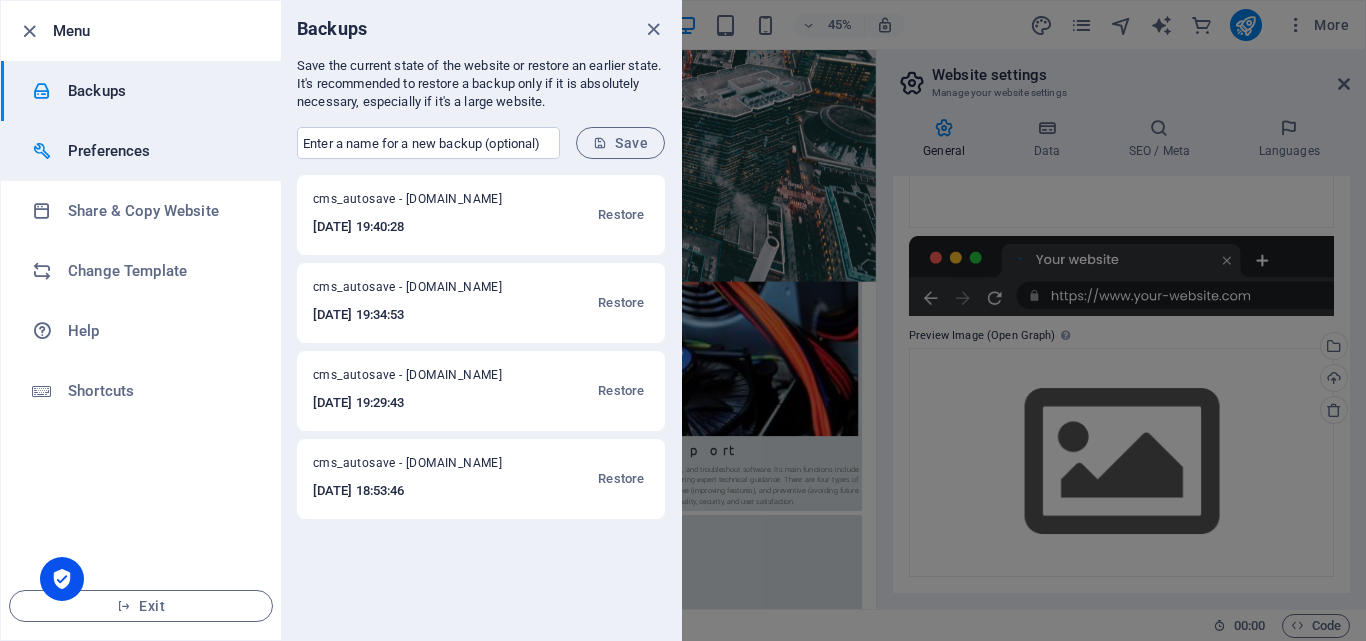 click on "Preferences" at bounding box center (160, 151) 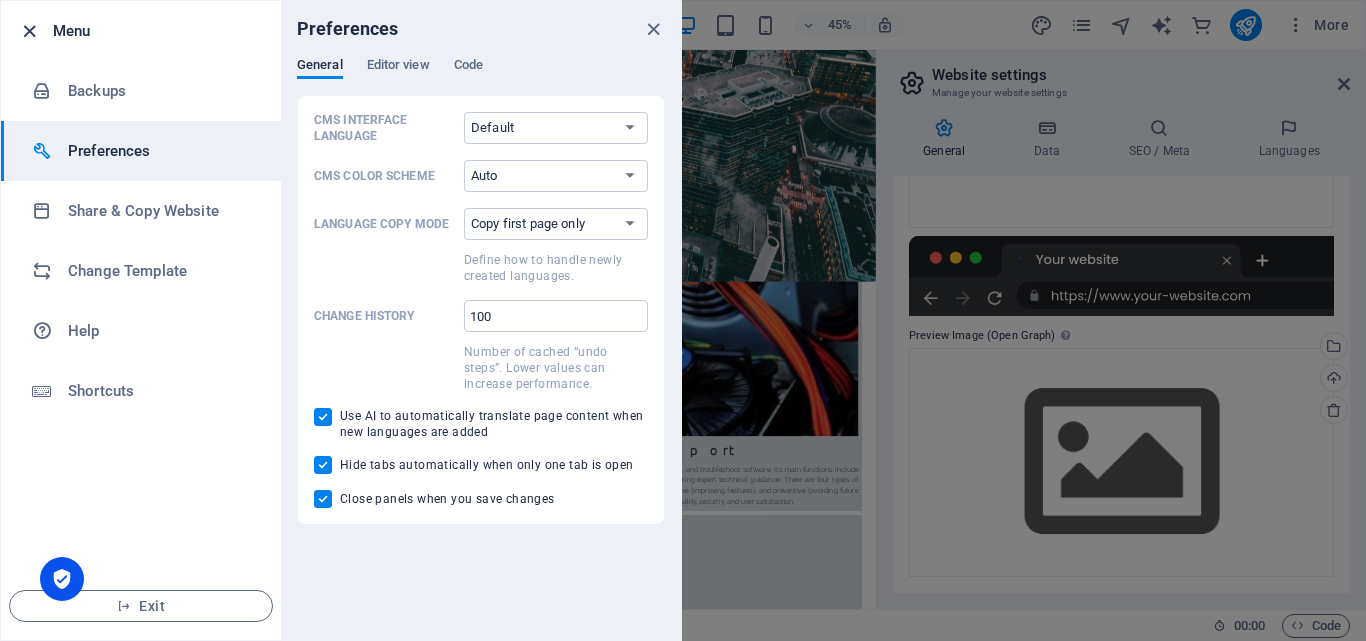 click at bounding box center [29, 31] 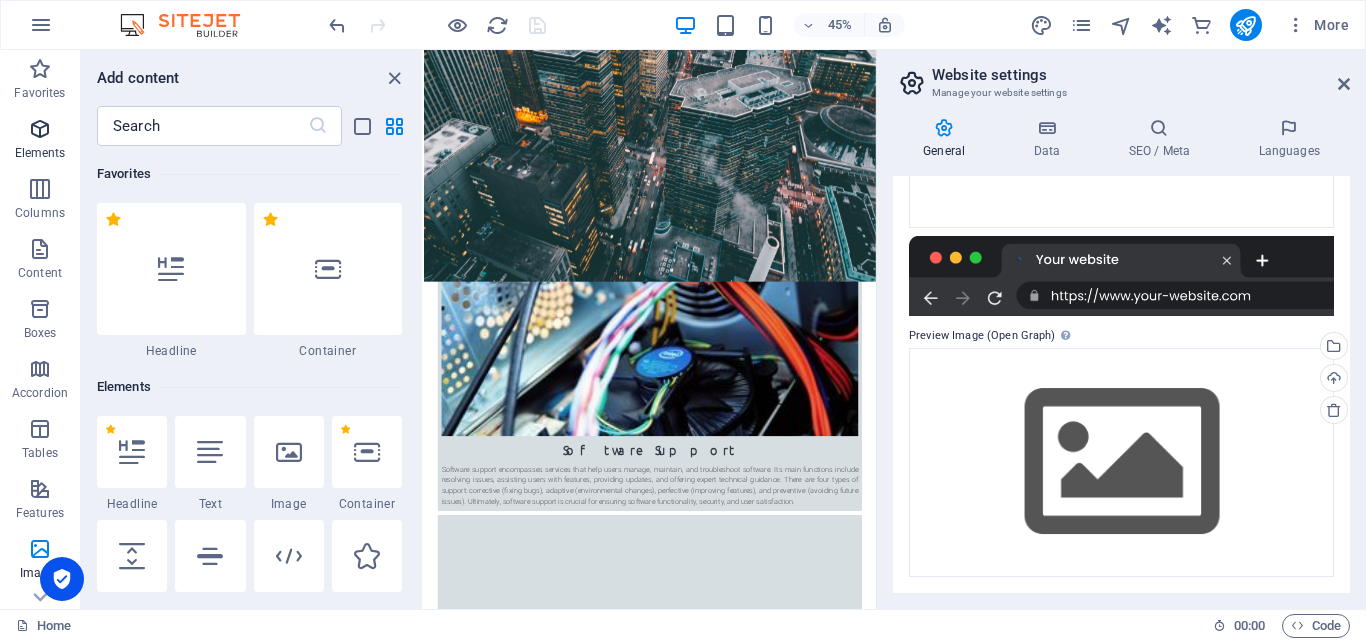 scroll, scrollTop: 0, scrollLeft: 0, axis: both 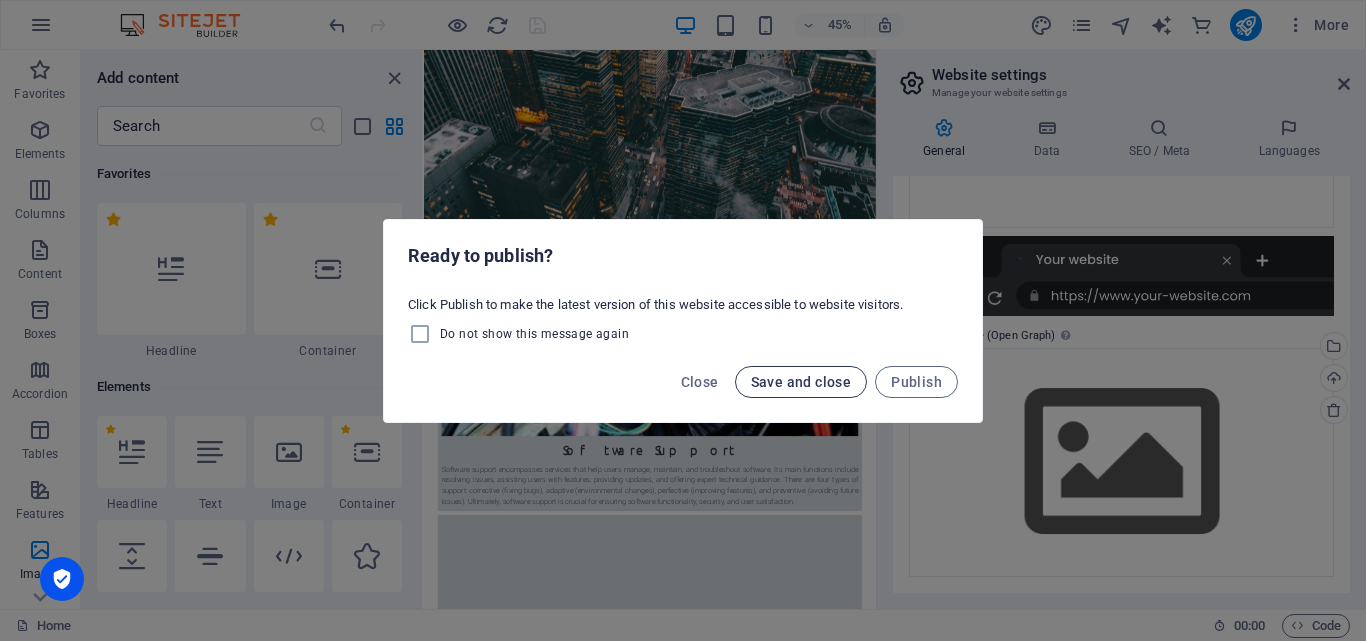 click on "Save and close" at bounding box center (801, 382) 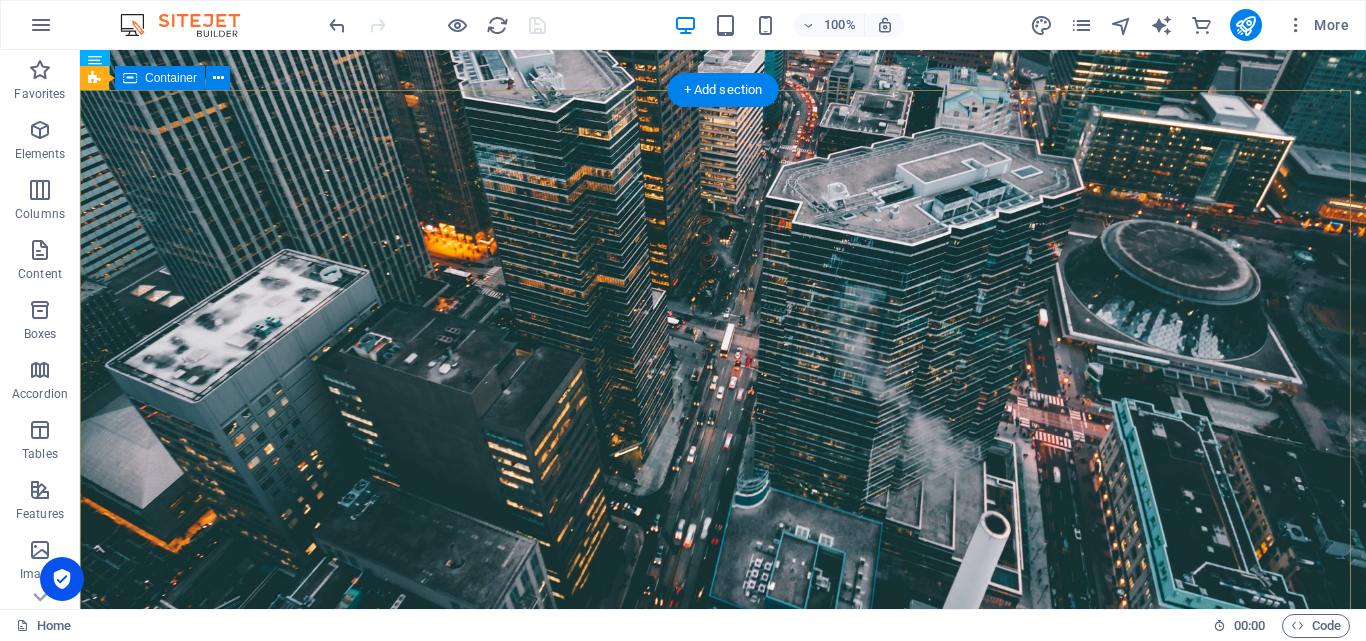 scroll, scrollTop: 0, scrollLeft: 0, axis: both 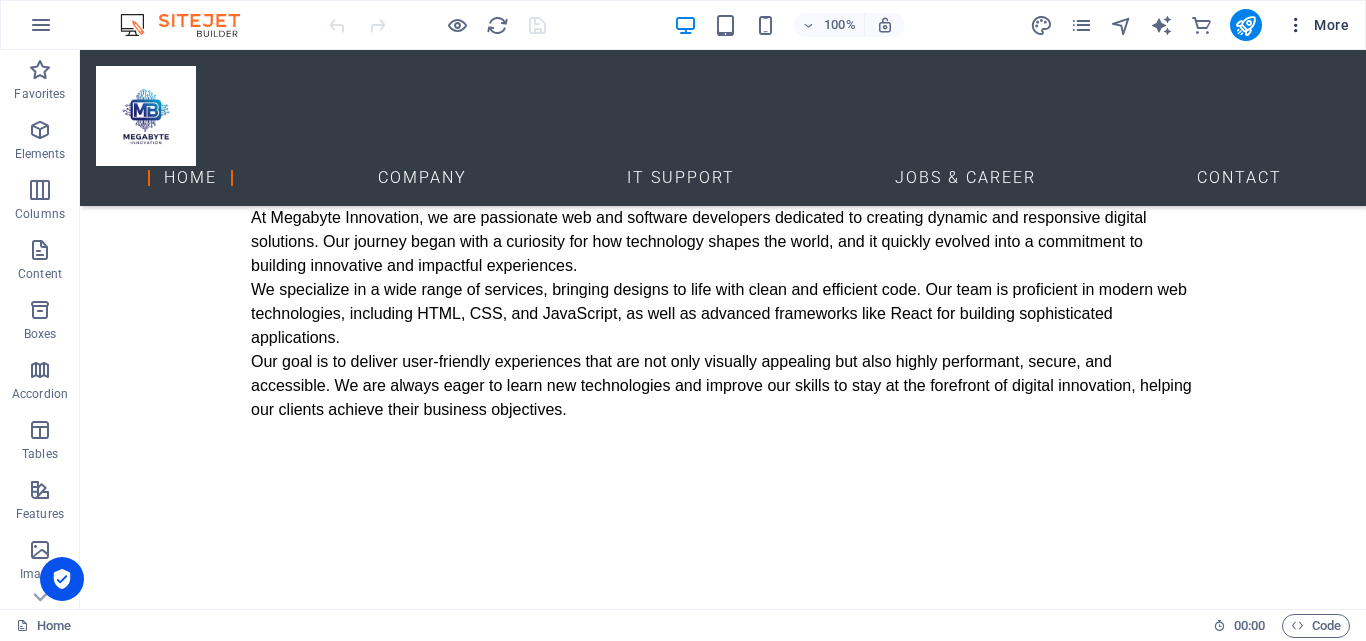 click on "More" at bounding box center [1317, 25] 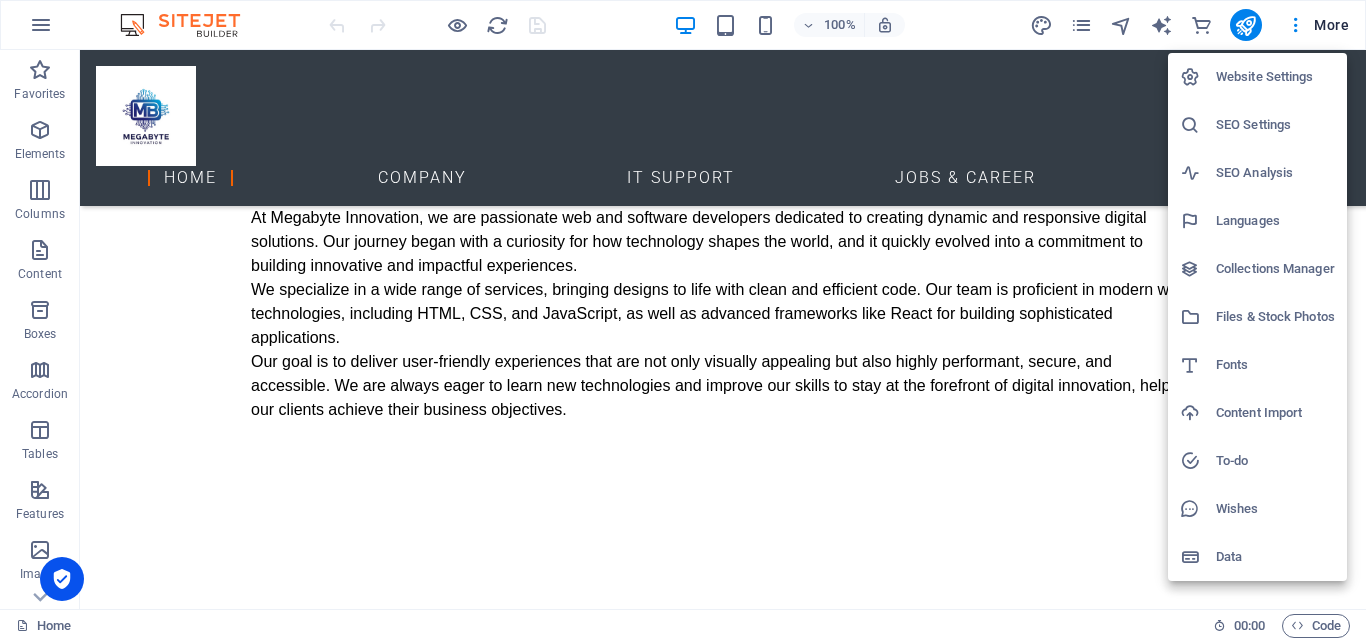 click at bounding box center [683, 320] 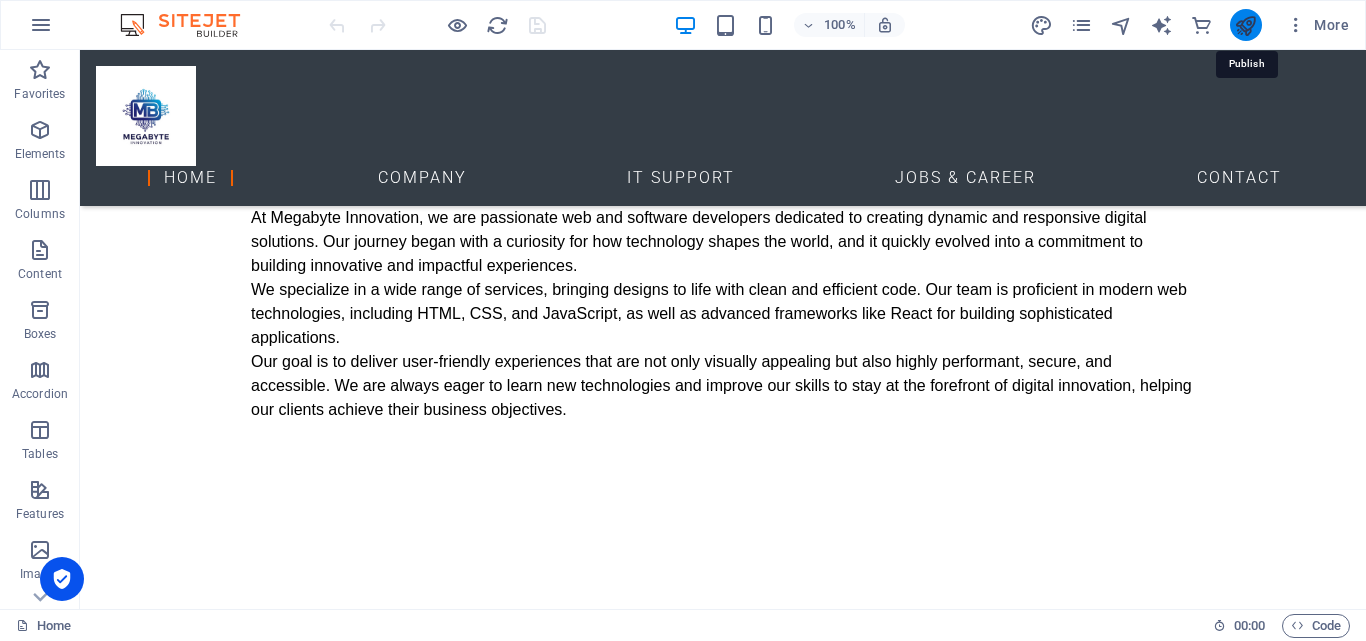 click at bounding box center (1245, 25) 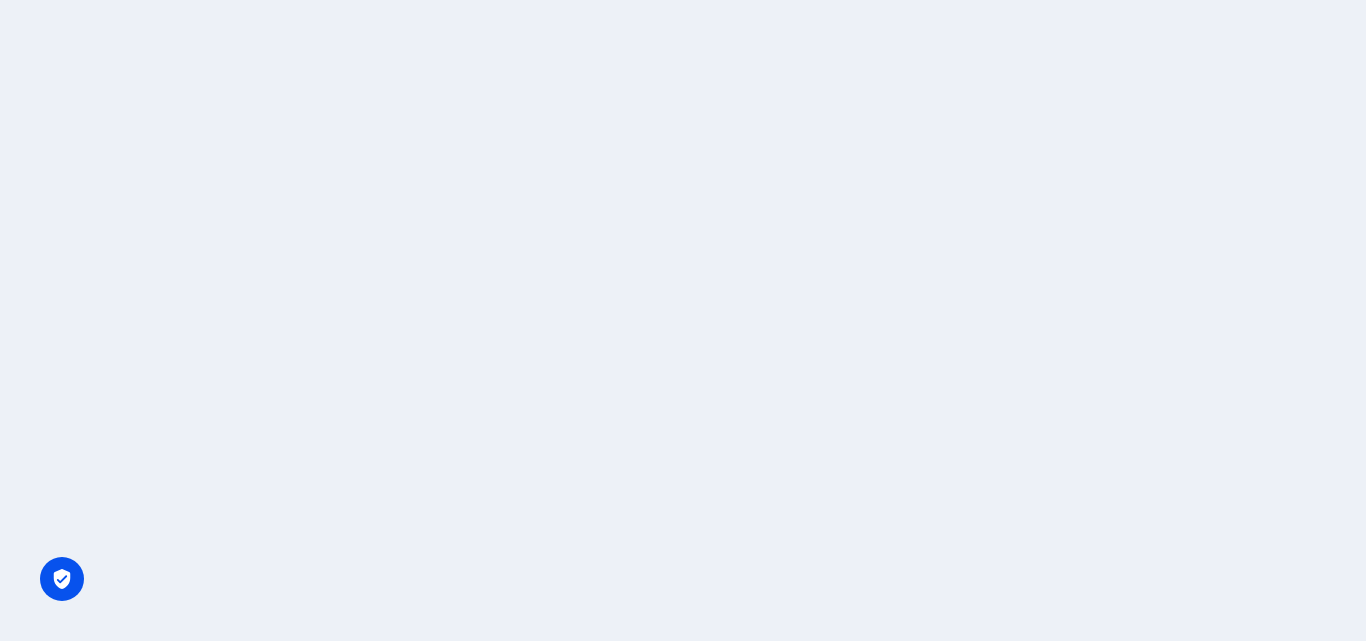 scroll, scrollTop: 0, scrollLeft: 0, axis: both 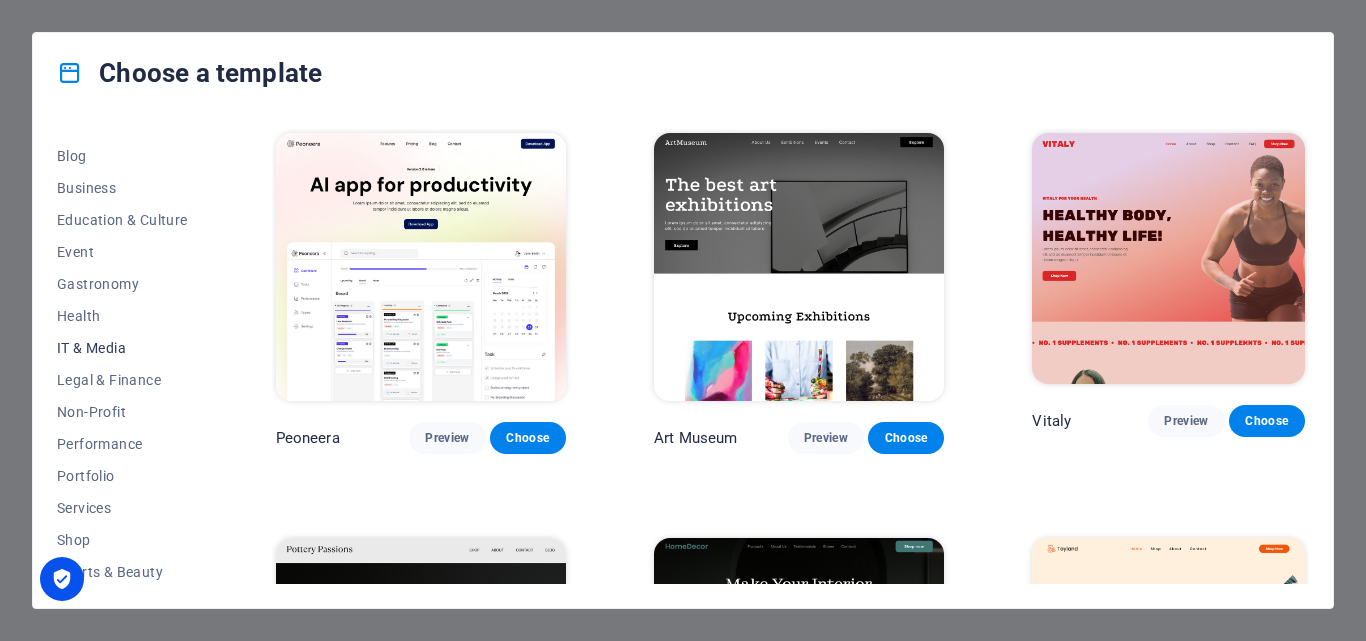 click on "IT & Media" at bounding box center [122, 348] 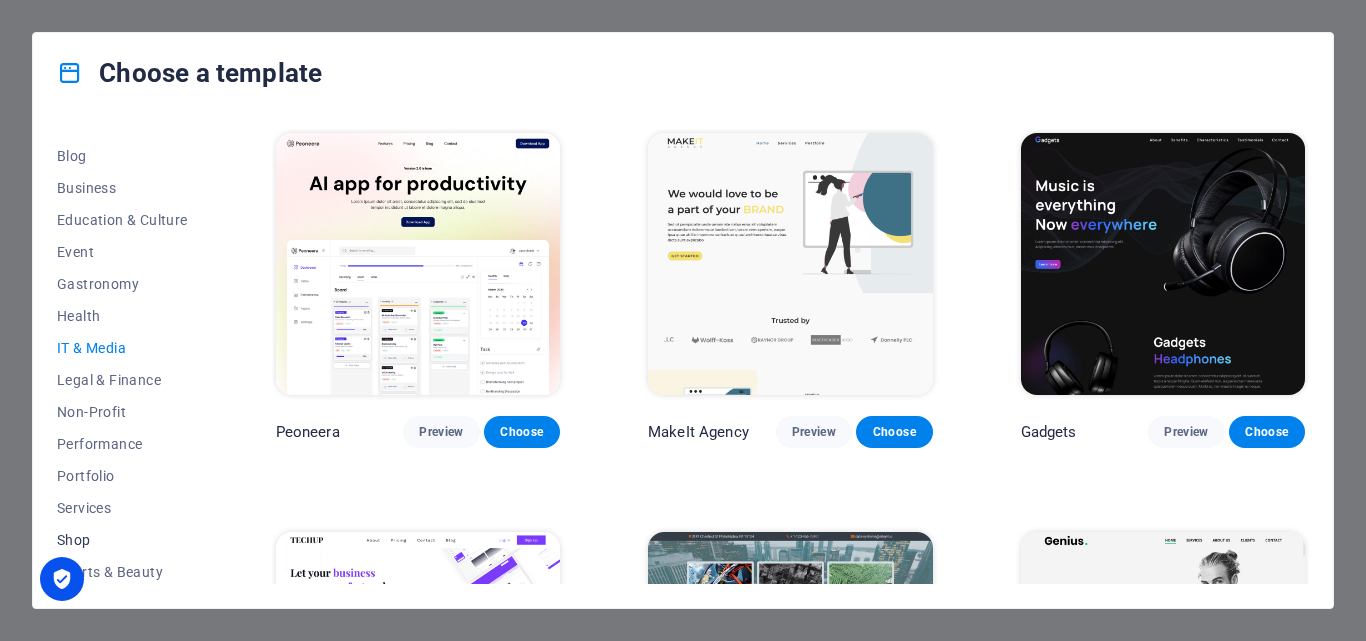 click on "Shop" at bounding box center [122, 540] 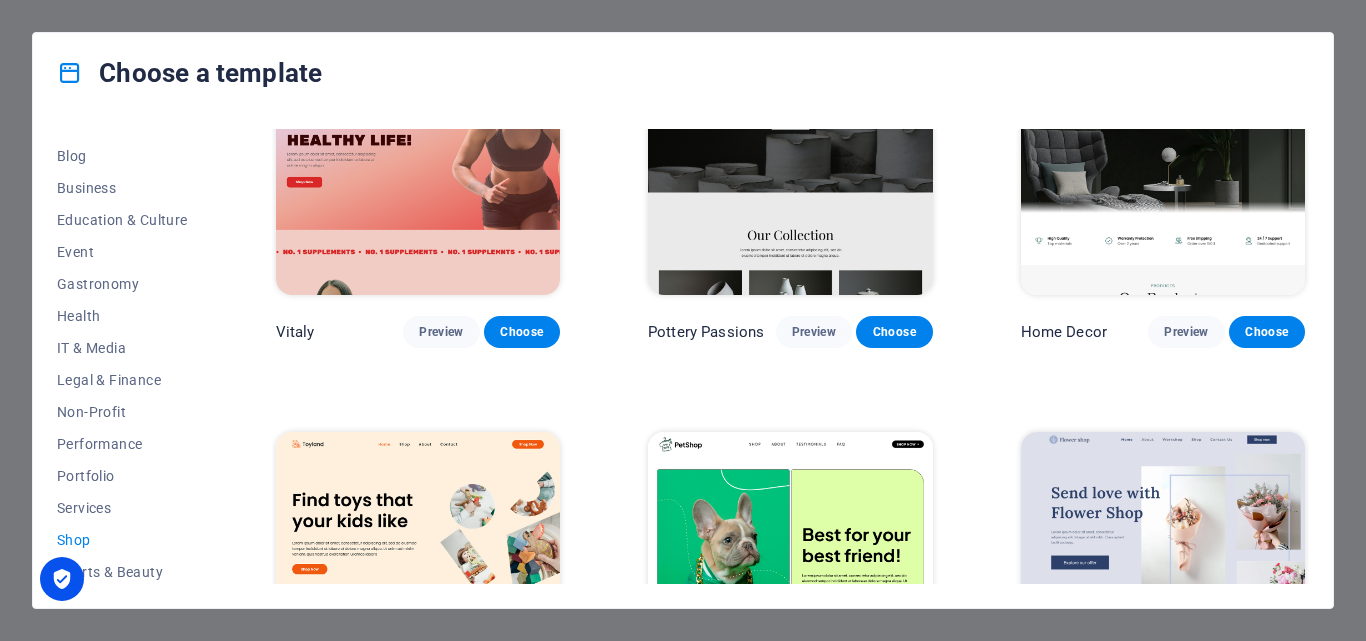 scroll, scrollTop: 0, scrollLeft: 0, axis: both 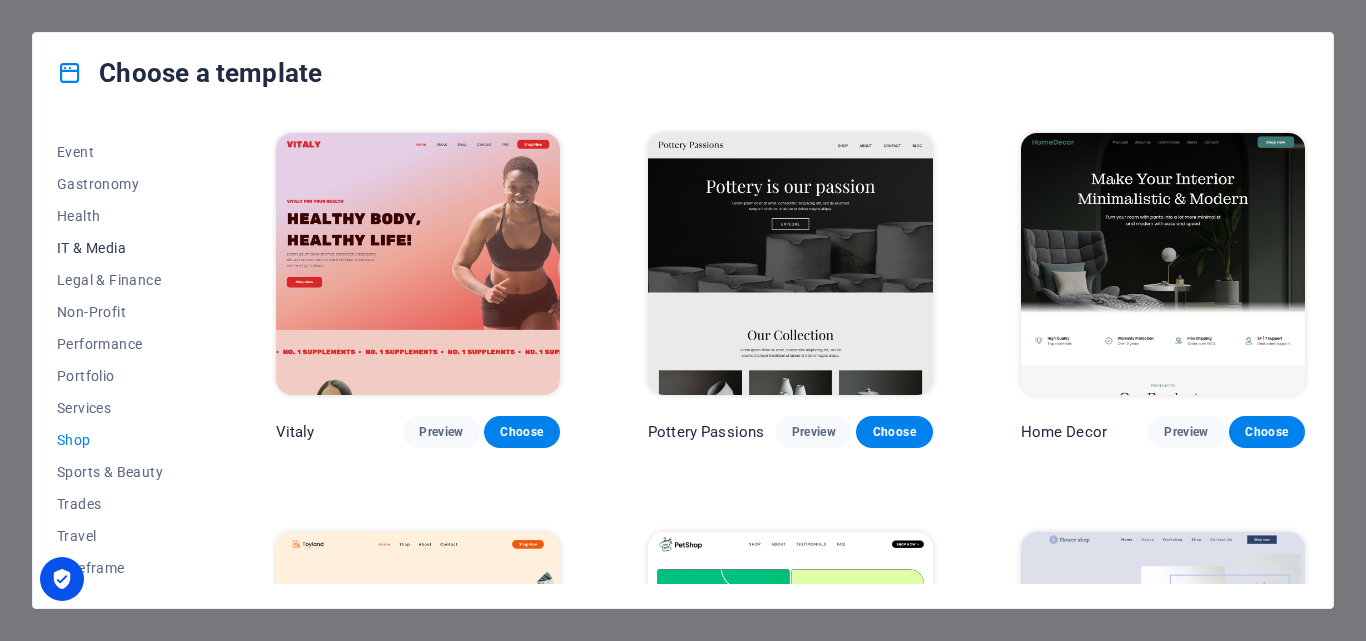 click on "IT & Media" at bounding box center (122, 248) 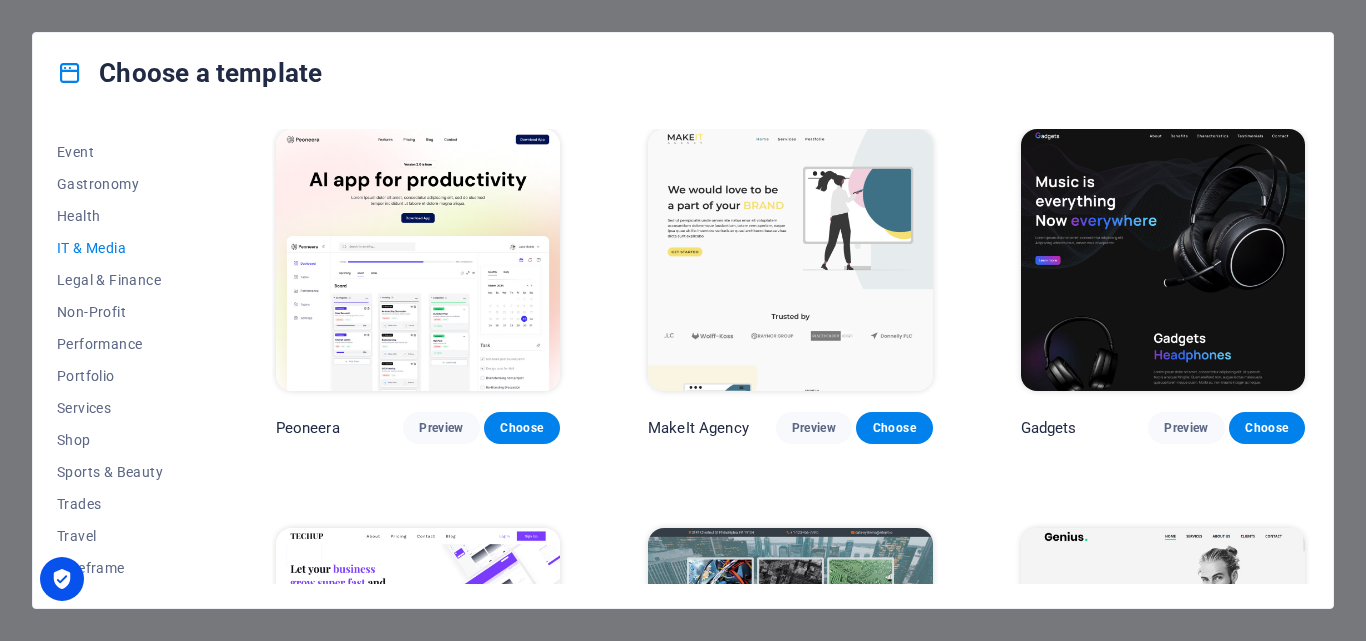scroll, scrollTop: 0, scrollLeft: 0, axis: both 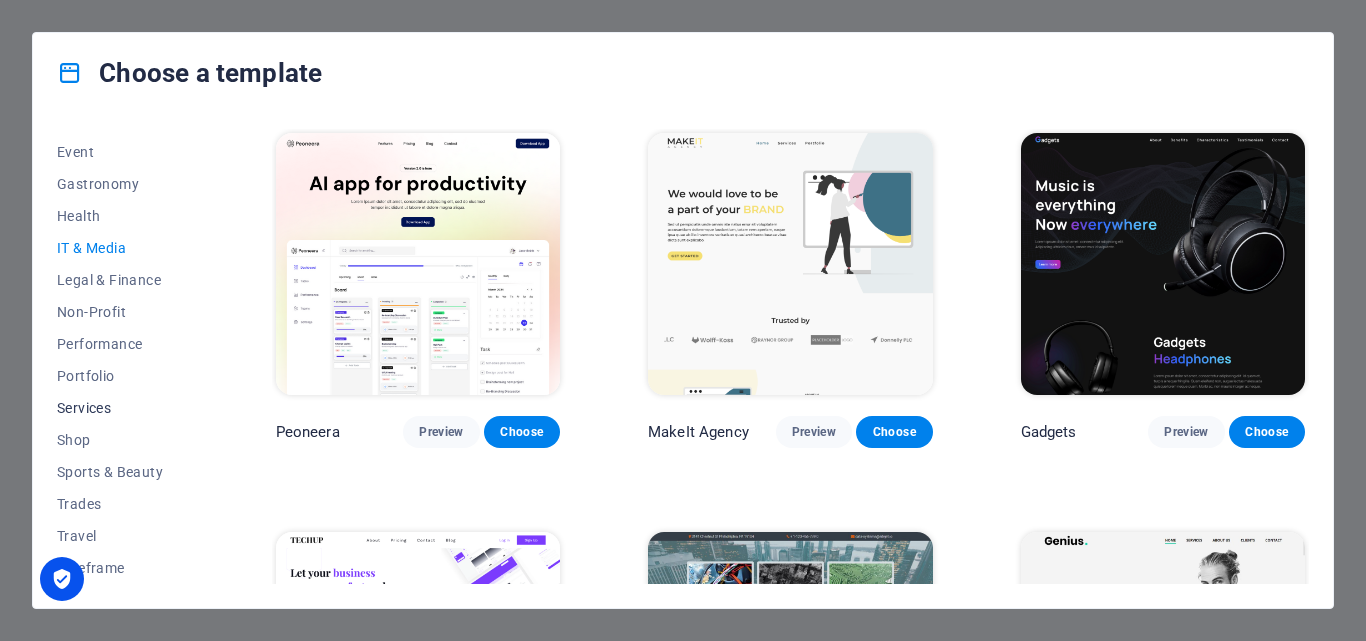 click on "Services" at bounding box center (122, 408) 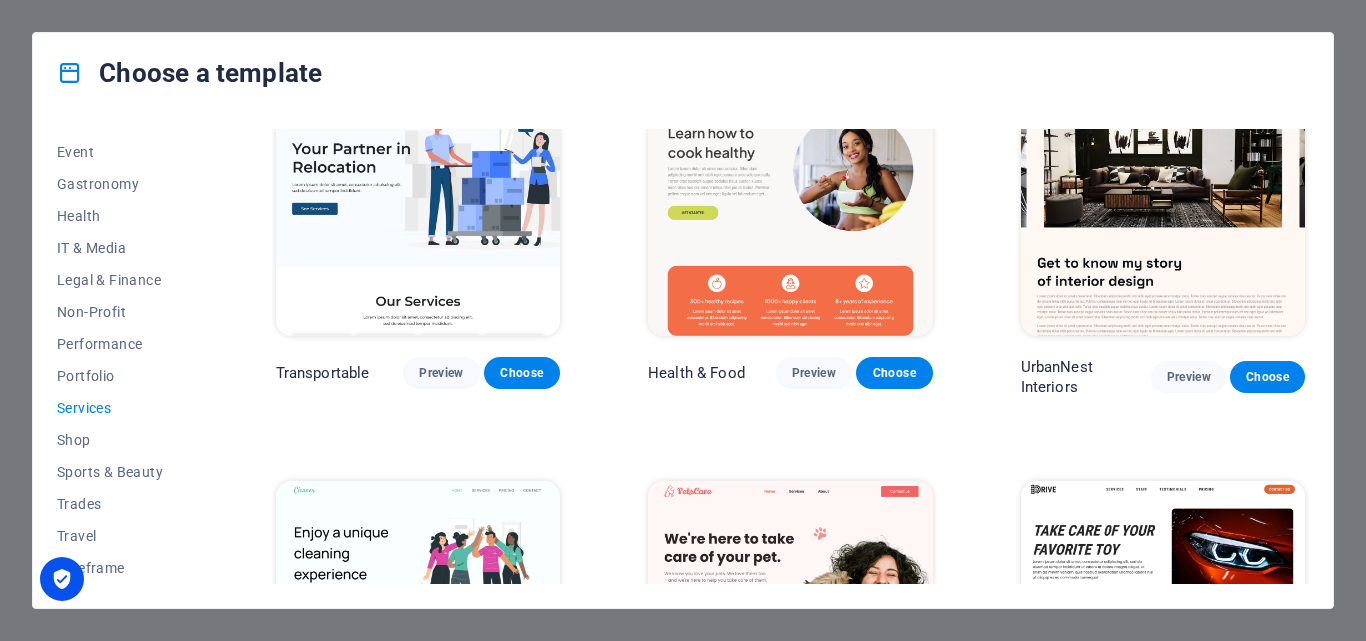 scroll, scrollTop: 0, scrollLeft: 0, axis: both 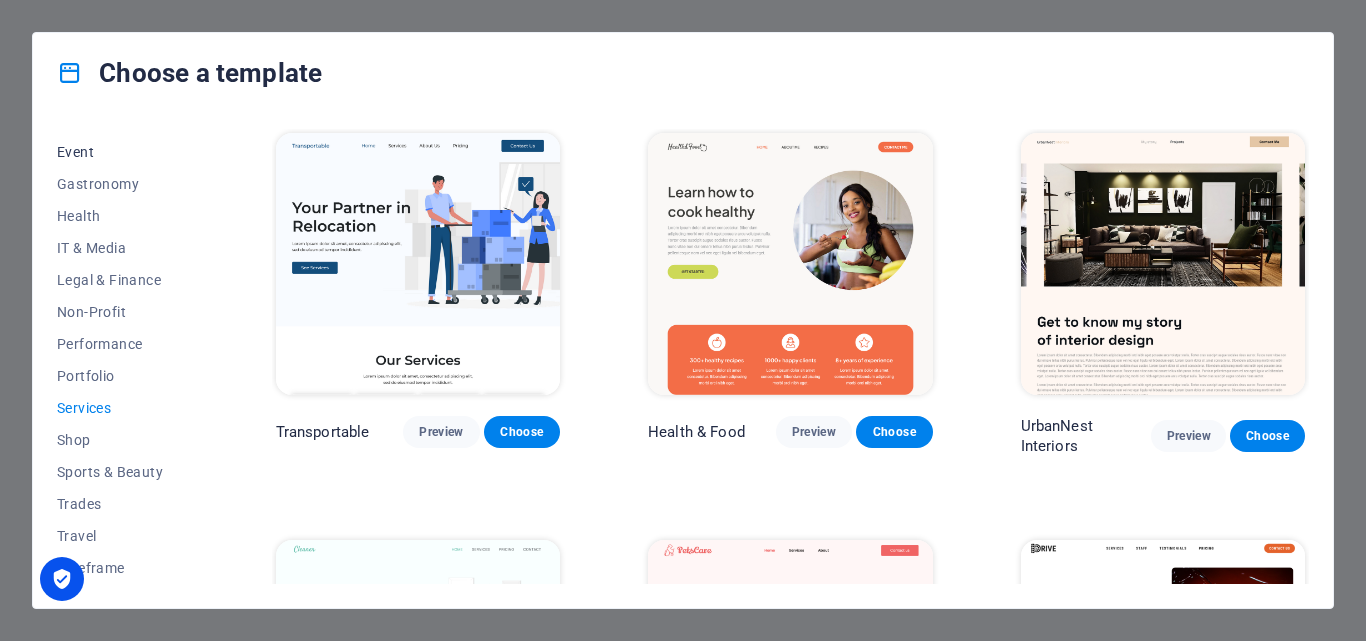 drag, startPoint x: 108, startPoint y: 140, endPoint x: 403, endPoint y: 70, distance: 303.19135 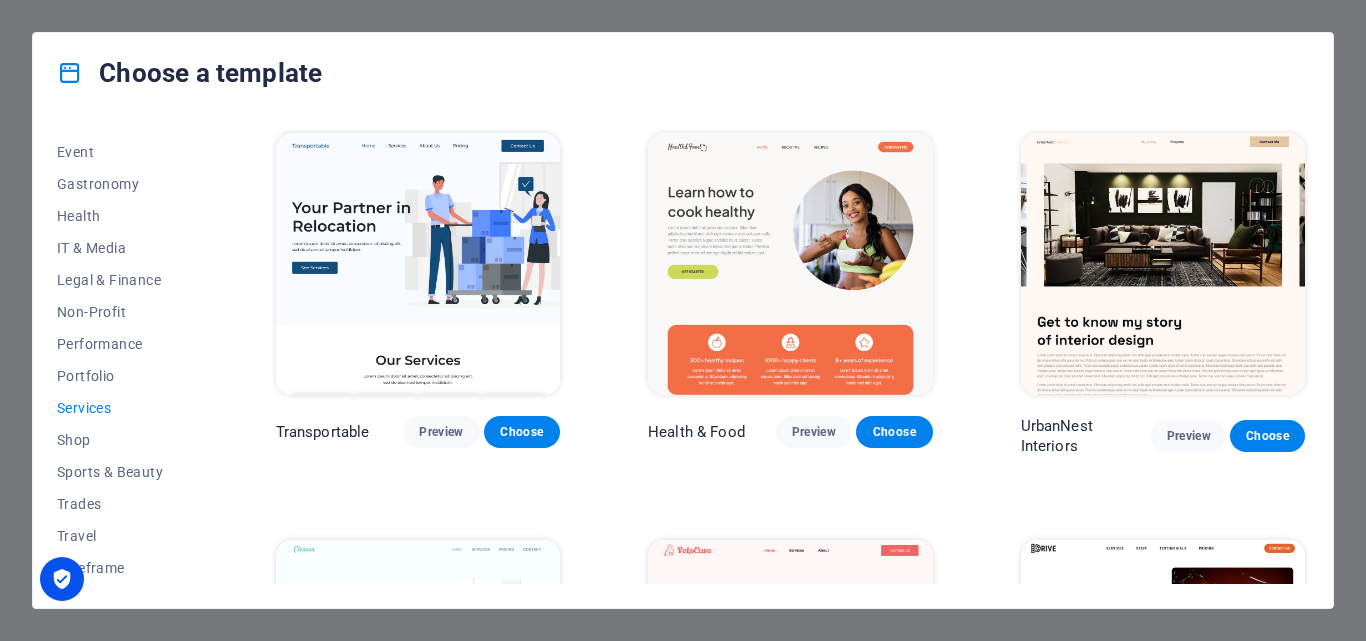 click on "All Templates My Templates New Trending Landingpage Multipager Onepager Art & Design Blank Blog Business Education & Culture Event Gastronomy Health IT & Media Legal & Finance Non-Profit Performance Portfolio Services Shop Sports & Beauty Trades Travel Wireframe" at bounding box center [134, 356] 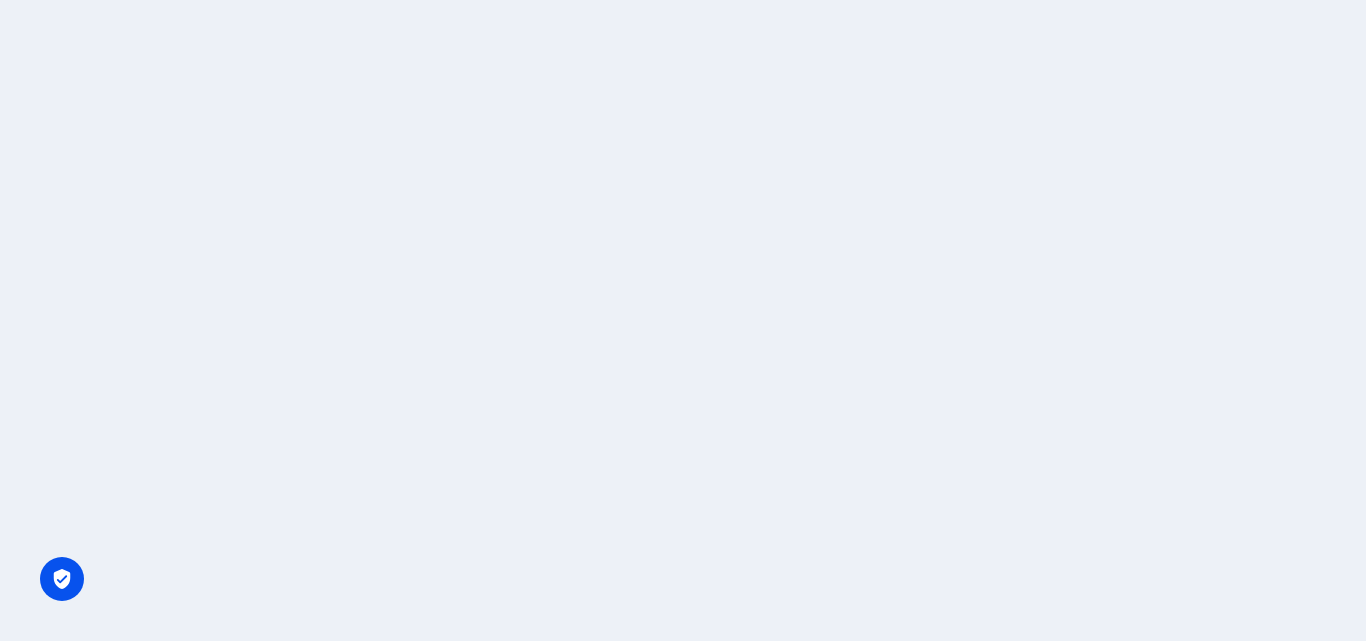 scroll, scrollTop: 0, scrollLeft: 0, axis: both 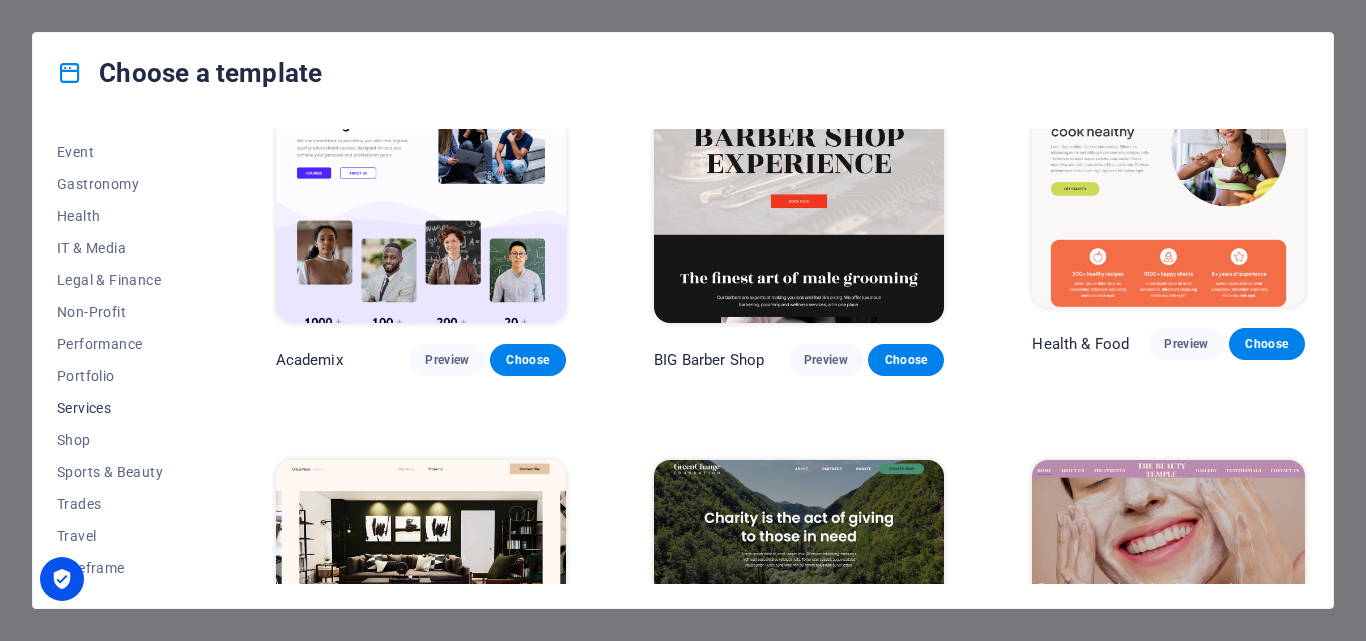 click on "Services" at bounding box center [122, 408] 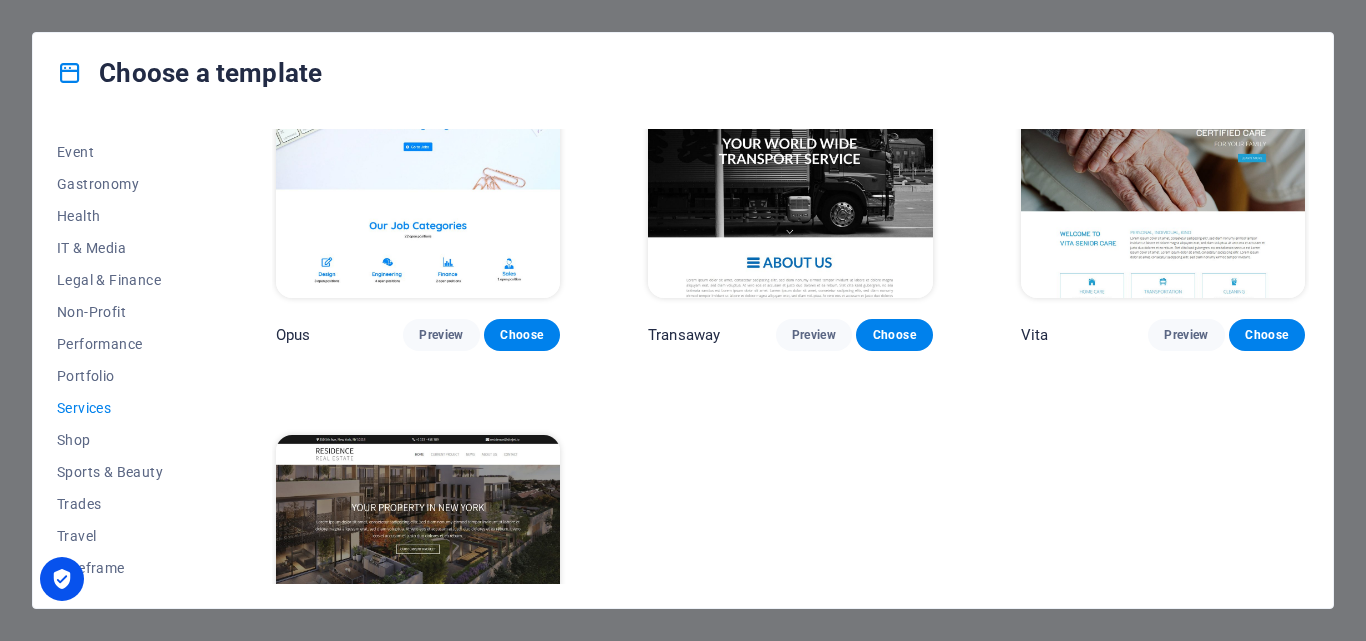 scroll, scrollTop: 116, scrollLeft: 0, axis: vertical 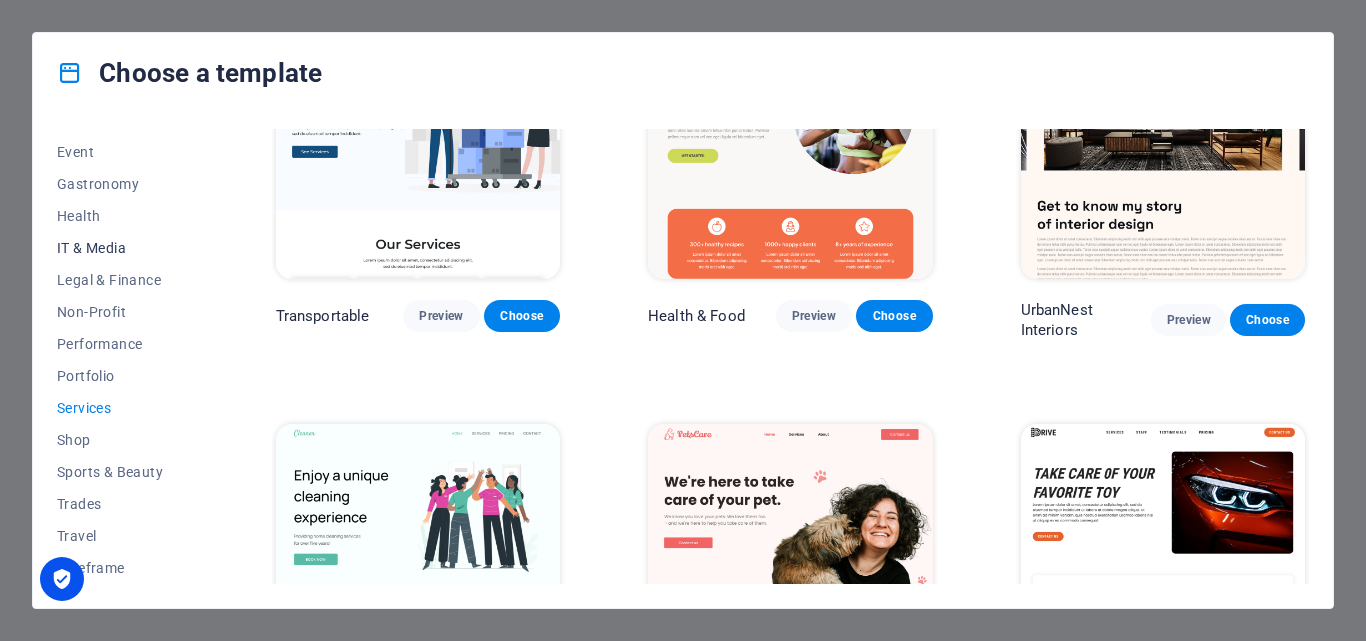 click on "IT & Media" at bounding box center (122, 248) 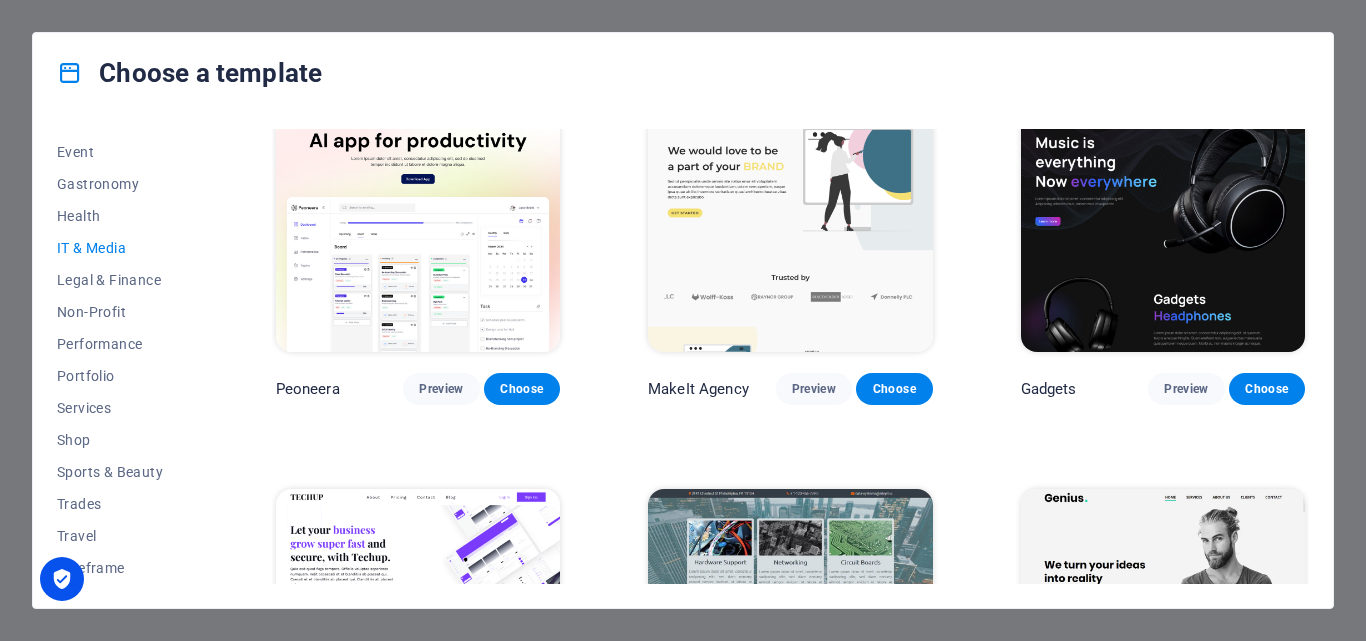 scroll, scrollTop: 0, scrollLeft: 0, axis: both 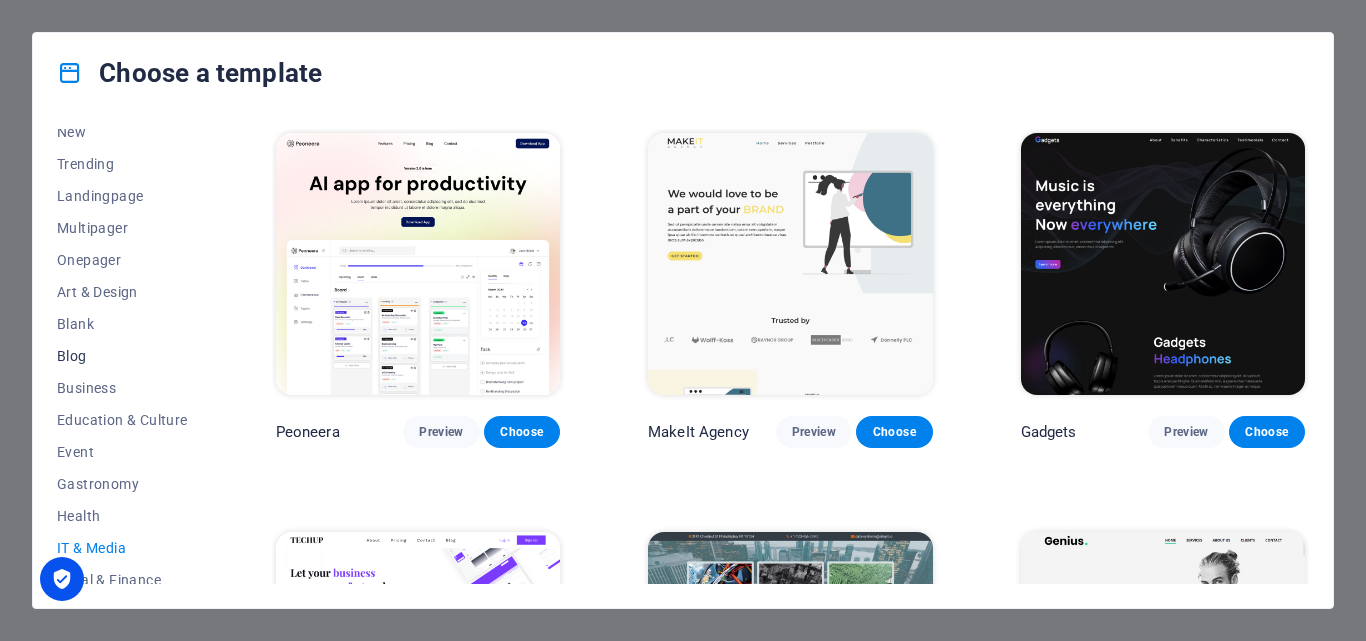 click on "Blog" at bounding box center (122, 356) 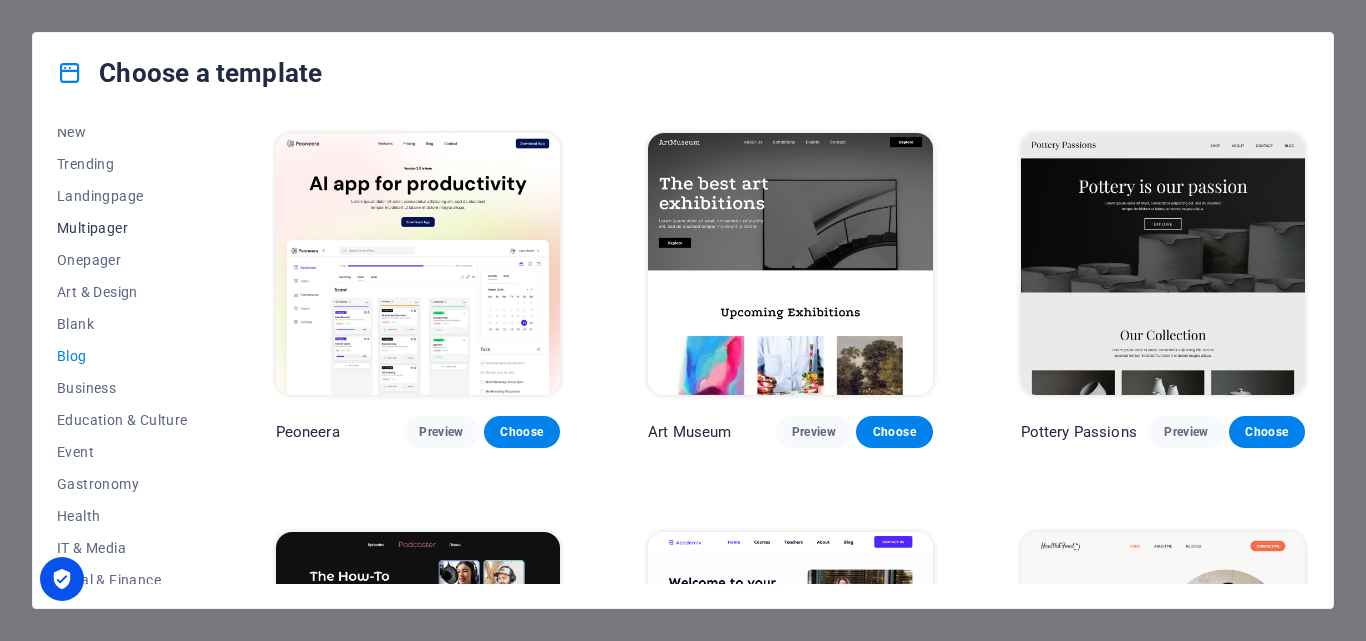 click on "Multipager" at bounding box center [122, 228] 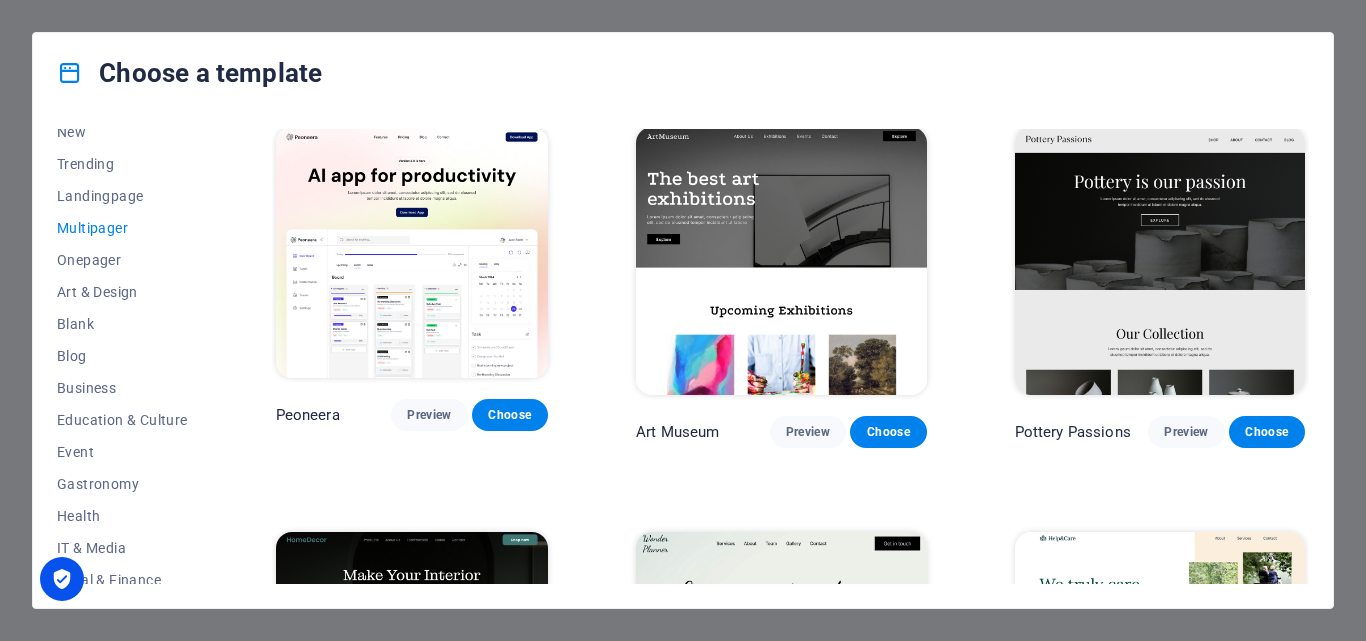 scroll, scrollTop: 0, scrollLeft: 0, axis: both 